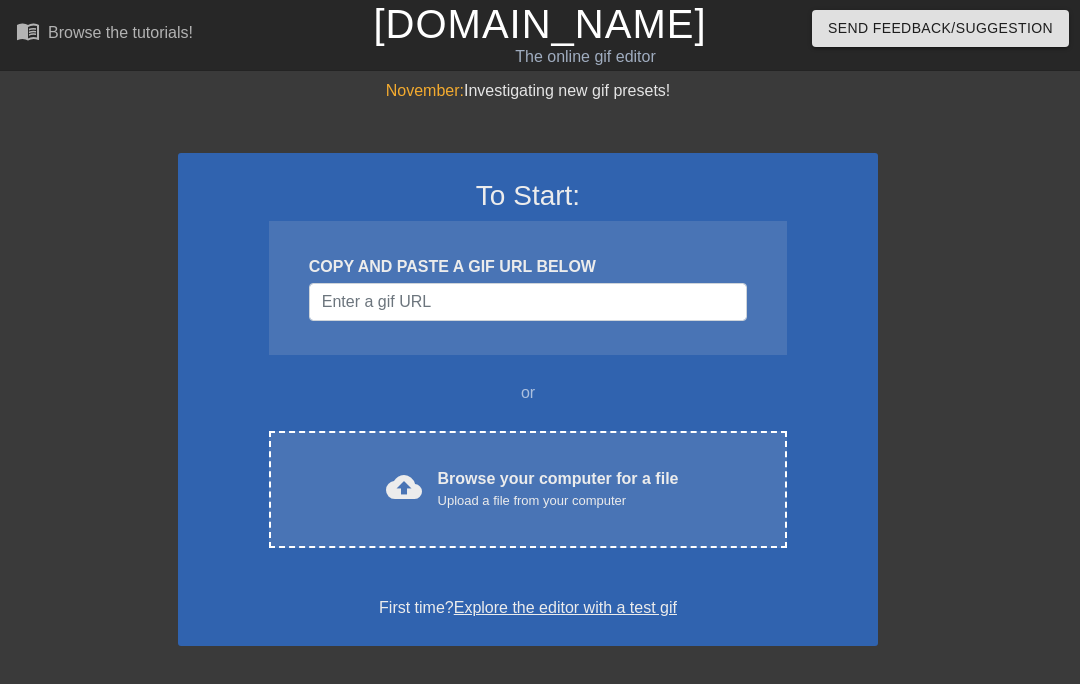 scroll, scrollTop: 0, scrollLeft: 0, axis: both 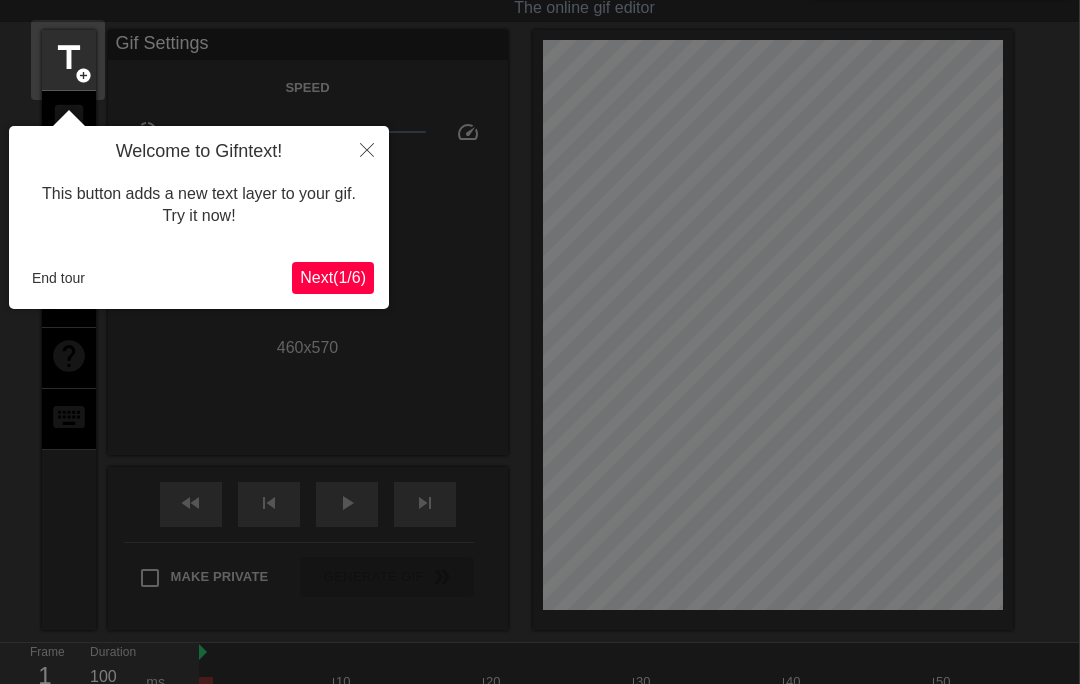 click on "End tour" at bounding box center [58, 278] 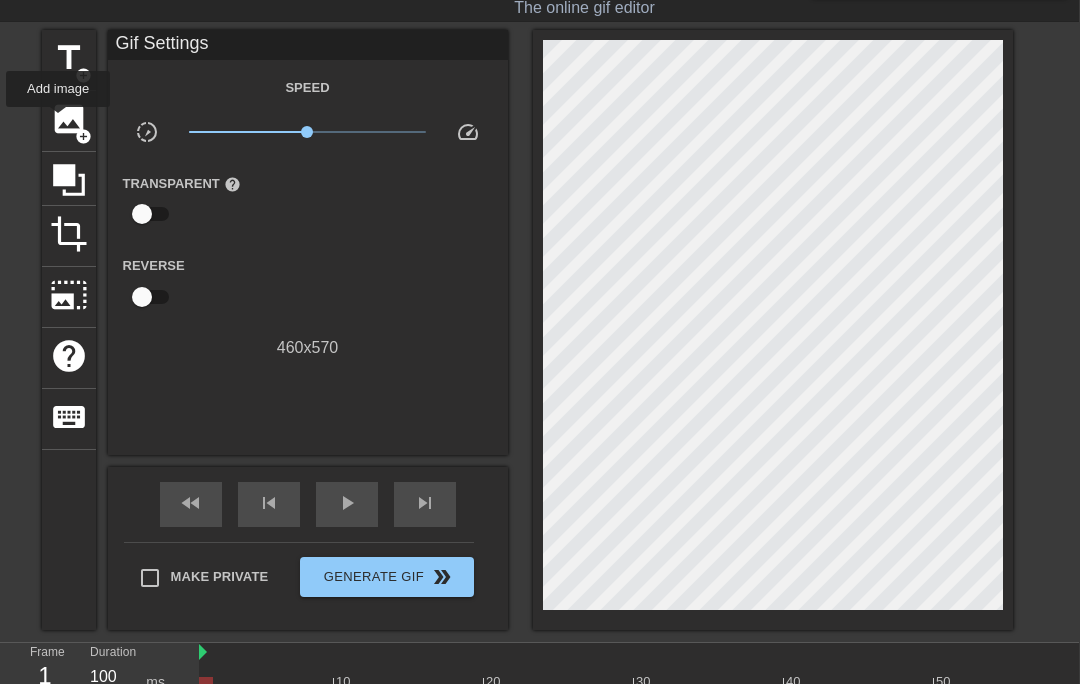 click on "image" at bounding box center (69, 119) 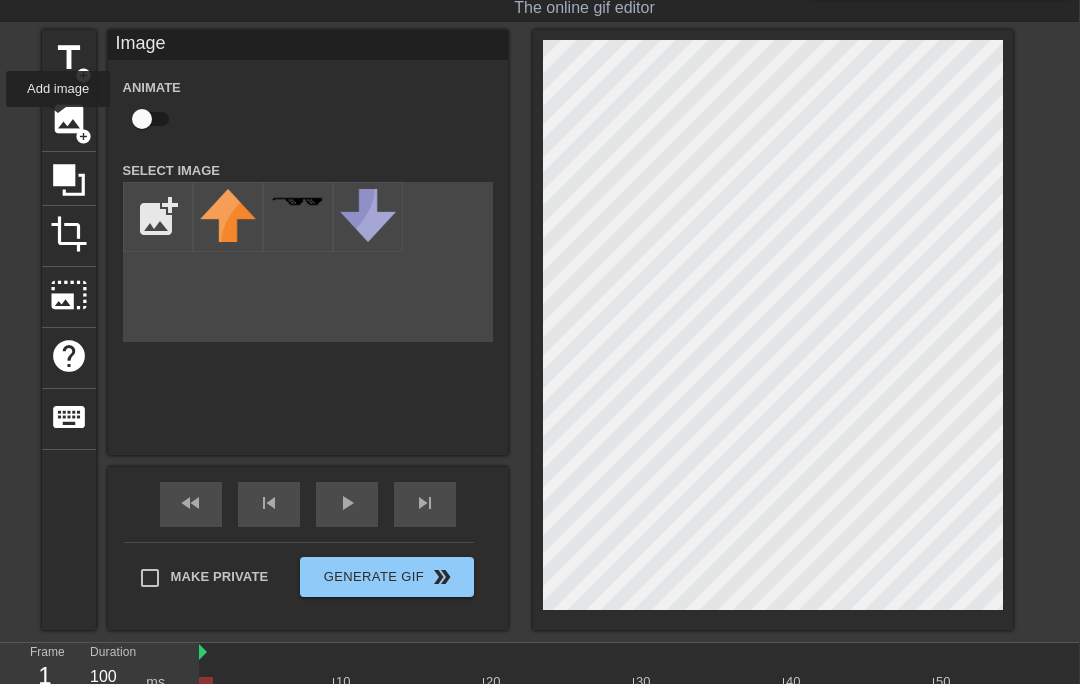 click at bounding box center (158, 217) 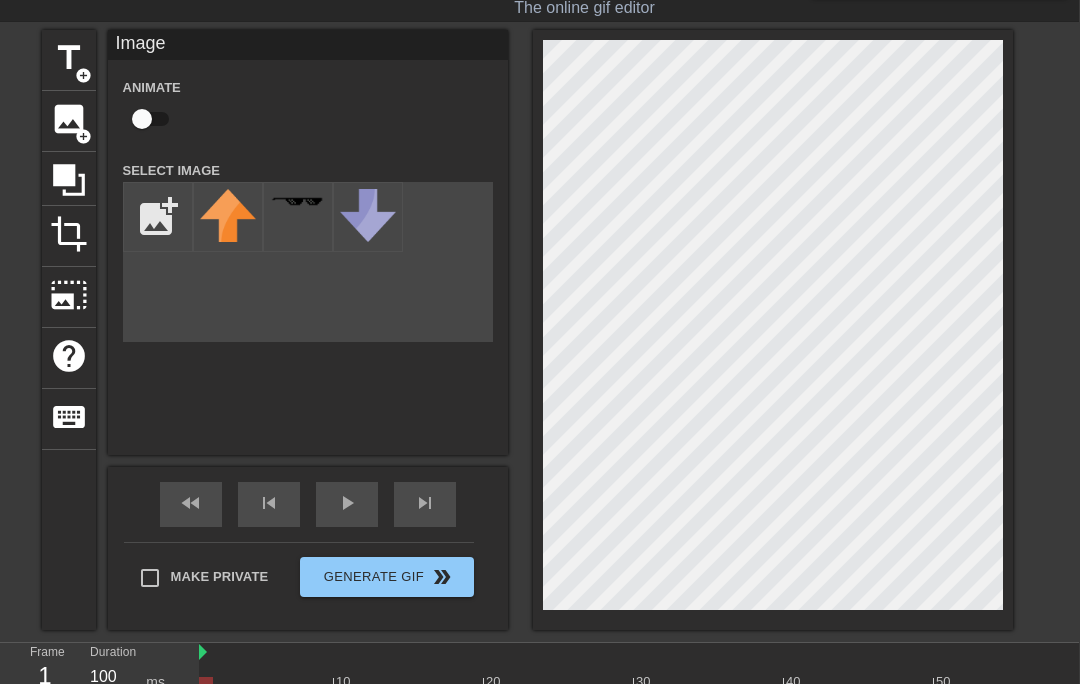 type on "C:\fakepath\IMG_1278.png" 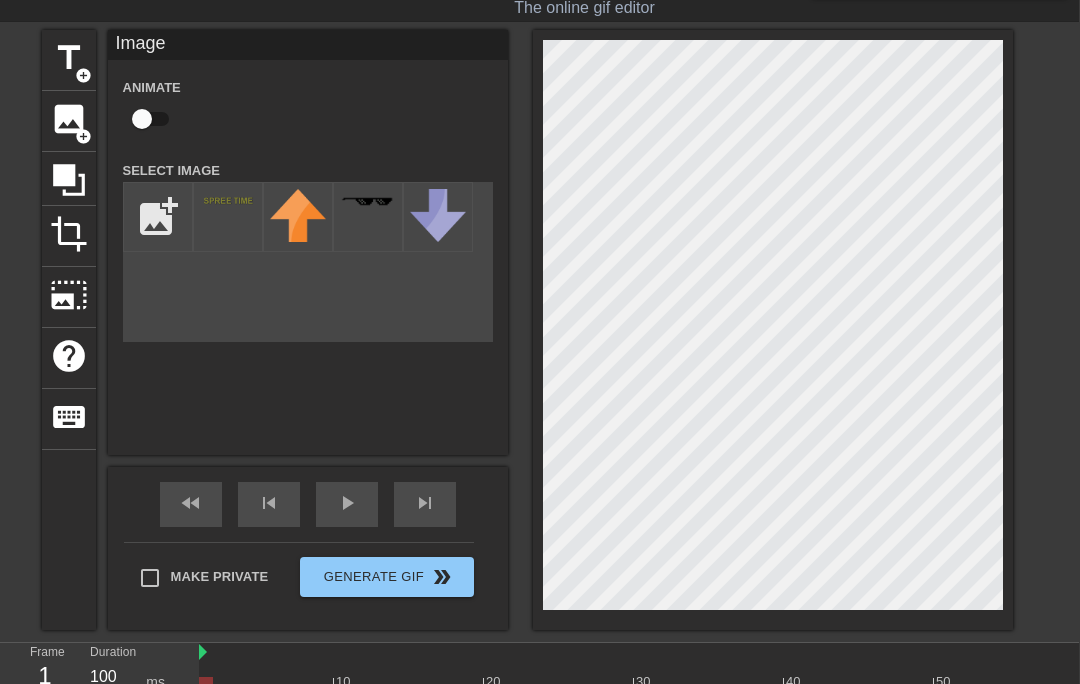 click at bounding box center [228, 217] 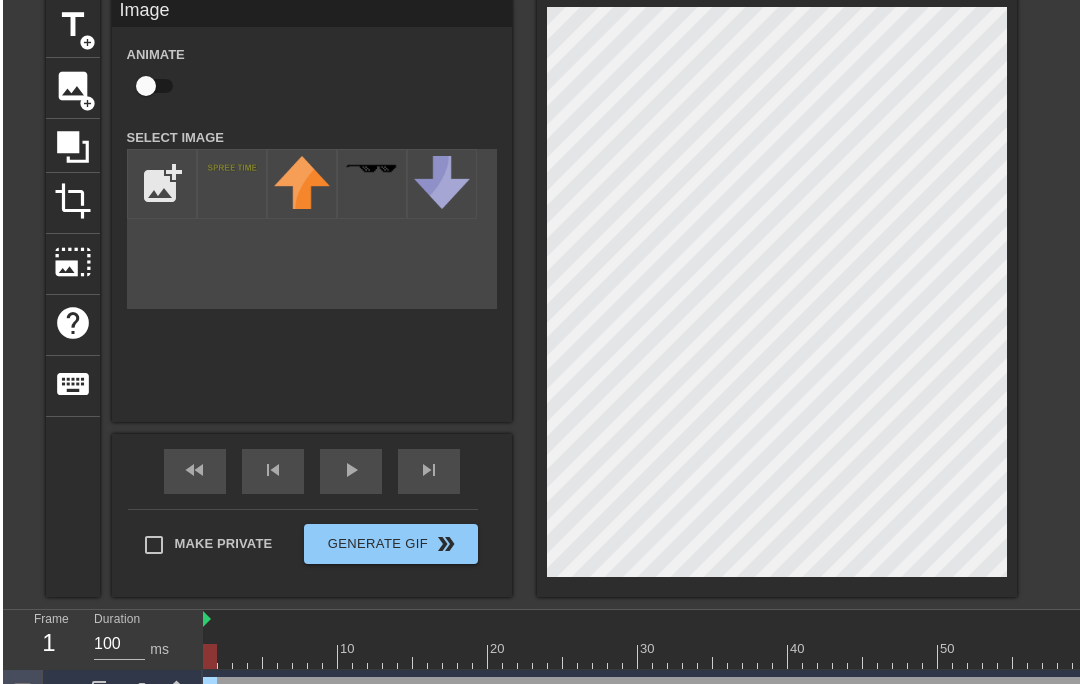scroll, scrollTop: 116, scrollLeft: 0, axis: vertical 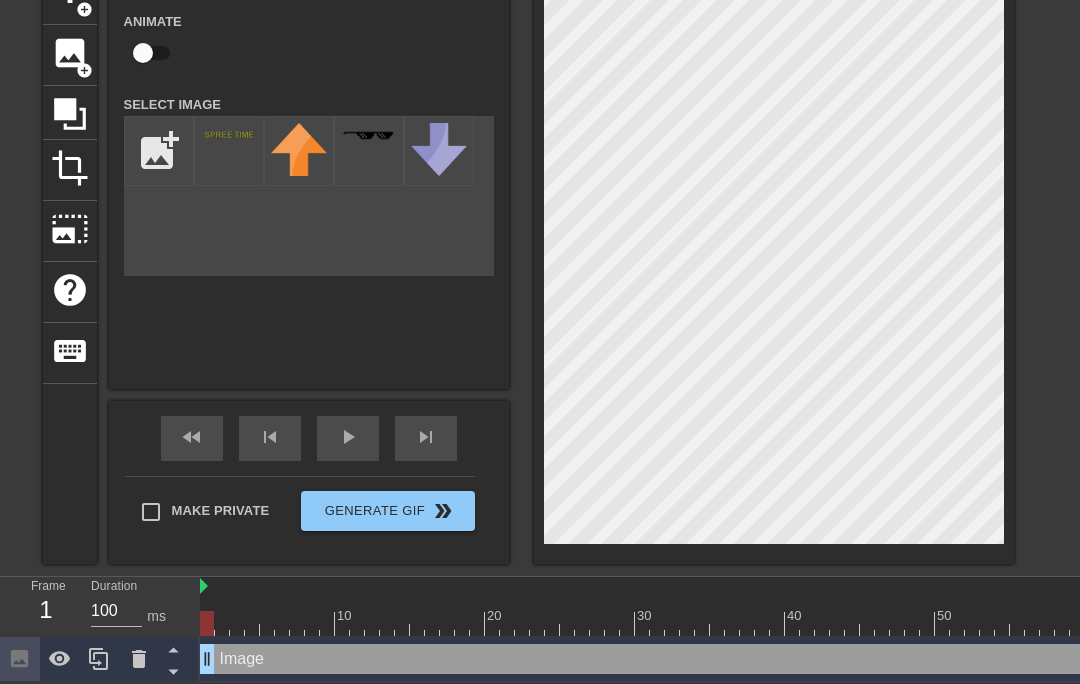 click on "play_arrow" at bounding box center (348, 437) 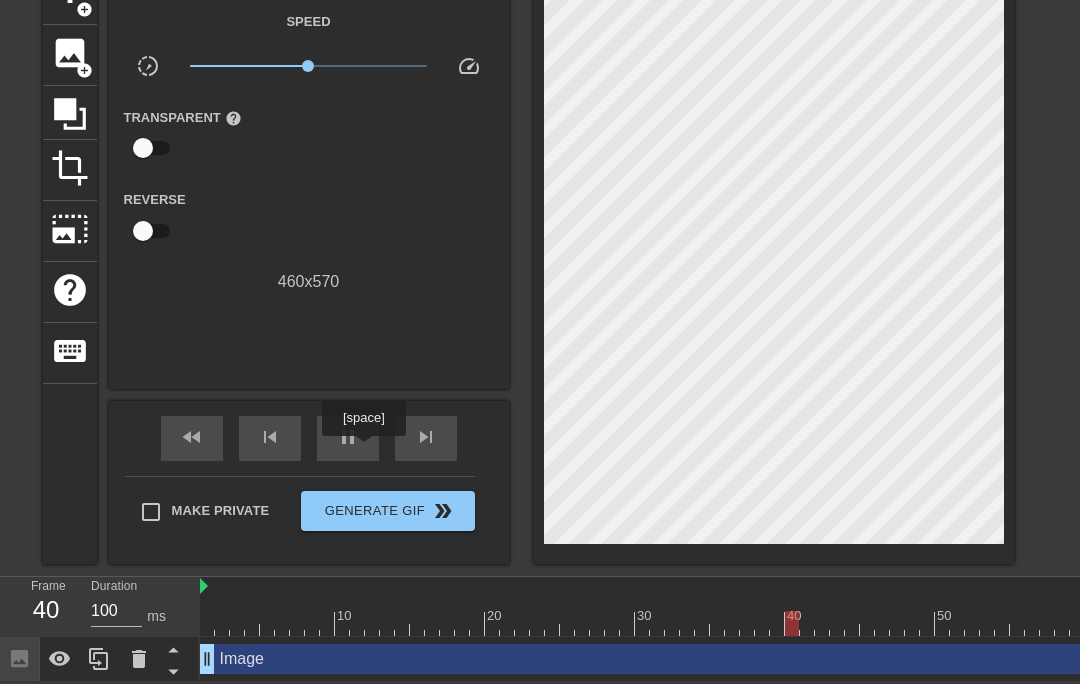 click on "pause" at bounding box center (348, 438) 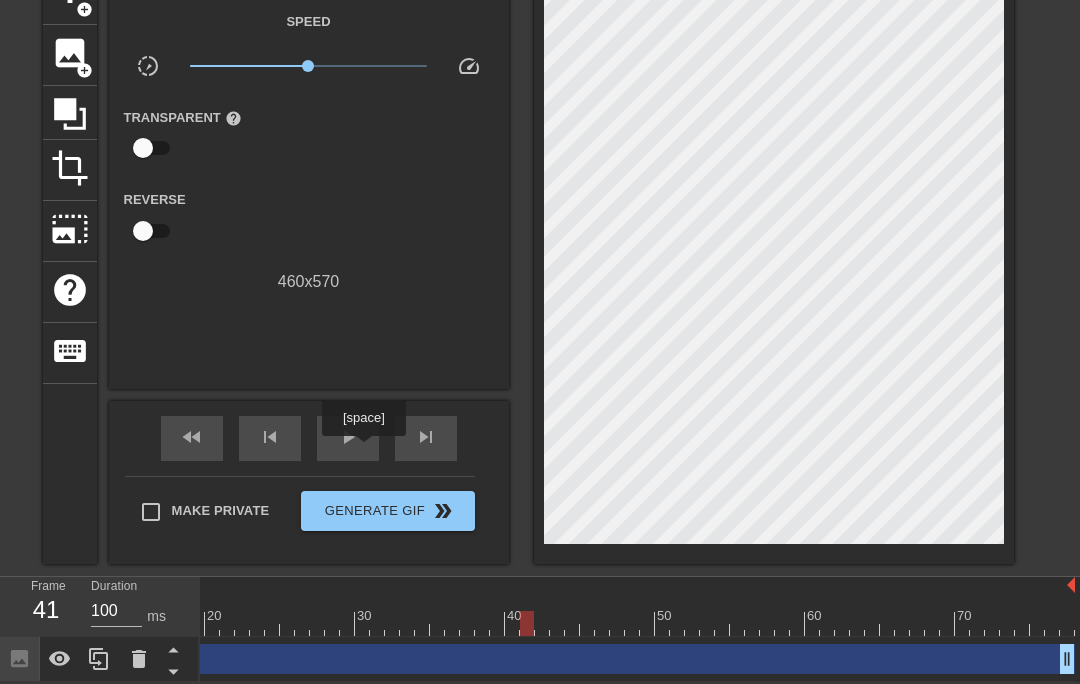 scroll, scrollTop: 0, scrollLeft: 280, axis: horizontal 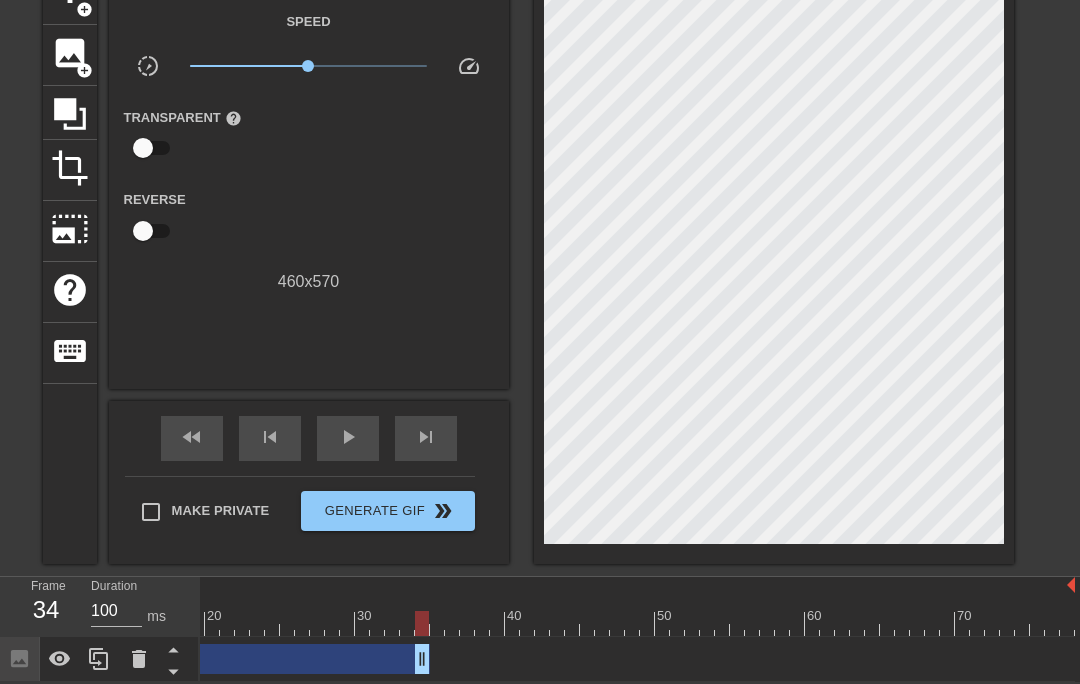click at bounding box center [497, 623] 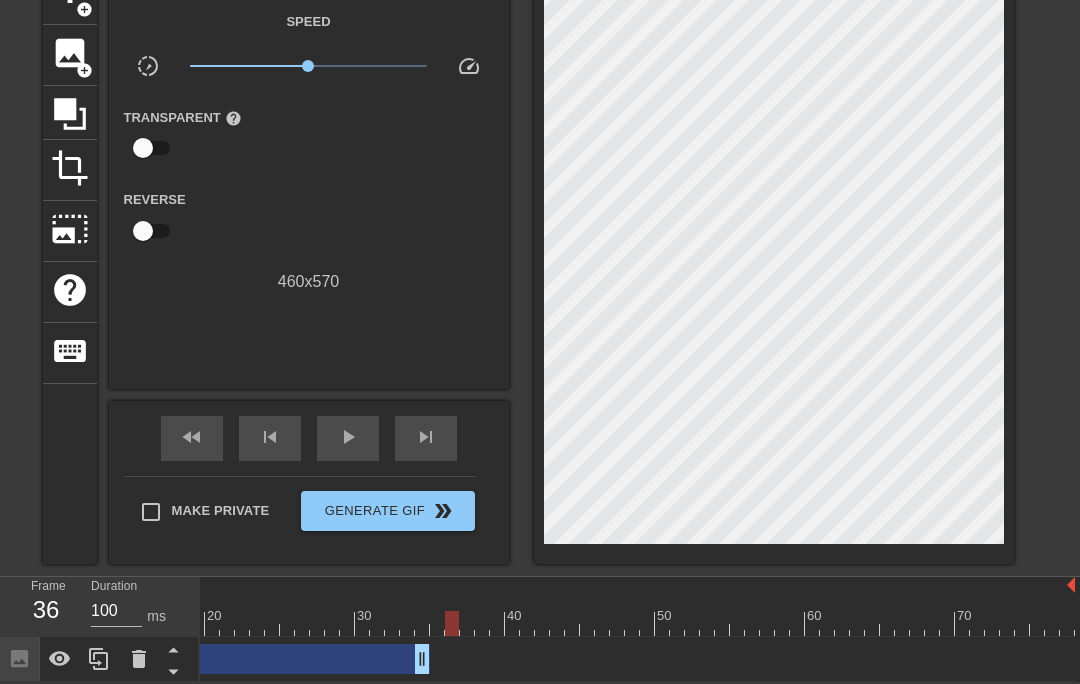 click at bounding box center [497, 623] 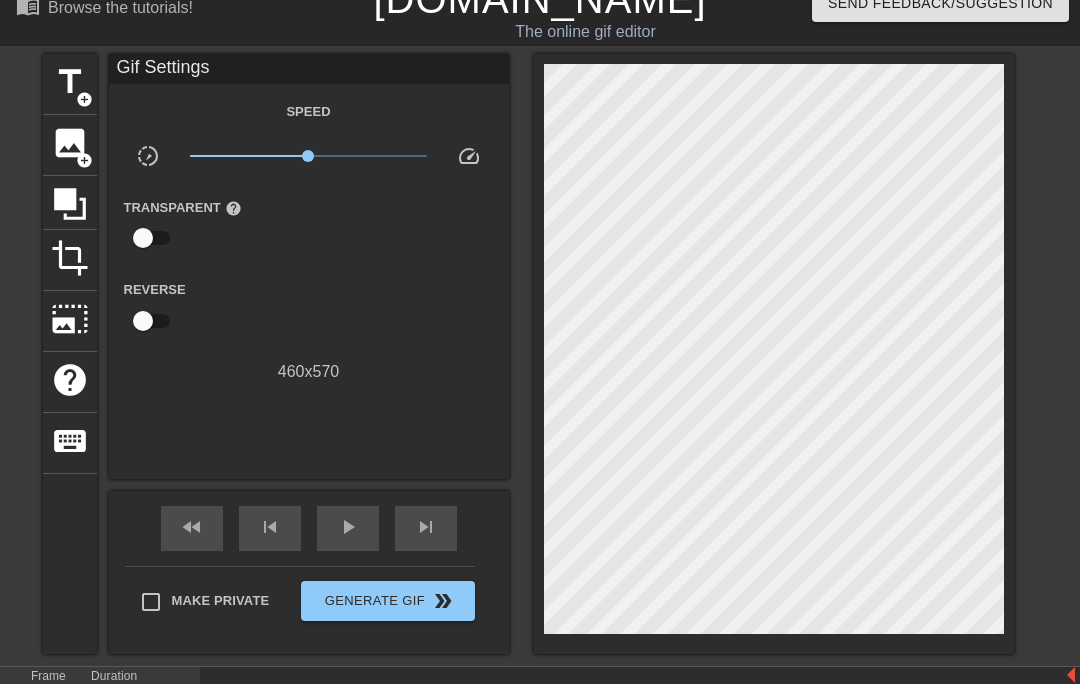 scroll, scrollTop: 0, scrollLeft: 0, axis: both 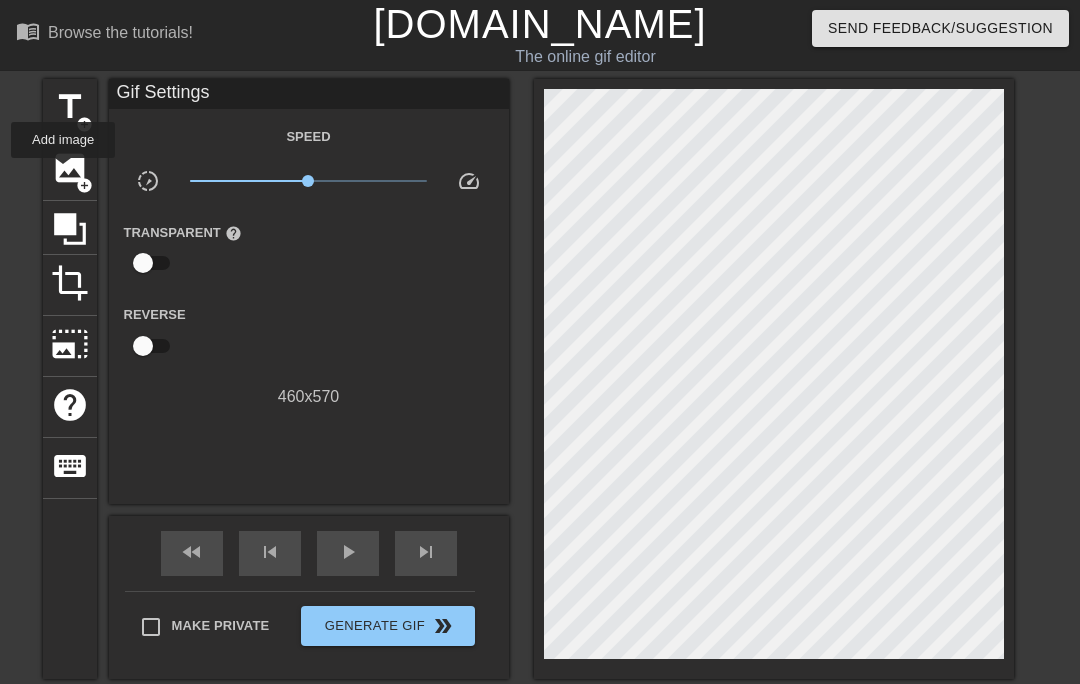 click on "image" at bounding box center (70, 168) 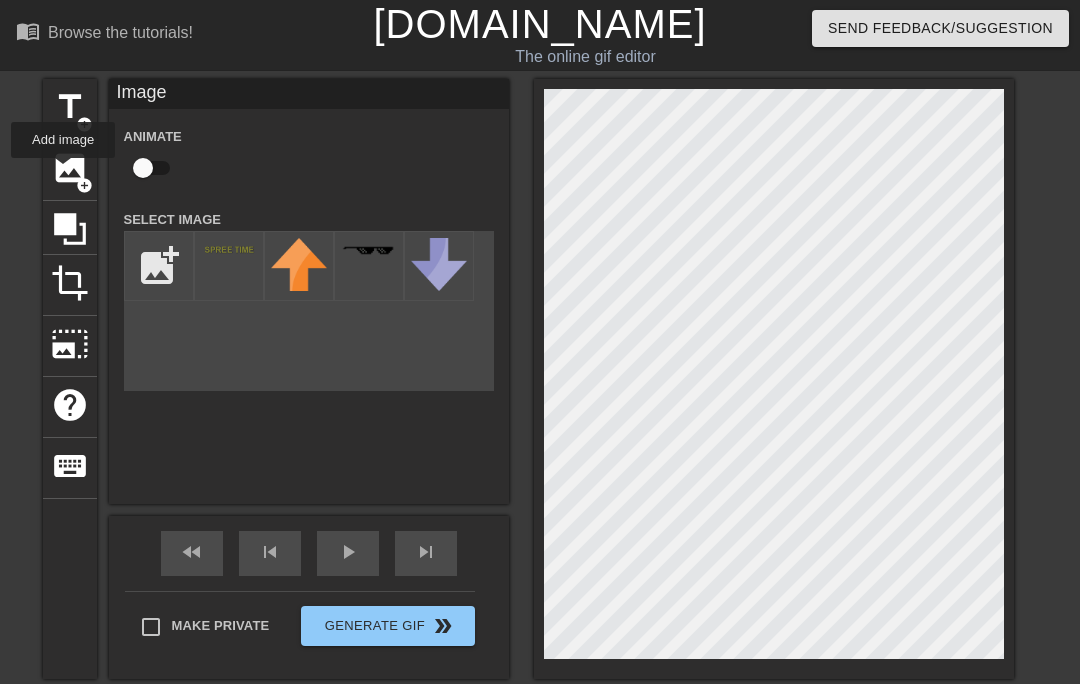 click at bounding box center [229, 266] 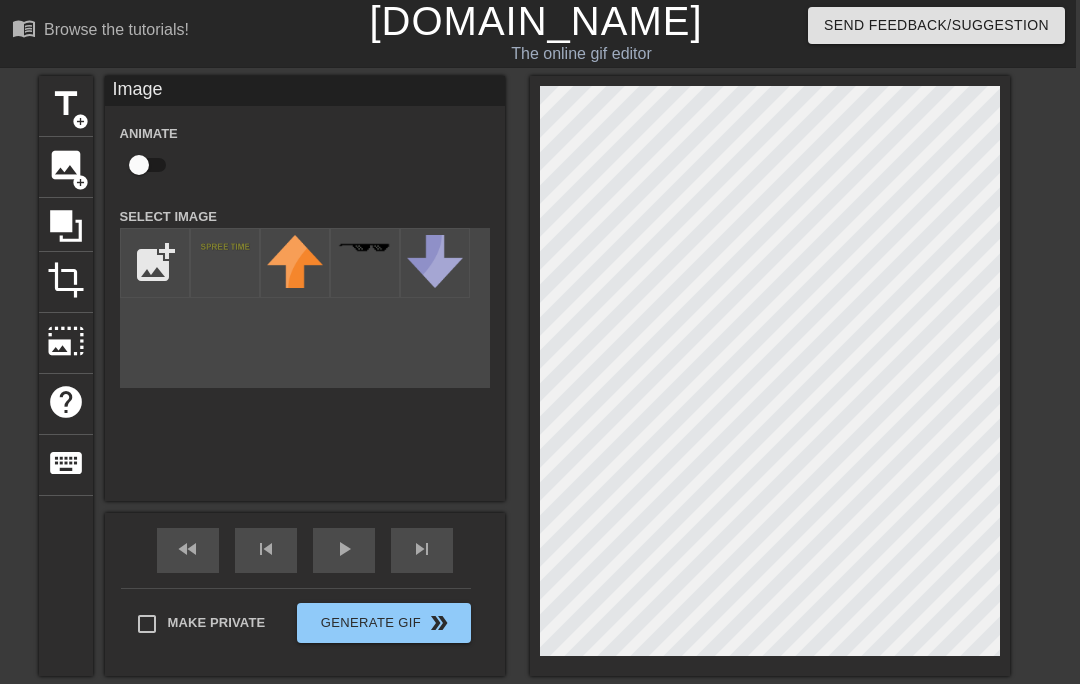 scroll, scrollTop: 74, scrollLeft: 15, axis: both 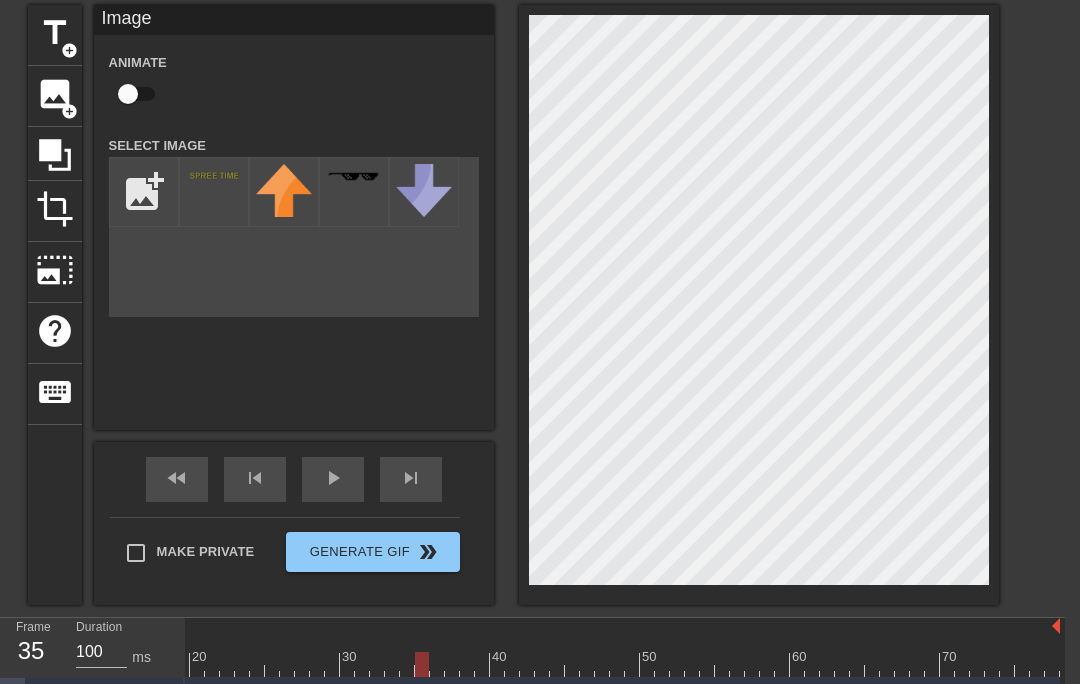 click 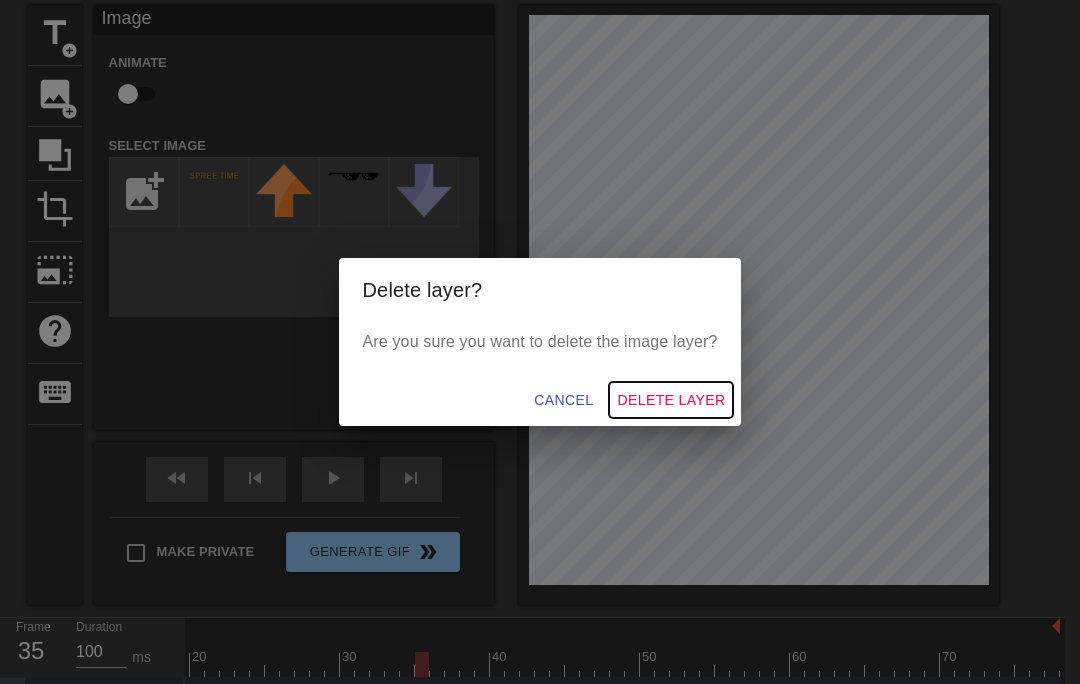 click on "Delete Layer" at bounding box center (671, 400) 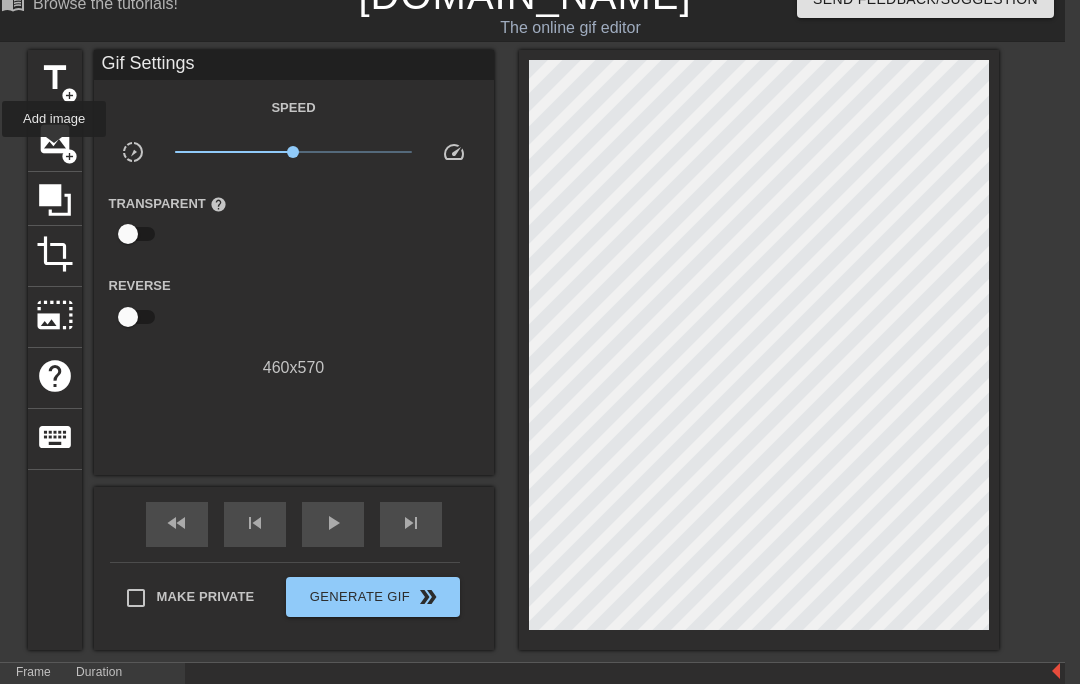 click on "image" at bounding box center [55, 139] 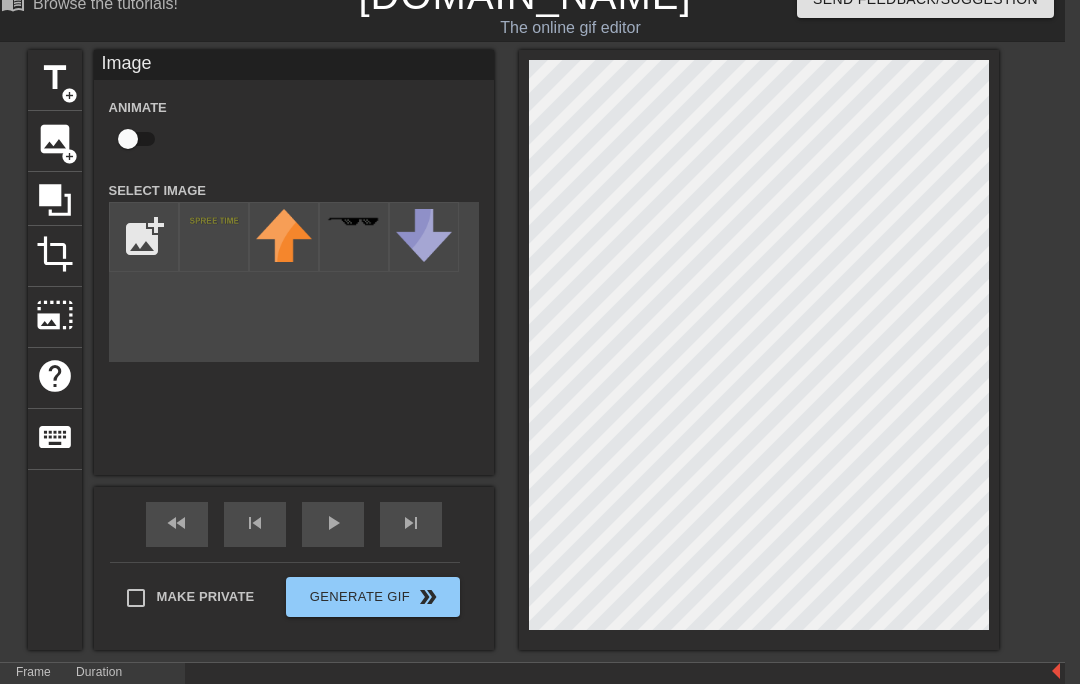 click at bounding box center (214, 237) 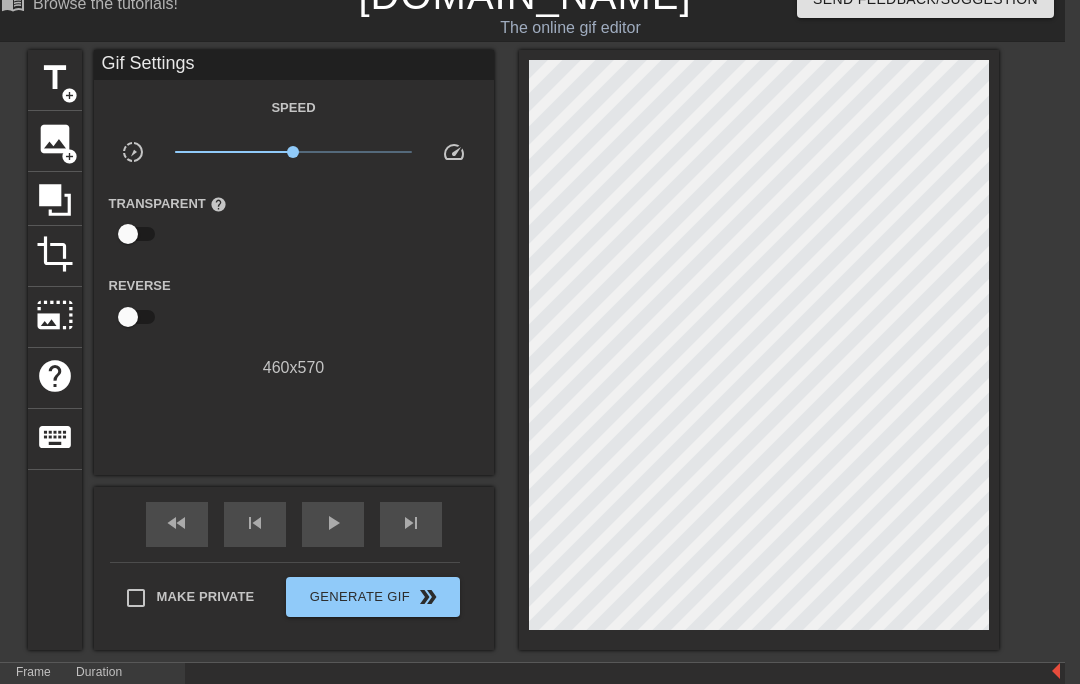 click at bounding box center (482, 709) 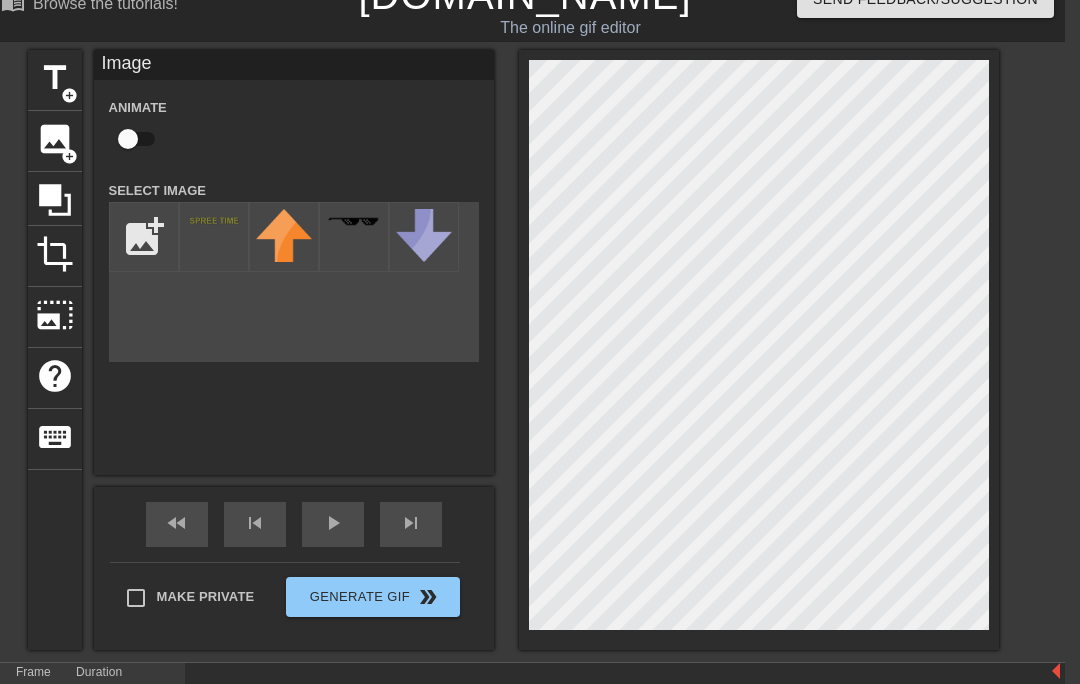 click at bounding box center (128, 139) 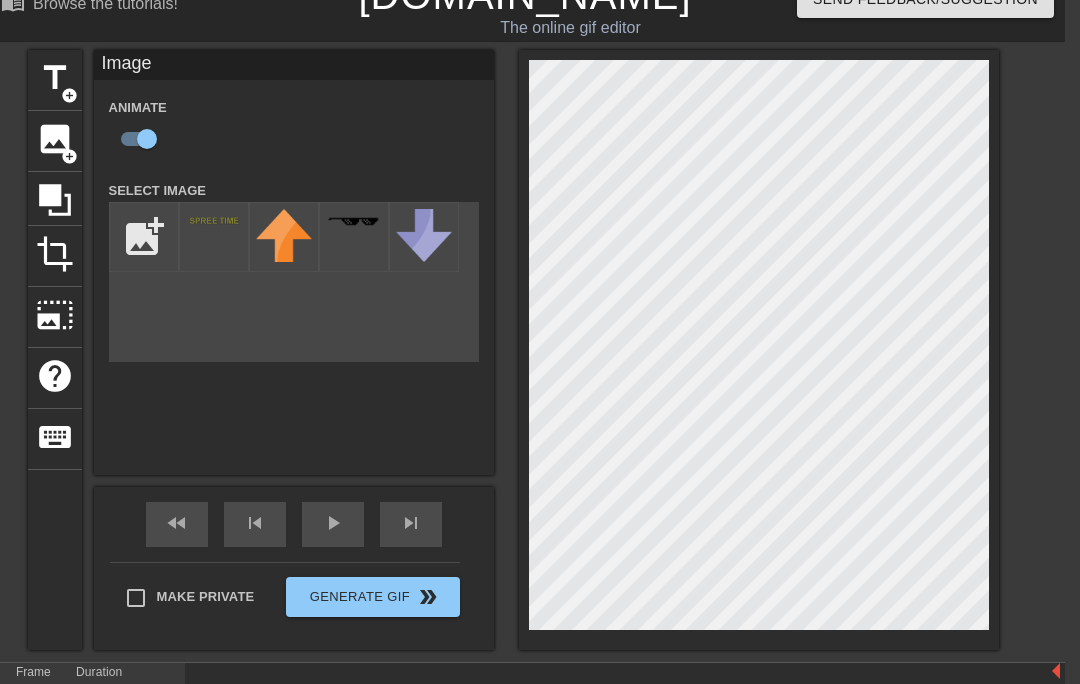 click at bounding box center [482, 709] 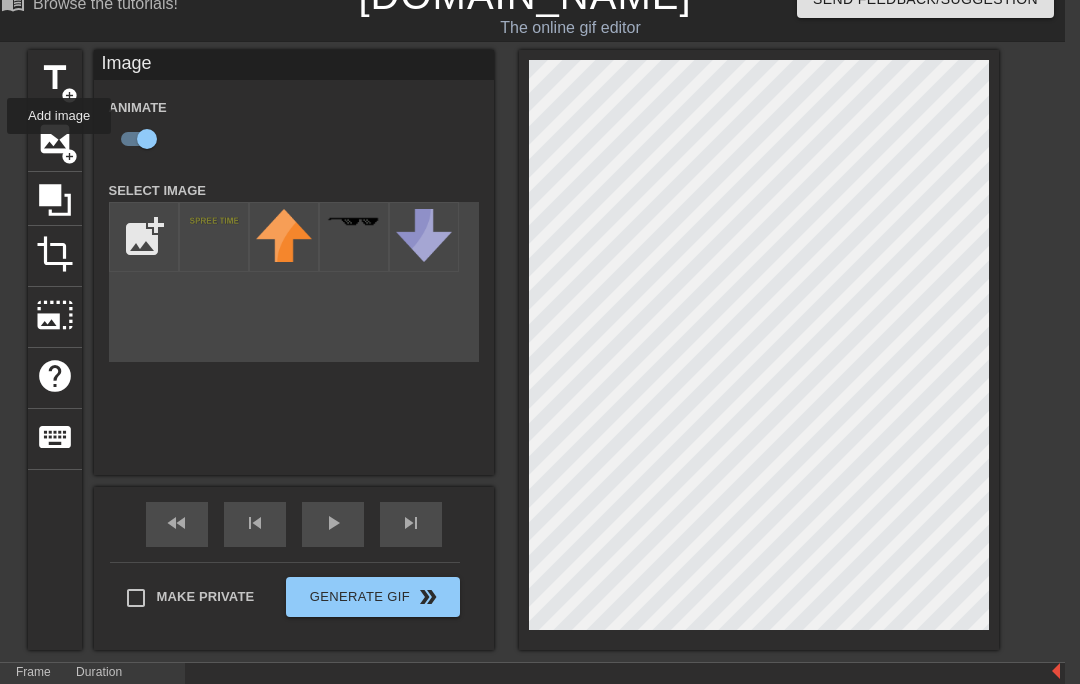 click on "add_circle" at bounding box center (69, 156) 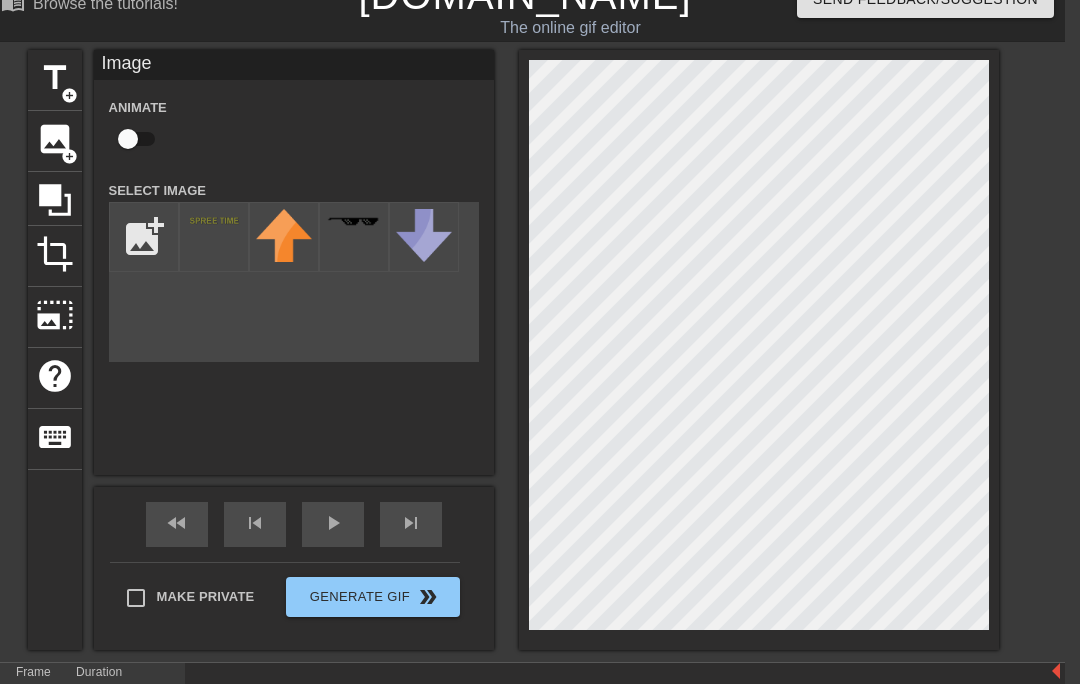click at bounding box center [214, 221] 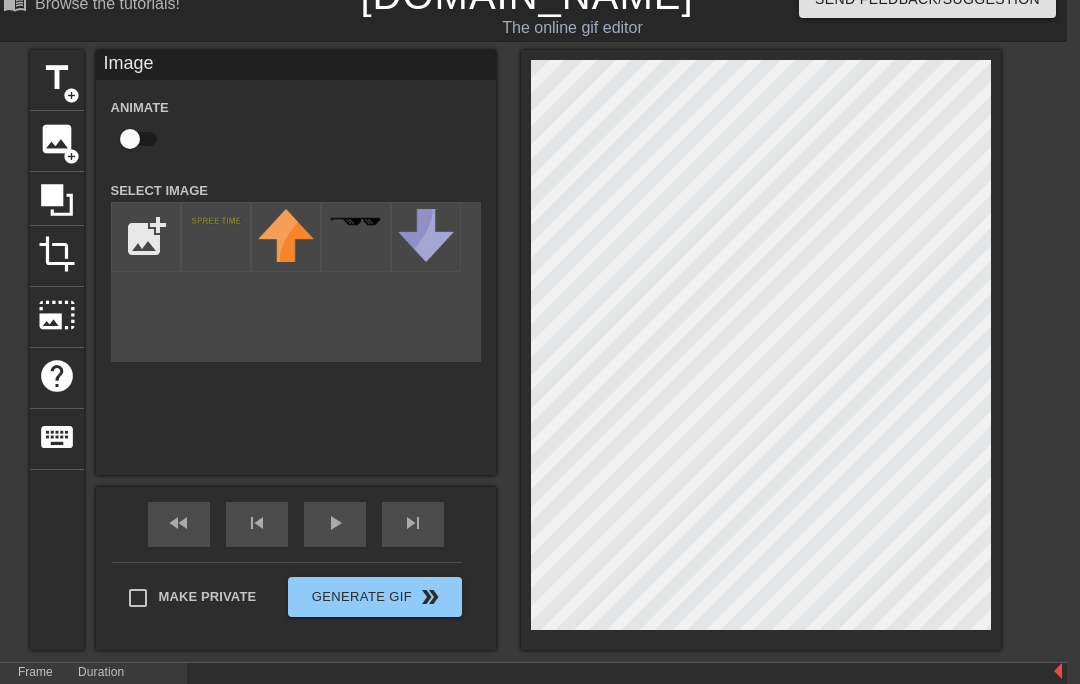 scroll, scrollTop: 29, scrollLeft: 12, axis: both 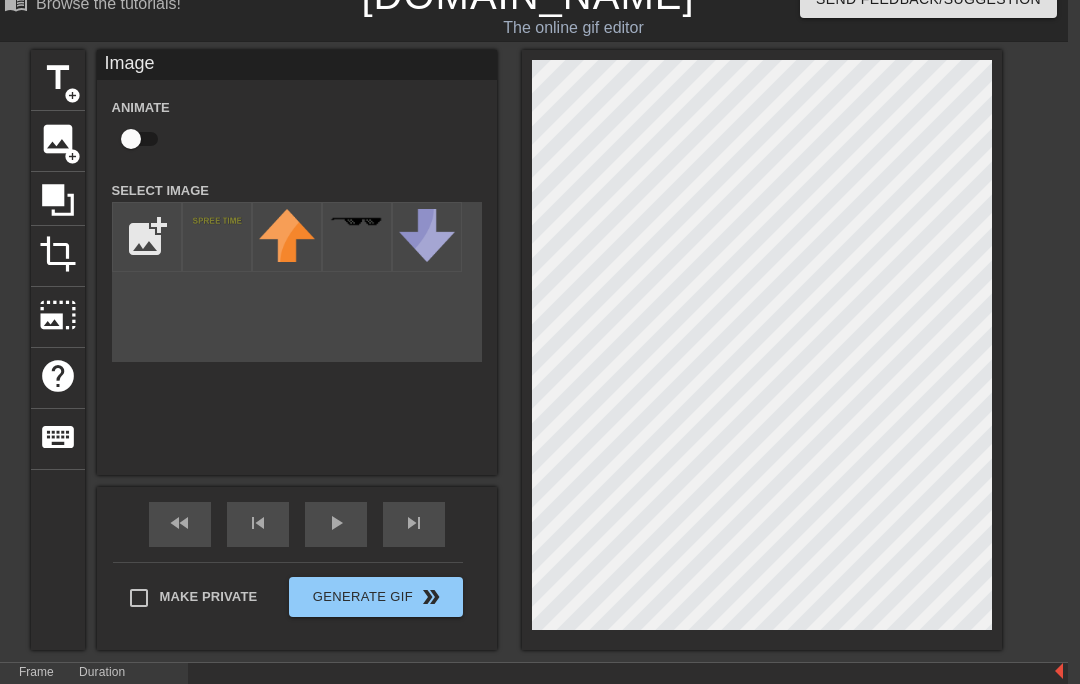 click on "Image drag_handle drag_handle" at bounding box center (485, 745) 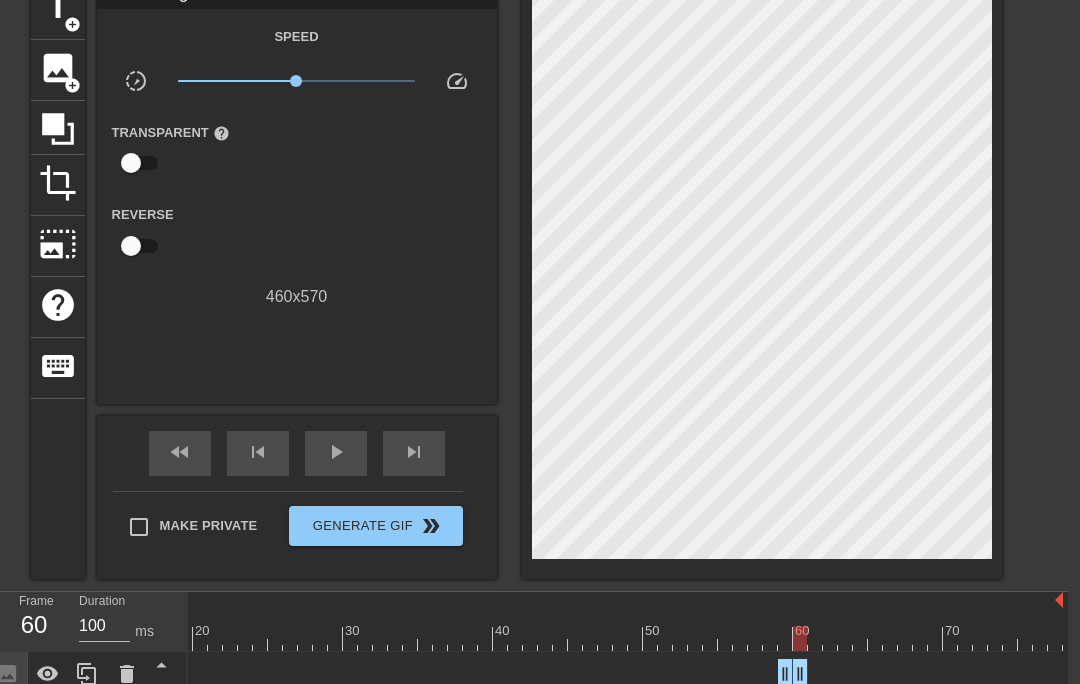 scroll, scrollTop: 119, scrollLeft: 11, axis: both 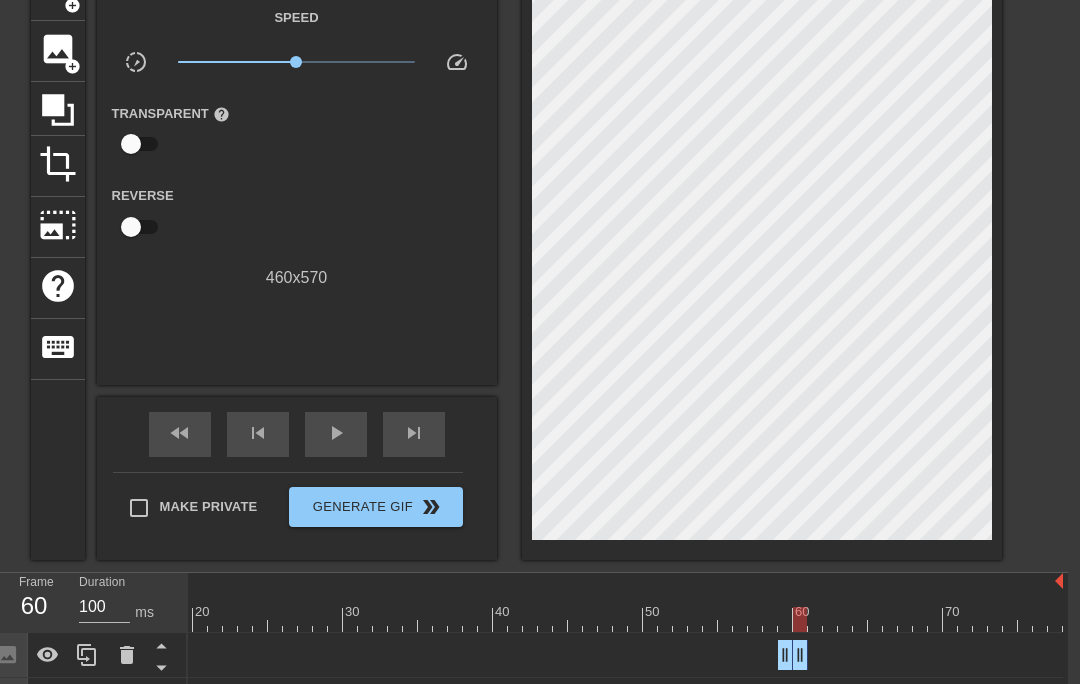 click at bounding box center [486, 619] 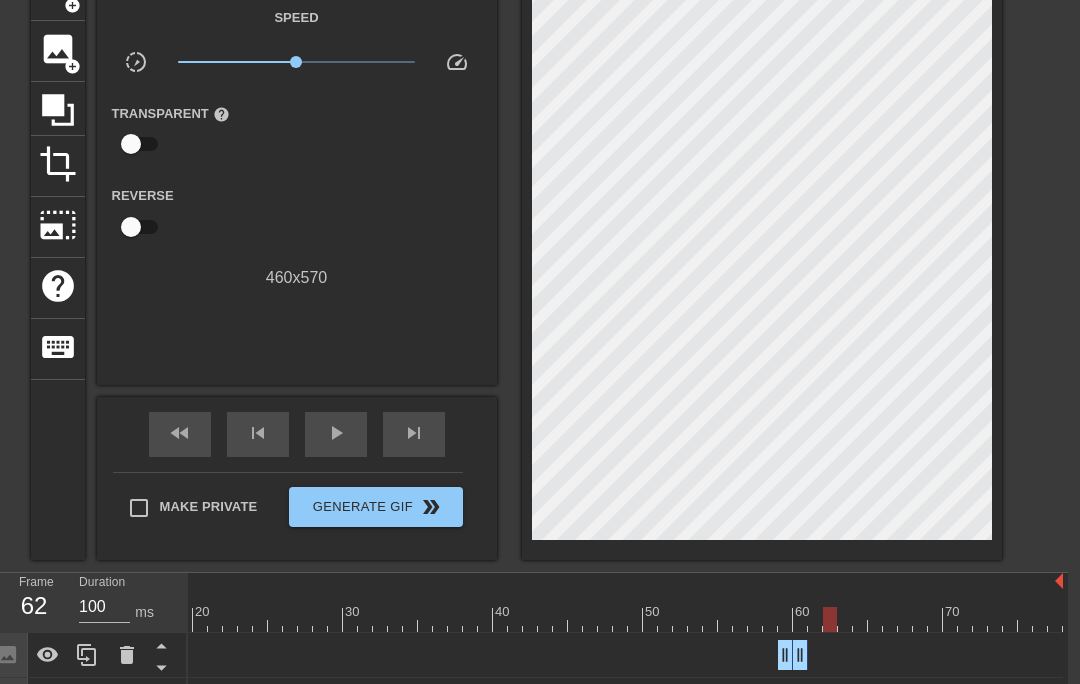 scroll, scrollTop: 119, scrollLeft: 12, axis: both 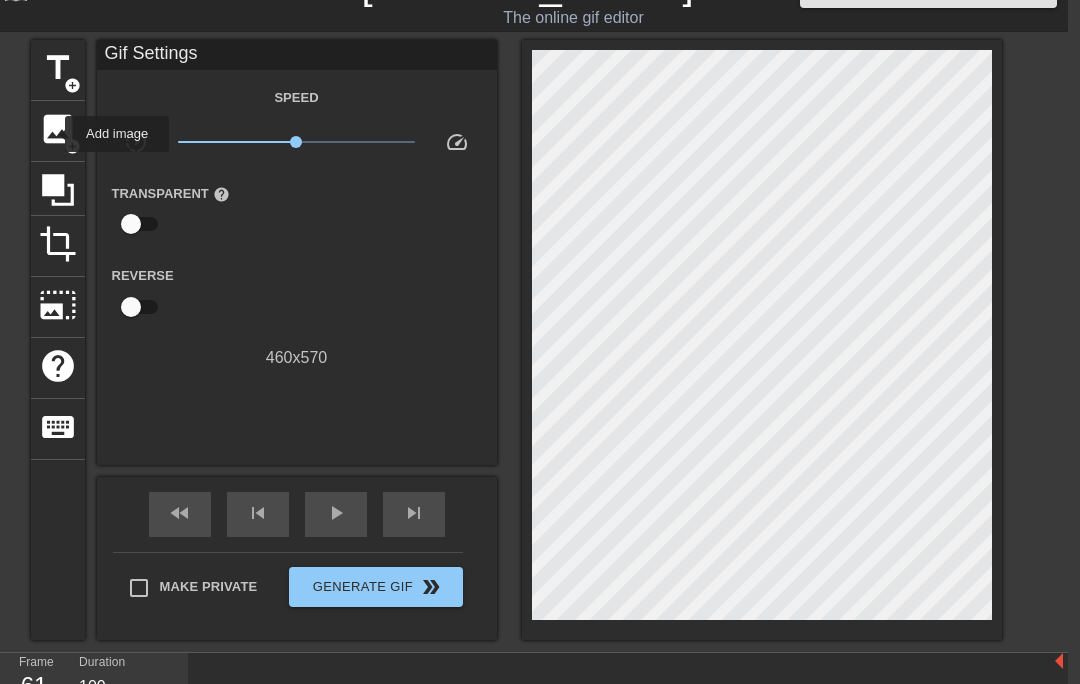 click on "image" at bounding box center [58, 129] 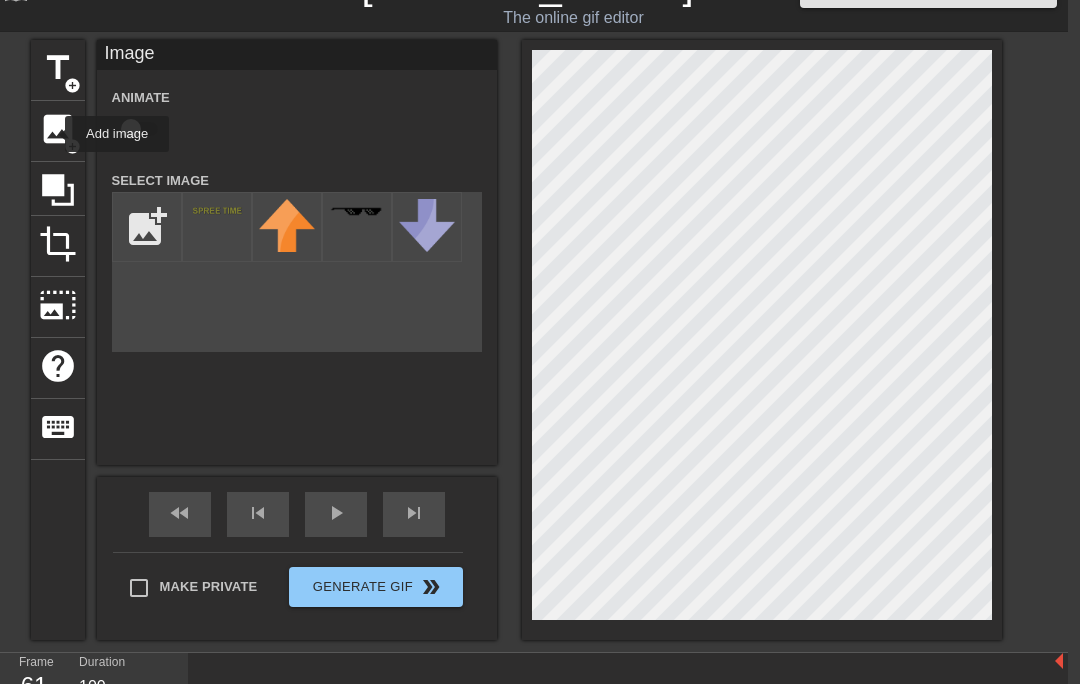 click at bounding box center [217, 211] 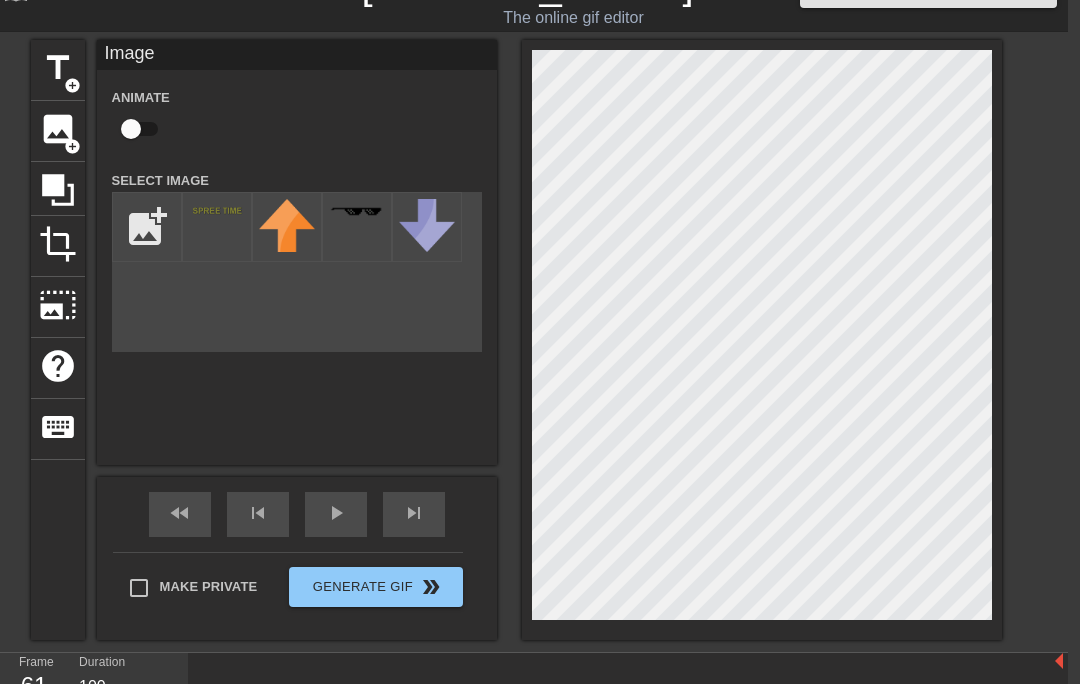 click at bounding box center (147, 227) 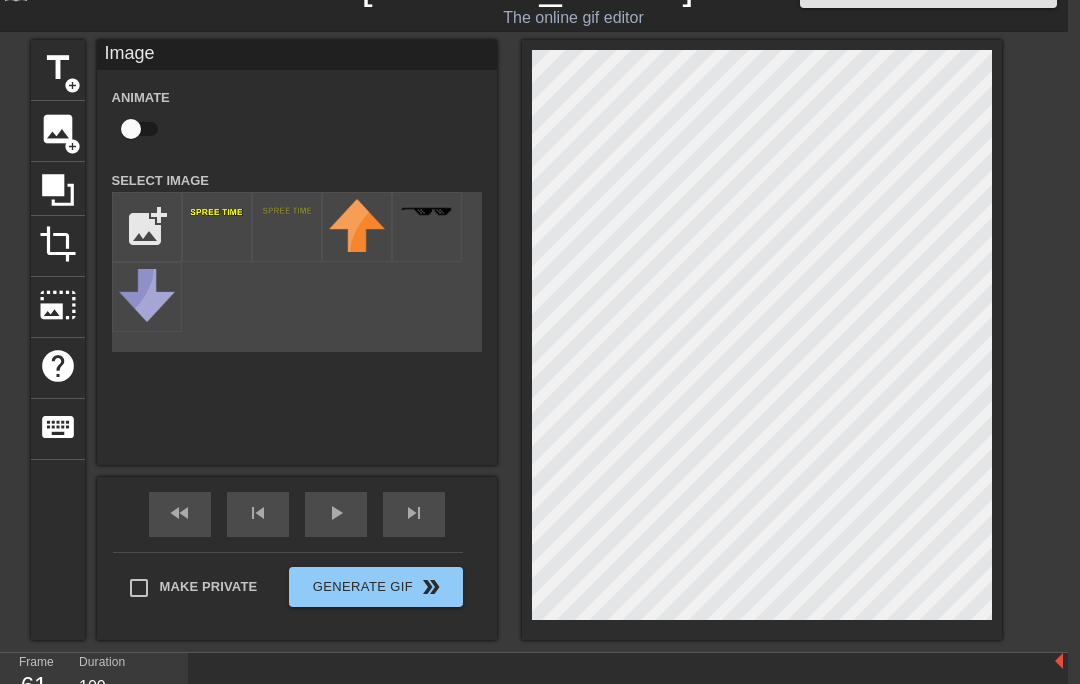 click at bounding box center (217, 212) 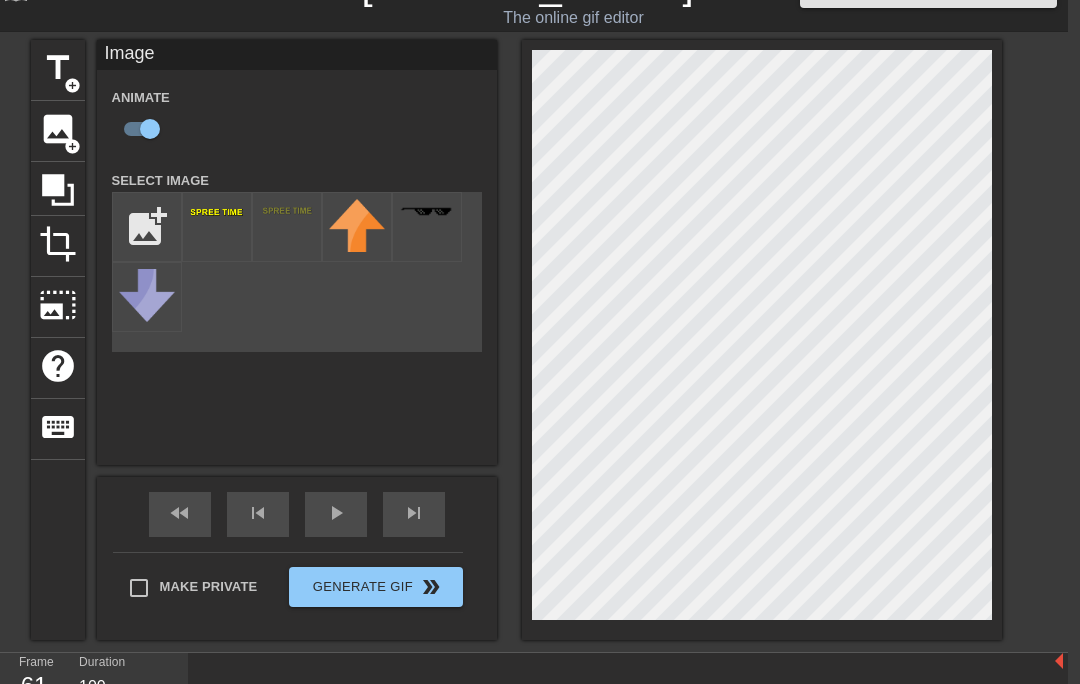 click at bounding box center [485, 699] 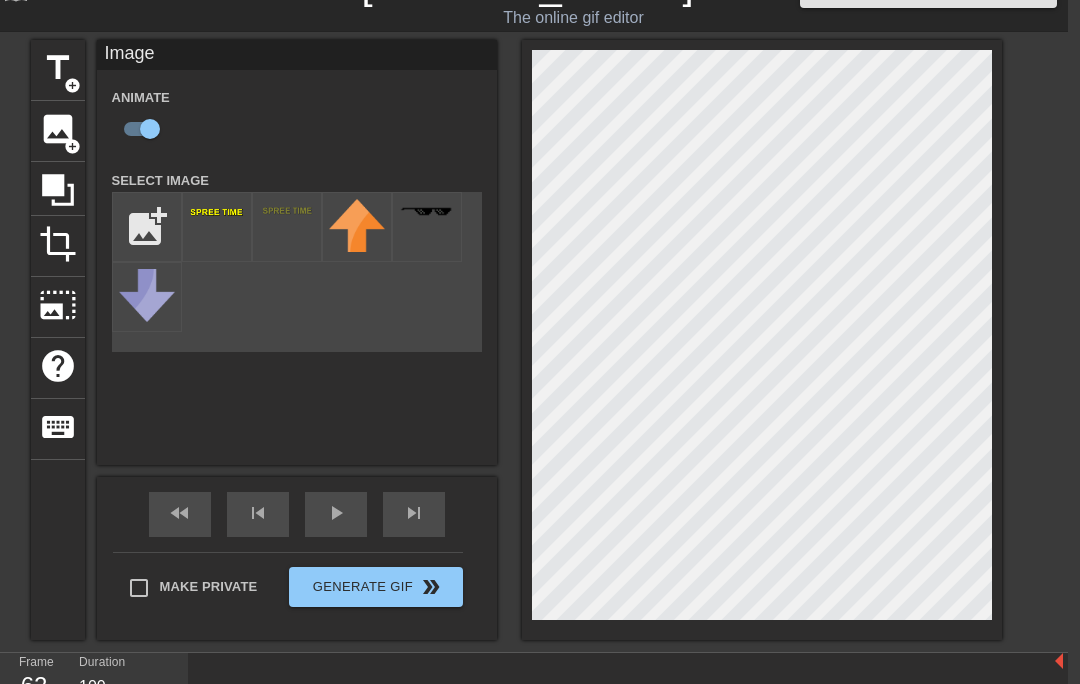 click at bounding box center (485, 699) 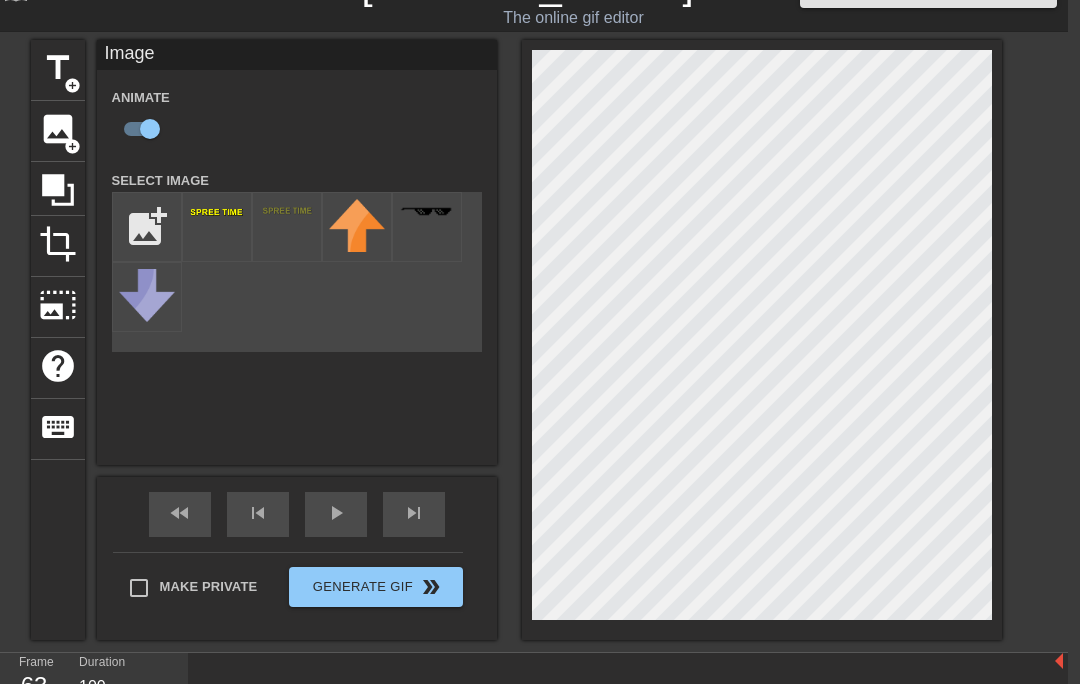 click at bounding box center [485, 699] 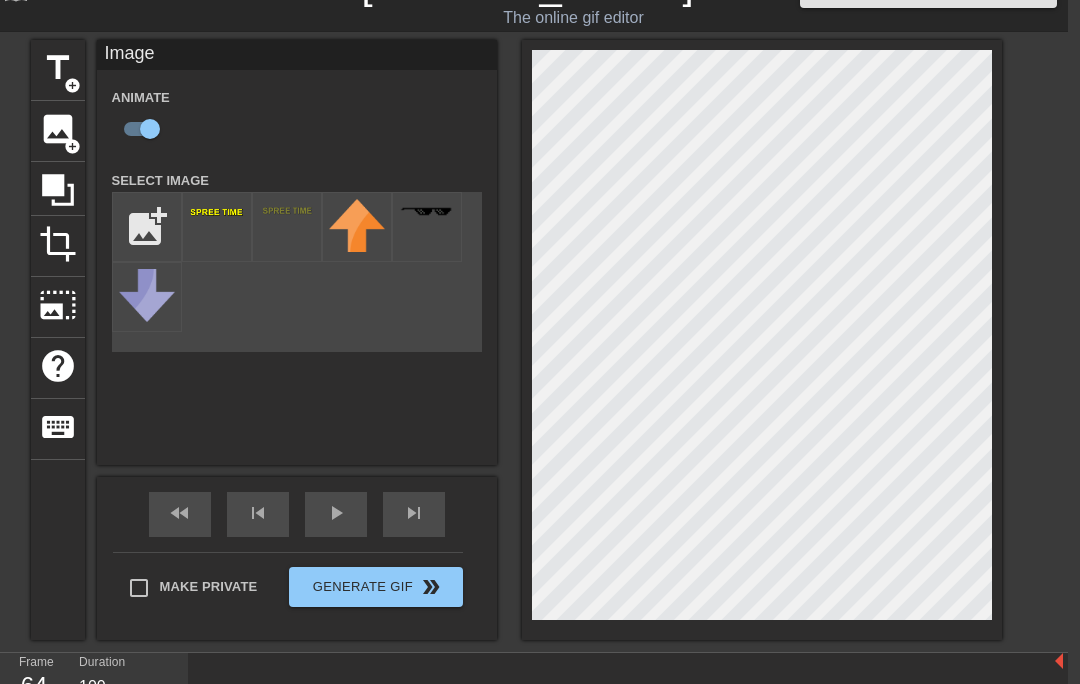 click at bounding box center (485, 699) 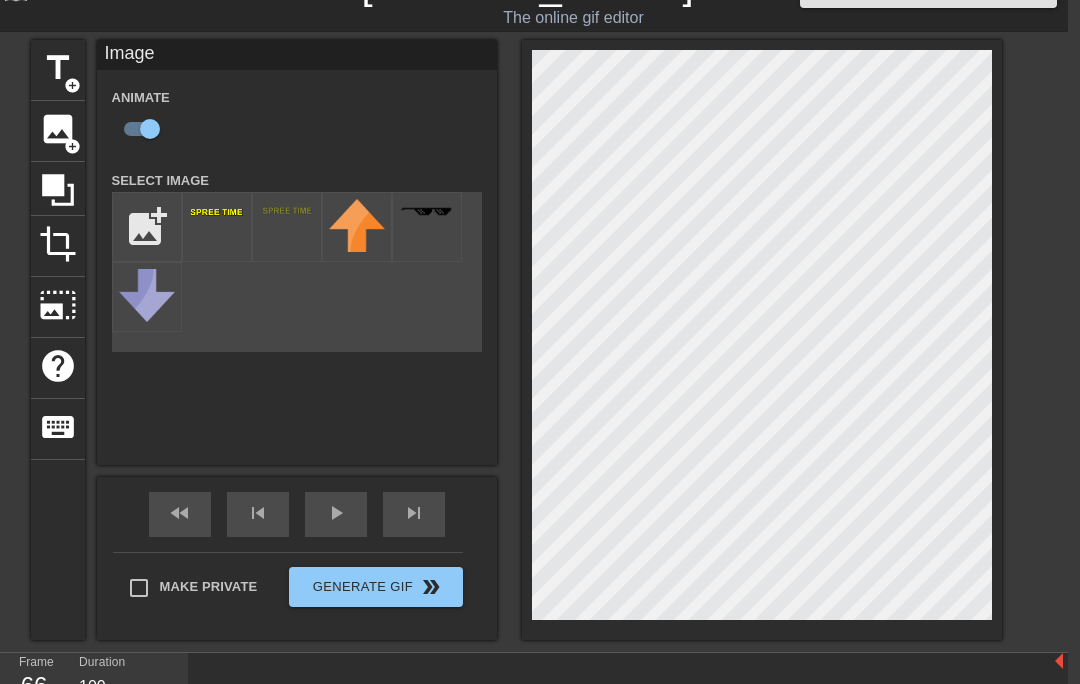 click at bounding box center [485, 699] 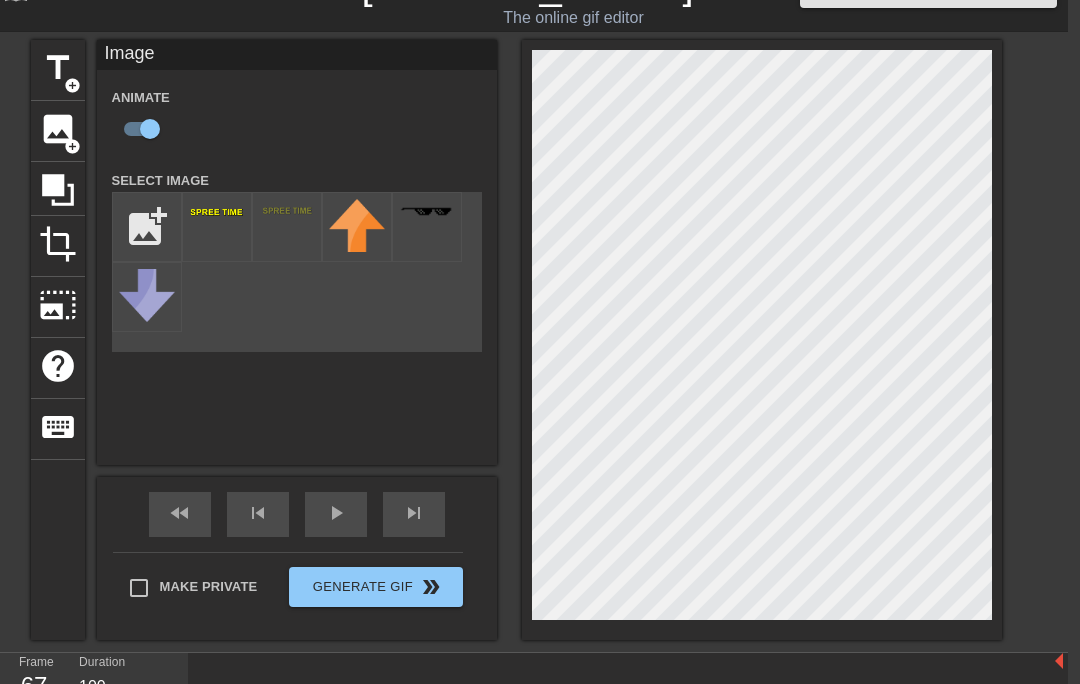 click at bounding box center (485, 699) 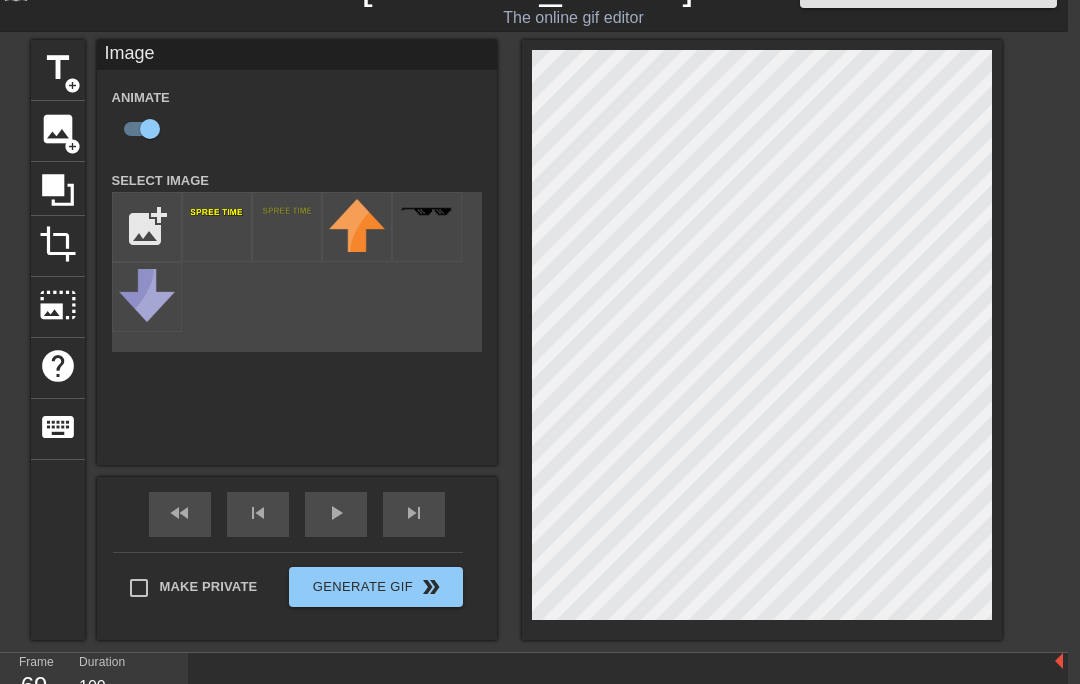 click at bounding box center (485, 699) 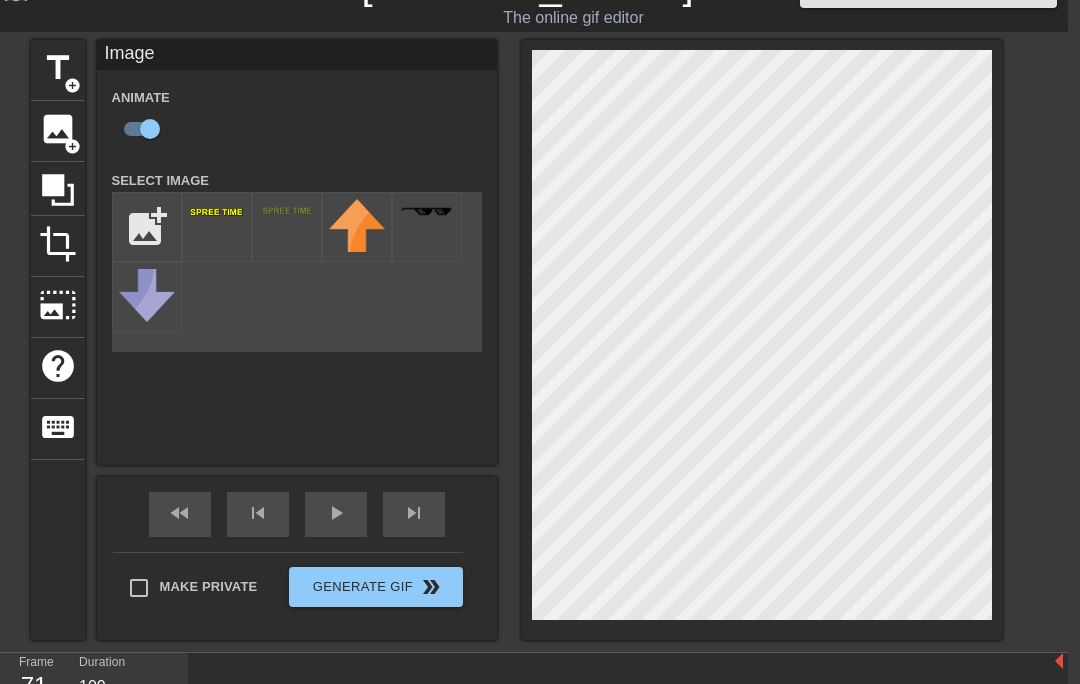 click at bounding box center [485, 699] 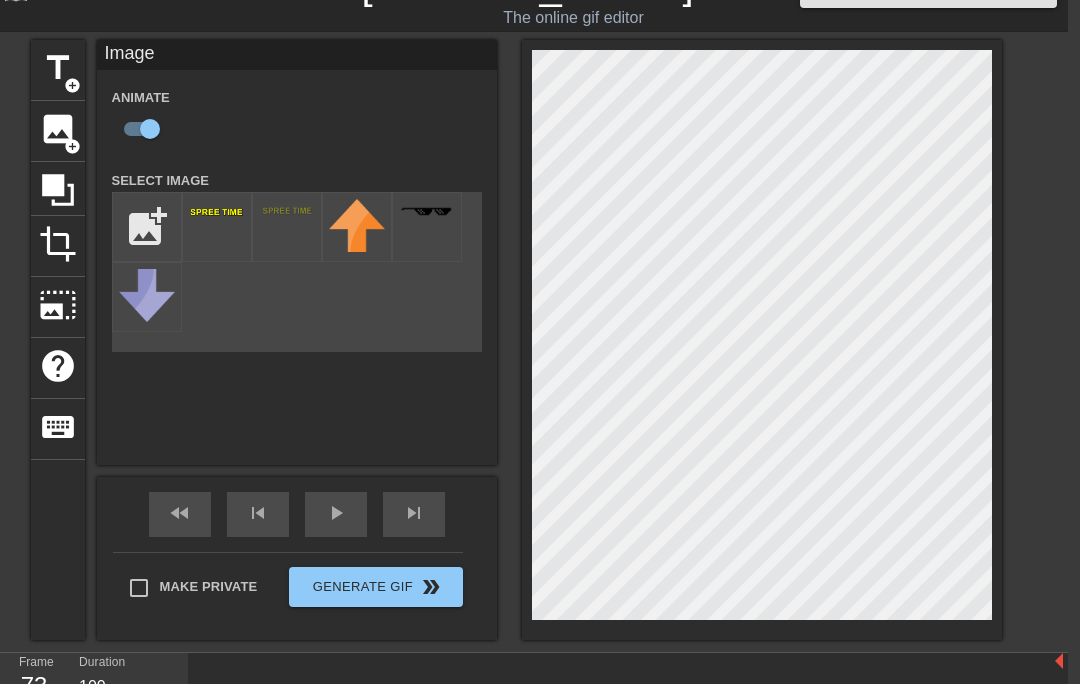 click at bounding box center [485, 699] 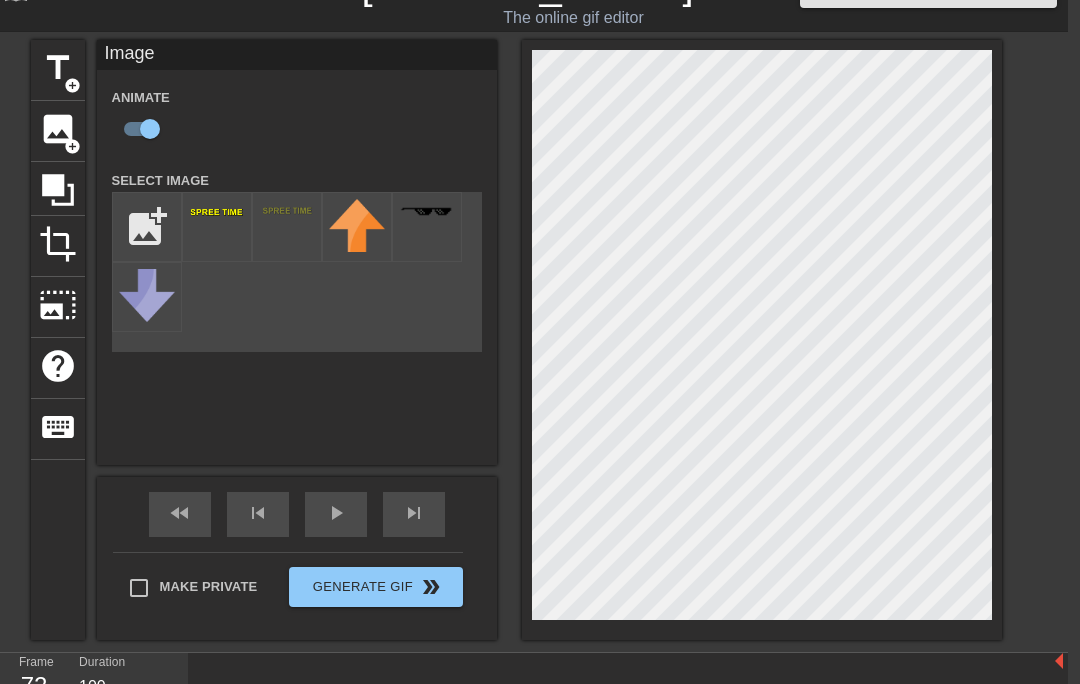 click at bounding box center [147, 227] 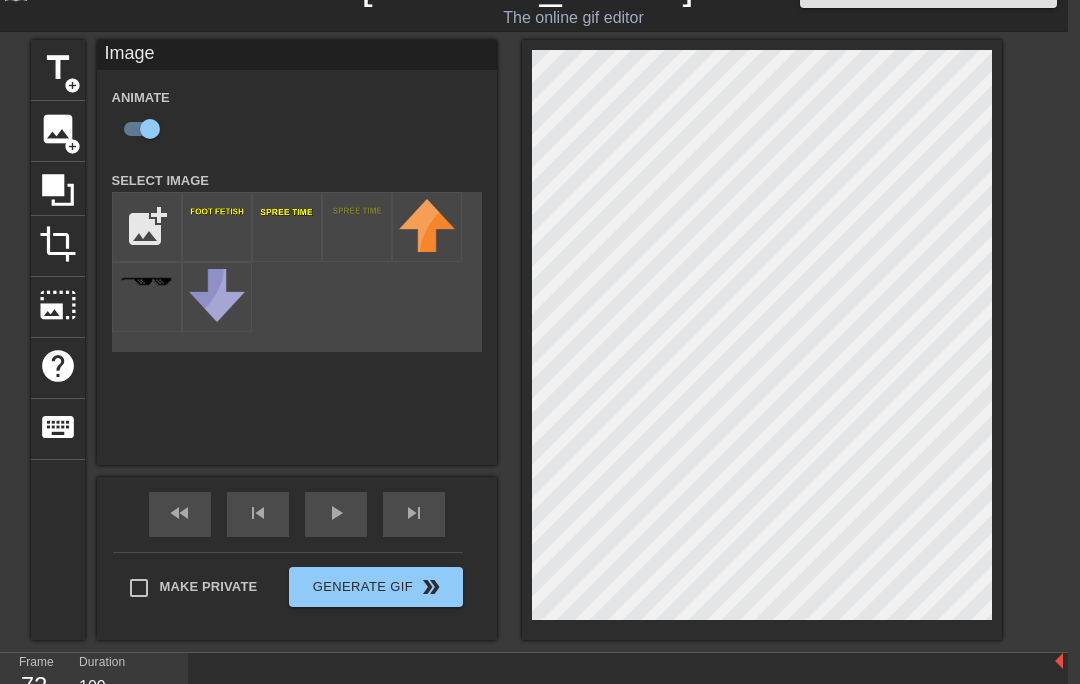click at bounding box center (217, 227) 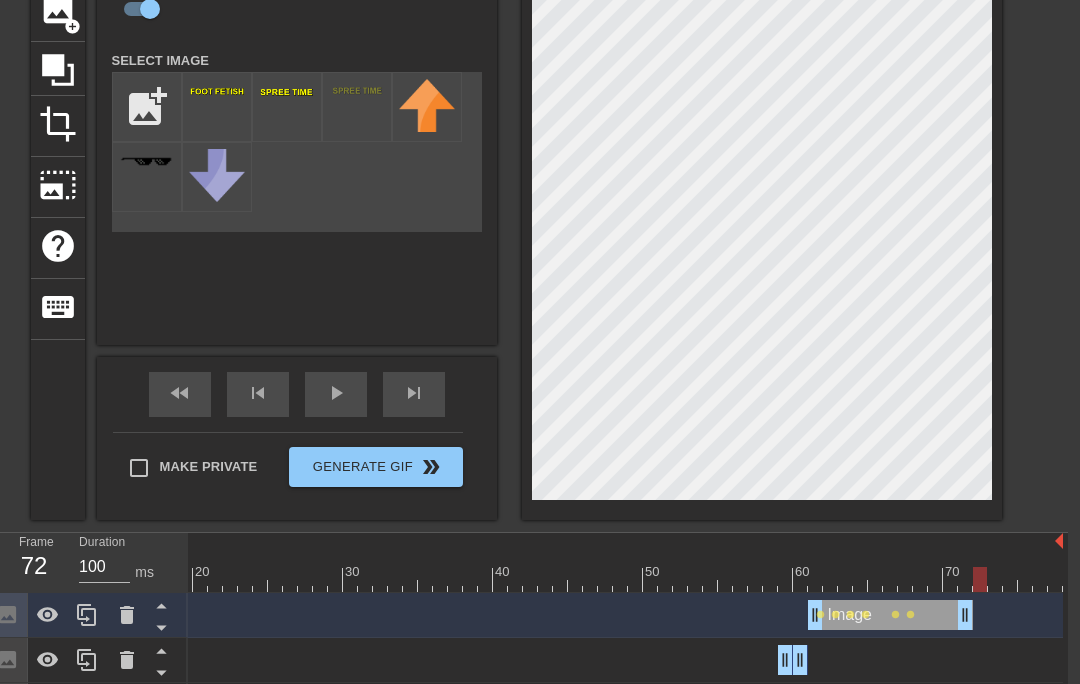 scroll, scrollTop: 159, scrollLeft: 11, axis: both 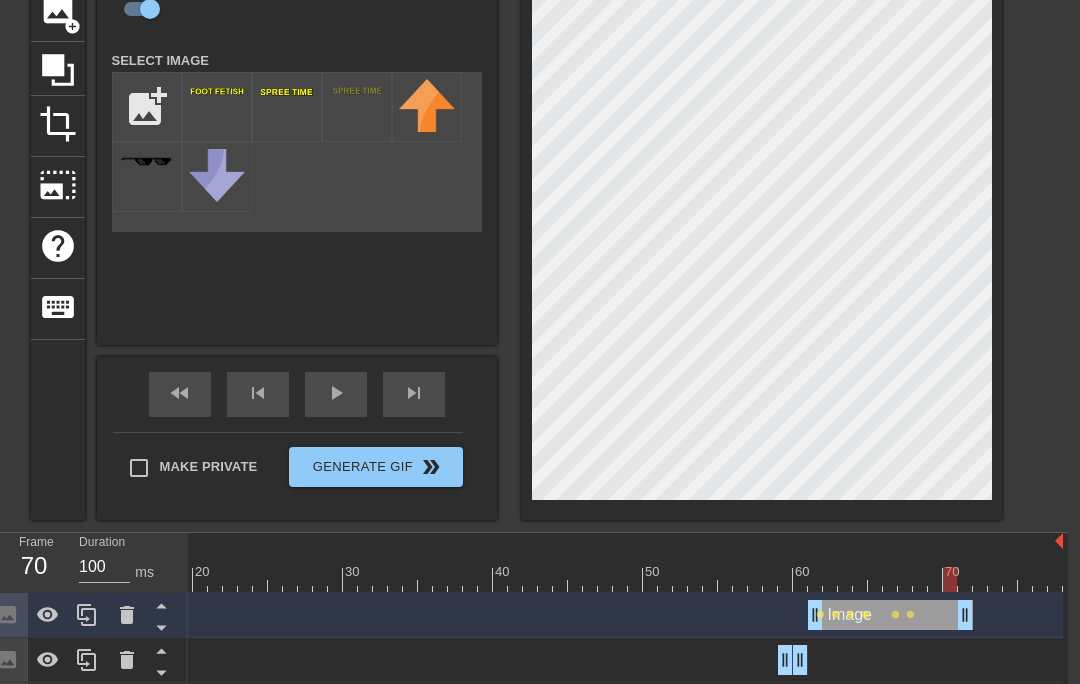 click at bounding box center [485, 579] 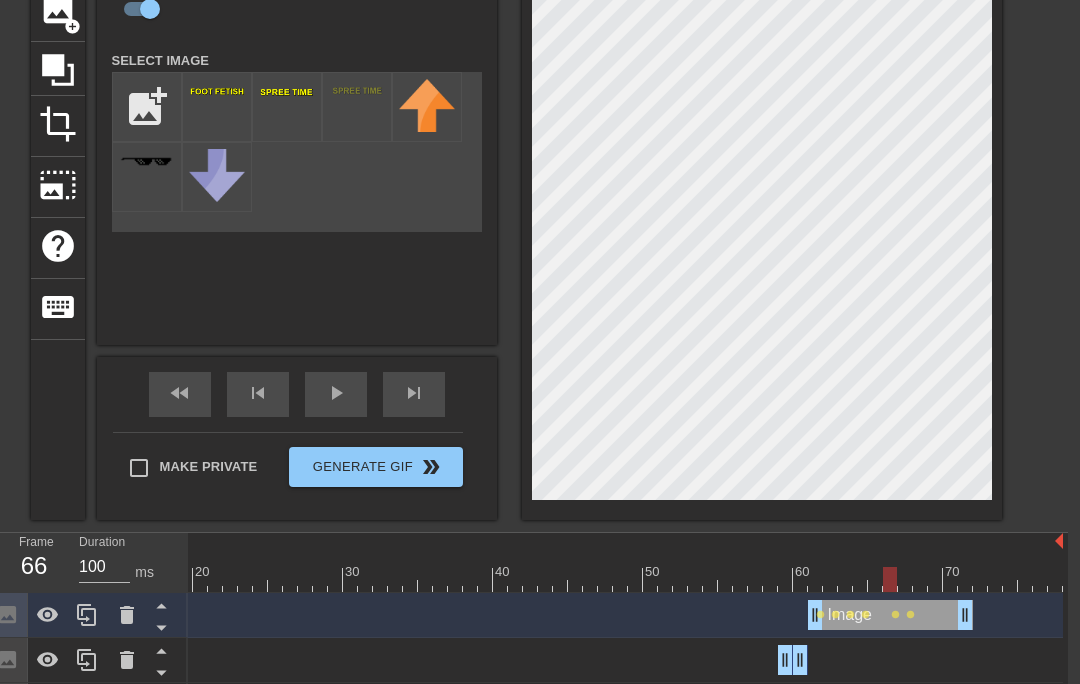 click at bounding box center (287, 107) 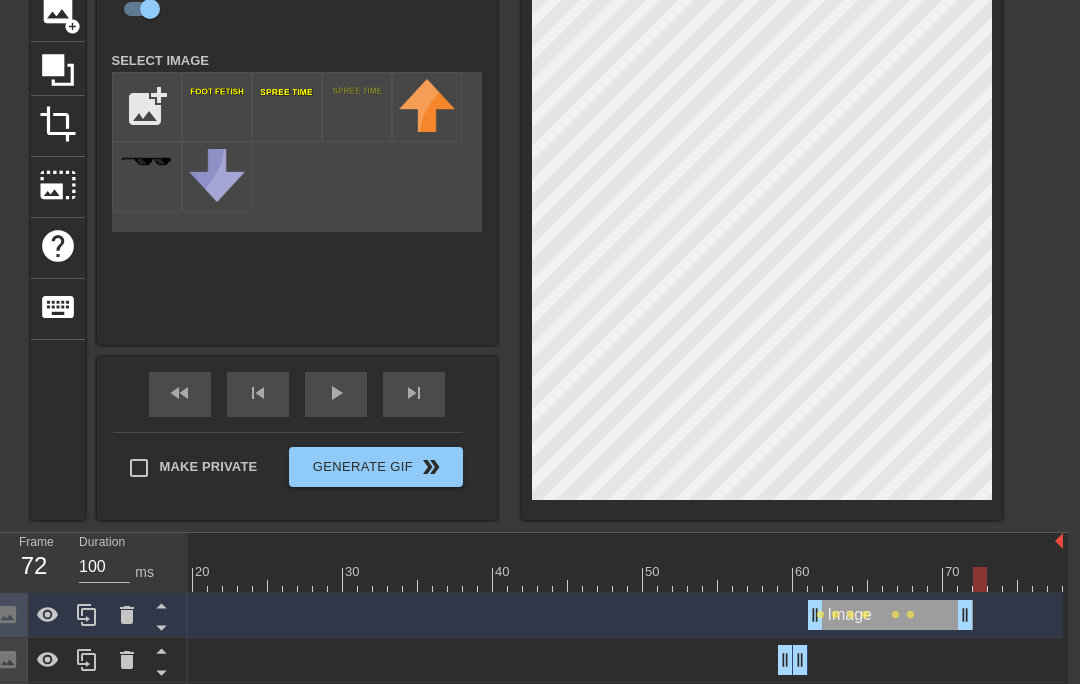 click on "image add_circle" at bounding box center [58, 11] 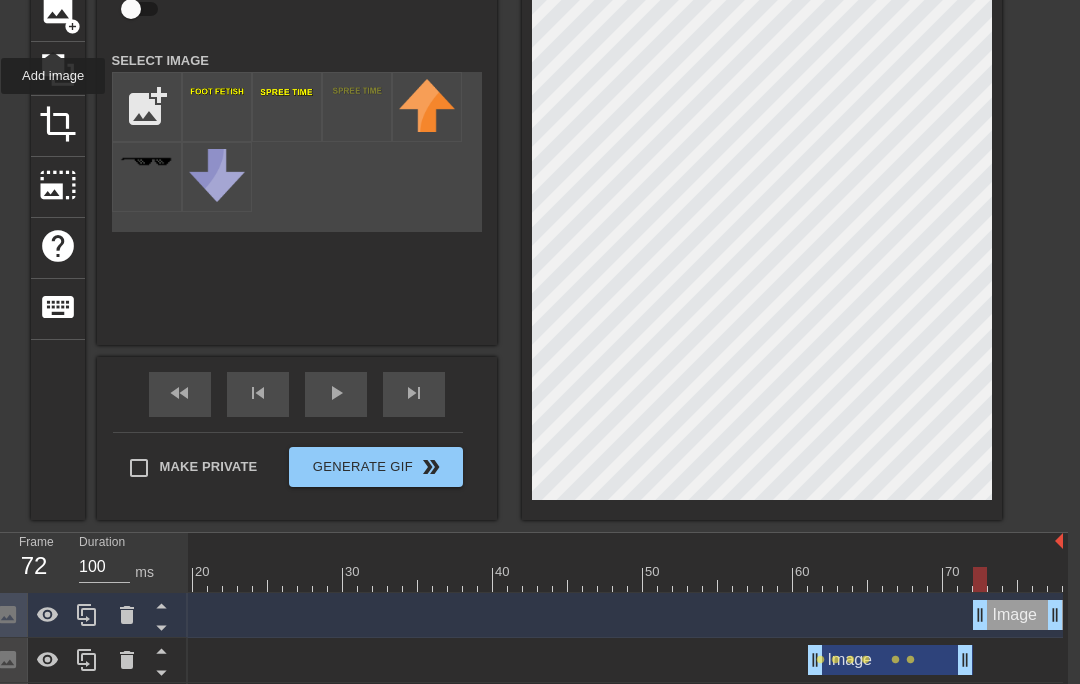 checkbox on "false" 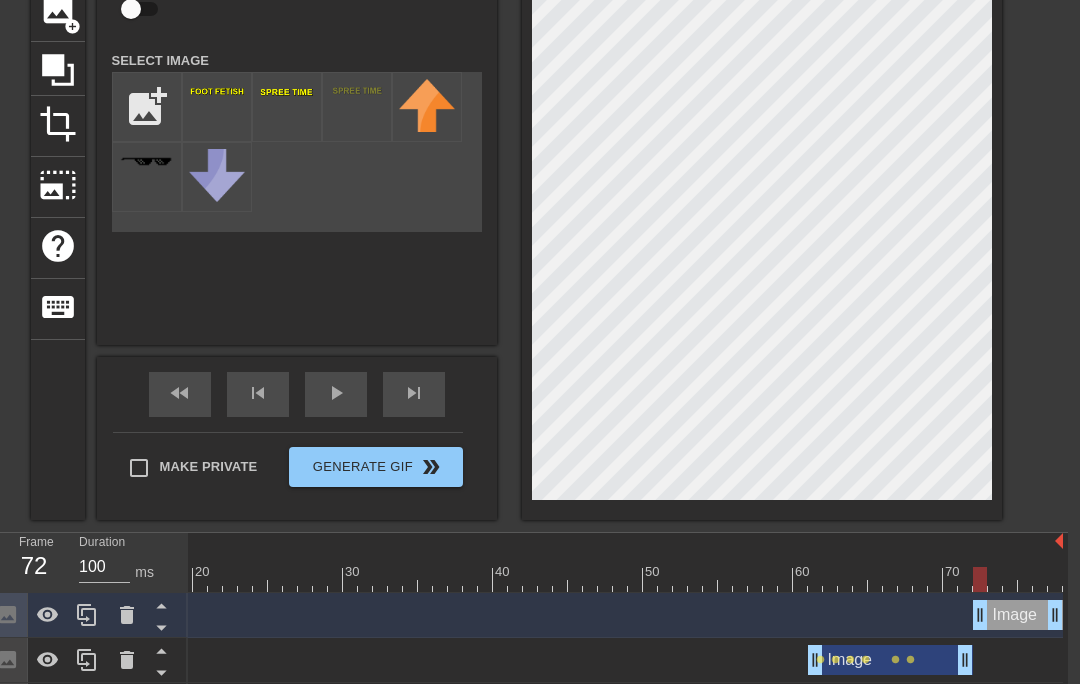 click at bounding box center [217, 107] 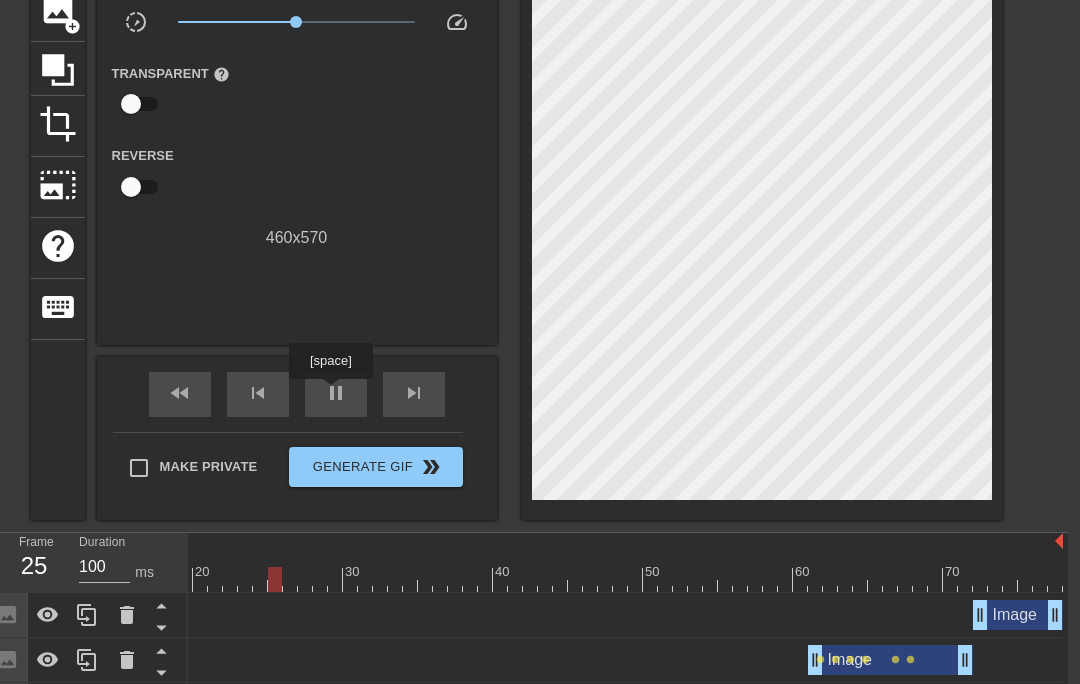 click on "pause" at bounding box center (336, 393) 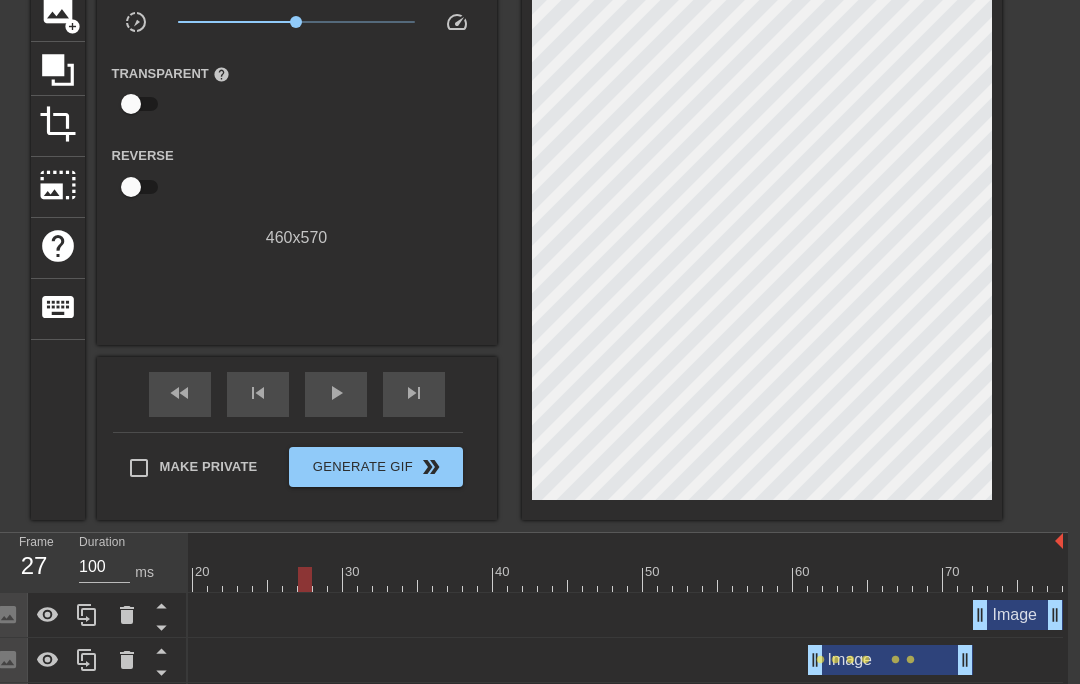 click at bounding box center (485, 579) 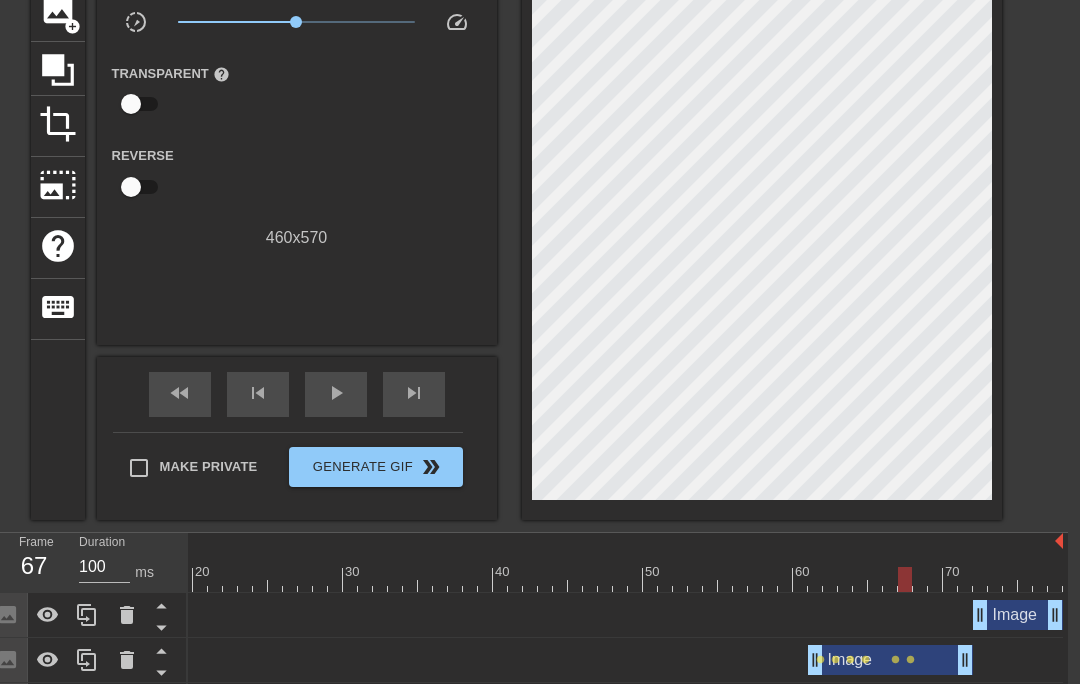 click at bounding box center (485, 579) 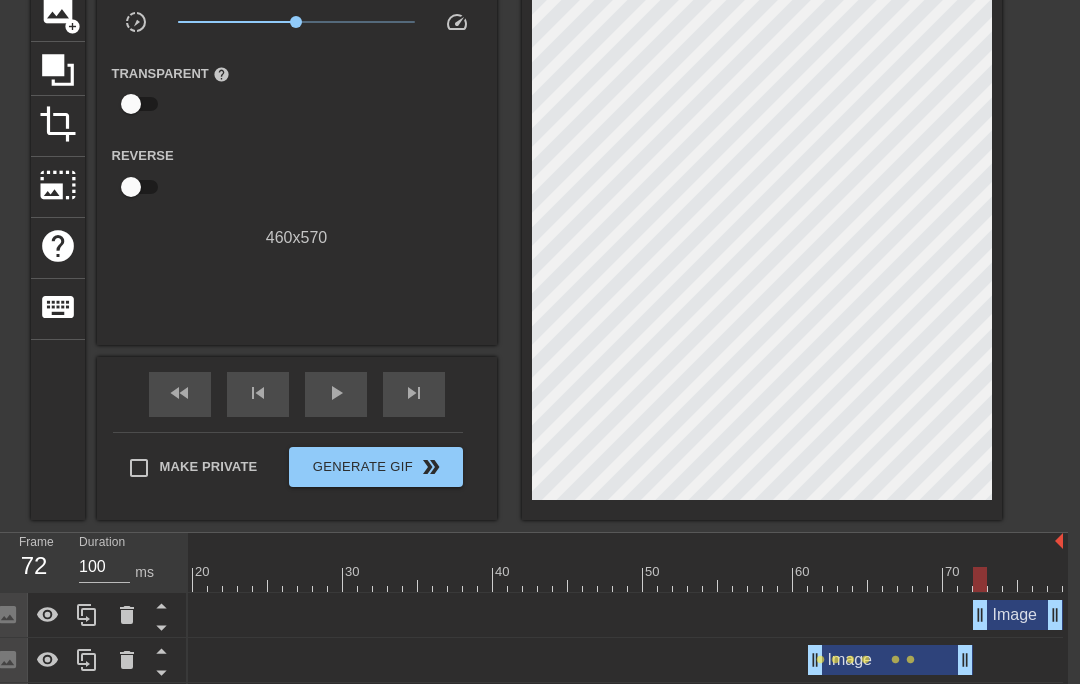 click at bounding box center [485, 579] 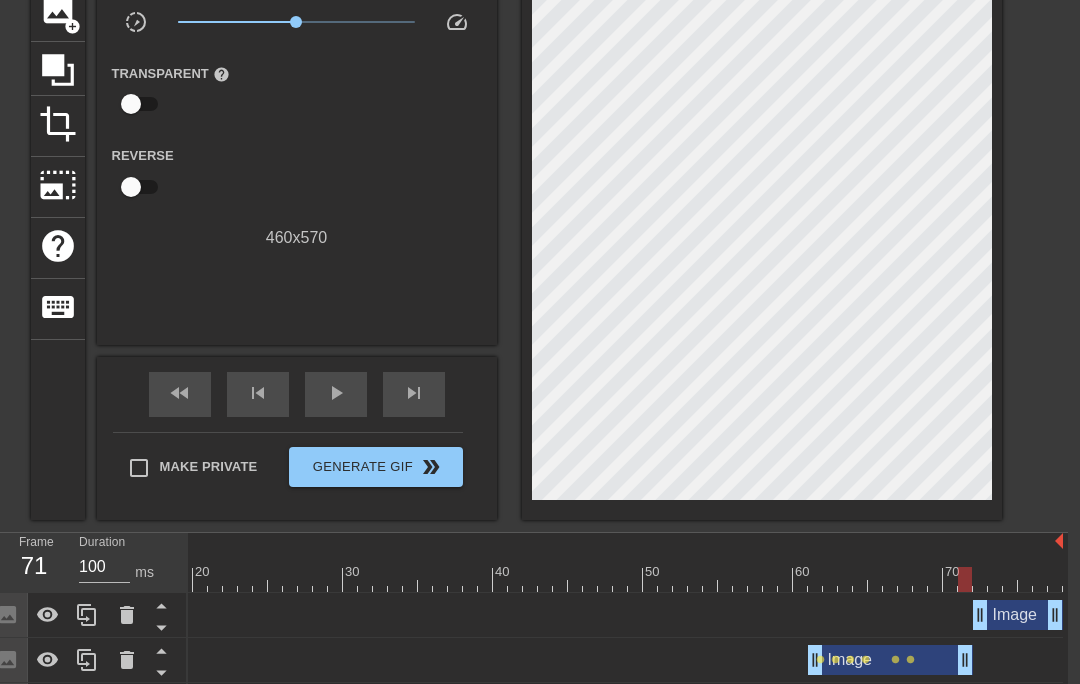 click at bounding box center [485, 579] 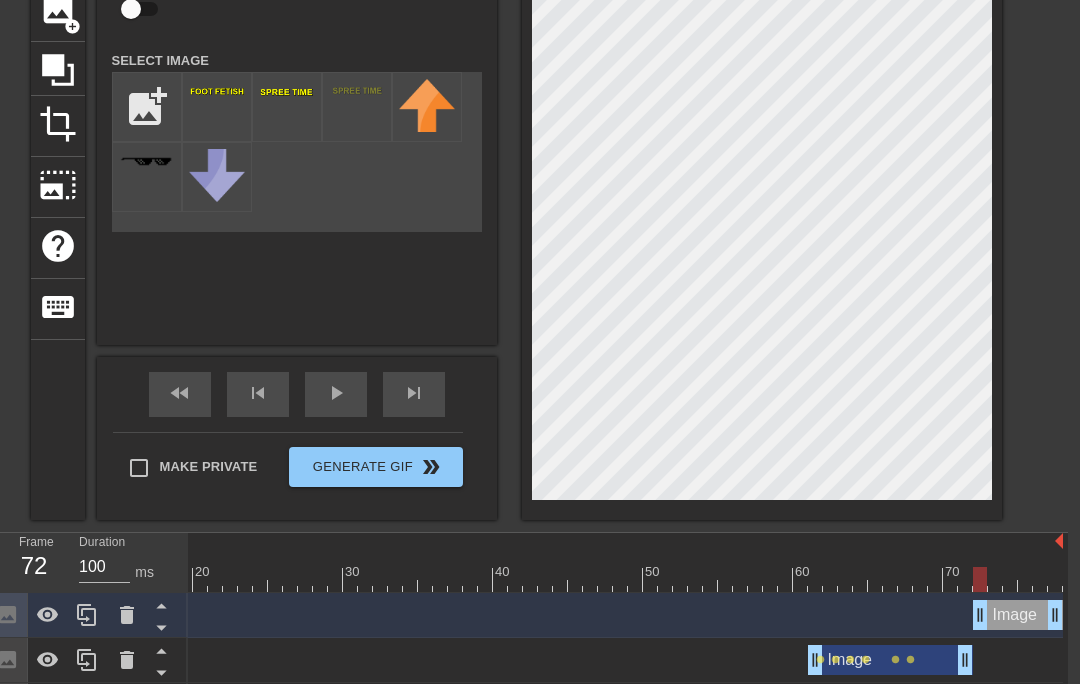 click at bounding box center [485, 579] 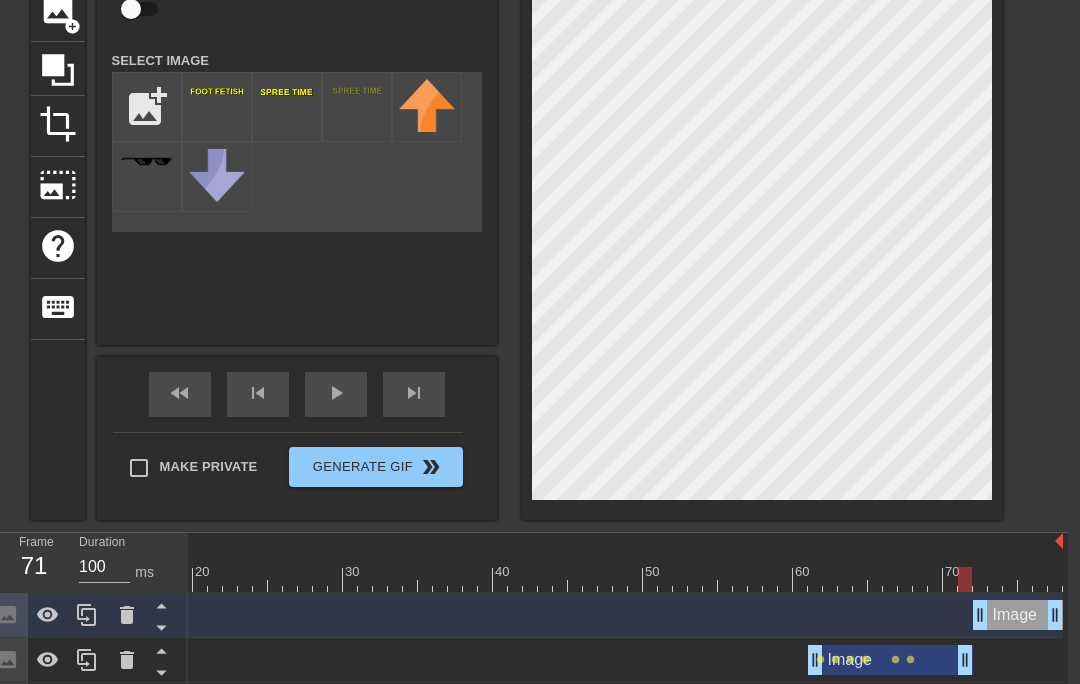 click at bounding box center (1022, 572) 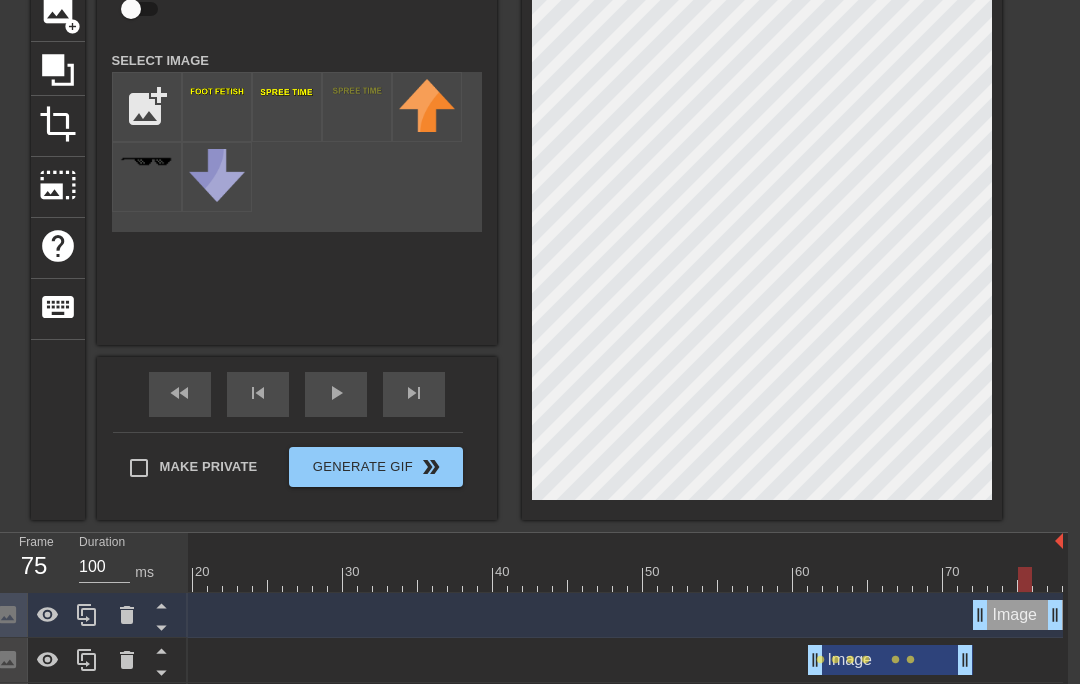 click at bounding box center (485, 579) 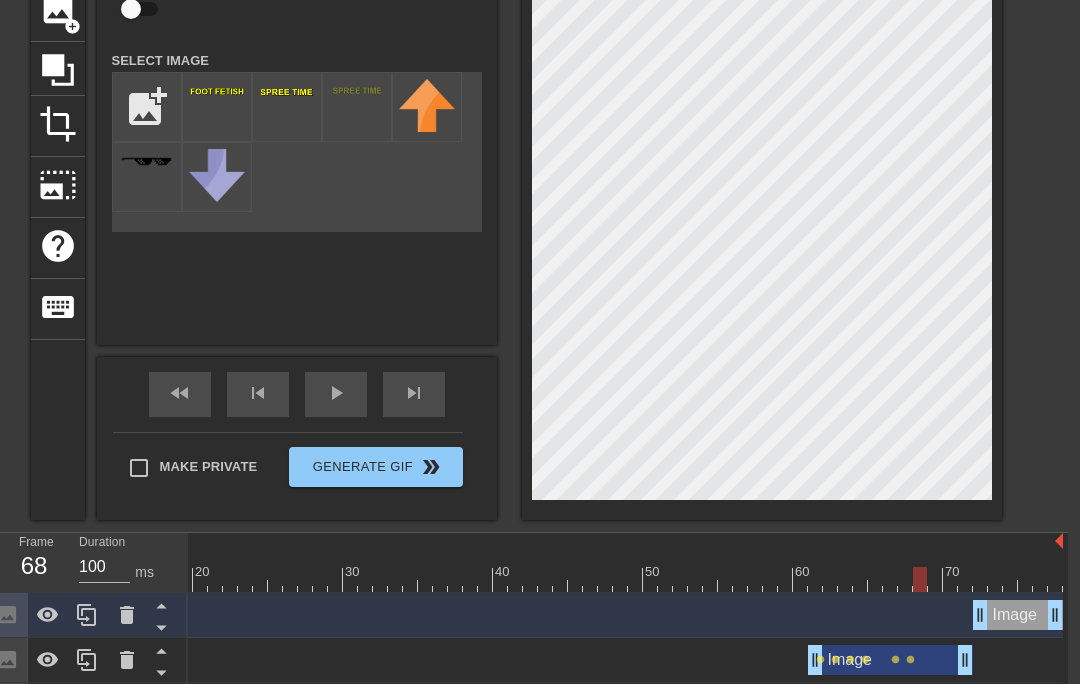 click at bounding box center [995, 565] 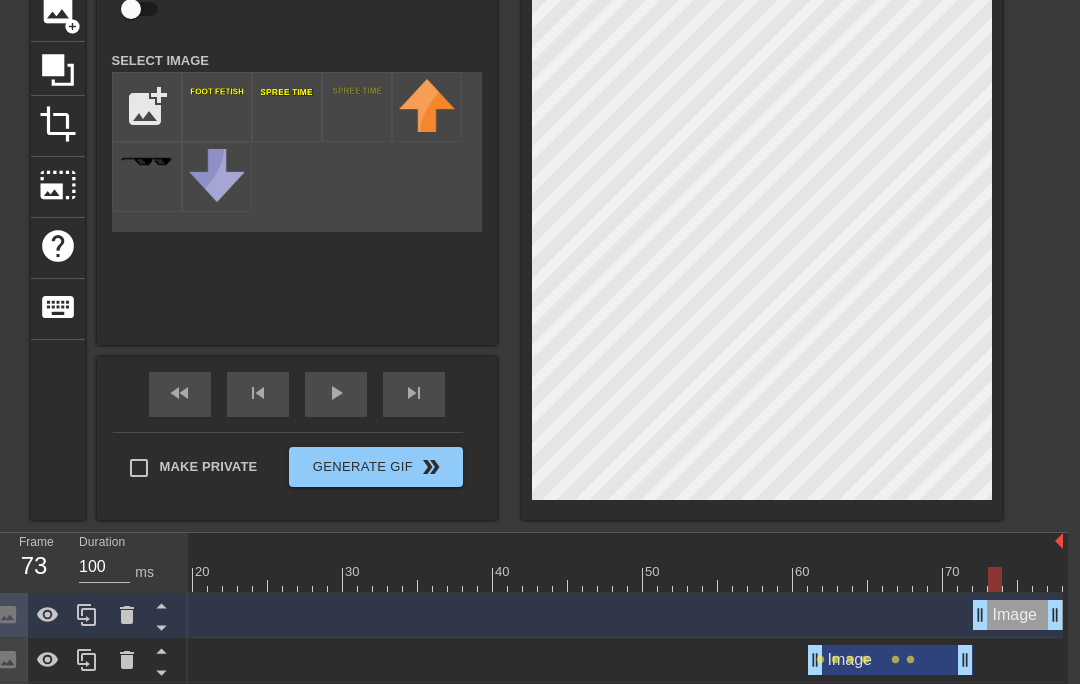 click at bounding box center (485, 579) 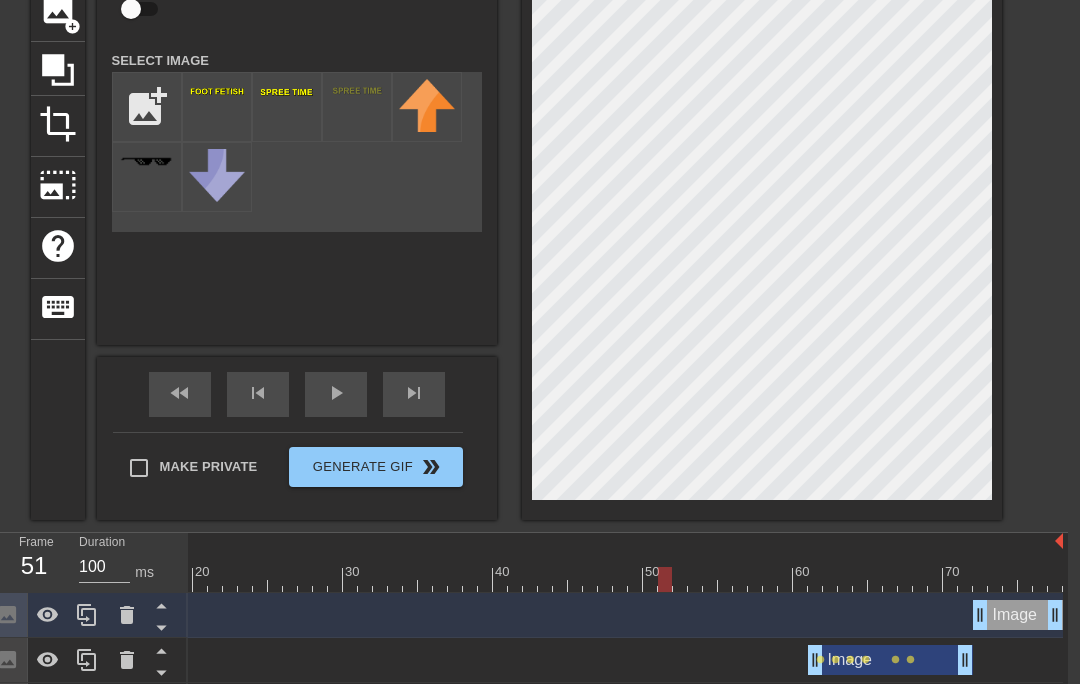 click on "play_arrow" at bounding box center (336, 393) 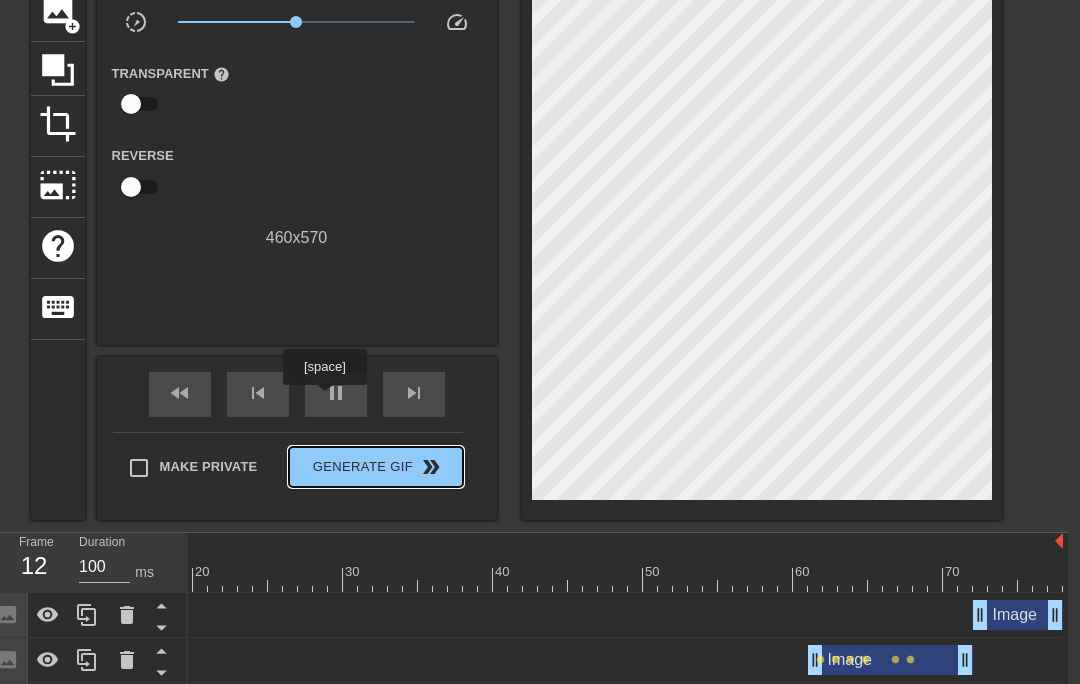click on "Generate Gif double_arrow" at bounding box center (375, 467) 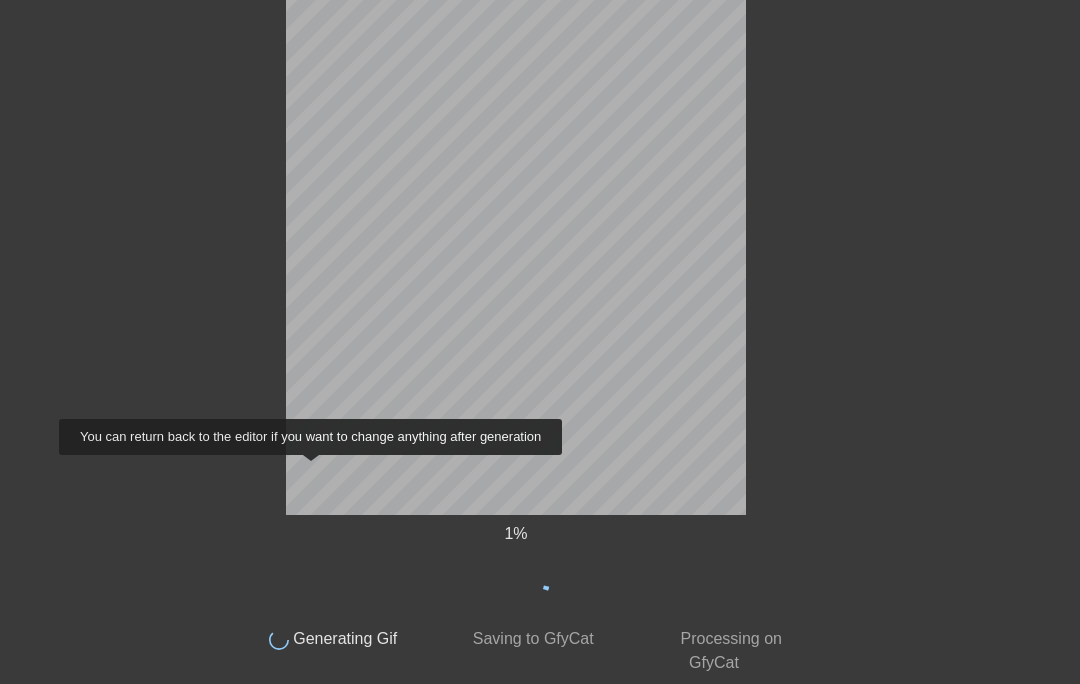 scroll, scrollTop: 0, scrollLeft: 12, axis: horizontal 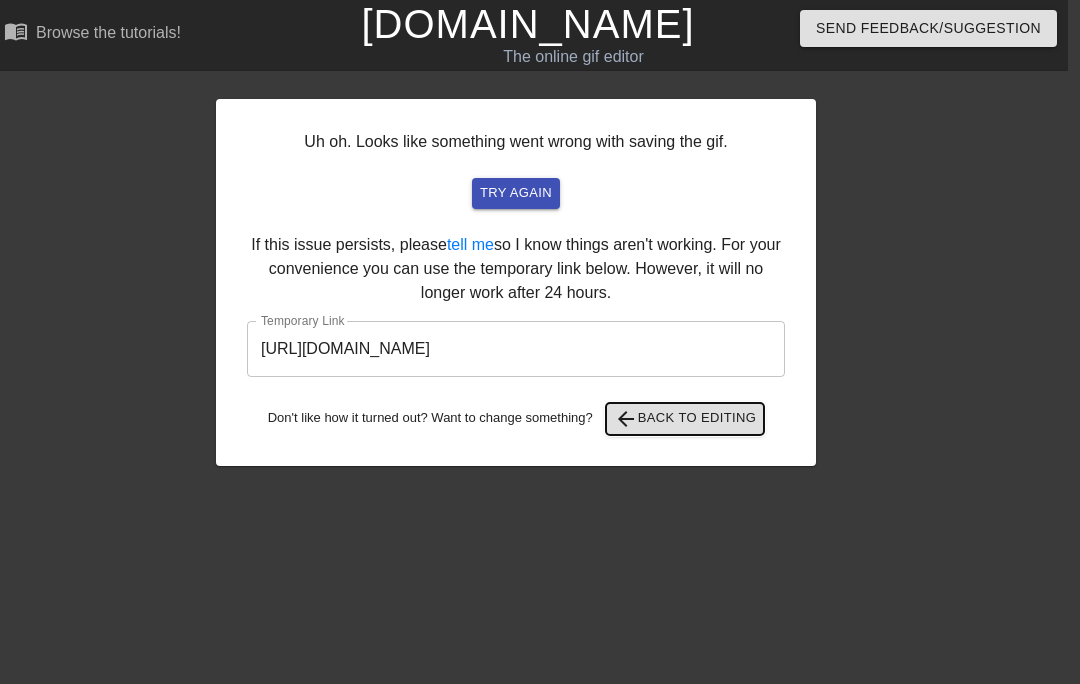 click on "arrow_back Back to Editing" at bounding box center [685, 419] 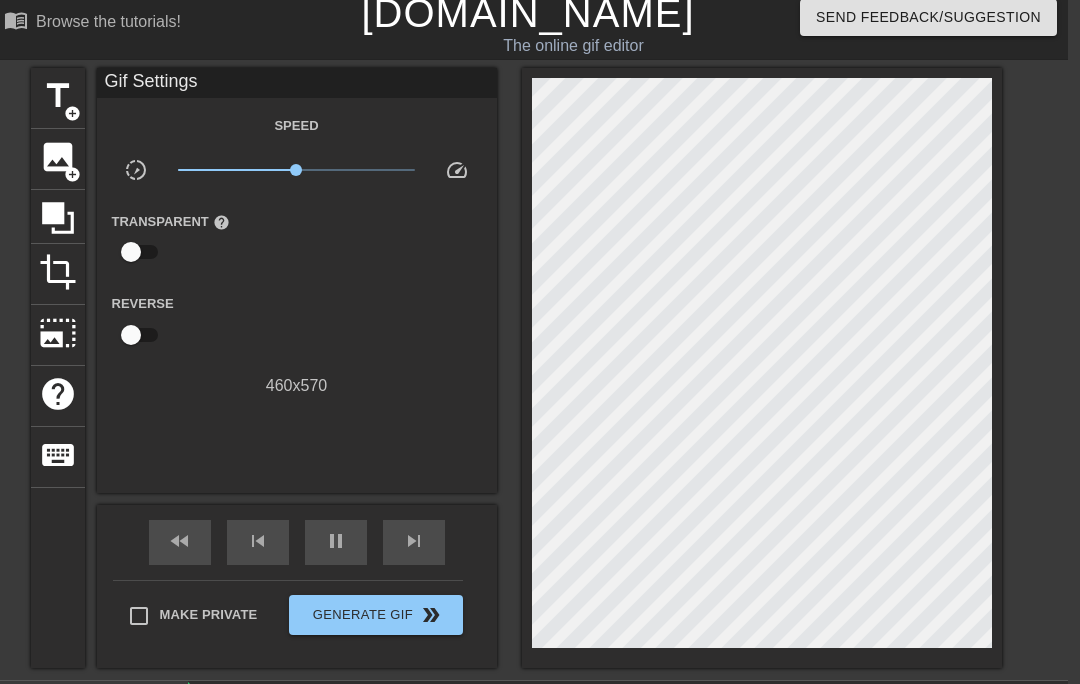 scroll, scrollTop: 0, scrollLeft: 12, axis: horizontal 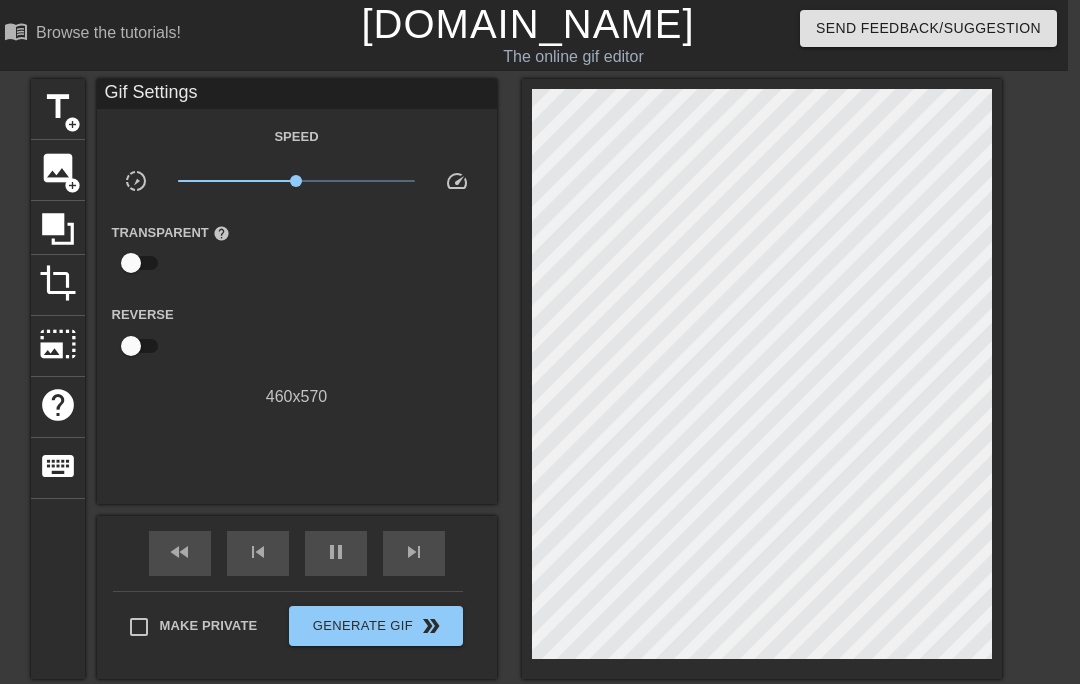 click on "[DOMAIN_NAME]" at bounding box center (527, 24) 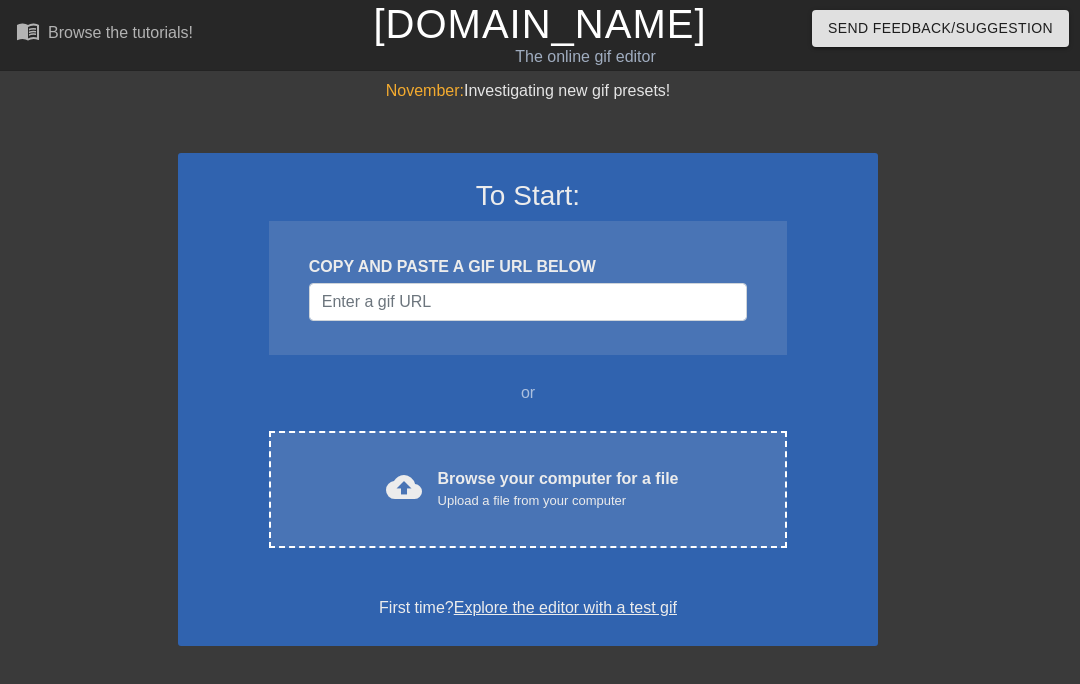 scroll, scrollTop: 0, scrollLeft: 0, axis: both 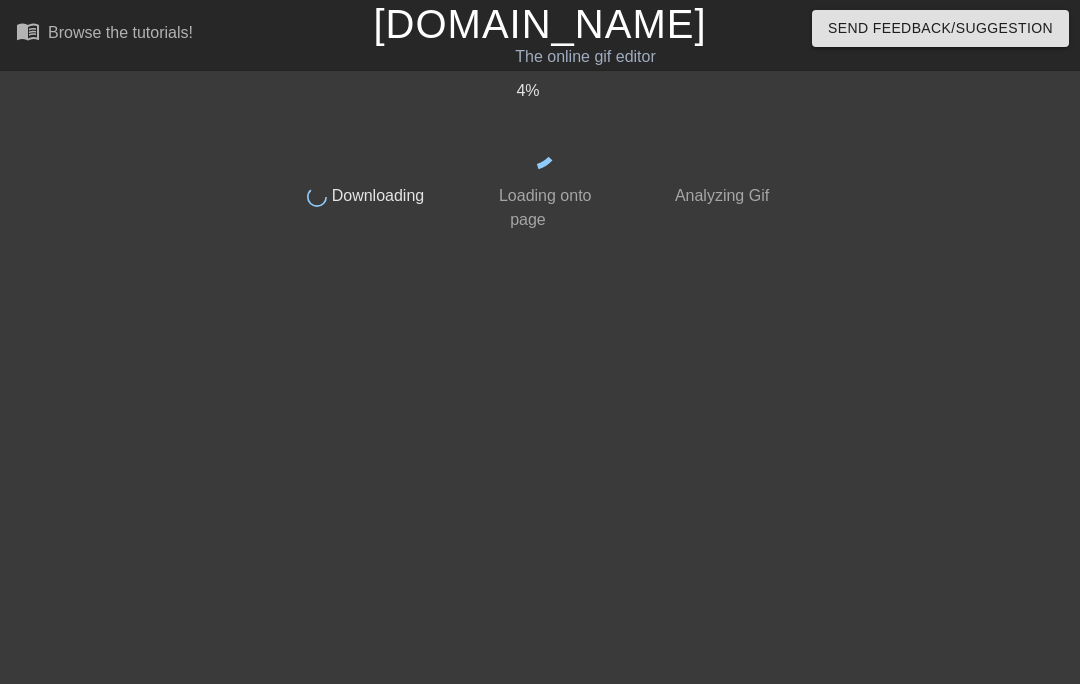 click on "menu_book Browse the tutorials! [DOMAIN_NAME] The online gif editor Send Feedback/Suggestion     4 % done   Downloading done   Loading onto page done   Analyzing Gif" at bounding box center [540, 120] 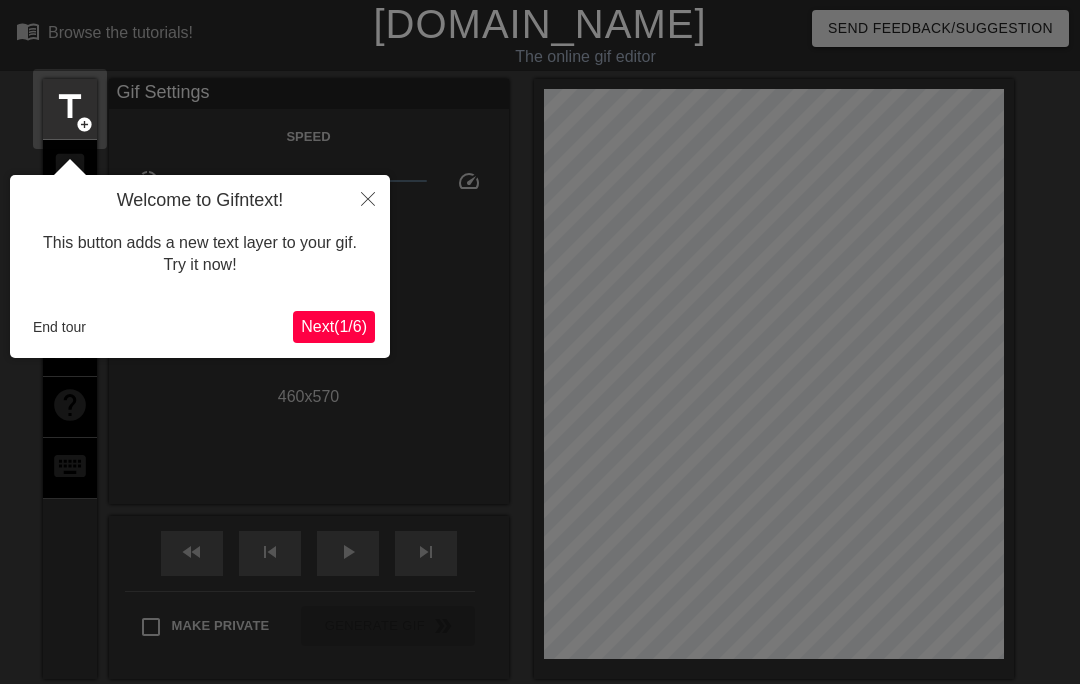 scroll, scrollTop: 49, scrollLeft: 0, axis: vertical 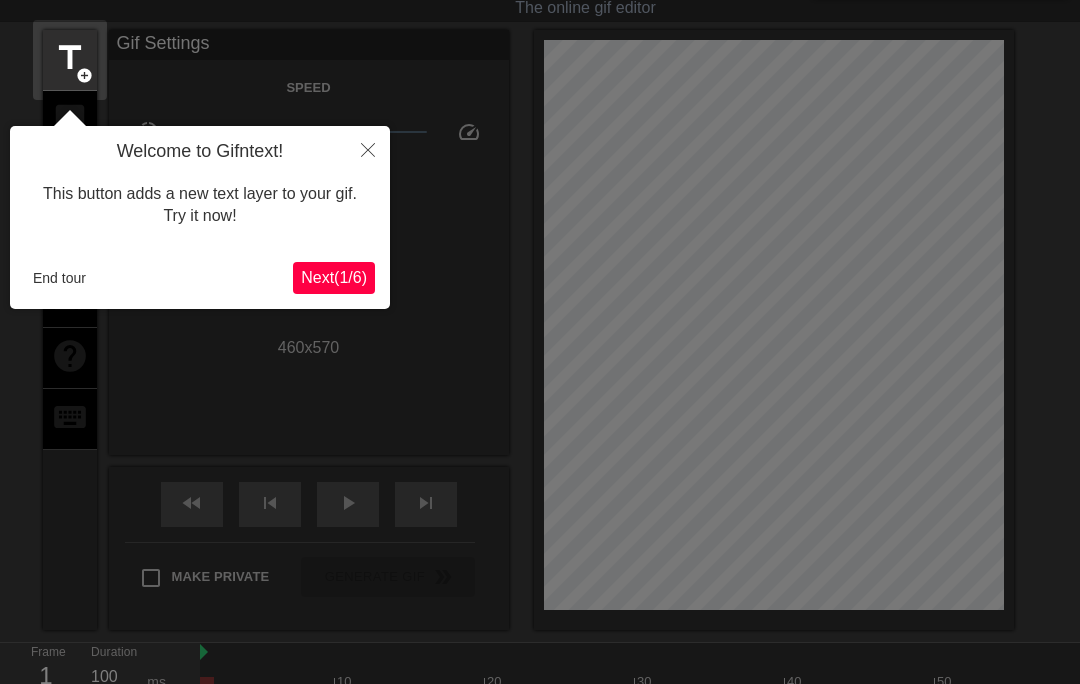 click on "End tour" at bounding box center [59, 278] 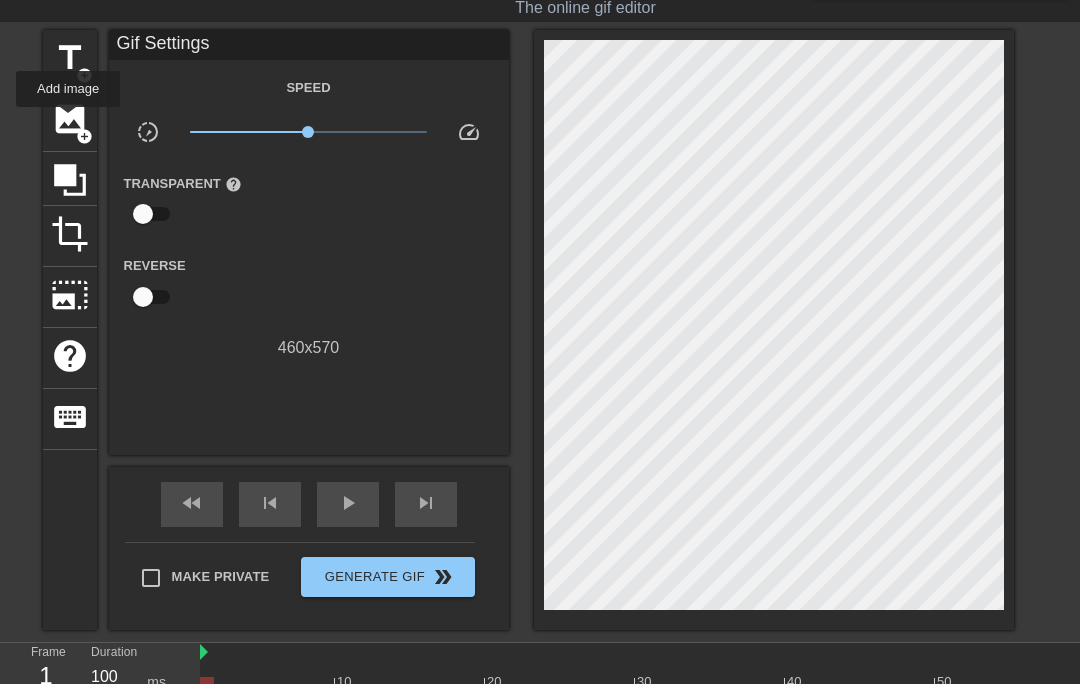 click on "image" at bounding box center (70, 119) 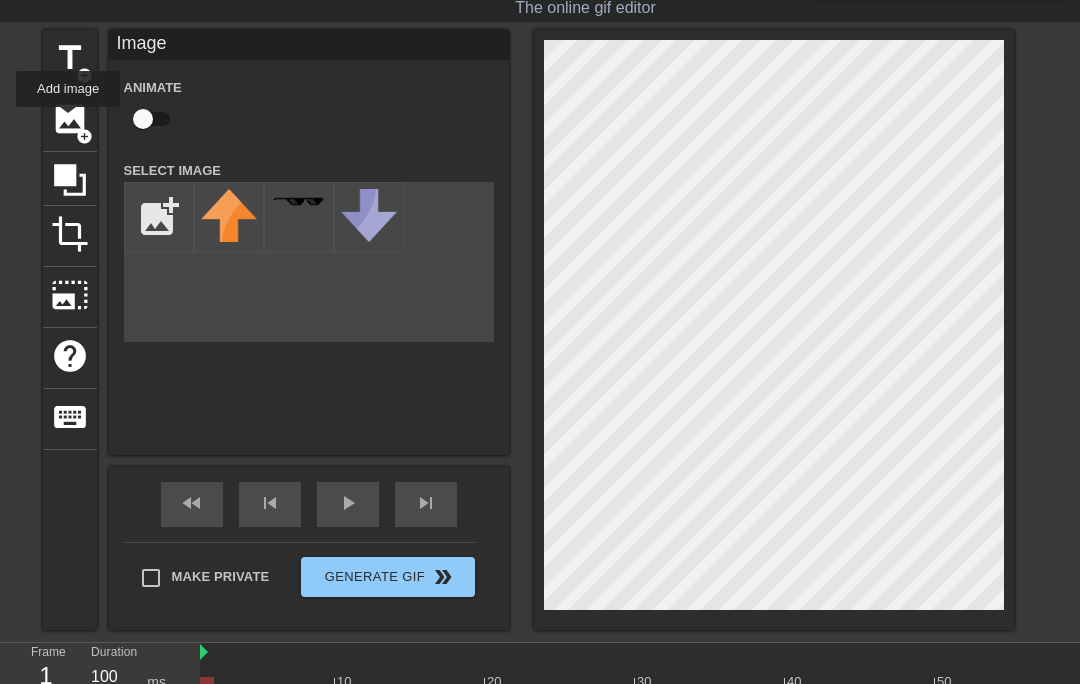 click at bounding box center (159, 217) 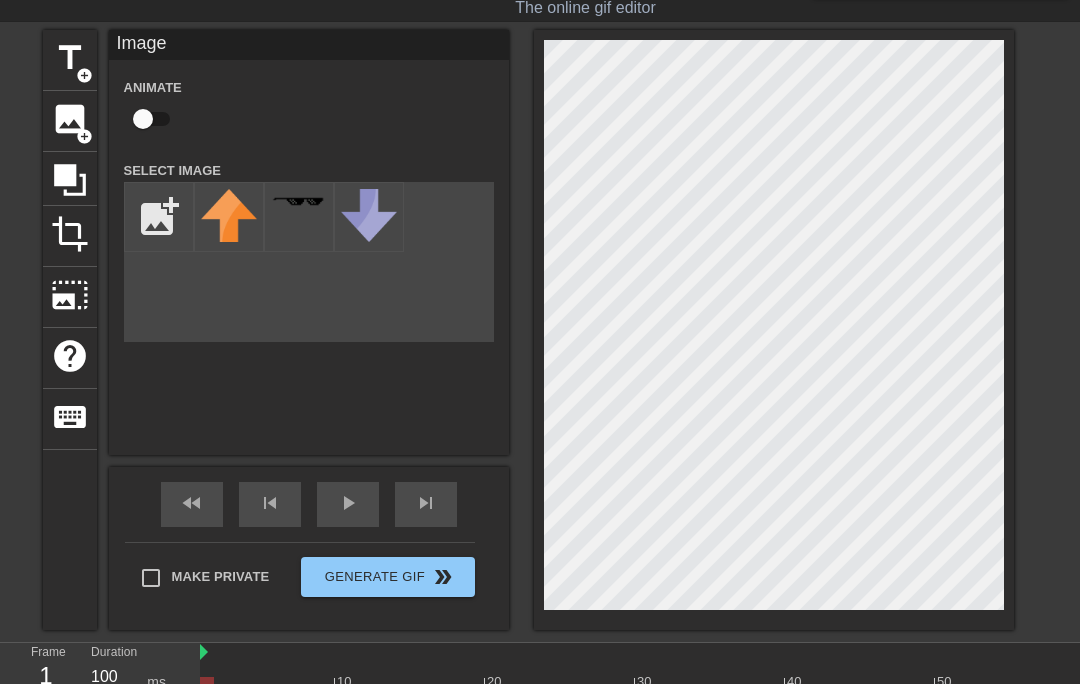 type on "C:\fakepath\IMG_1284.png" 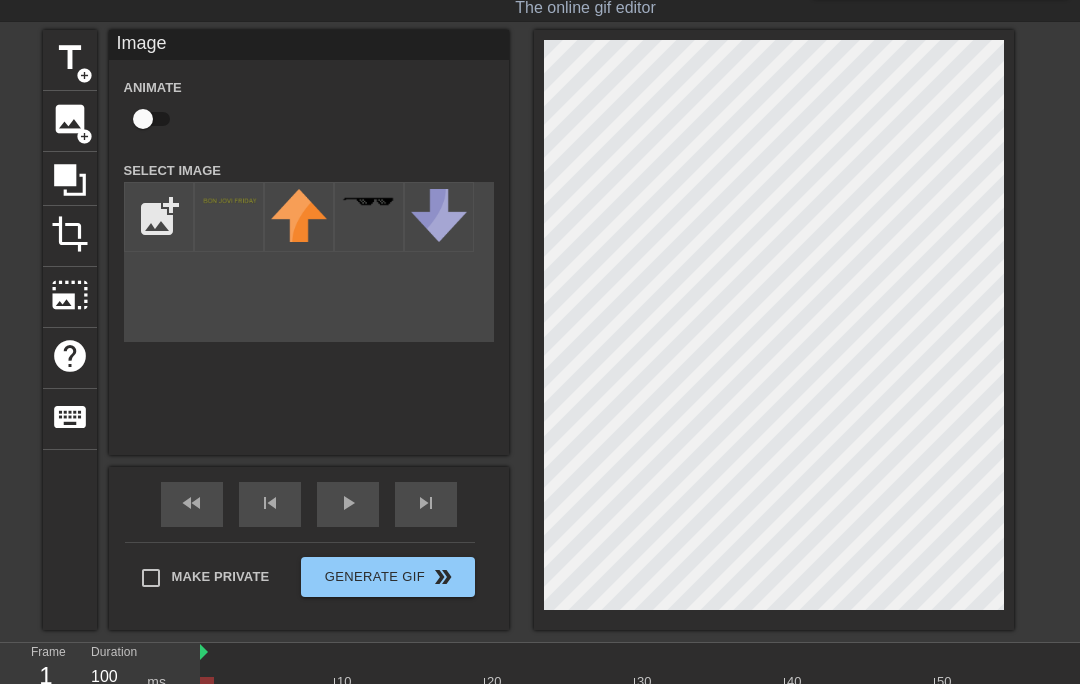 click at bounding box center (229, 201) 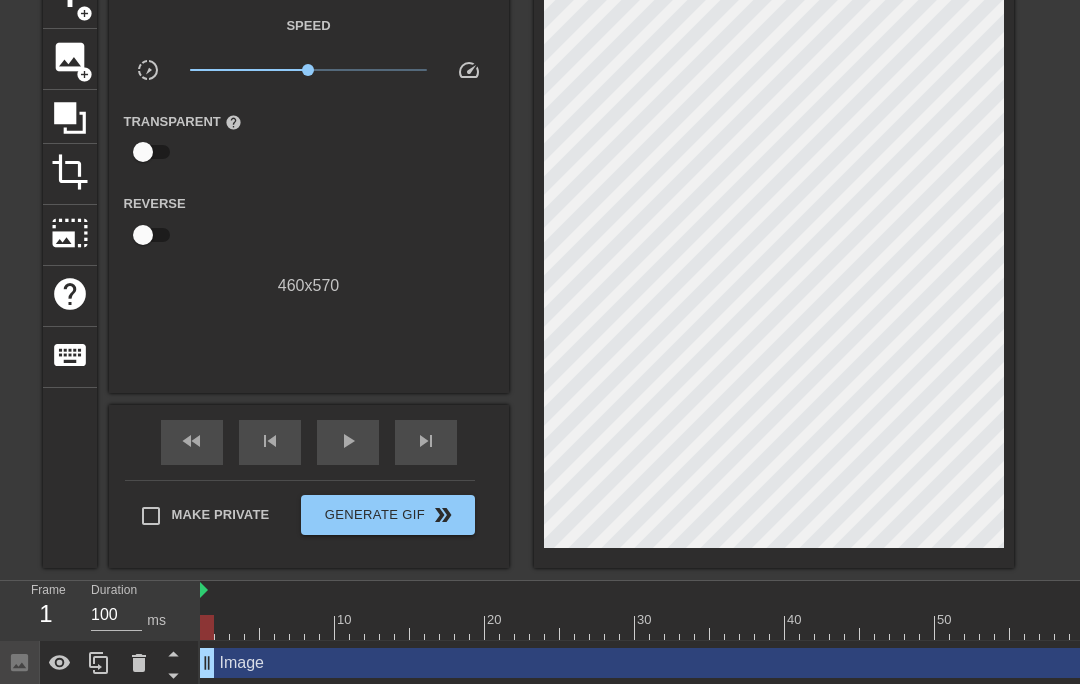 scroll, scrollTop: 111, scrollLeft: 0, axis: vertical 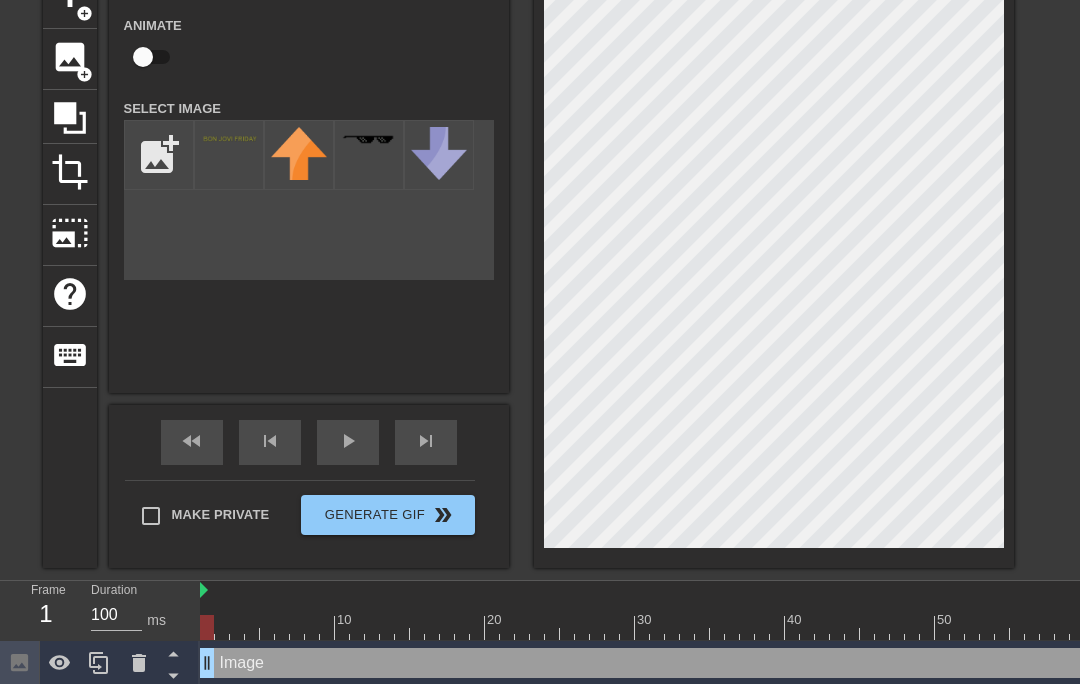 click on "title add_circle image add_circle crop photo_size_select_large help keyboard Image Animate Select Image add_photo_alternate fast_rewind skip_previous play_arrow skip_next Make Private Generate Gif double_arrow" at bounding box center (540, 268) 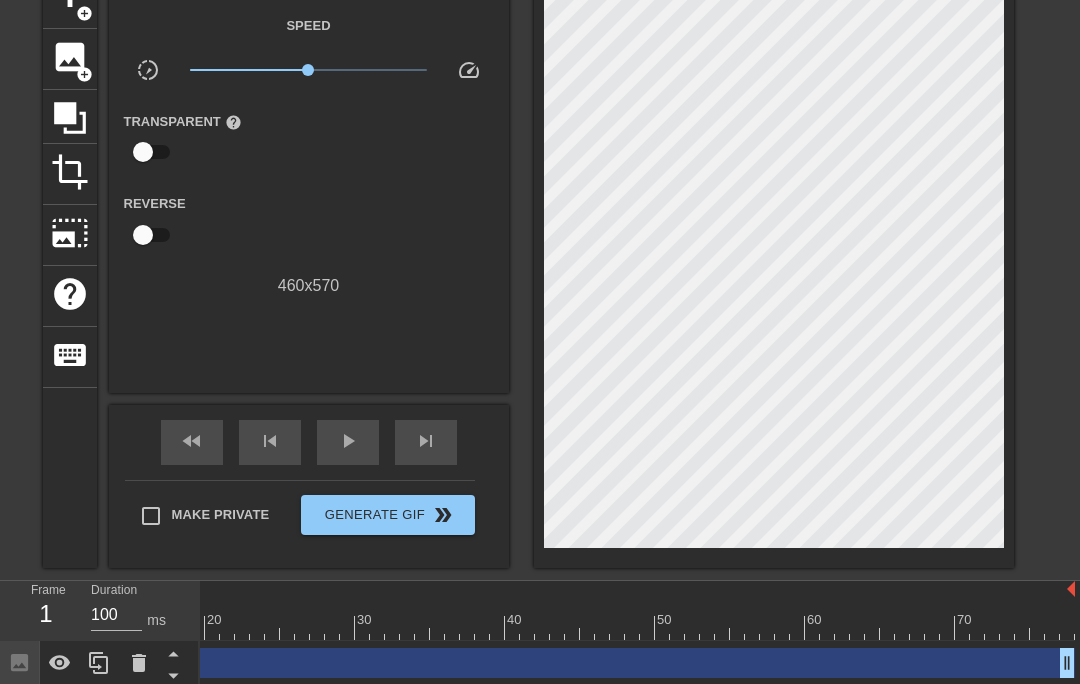 scroll, scrollTop: 0, scrollLeft: 280, axis: horizontal 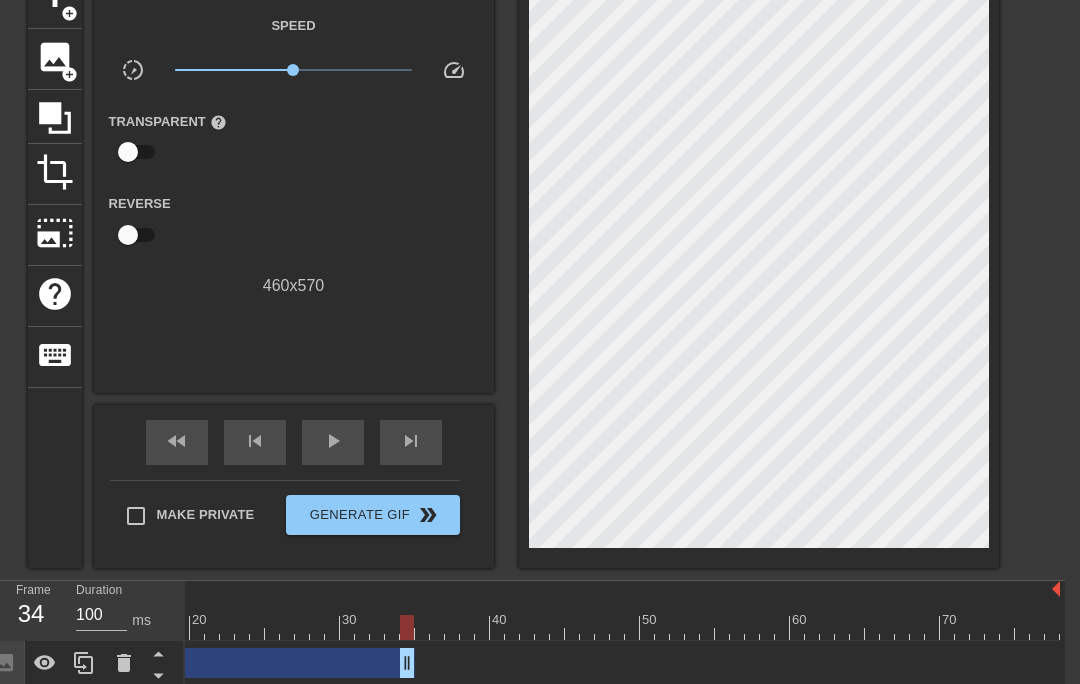 click at bounding box center [482, 627] 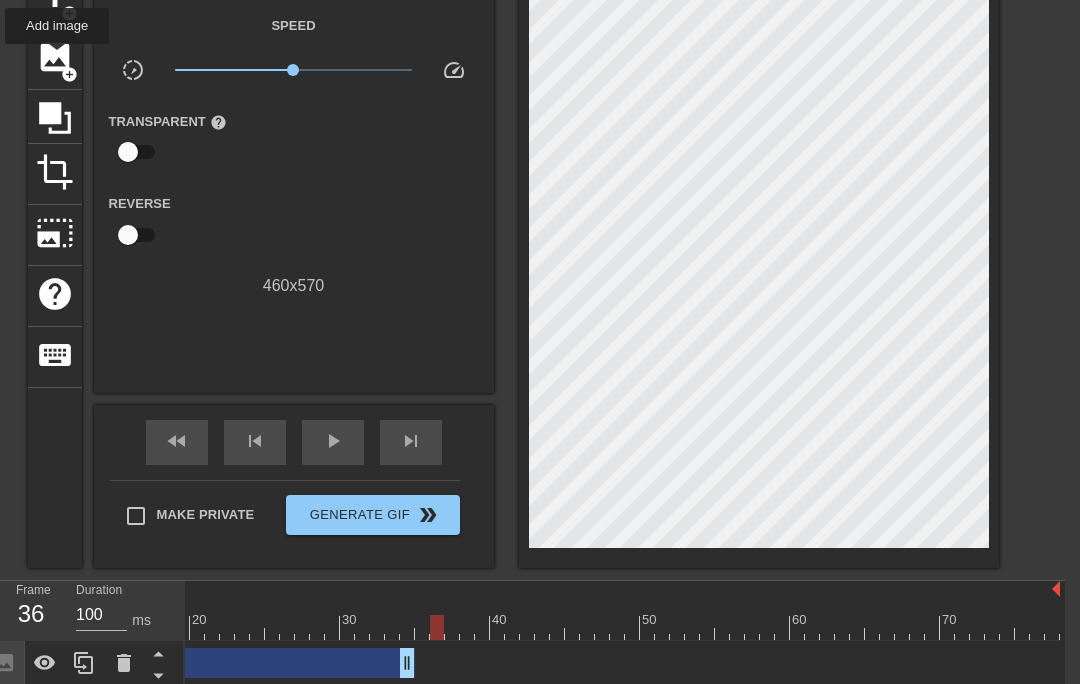 click on "image" at bounding box center [55, 57] 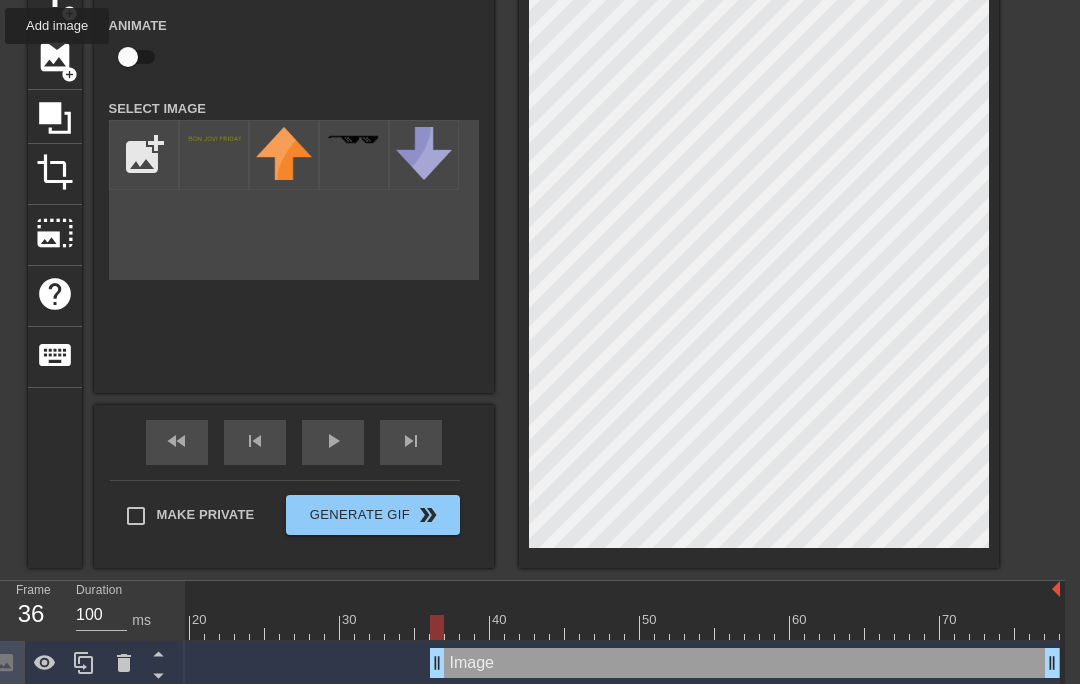 click at bounding box center [144, 155] 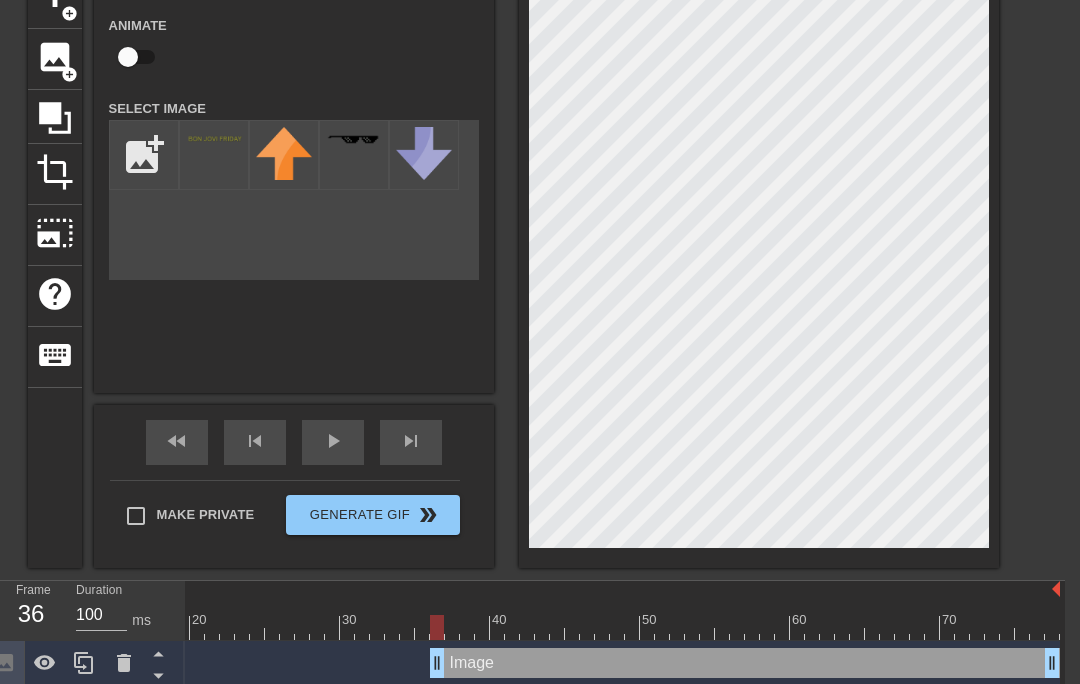 click at bounding box center (214, 155) 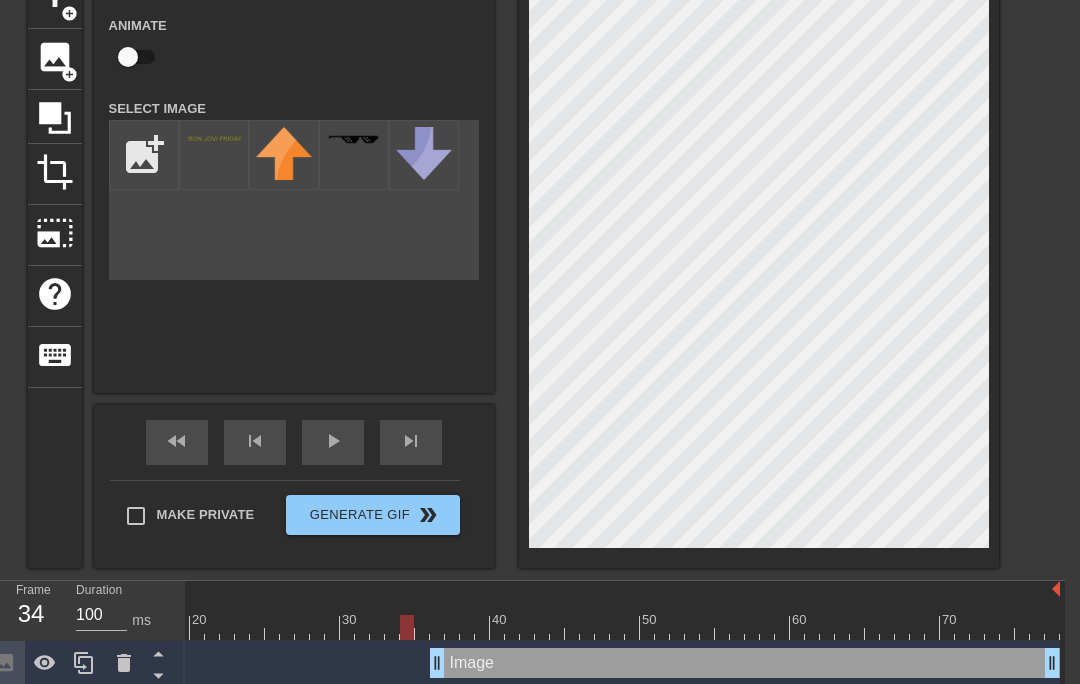 click at bounding box center [482, 627] 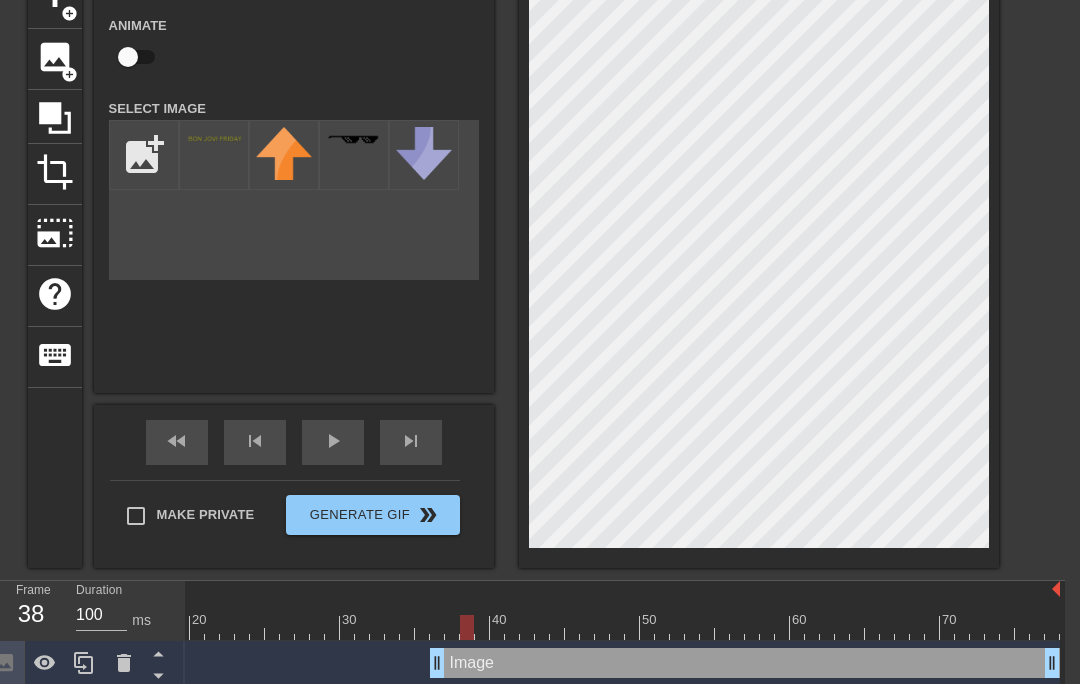 click at bounding box center [482, 627] 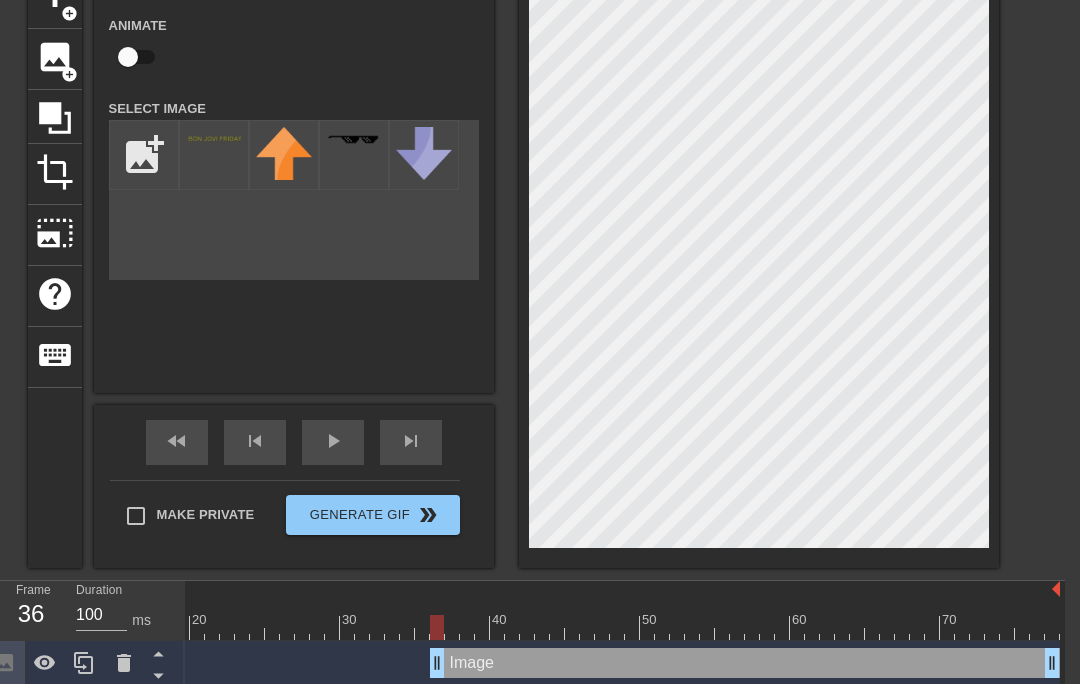 click at bounding box center [128, 57] 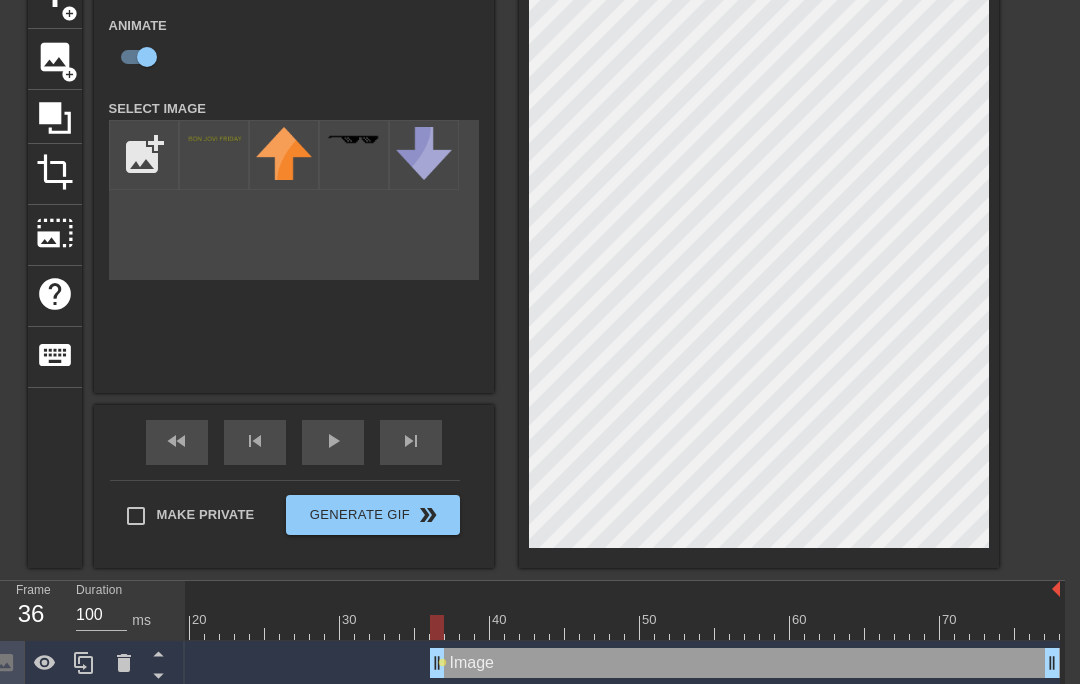 click at bounding box center (482, 627) 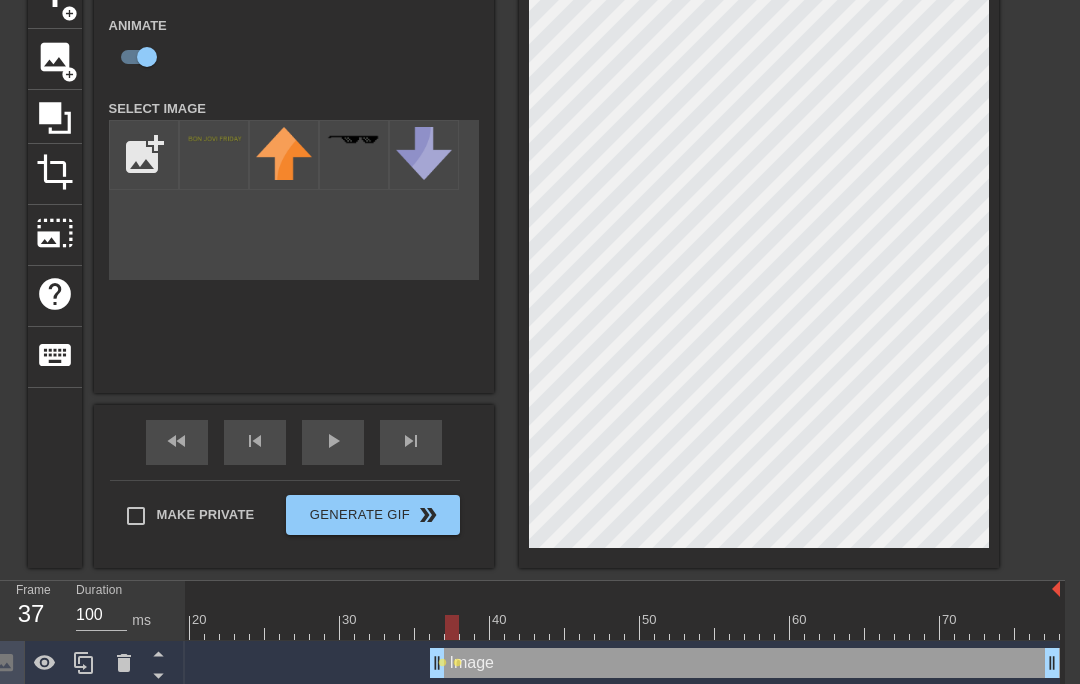 click at bounding box center (482, 627) 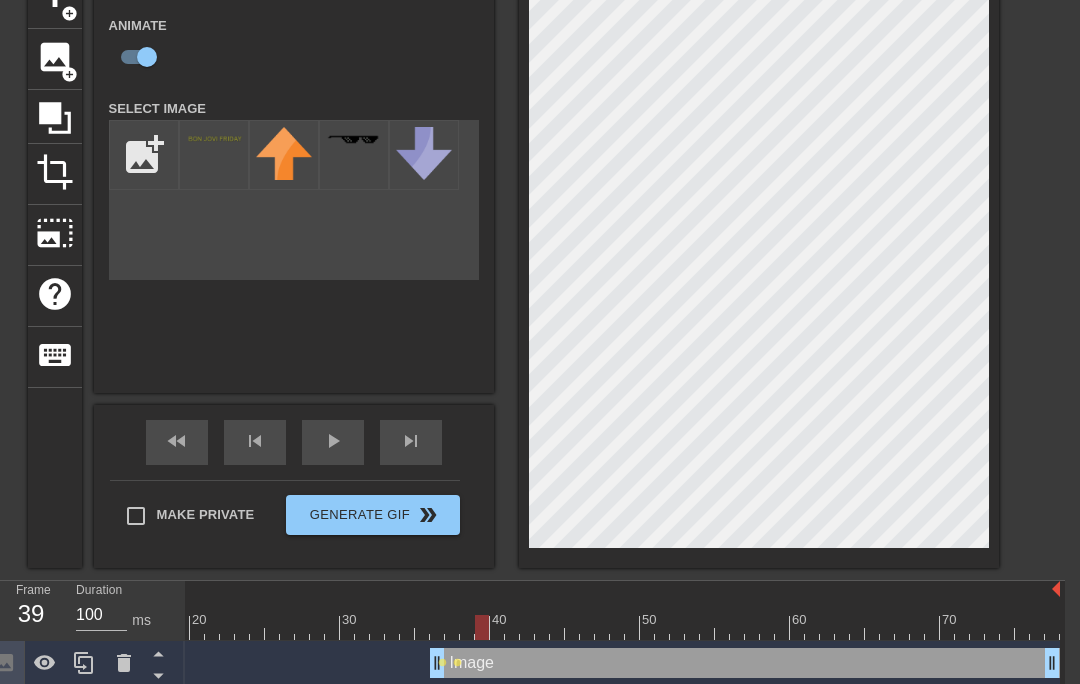 click at bounding box center [482, 627] 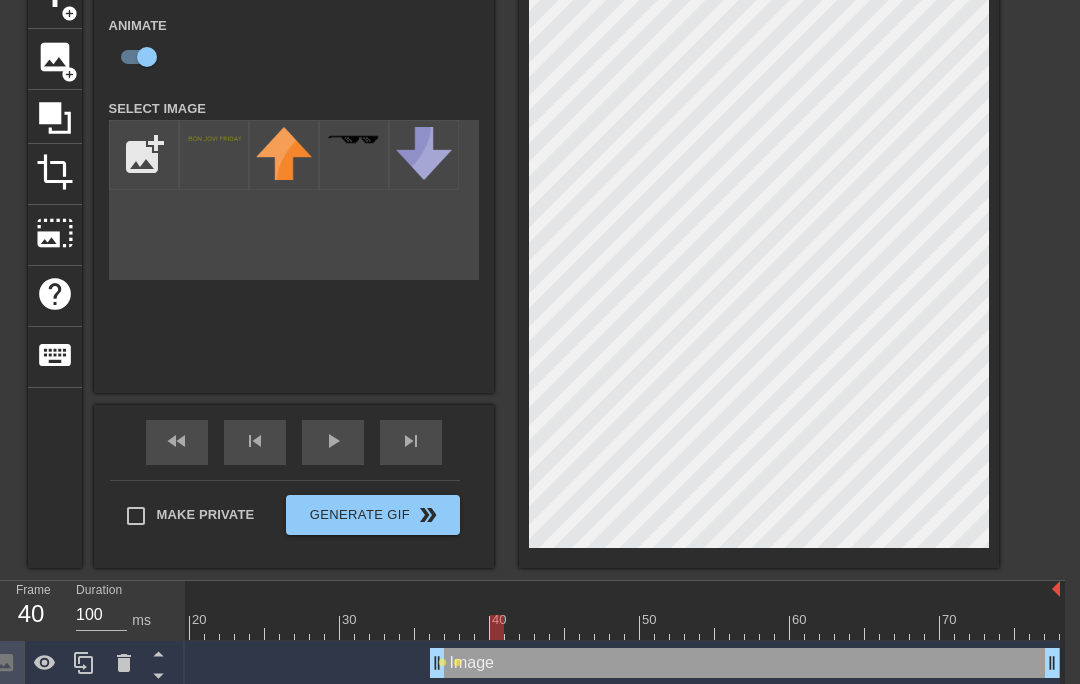 click at bounding box center (482, 627) 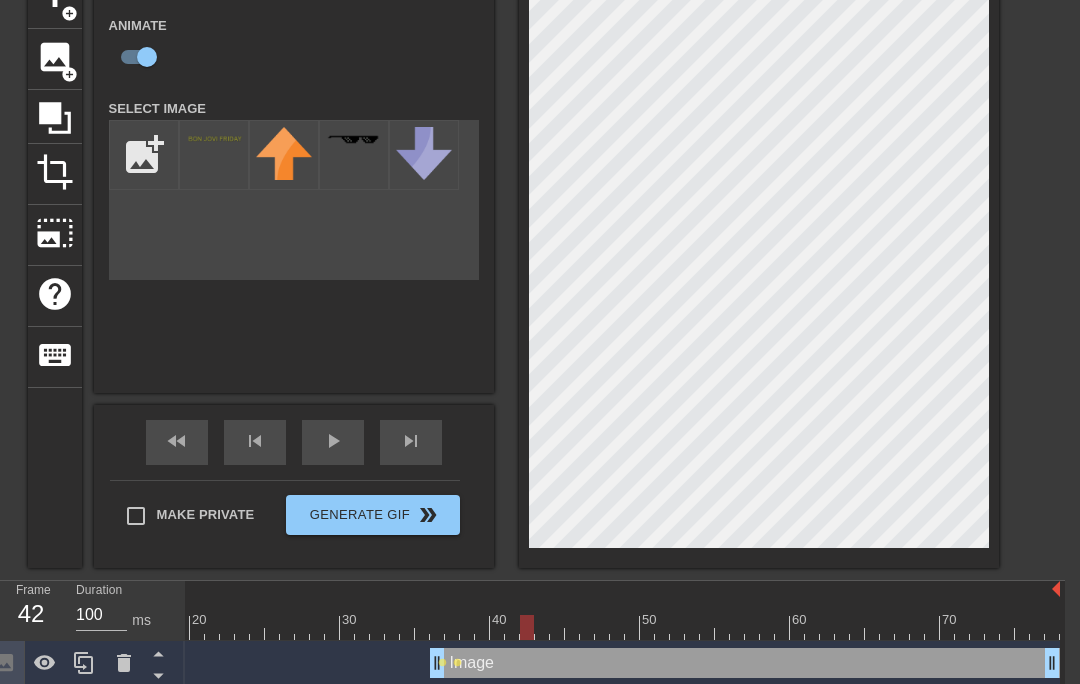 click at bounding box center (482, 627) 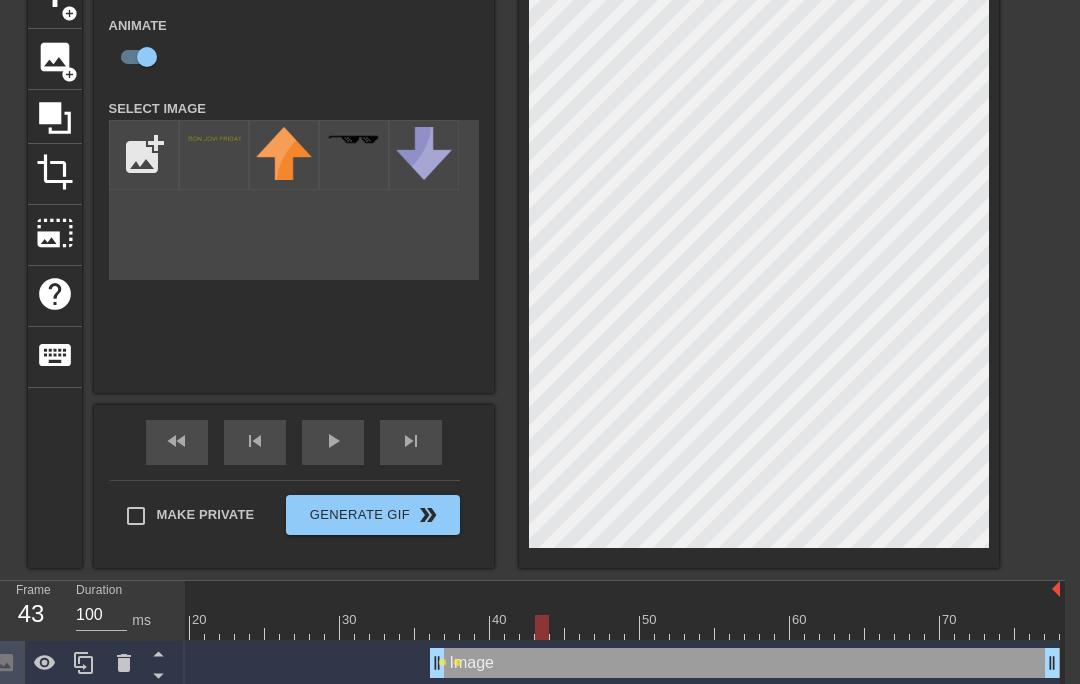 click at bounding box center [482, 627] 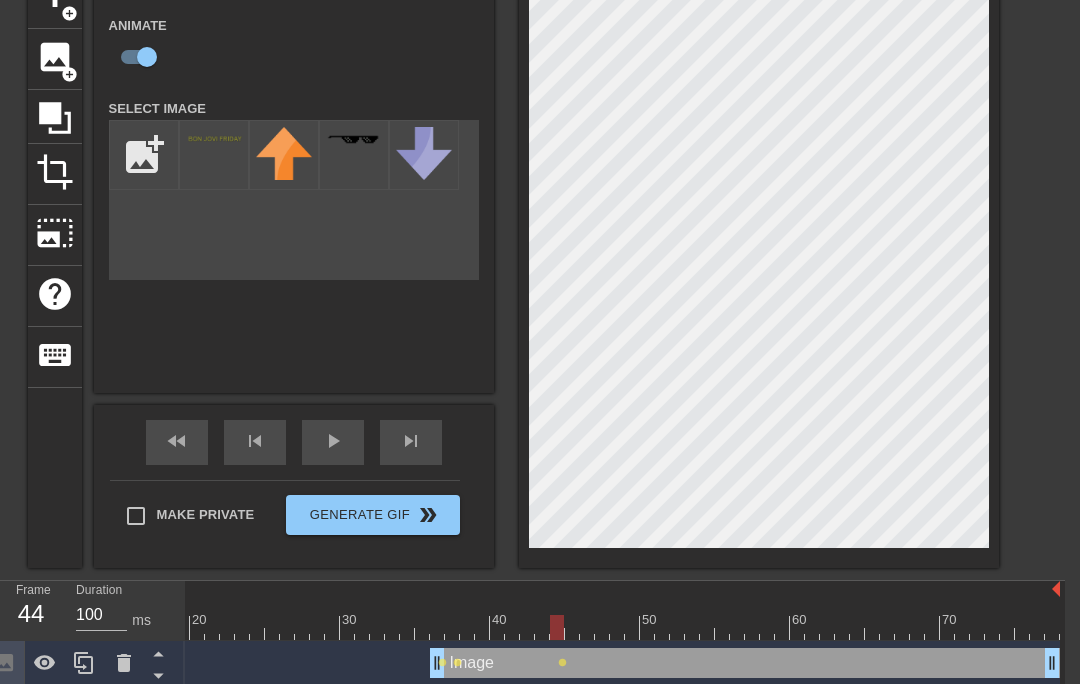 click at bounding box center (482, 627) 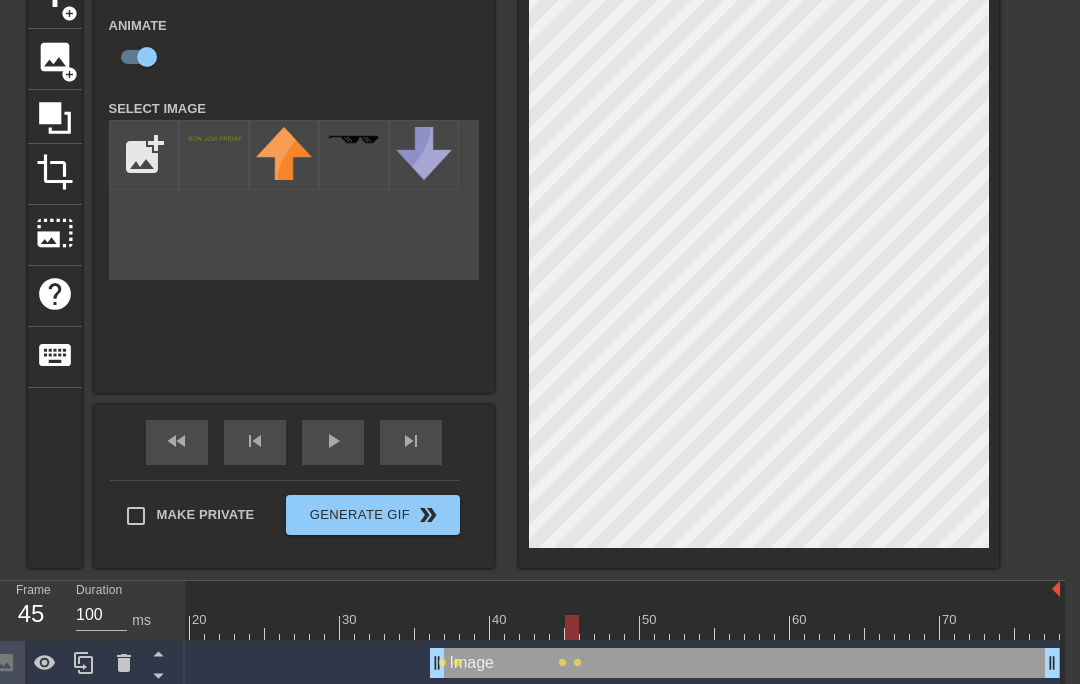 click at bounding box center (482, 627) 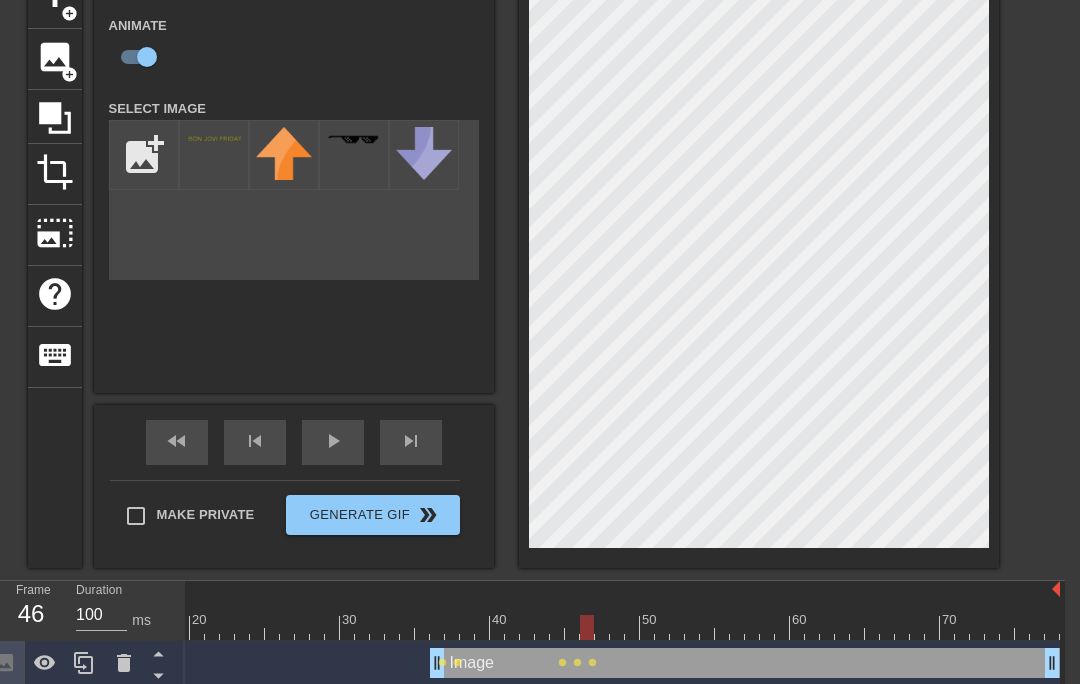 click at bounding box center (482, 627) 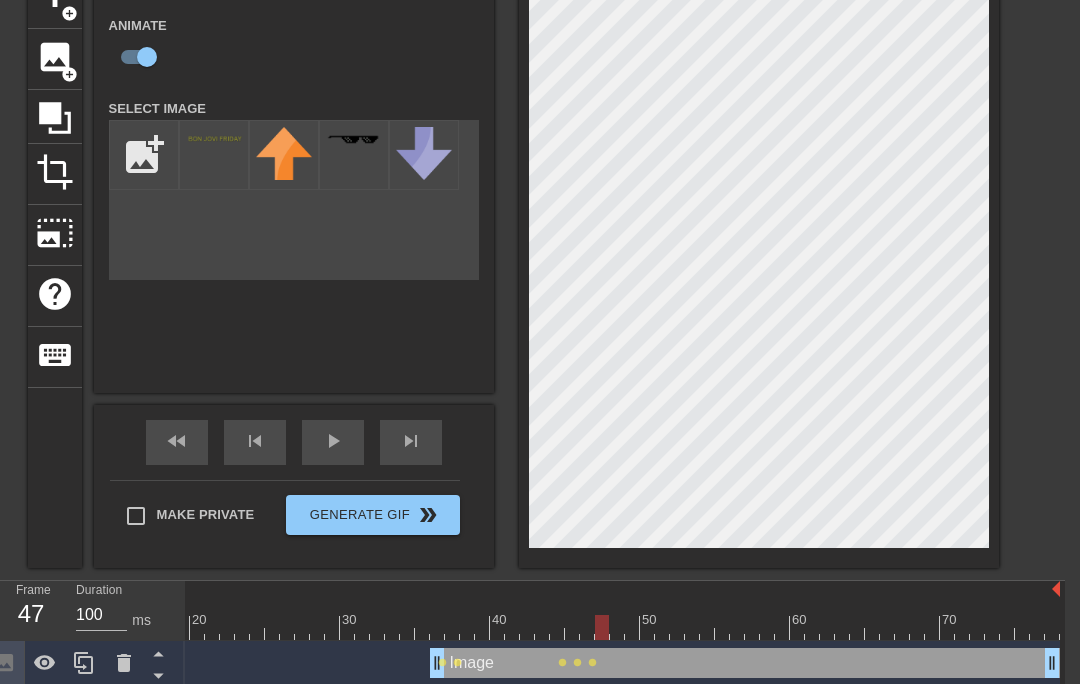 click at bounding box center [482, 627] 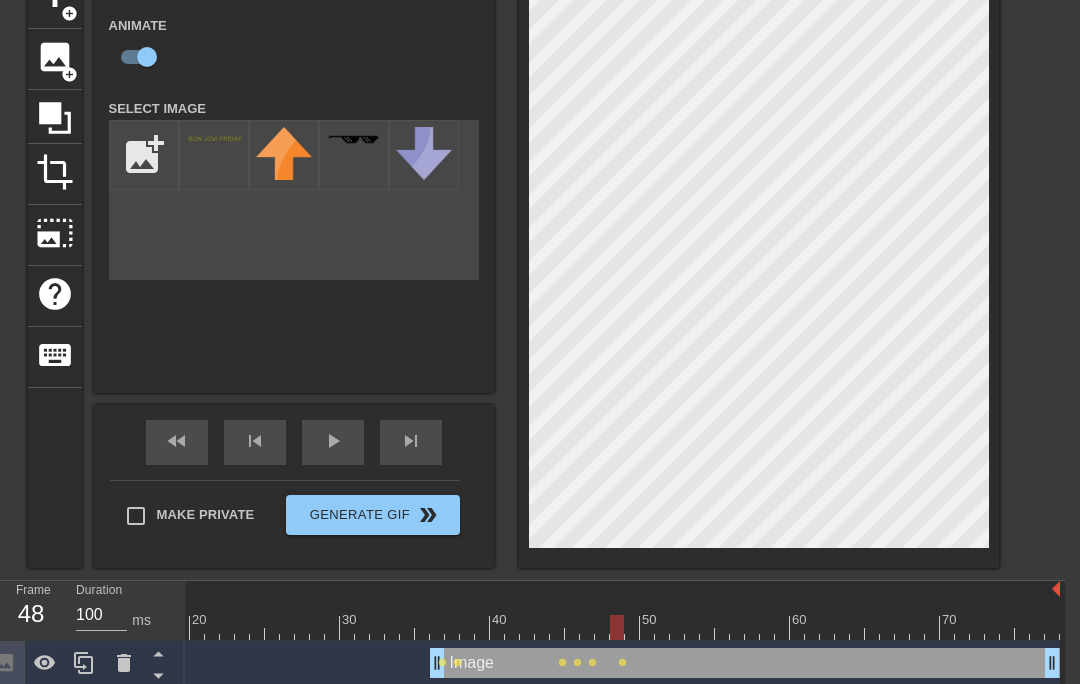 click at bounding box center (482, 627) 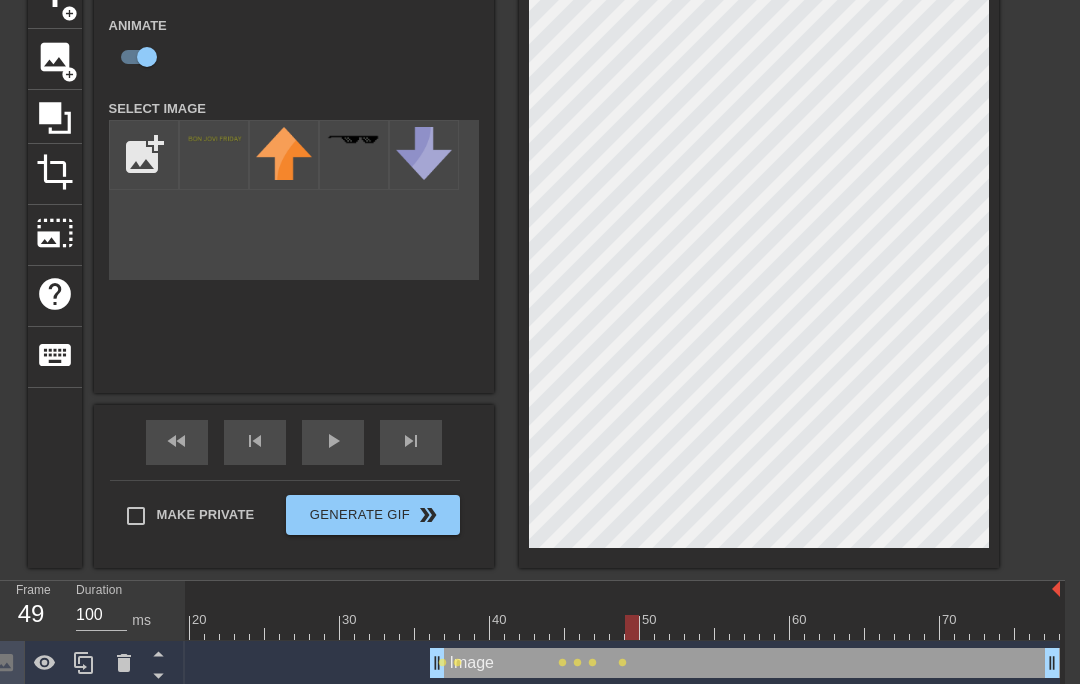 click at bounding box center [482, 627] 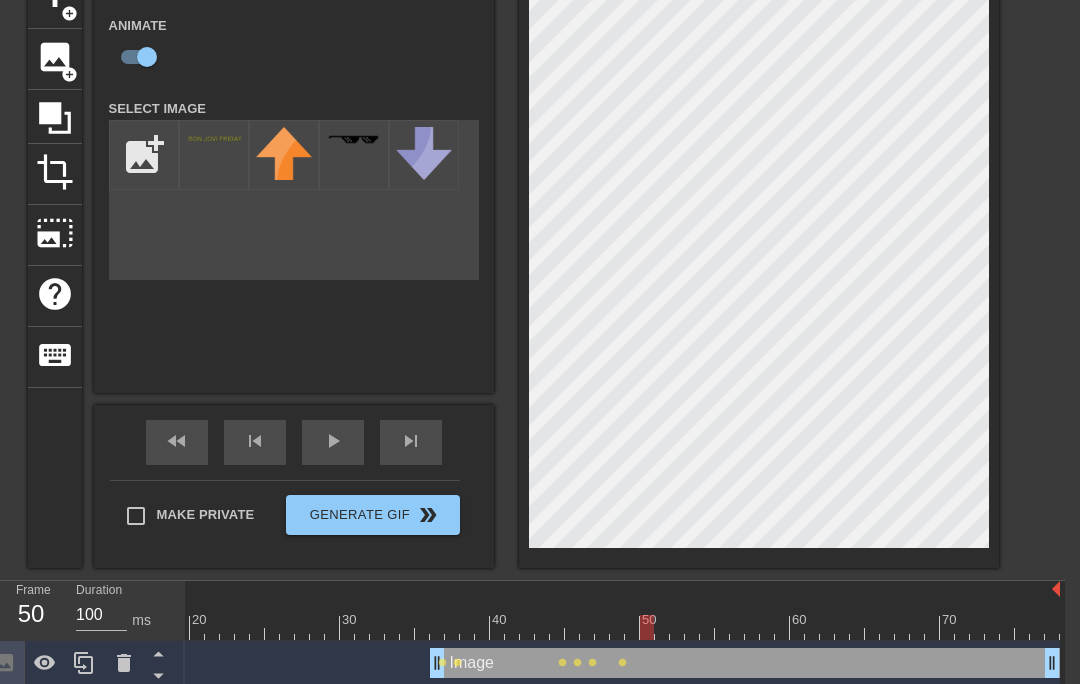 click at bounding box center [482, 627] 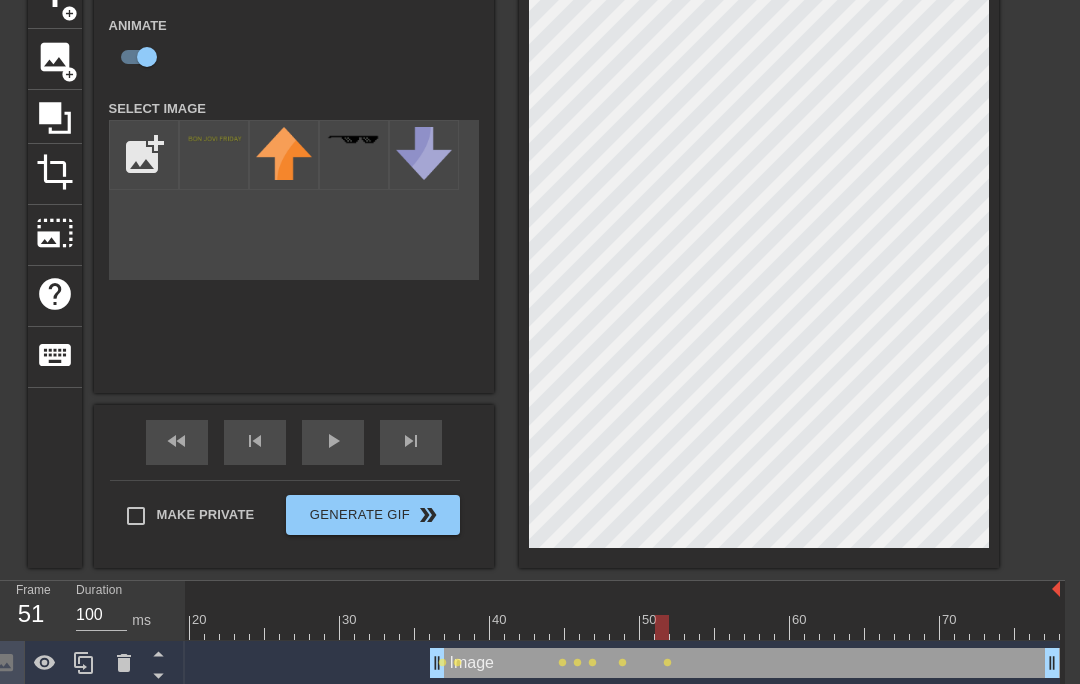 click at bounding box center [482, 627] 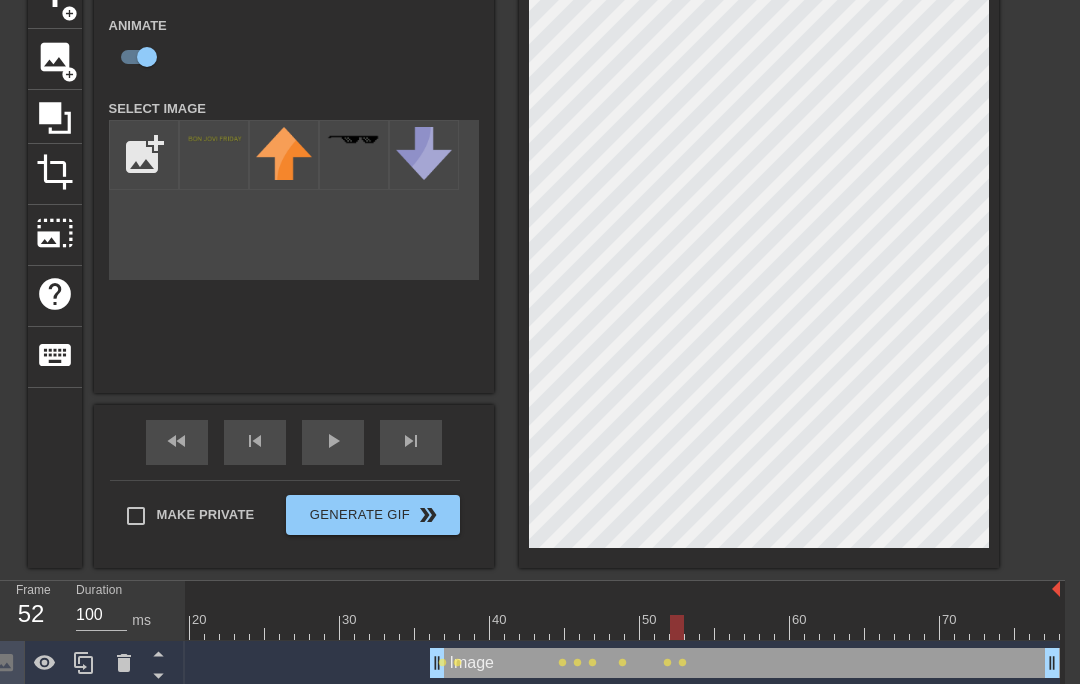click at bounding box center [482, 627] 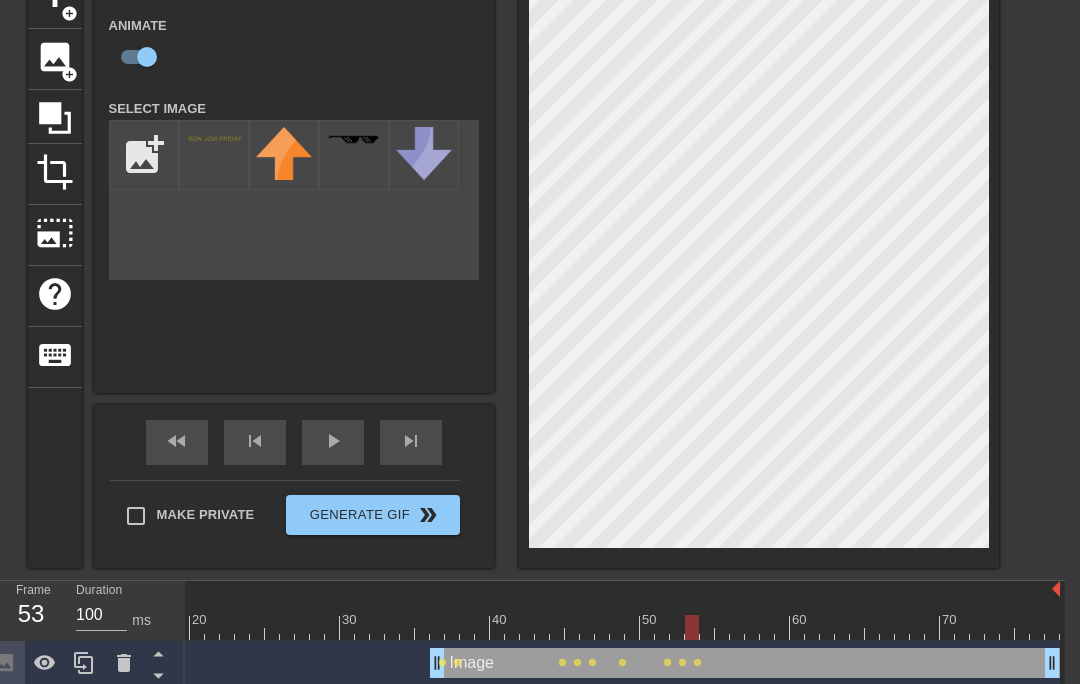click at bounding box center (482, 627) 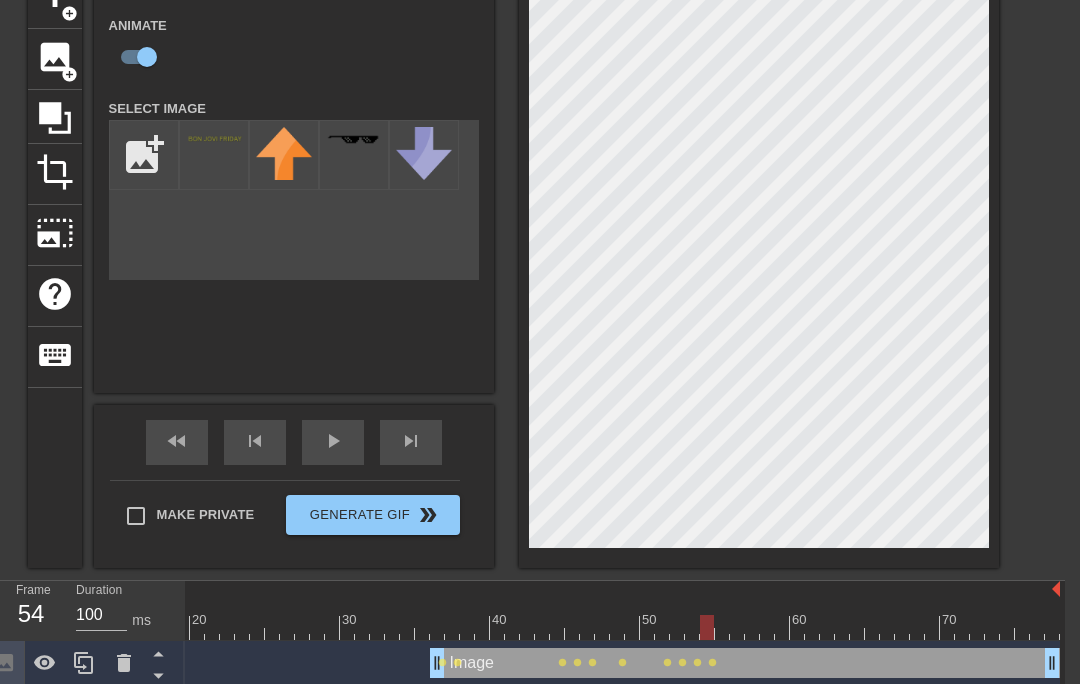 click at bounding box center [482, 627] 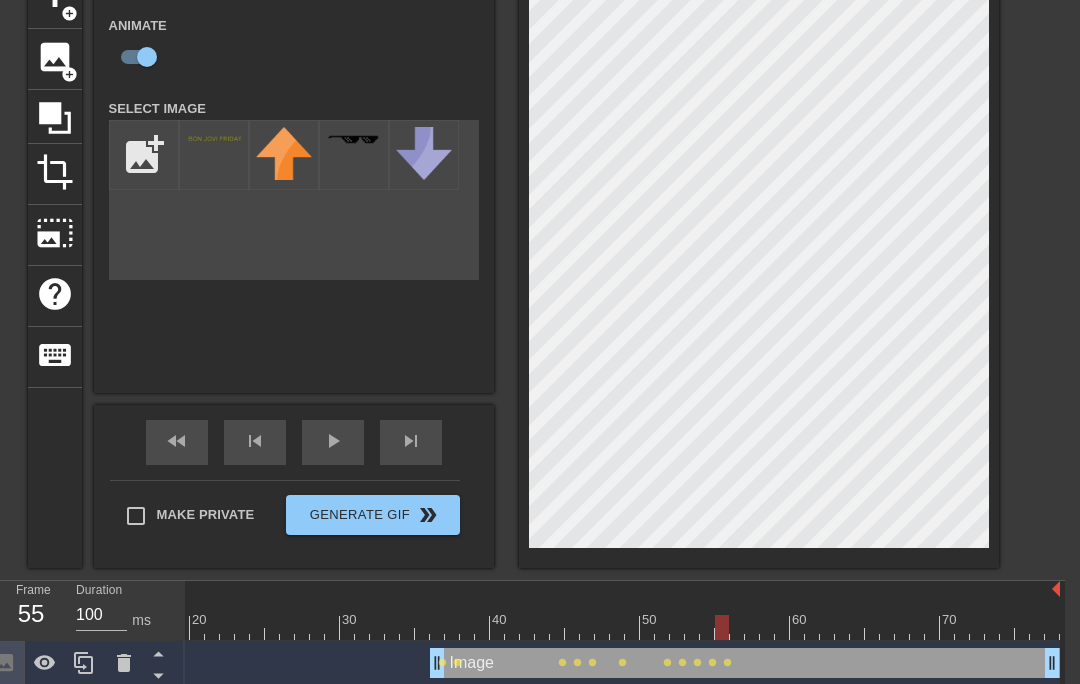 click at bounding box center [482, 627] 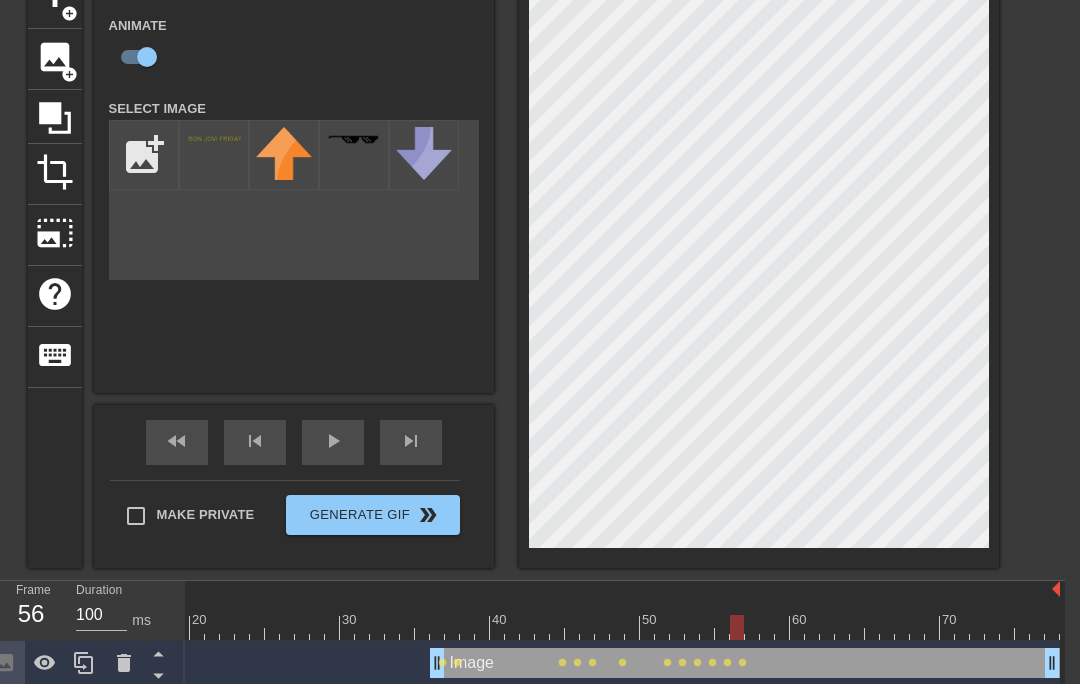 click at bounding box center (482, 627) 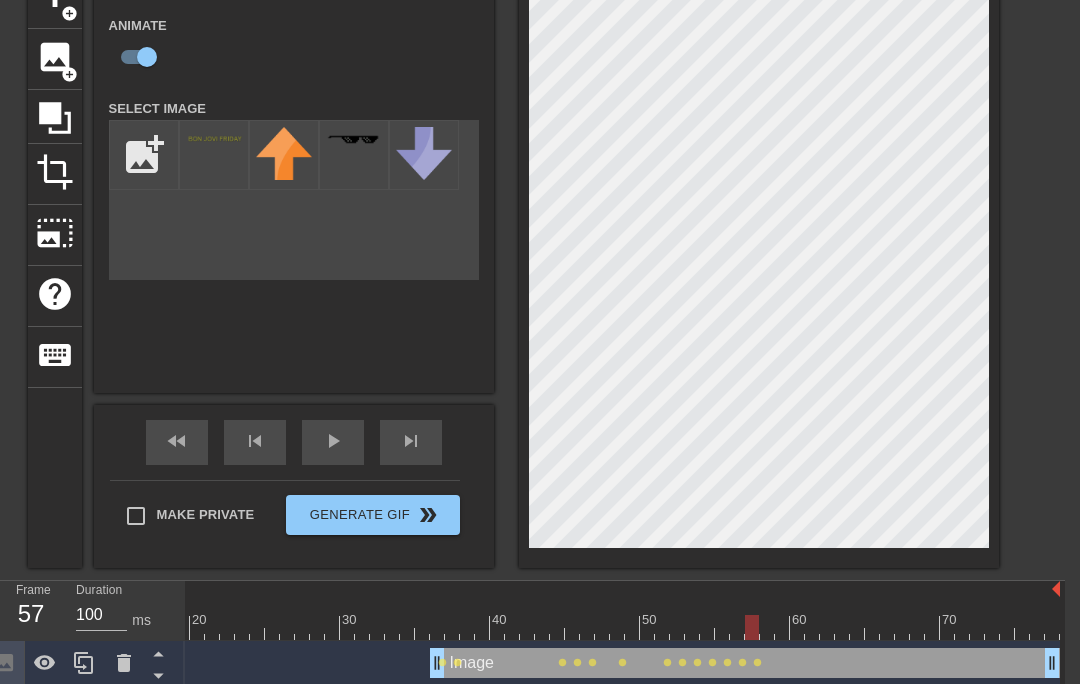 click at bounding box center (767, 613) 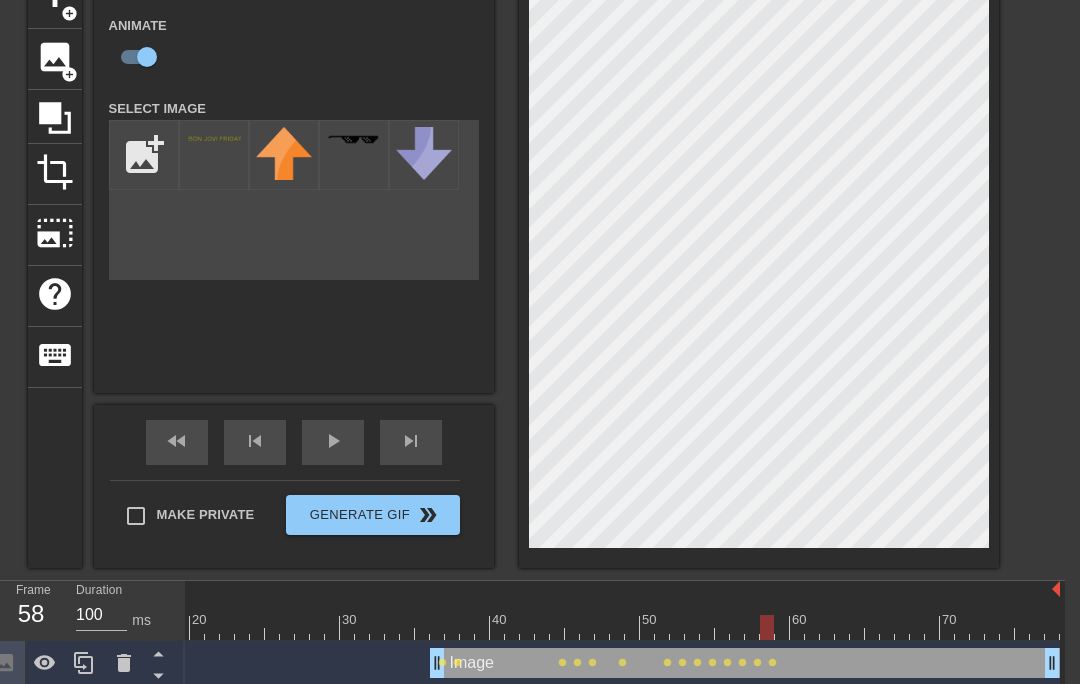 click at bounding box center [482, 627] 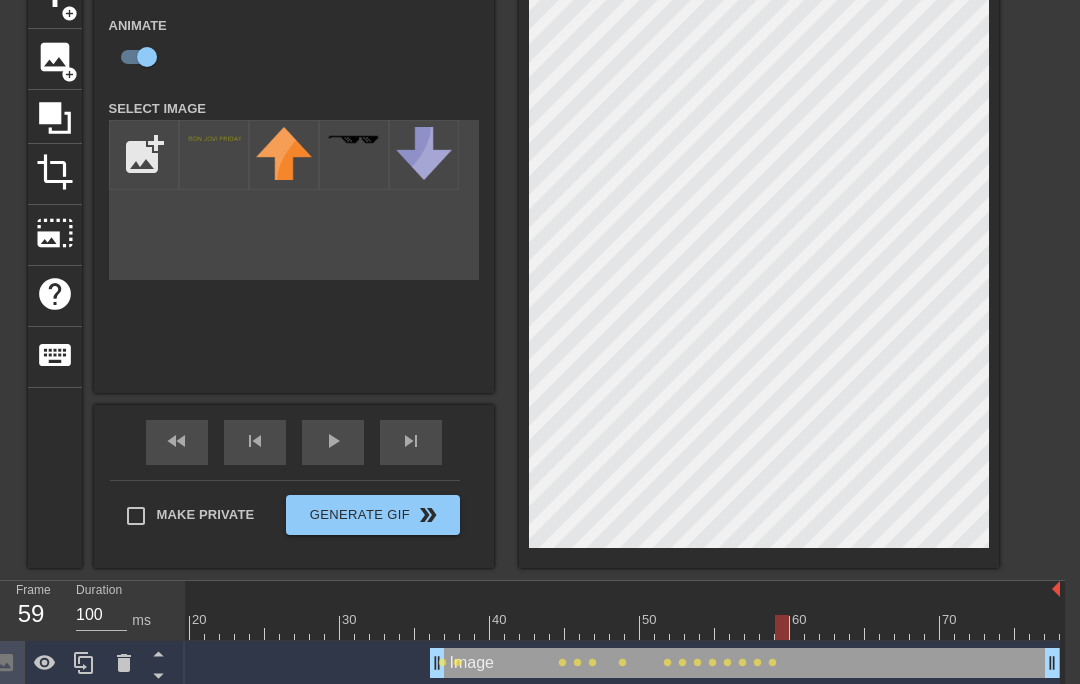 click at bounding box center (482, 627) 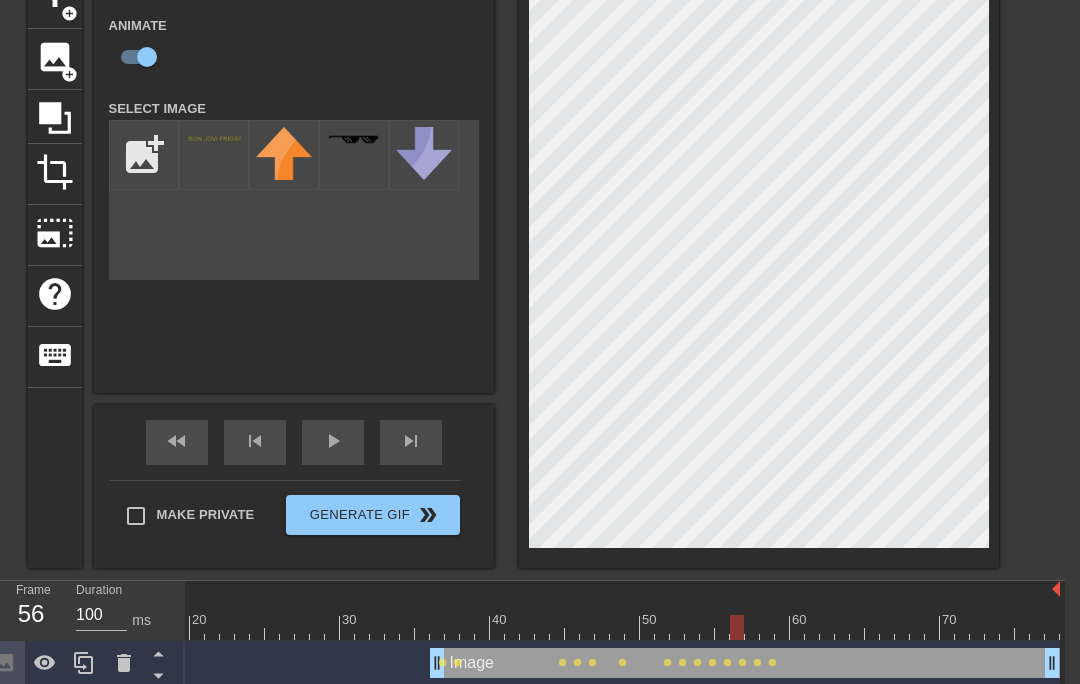 click at bounding box center [482, 627] 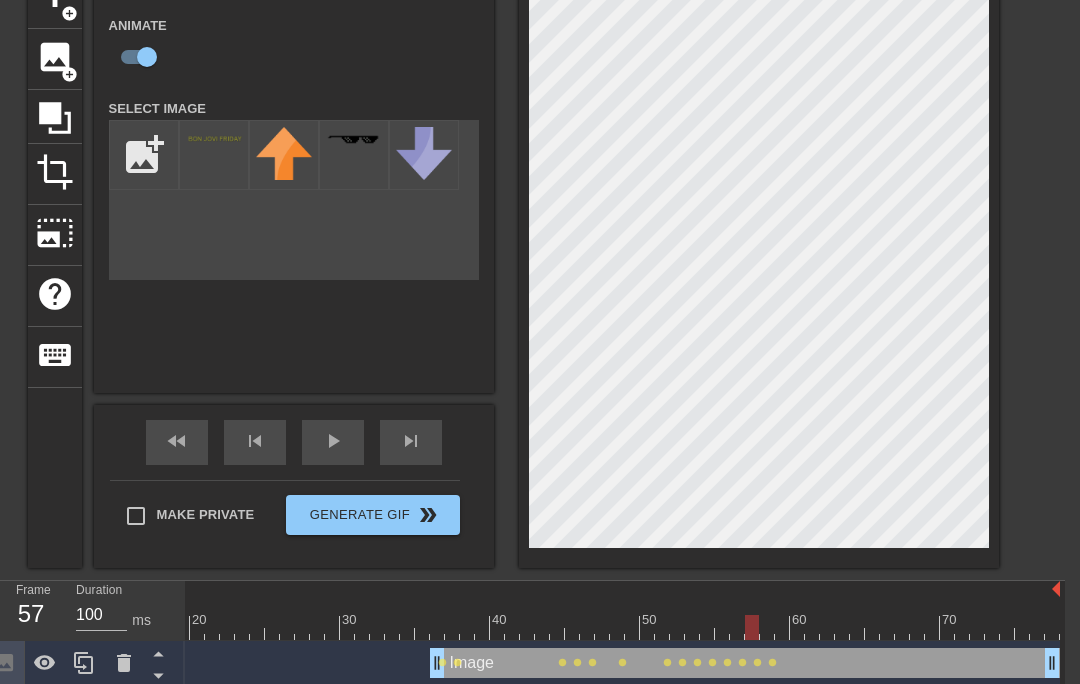 click at bounding box center [482, 627] 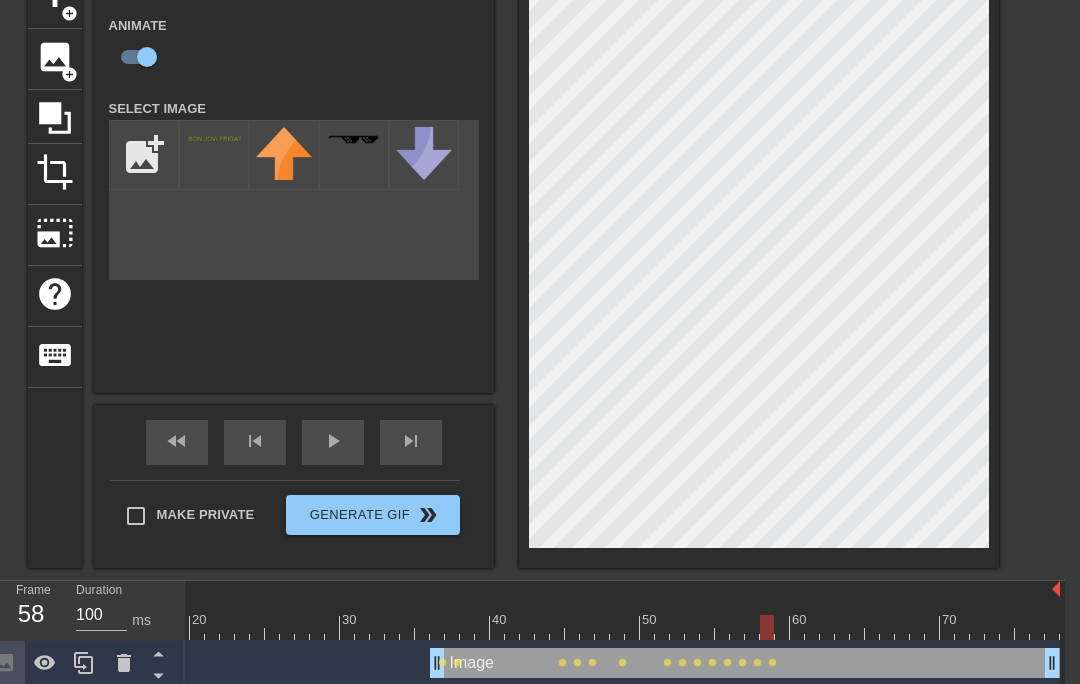 click at bounding box center [482, 627] 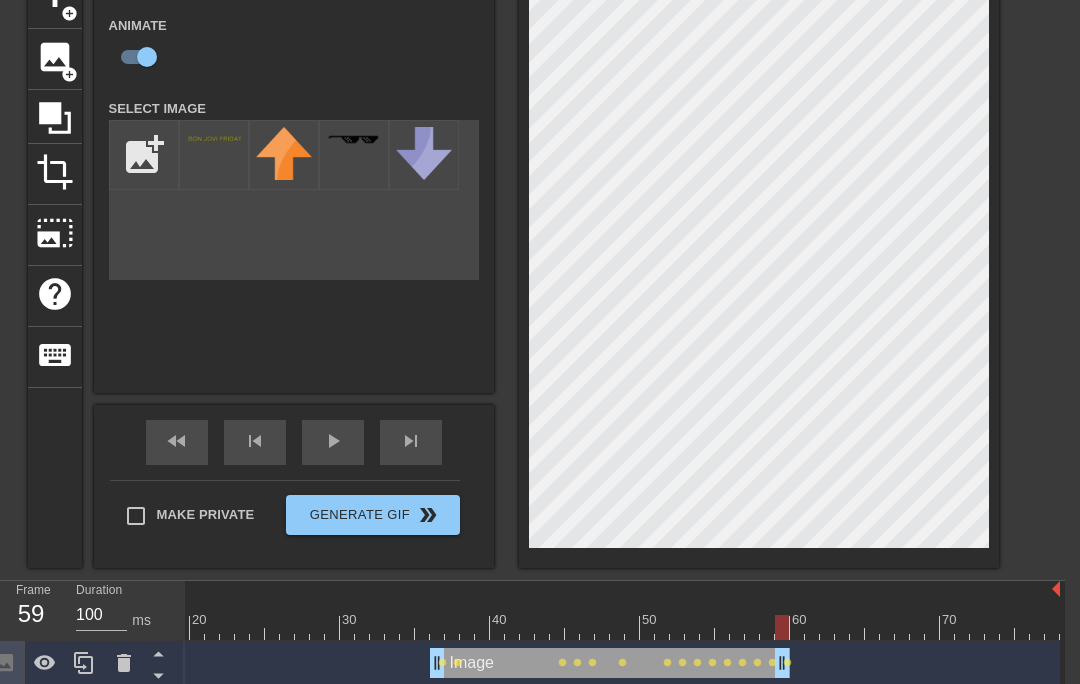 click at bounding box center [482, 627] 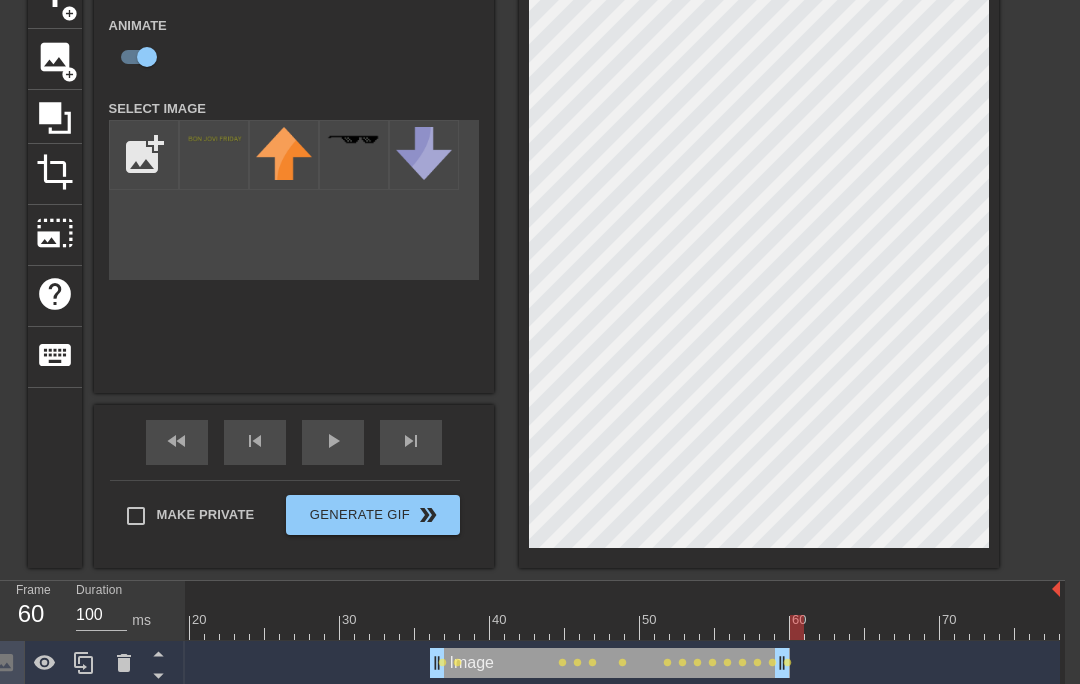 click at bounding box center (144, 155) 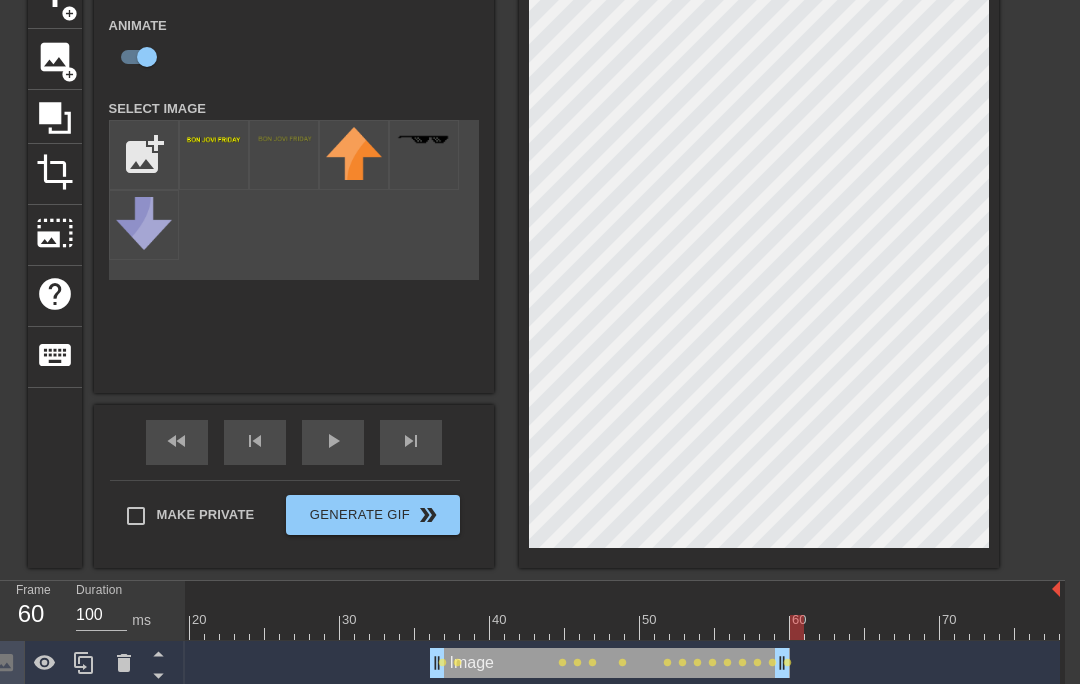 click at bounding box center (214, 155) 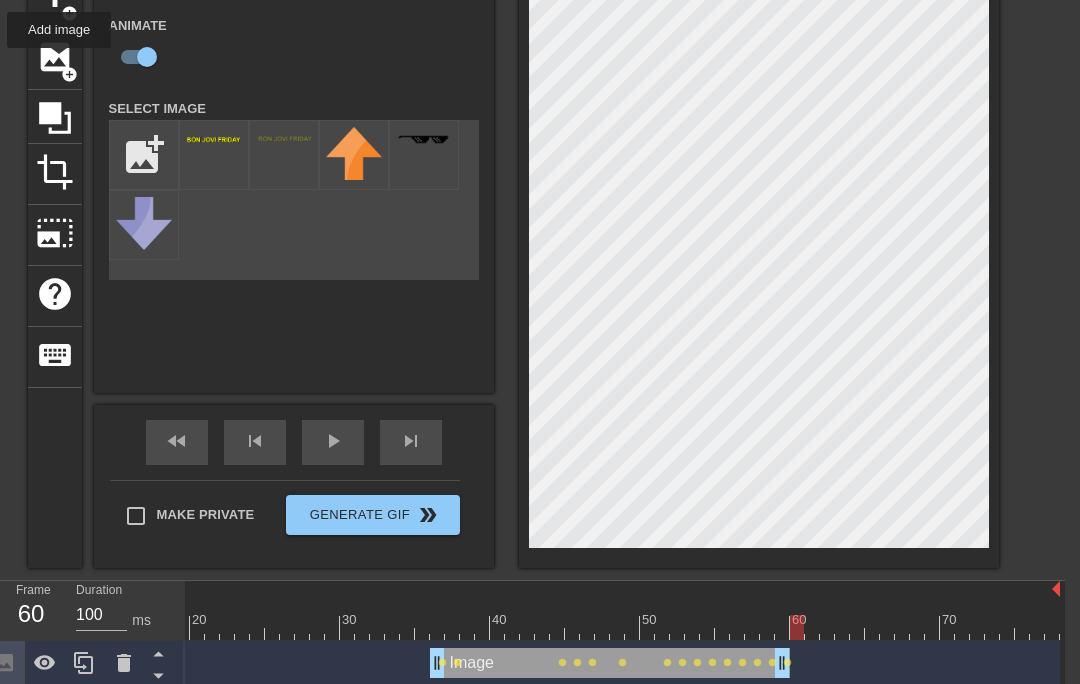 click on "image" at bounding box center (55, 57) 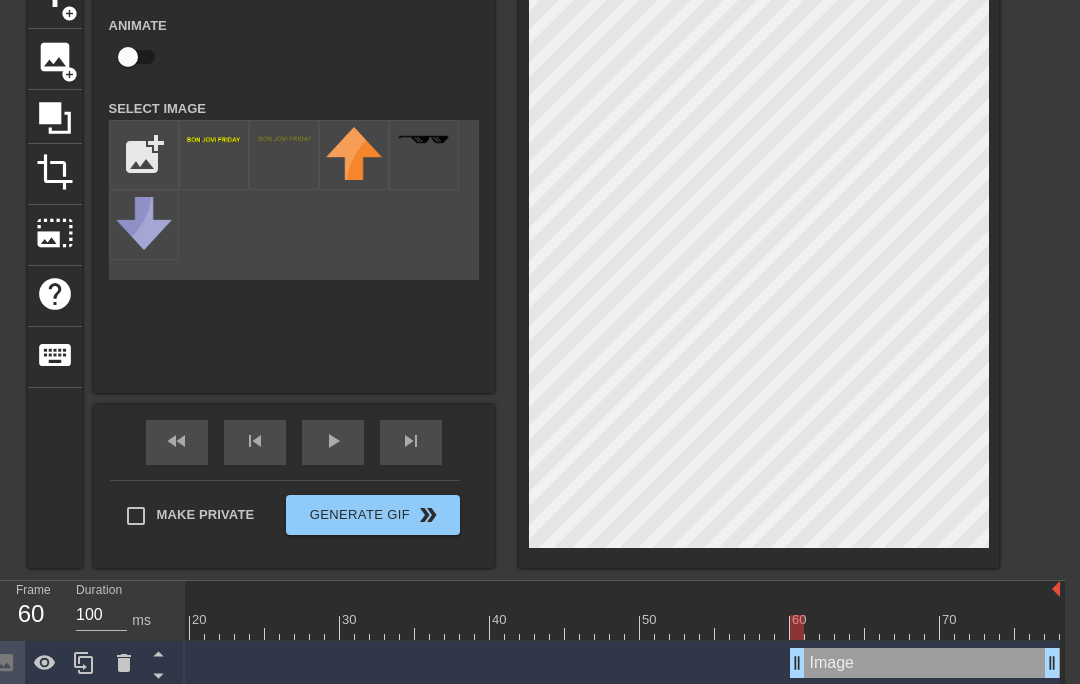 click at bounding box center (214, 155) 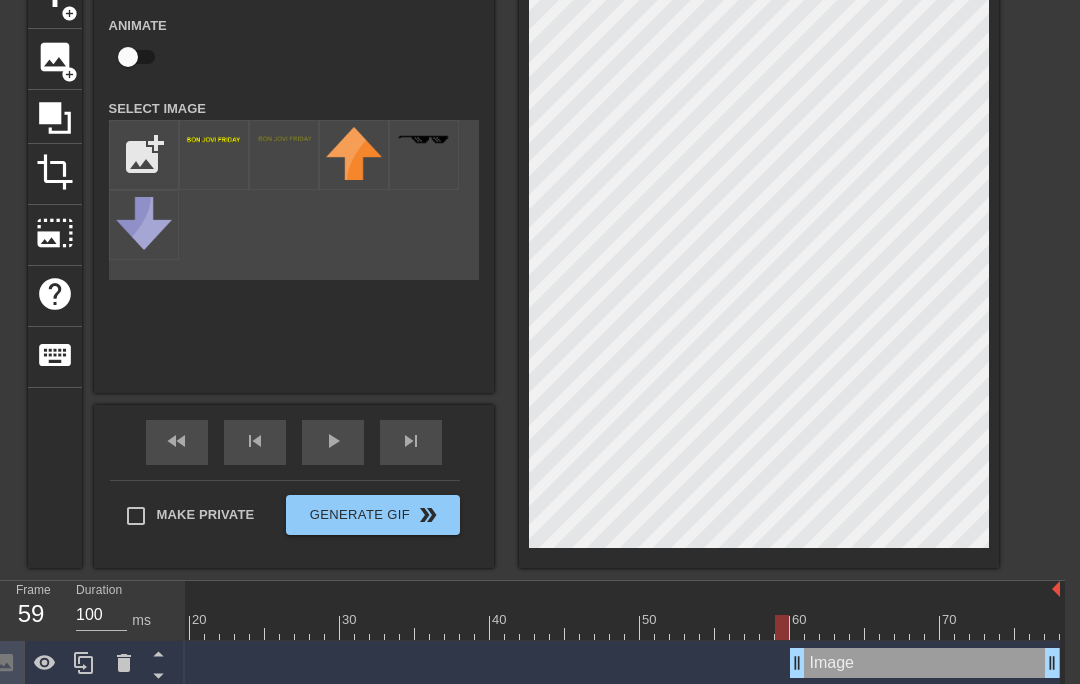 checkbox on "true" 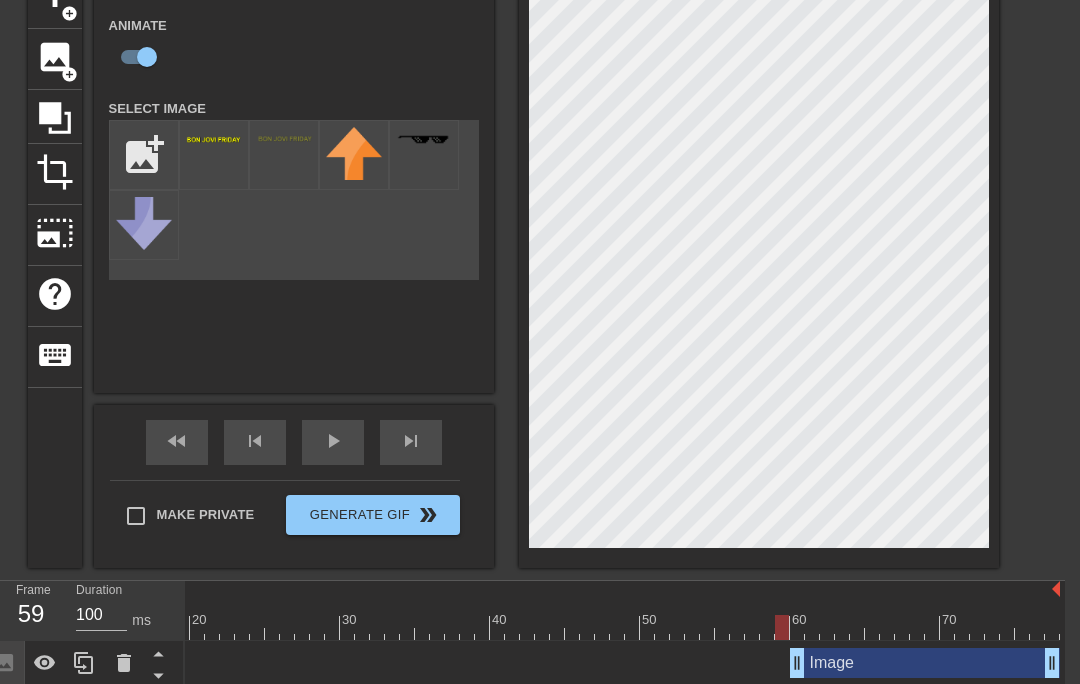 click at bounding box center [284, 155] 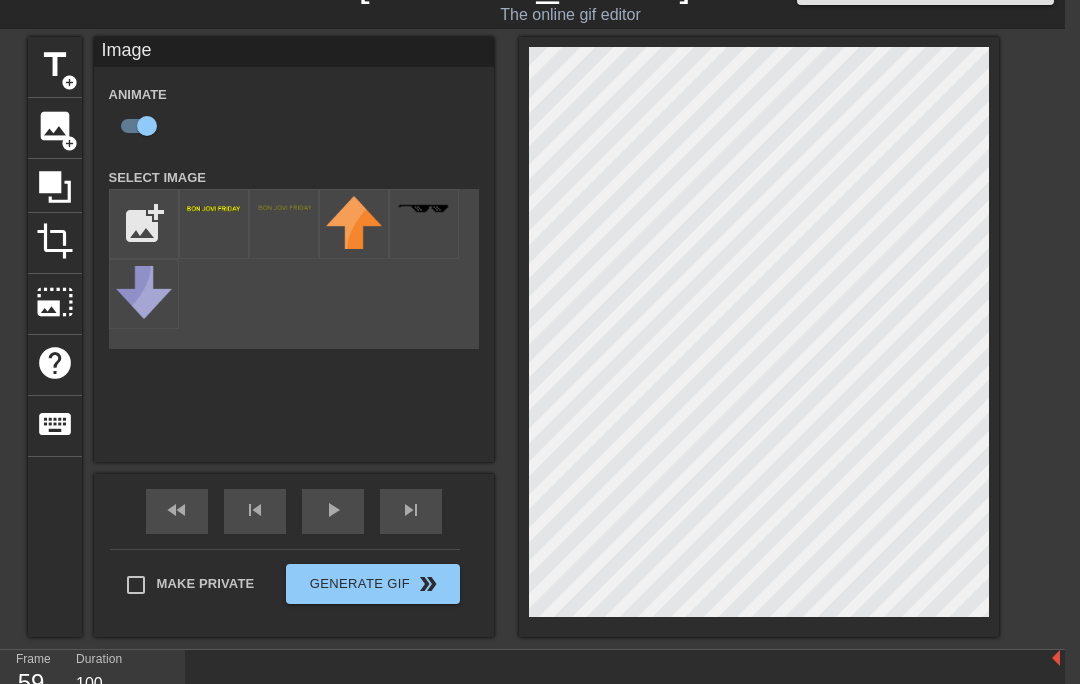 scroll, scrollTop: 38, scrollLeft: 15, axis: both 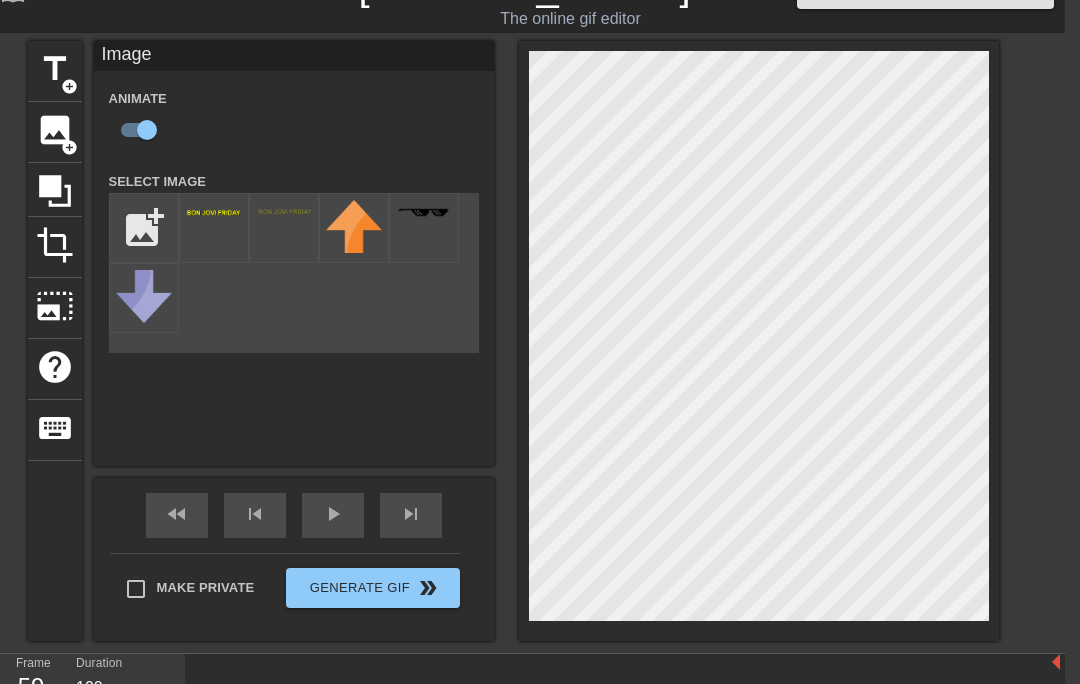click at bounding box center [482, 700] 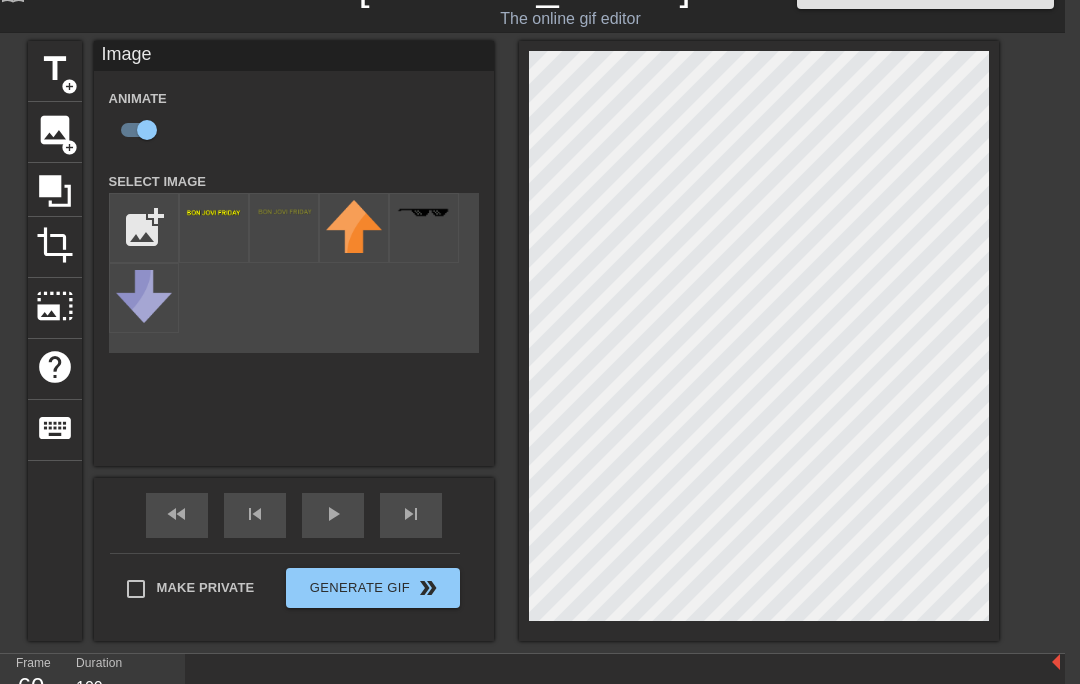 click at bounding box center (482, 700) 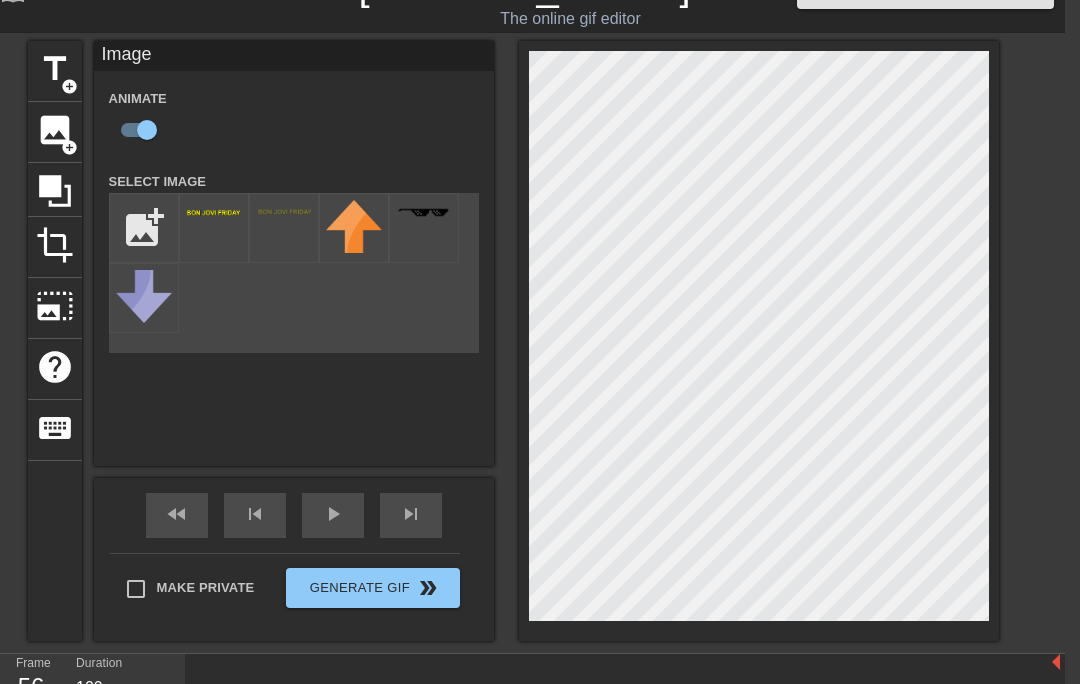 click at bounding box center (482, 700) 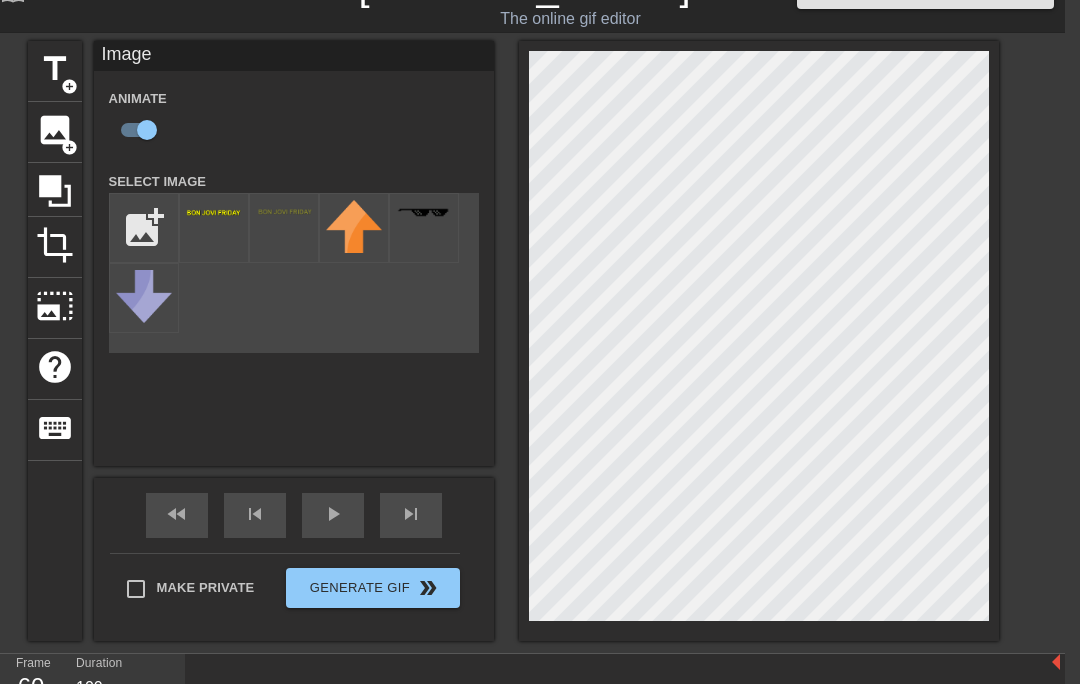 click 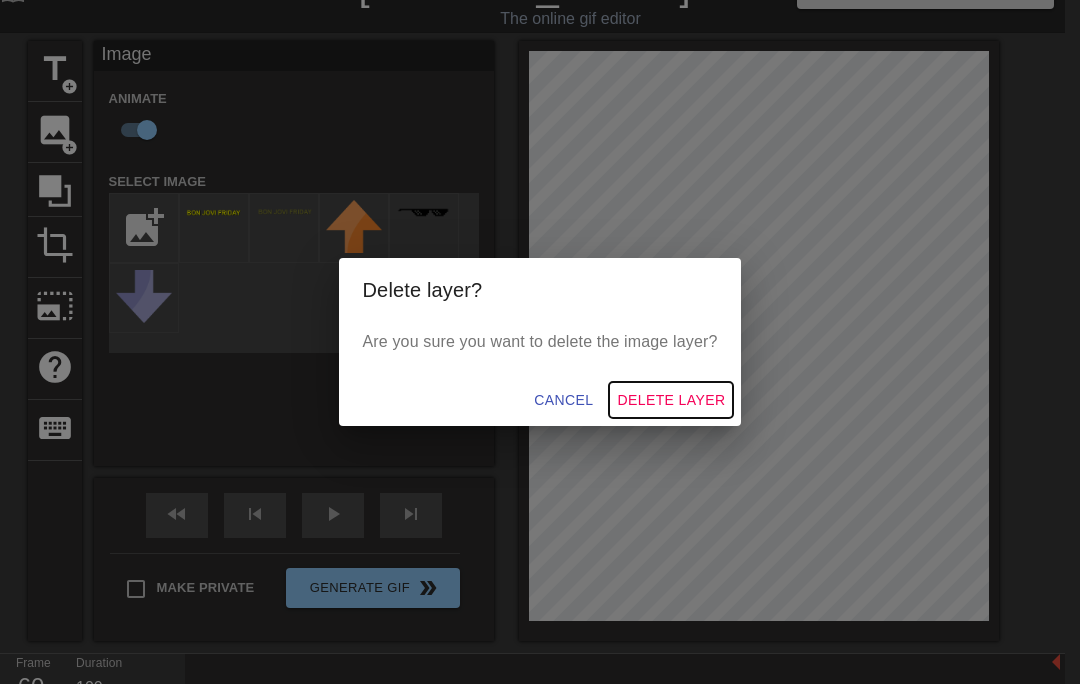 click on "Delete Layer" at bounding box center (671, 400) 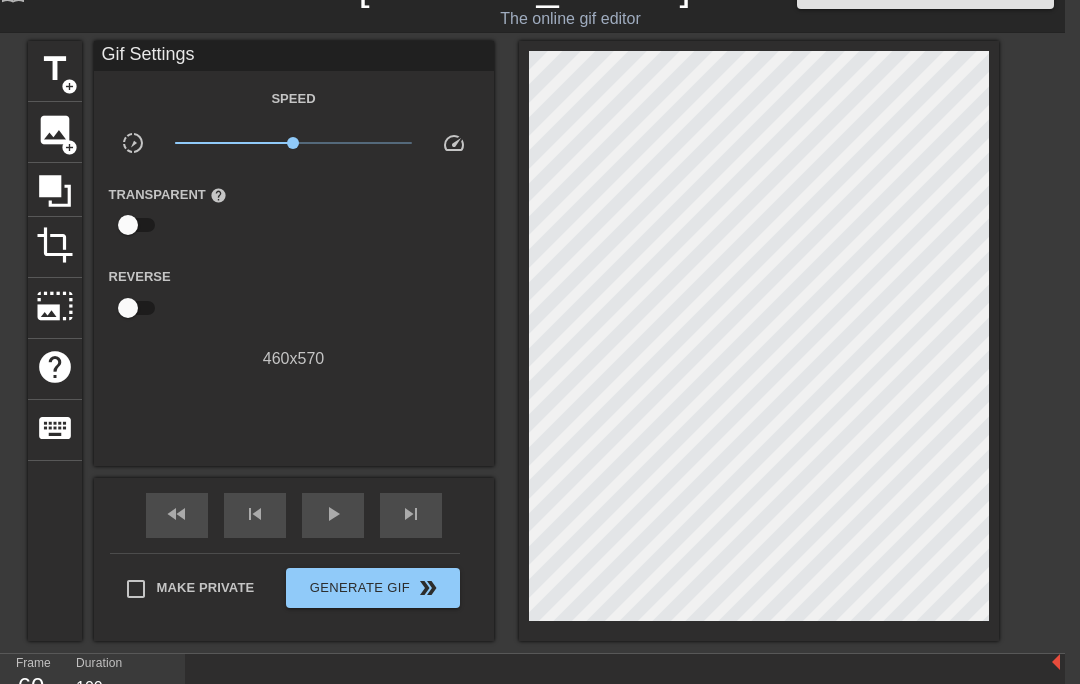 click on "image" at bounding box center (55, 130) 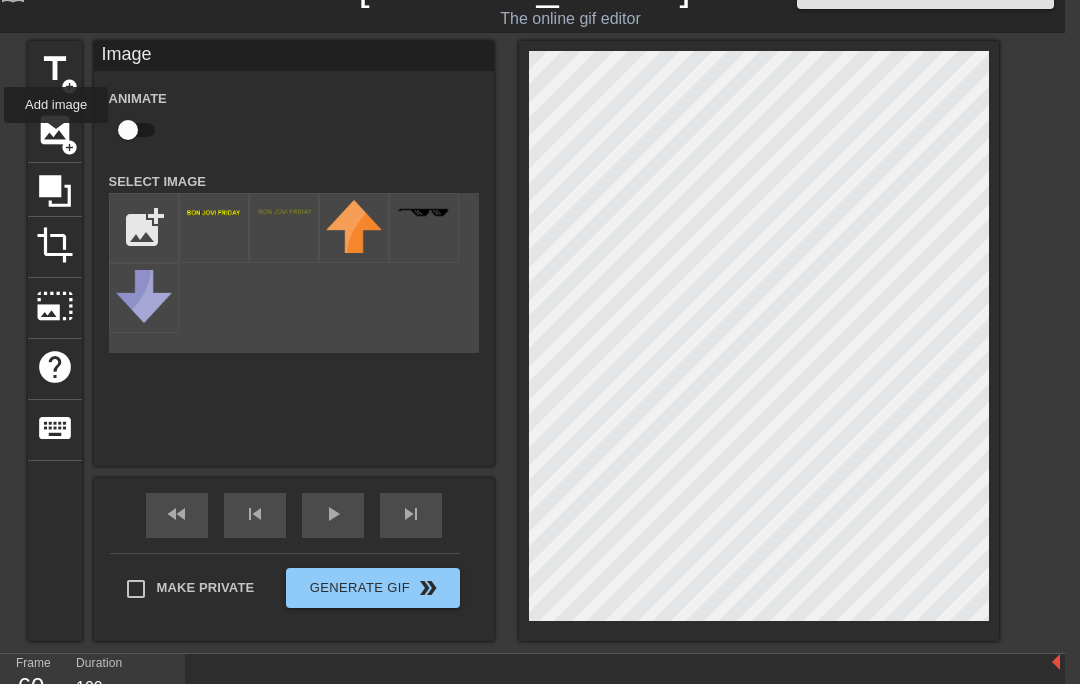 click at bounding box center [214, 212] 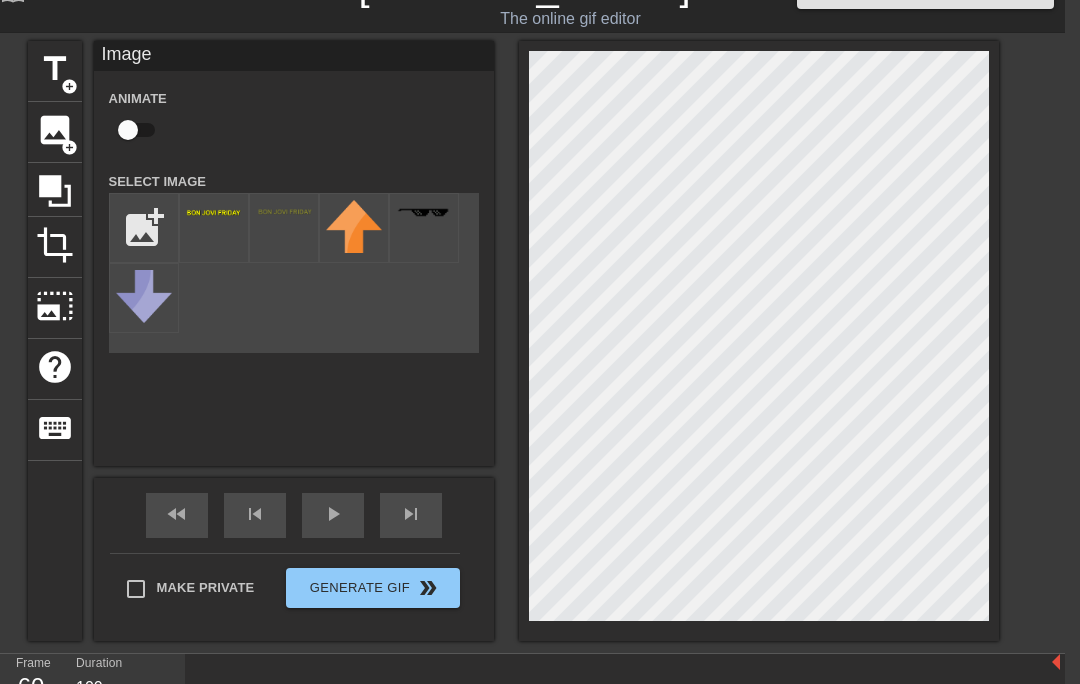 click at bounding box center (737, 686) 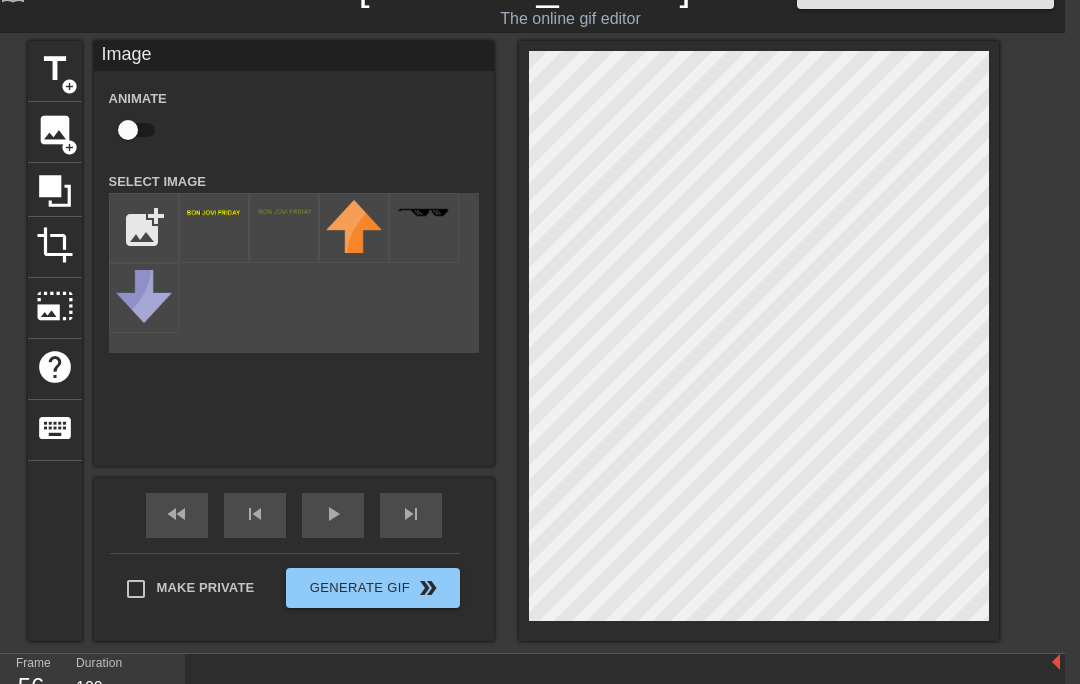 click at bounding box center [482, 700] 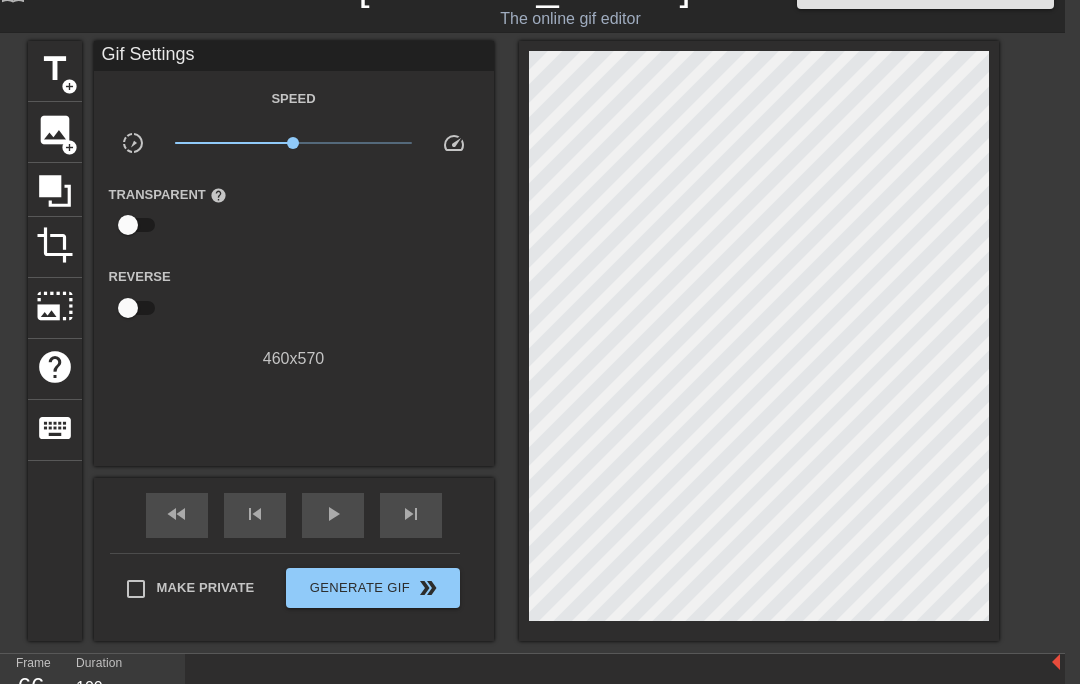 click 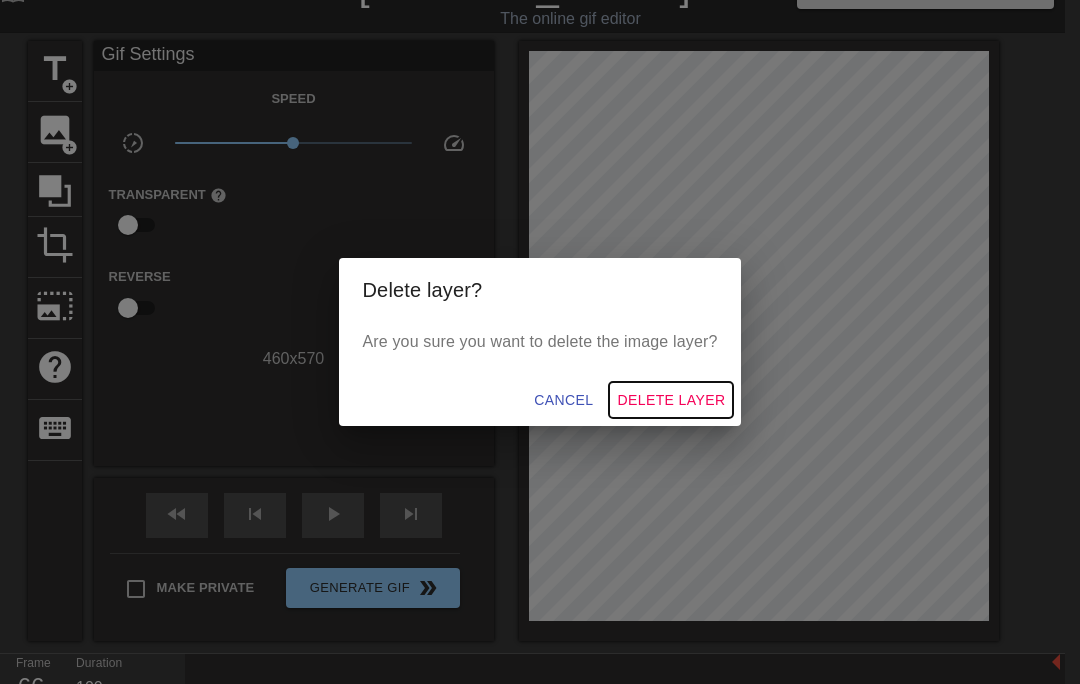 click on "Delete Layer" at bounding box center [671, 400] 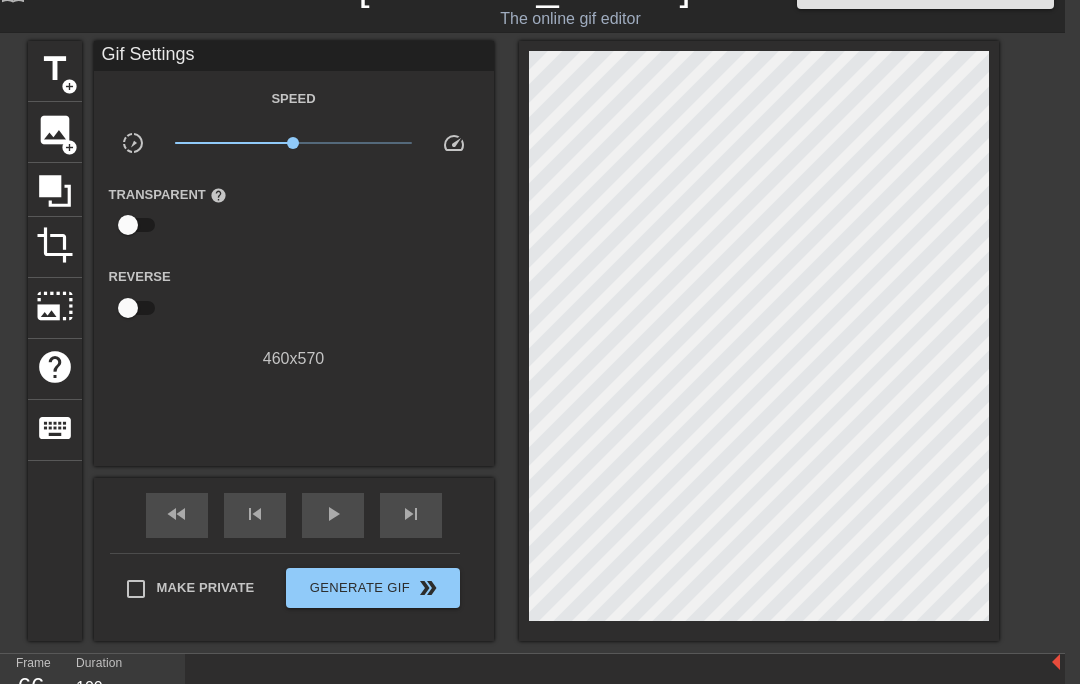 click on "add_circle" at bounding box center [69, 147] 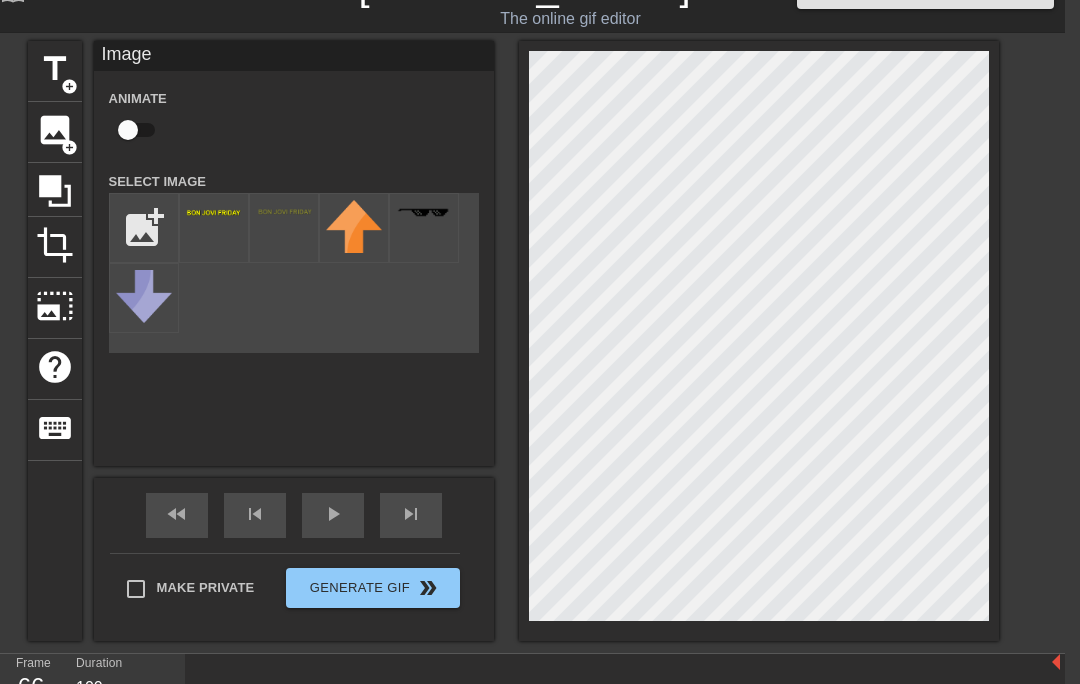 click at bounding box center [214, 228] 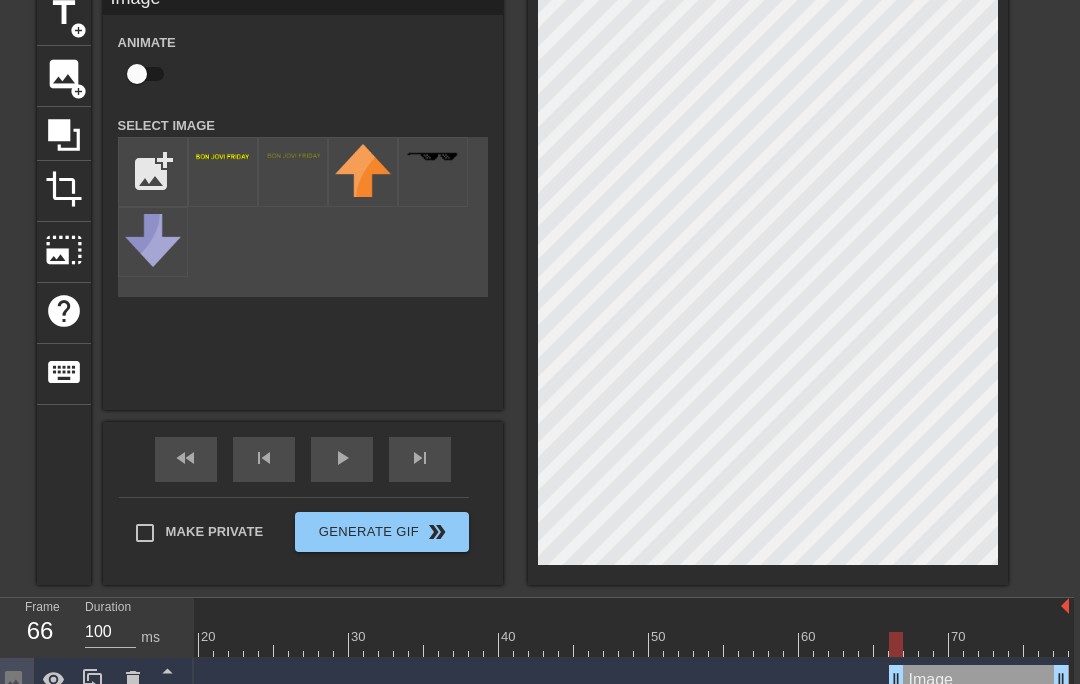scroll, scrollTop: 119, scrollLeft: 0, axis: vertical 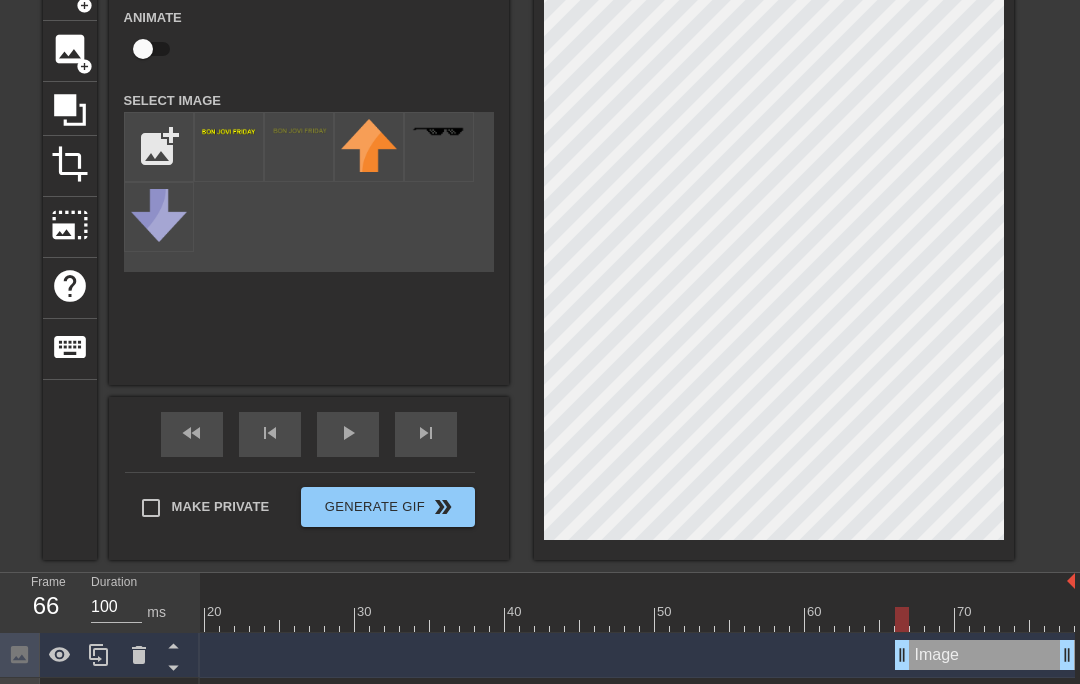 click at bounding box center (497, 619) 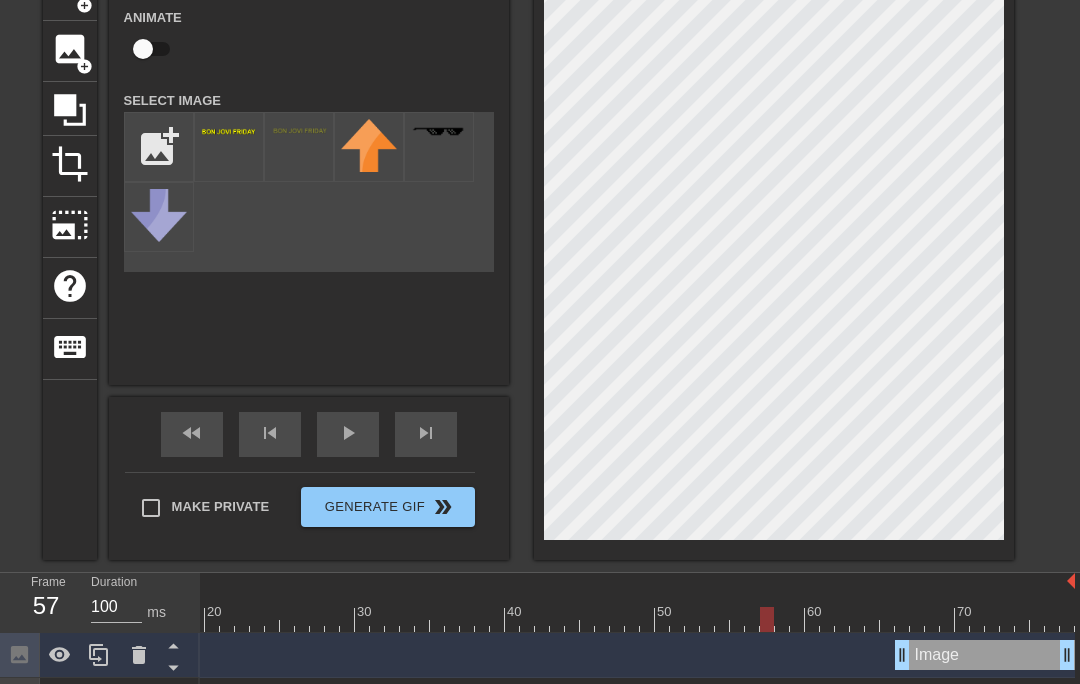 click at bounding box center [932, 605] 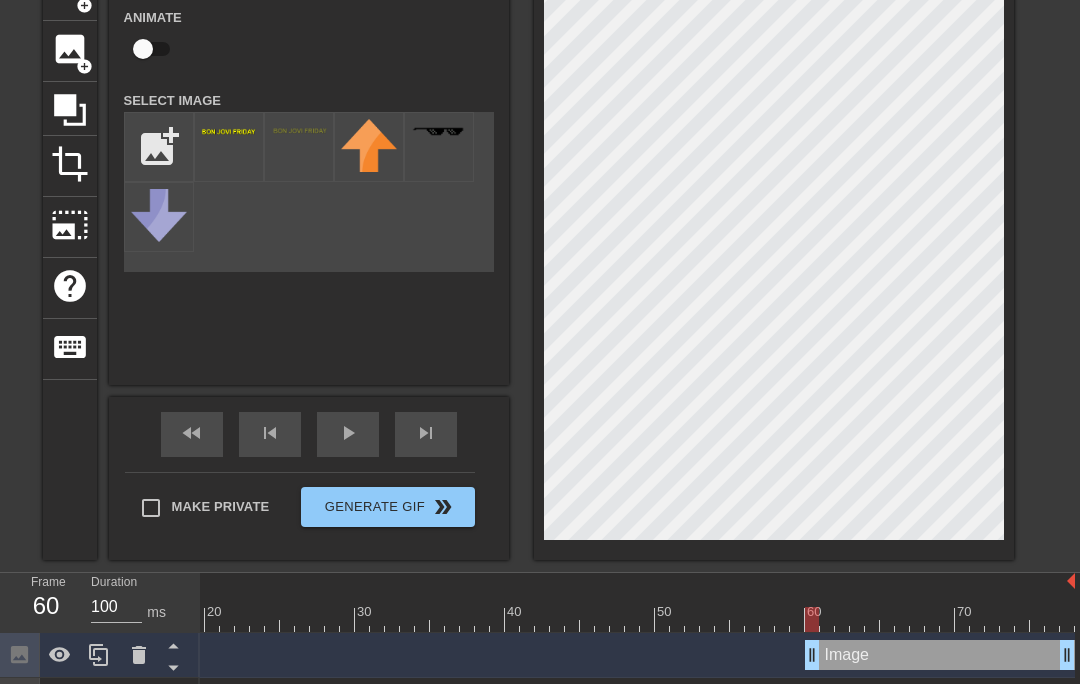 click at bounding box center [143, 49] 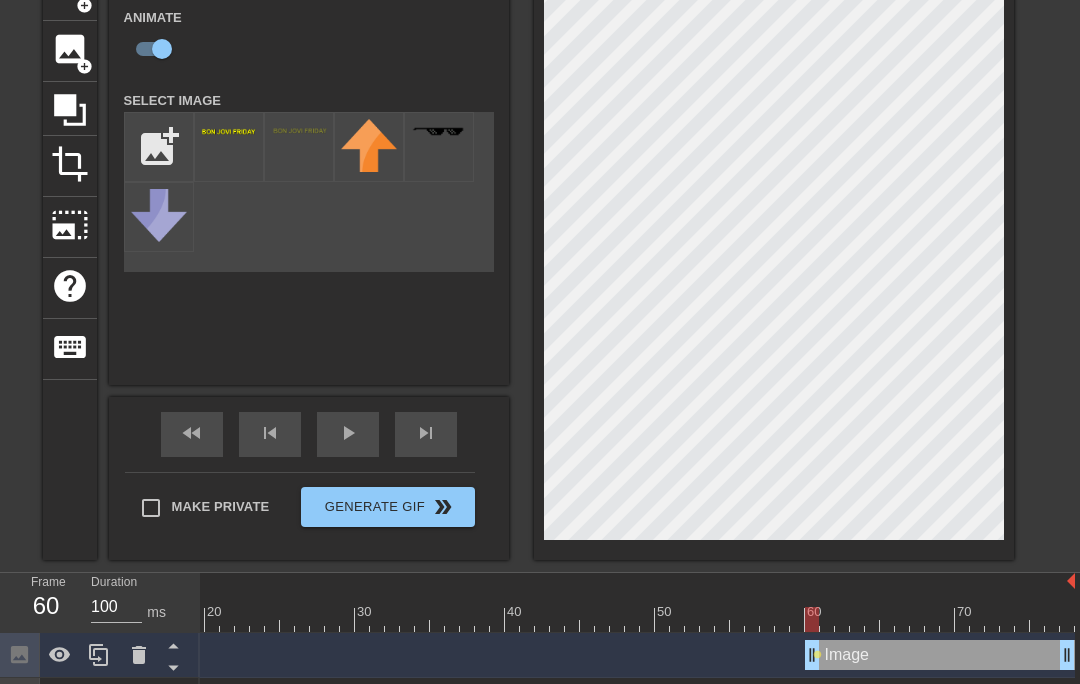 click at bounding box center [497, 619] 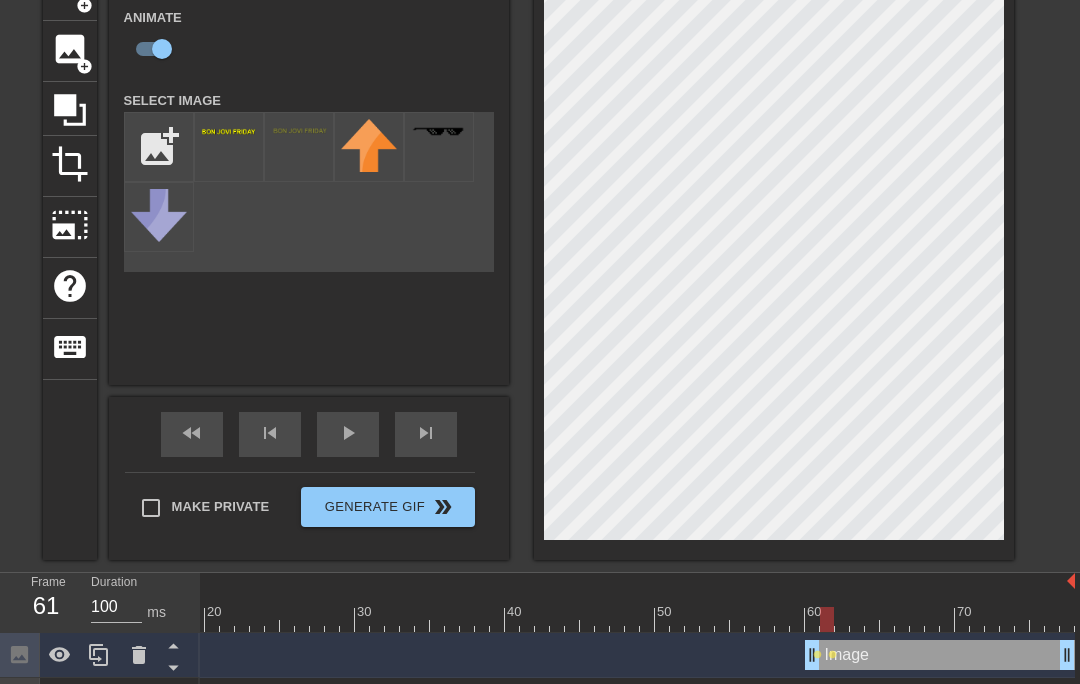 click at bounding box center (497, 619) 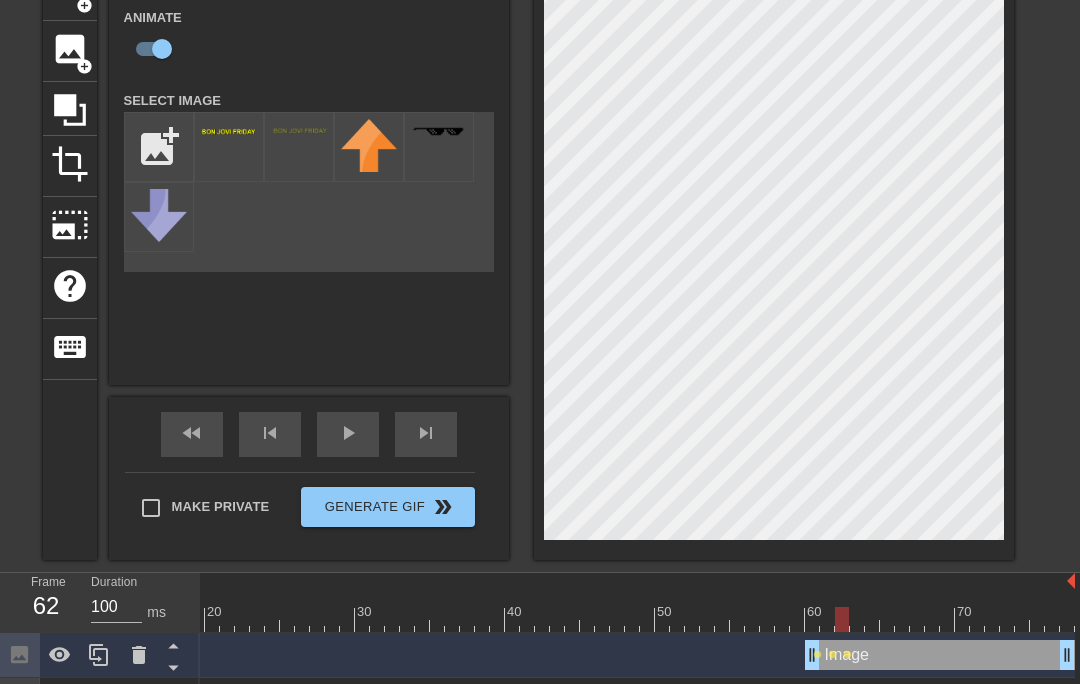 click at bounding box center (497, 619) 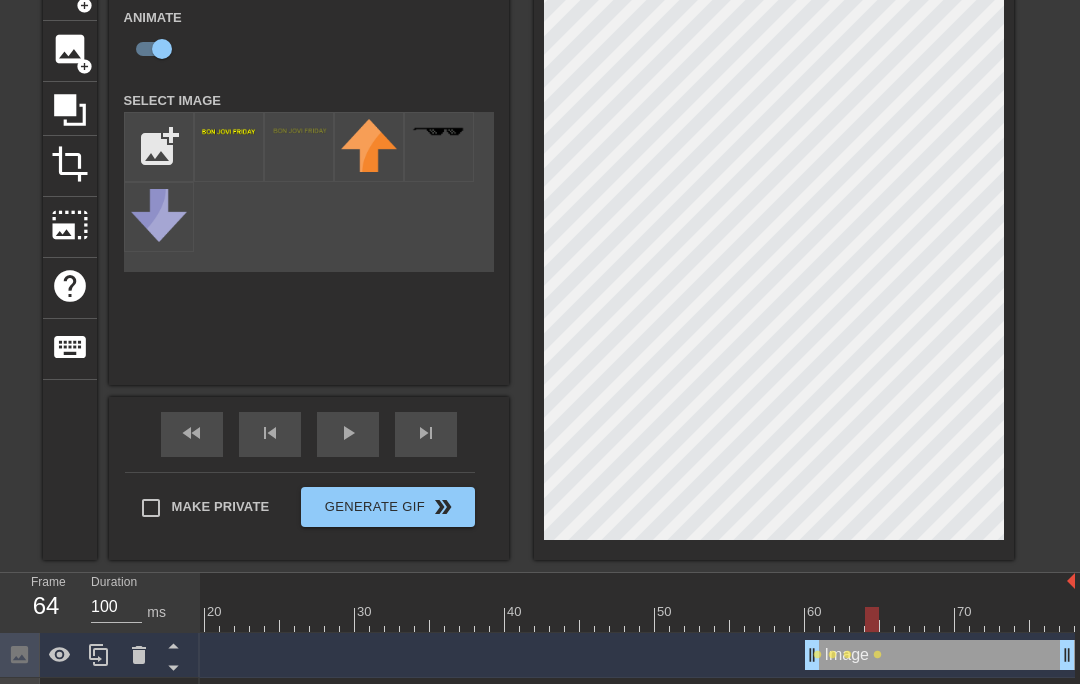 click at bounding box center (497, 619) 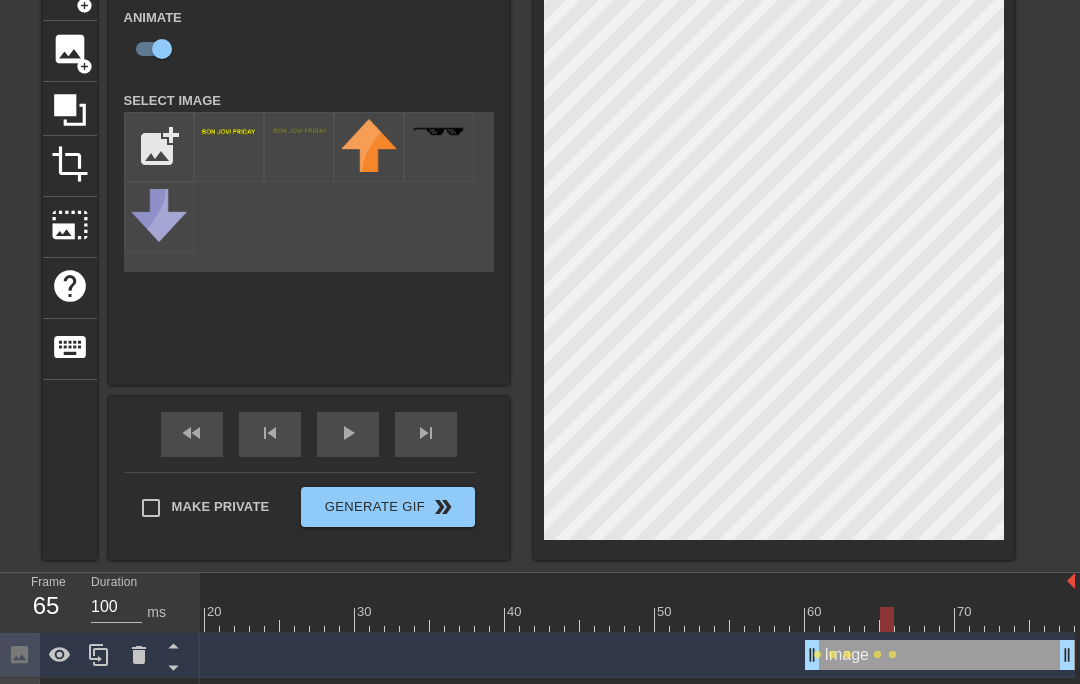 click at bounding box center (497, 619) 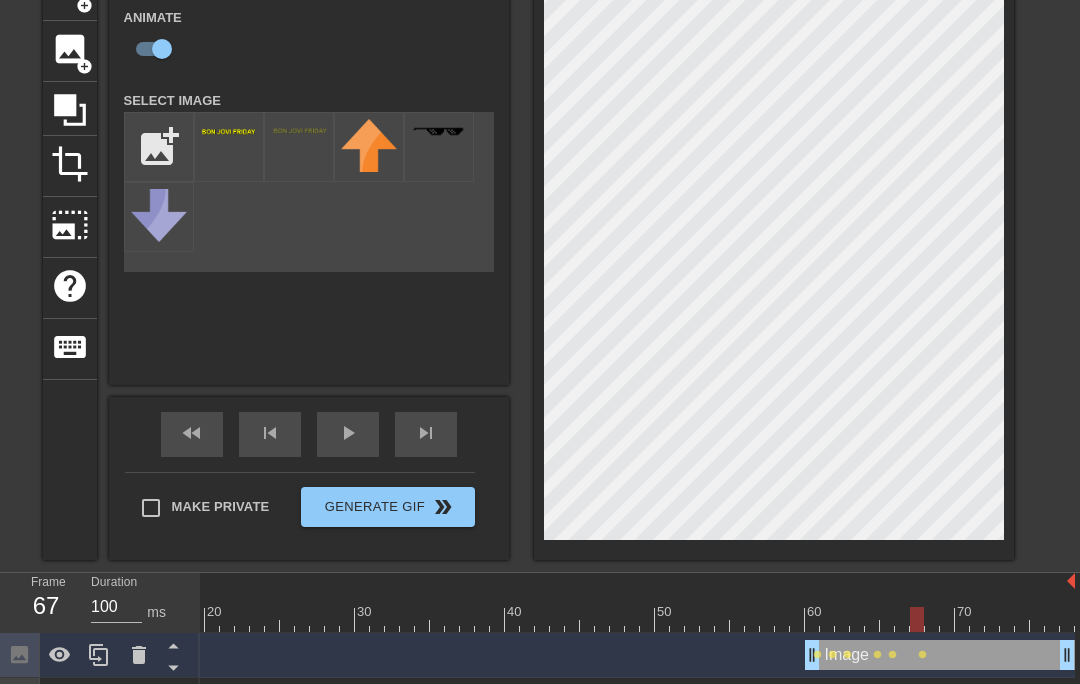 click at bounding box center (497, 619) 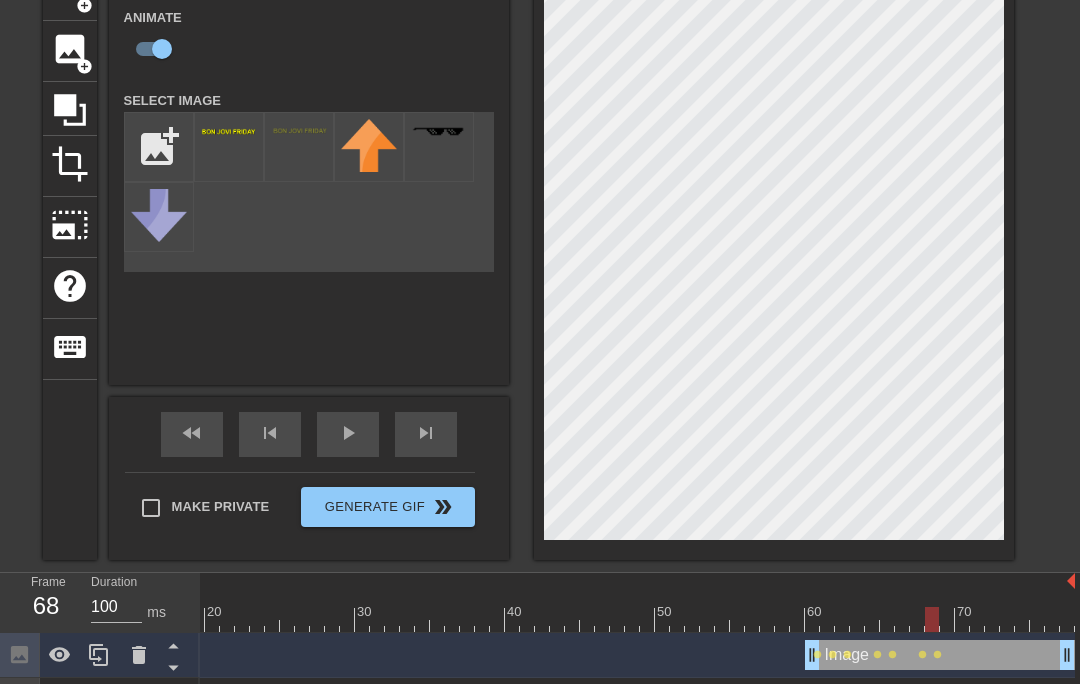 click at bounding box center (497, 619) 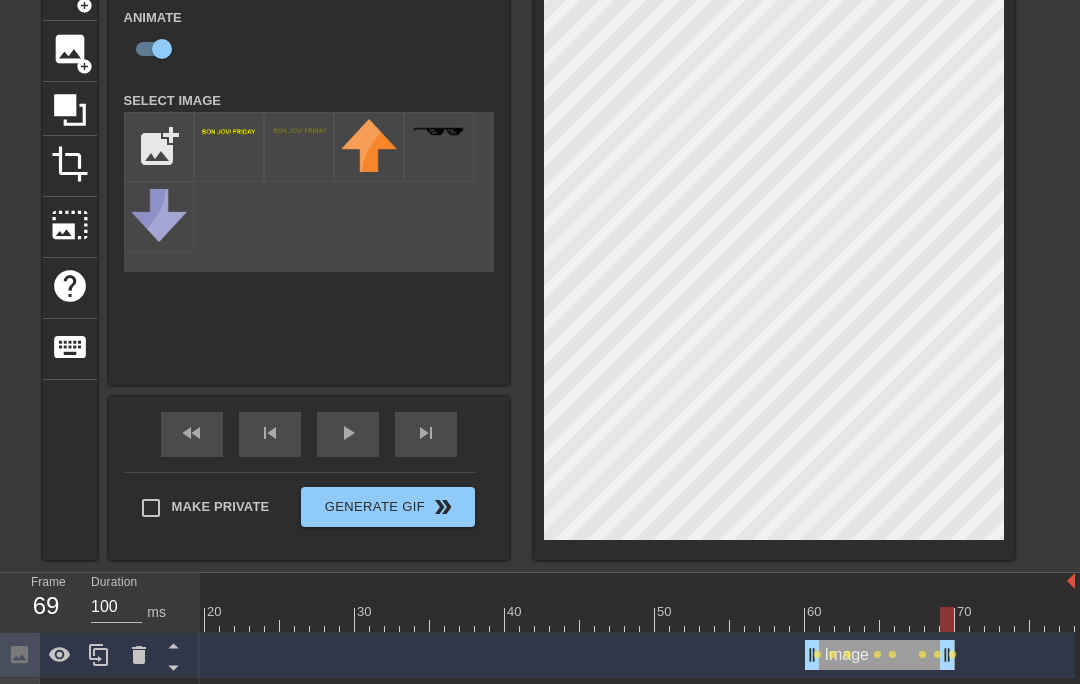 click on "Image drag_handle drag_handle lens lens lens lens lens lens lens lens" at bounding box center [497, 655] 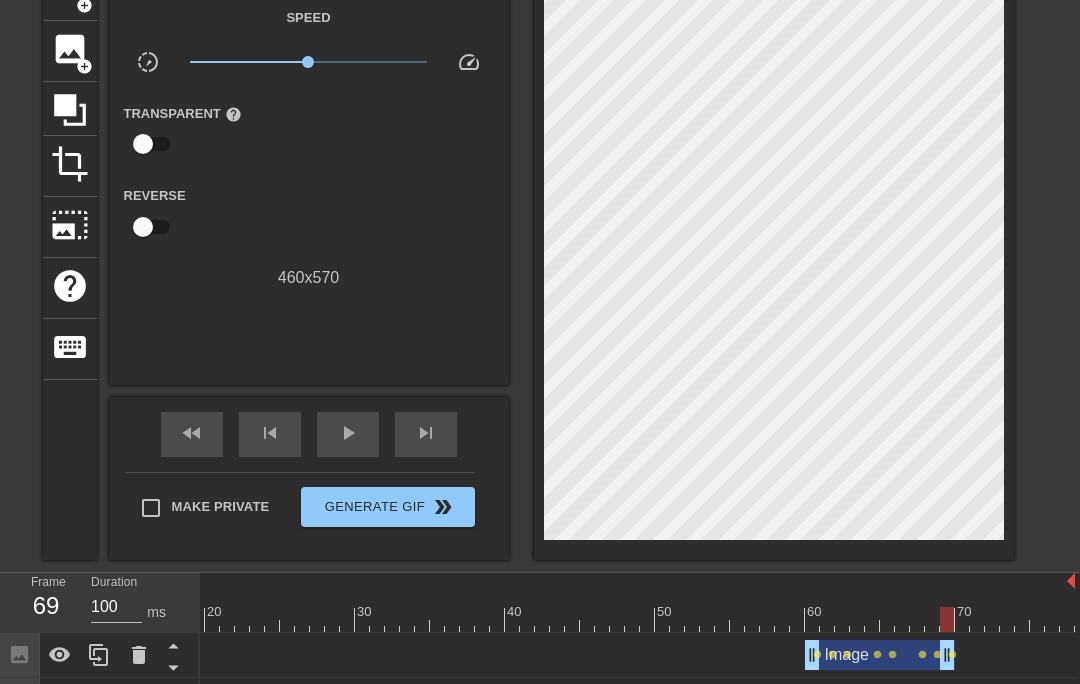 click at bounding box center (497, 619) 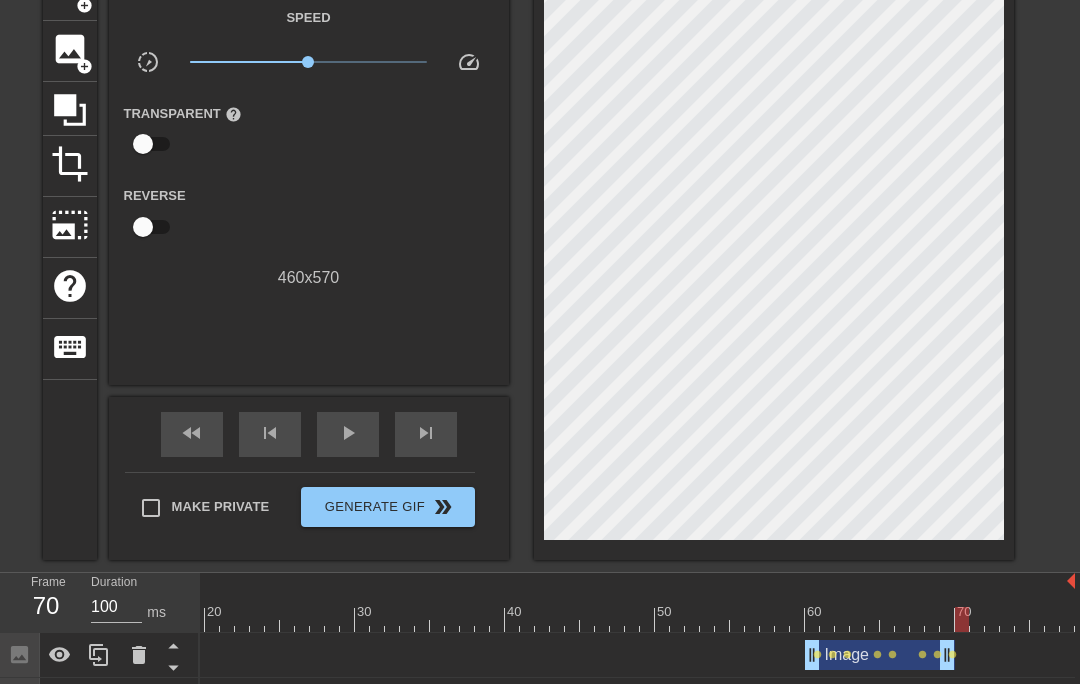 click on "image" at bounding box center (70, 49) 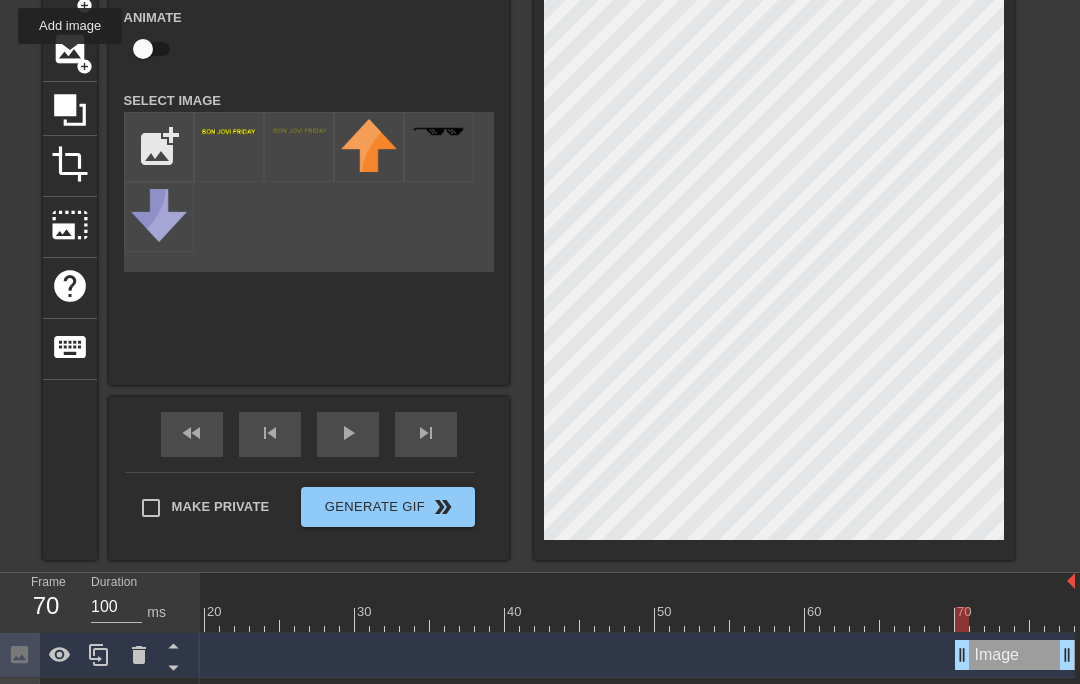 click at bounding box center (159, 147) 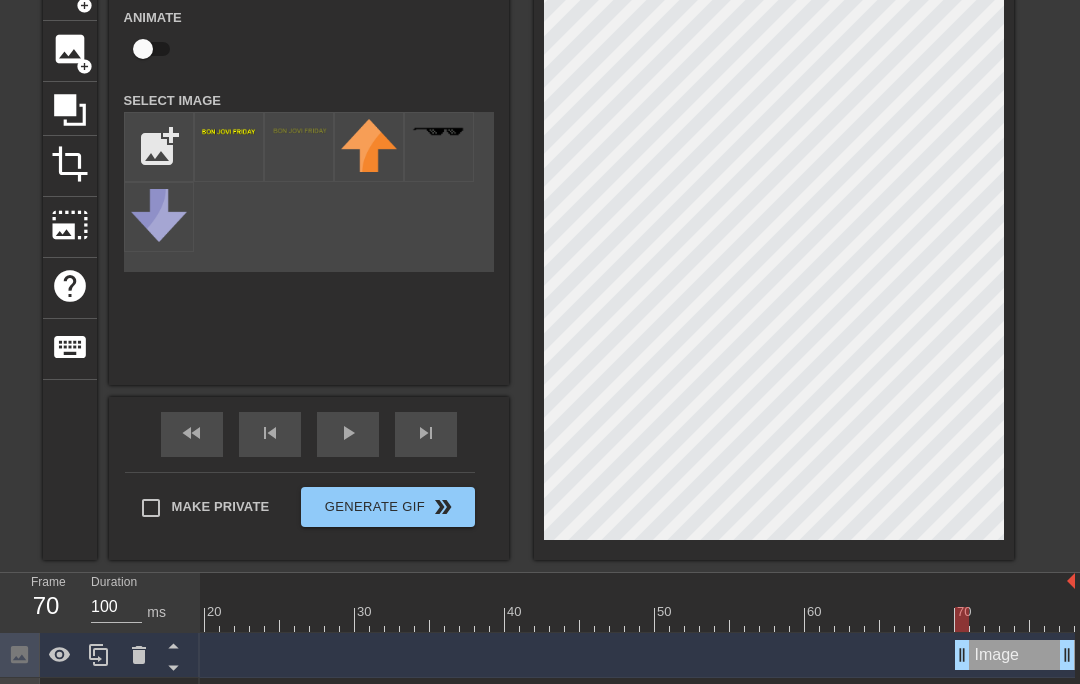 type on "C:\fakepath\IMG_1280.png" 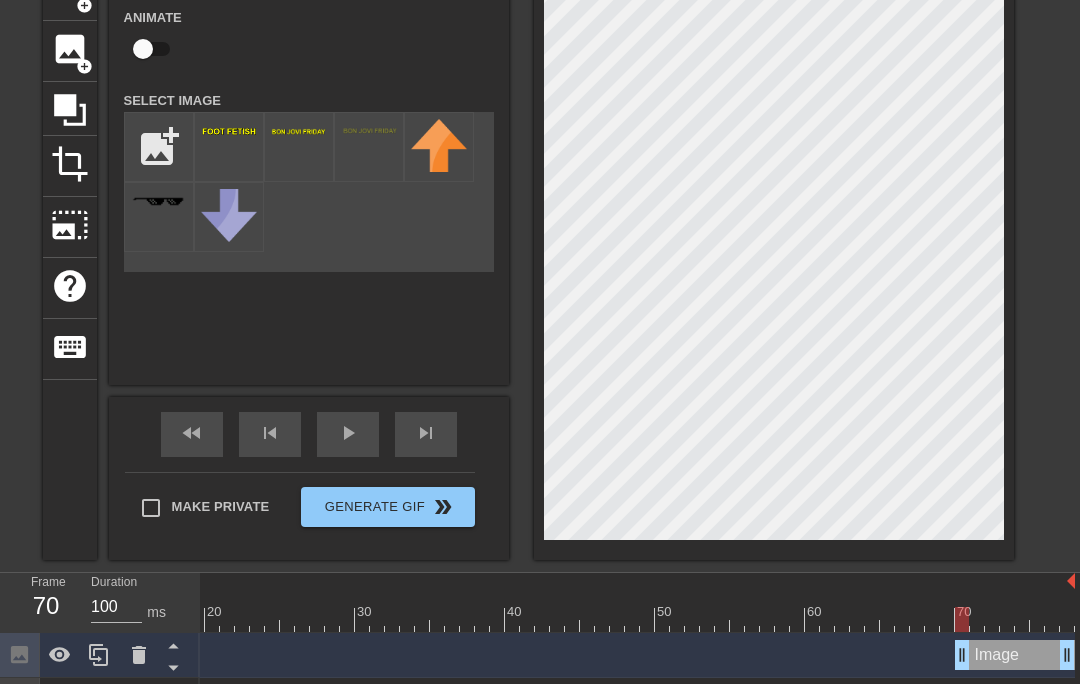 click at bounding box center [229, 147] 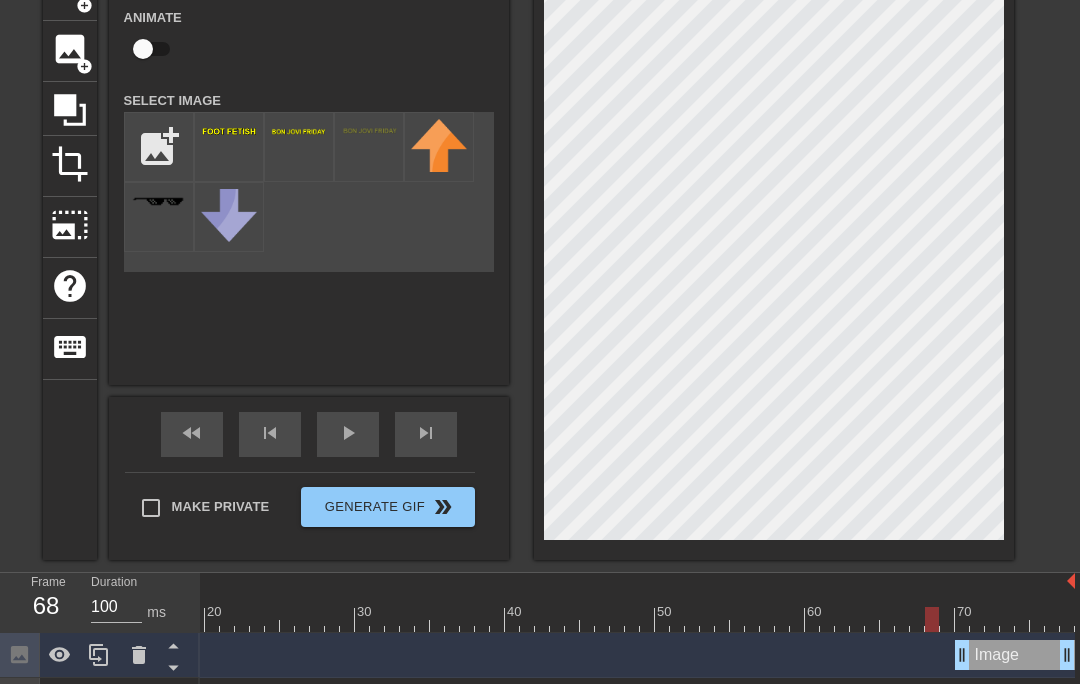 click at bounding box center [497, 619] 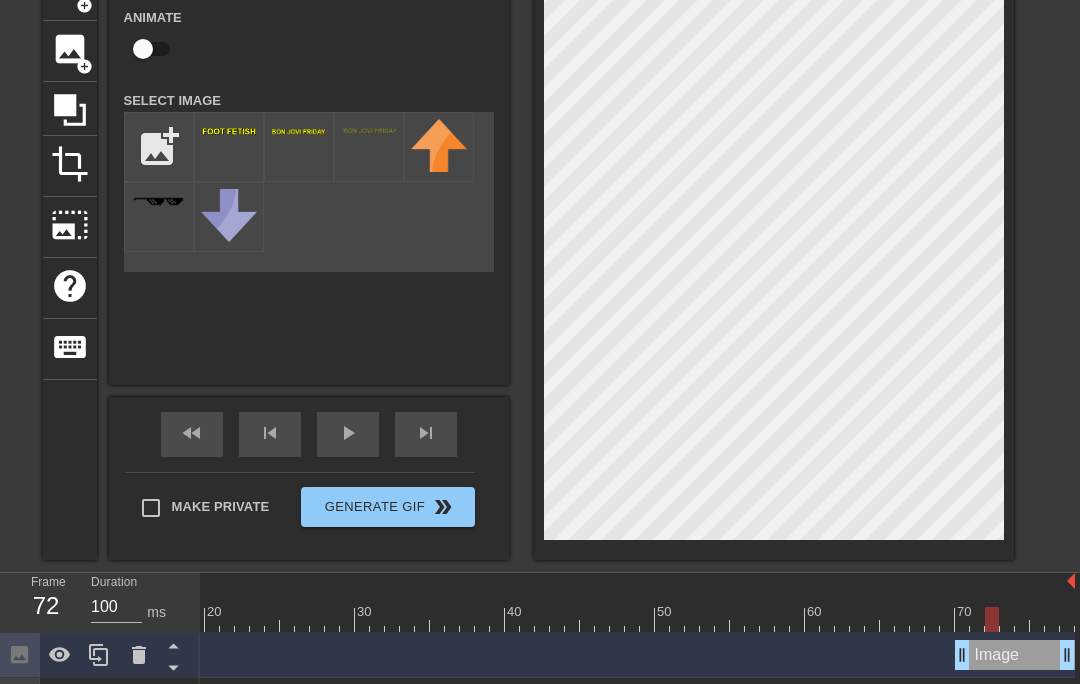 click at bounding box center (497, 619) 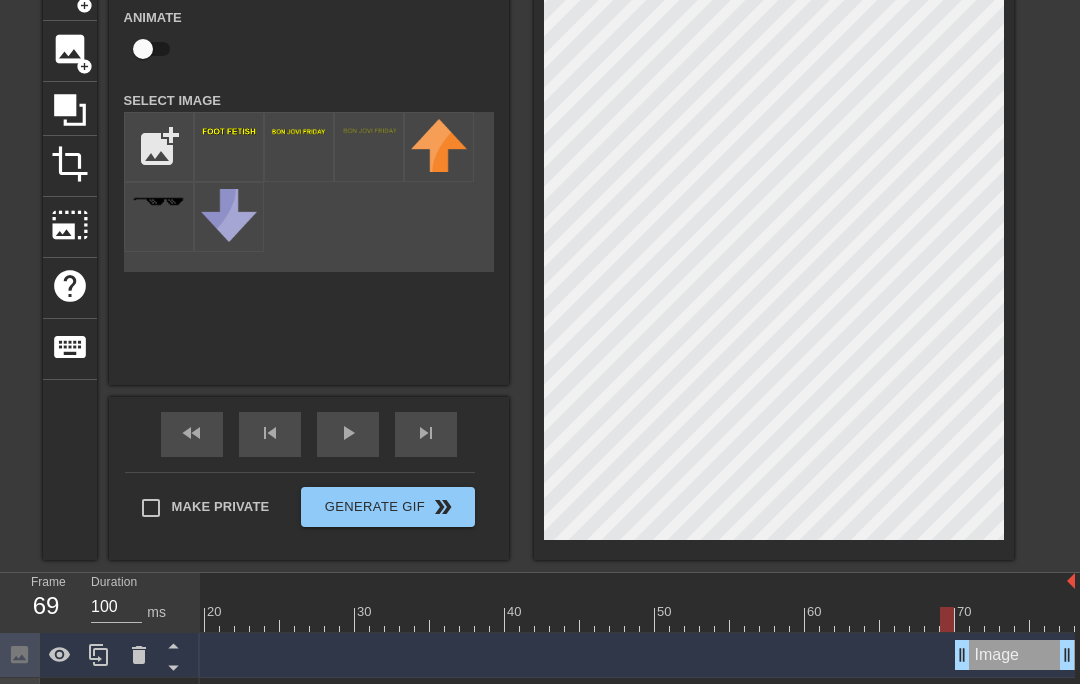 click at bounding box center (497, 619) 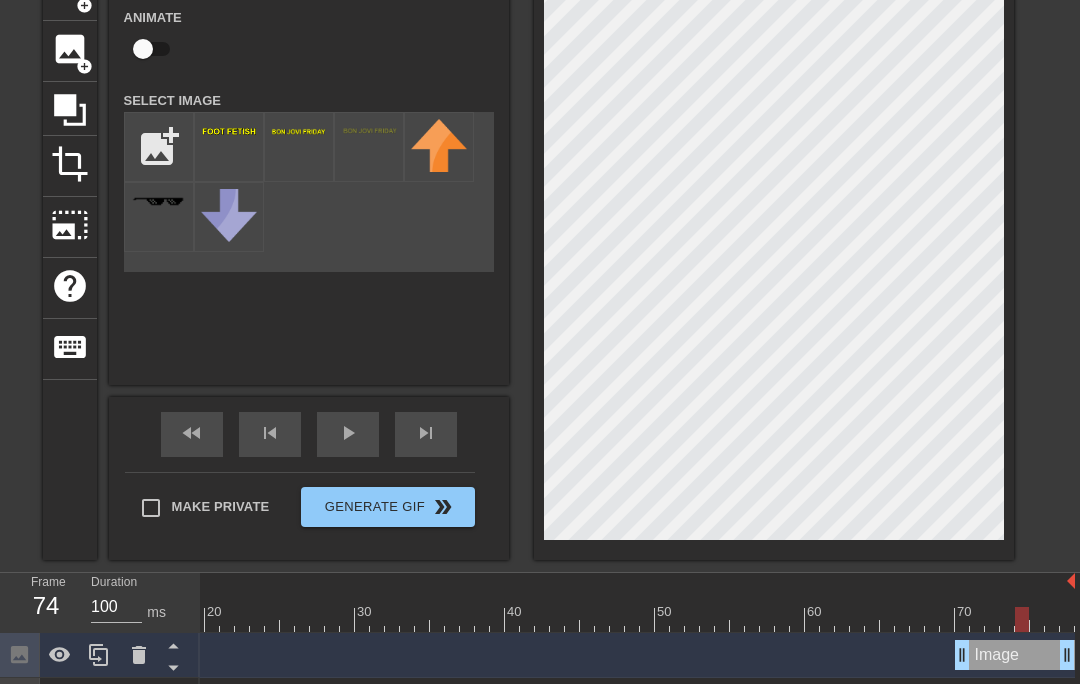click at bounding box center [497, 619] 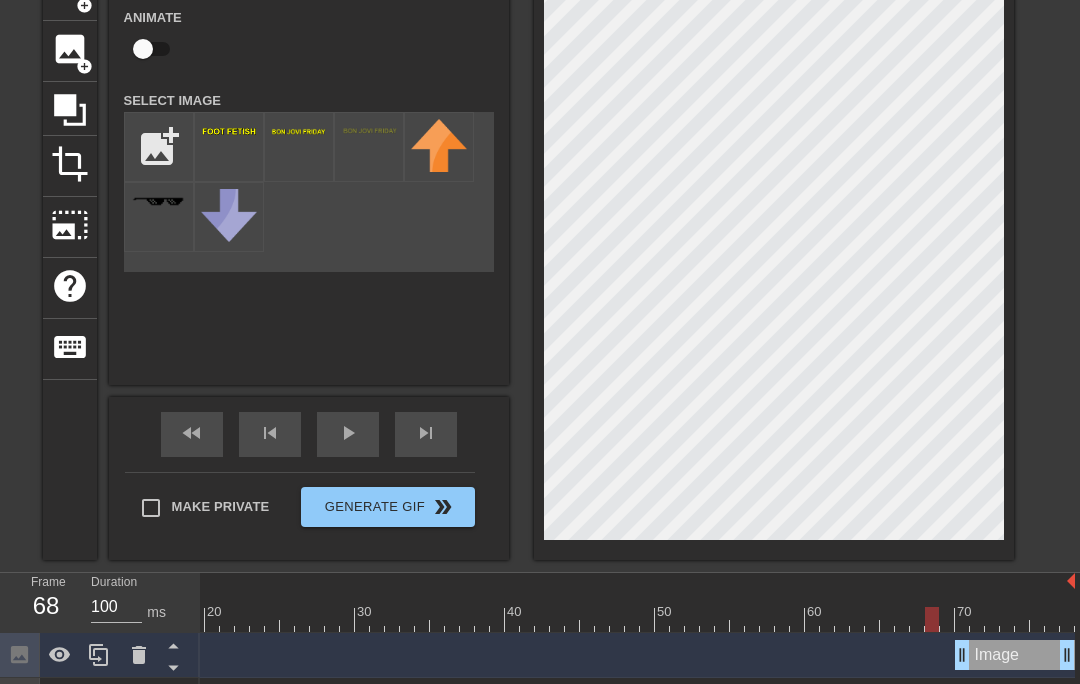 click at bounding box center (497, 619) 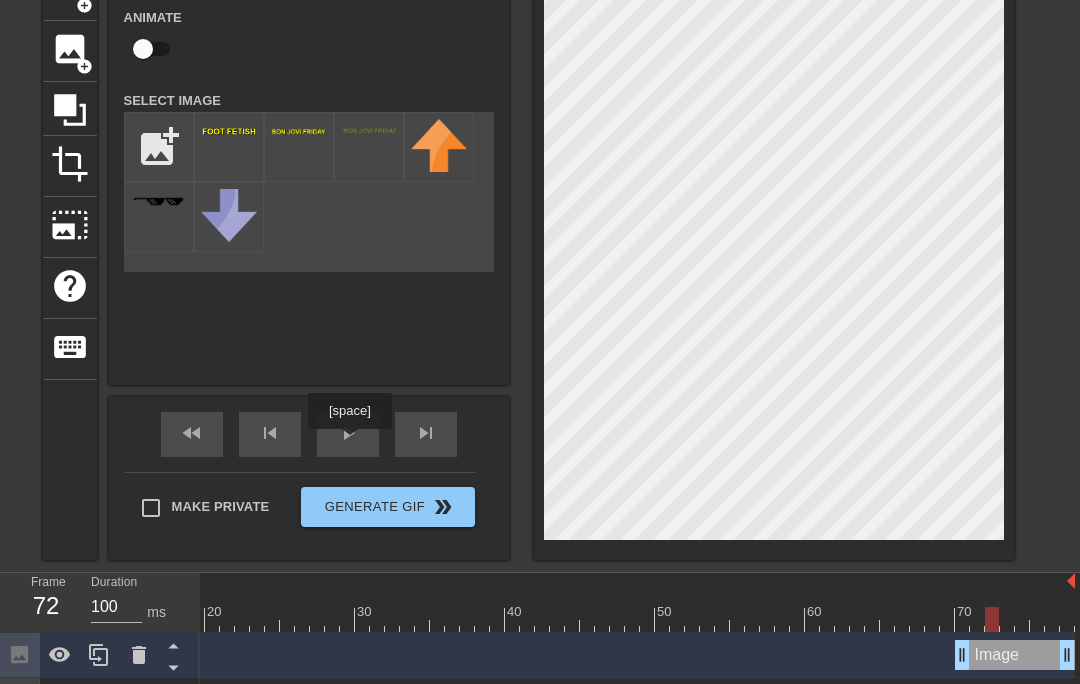 click on "play_arrow" at bounding box center (348, 433) 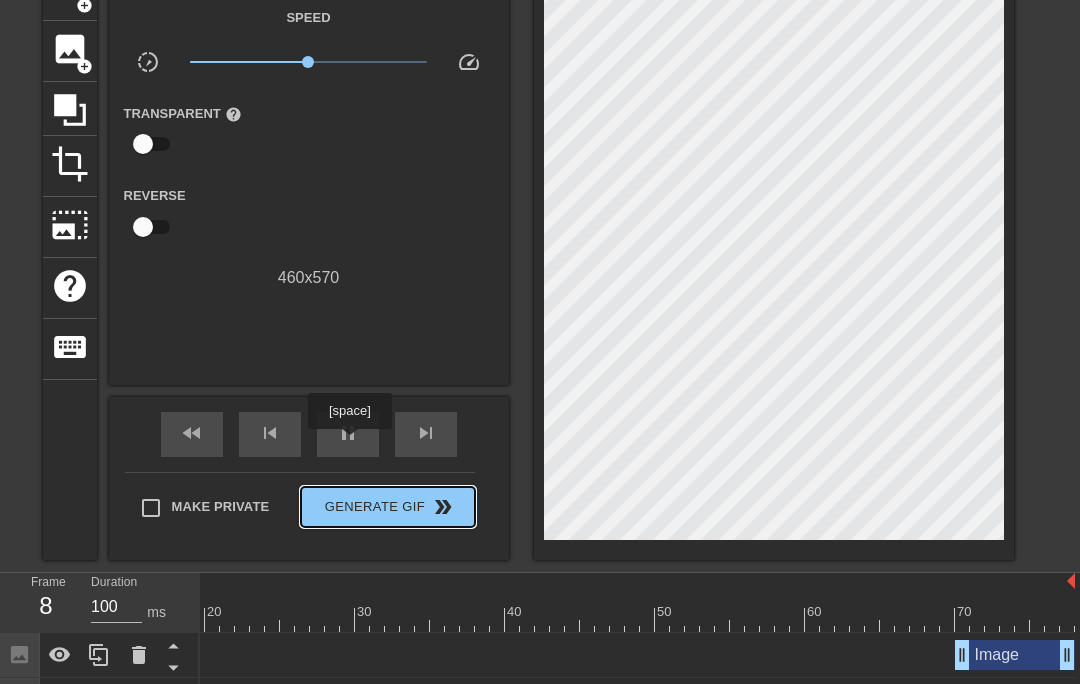 click on "Generate Gif double_arrow" at bounding box center (387, 507) 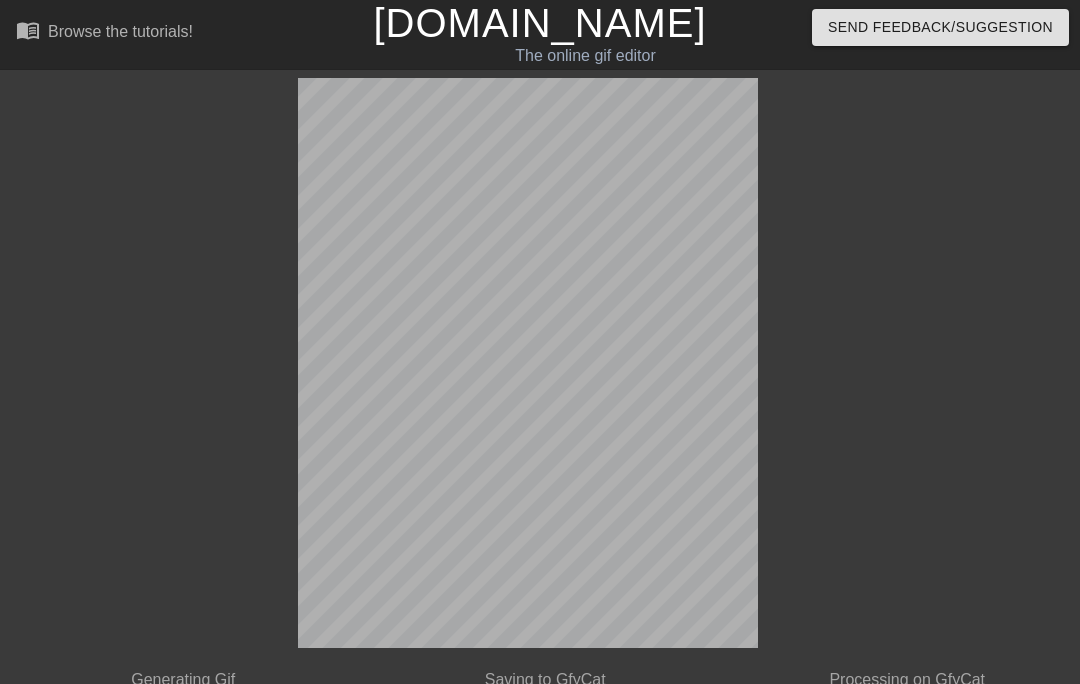 scroll, scrollTop: 0, scrollLeft: 0, axis: both 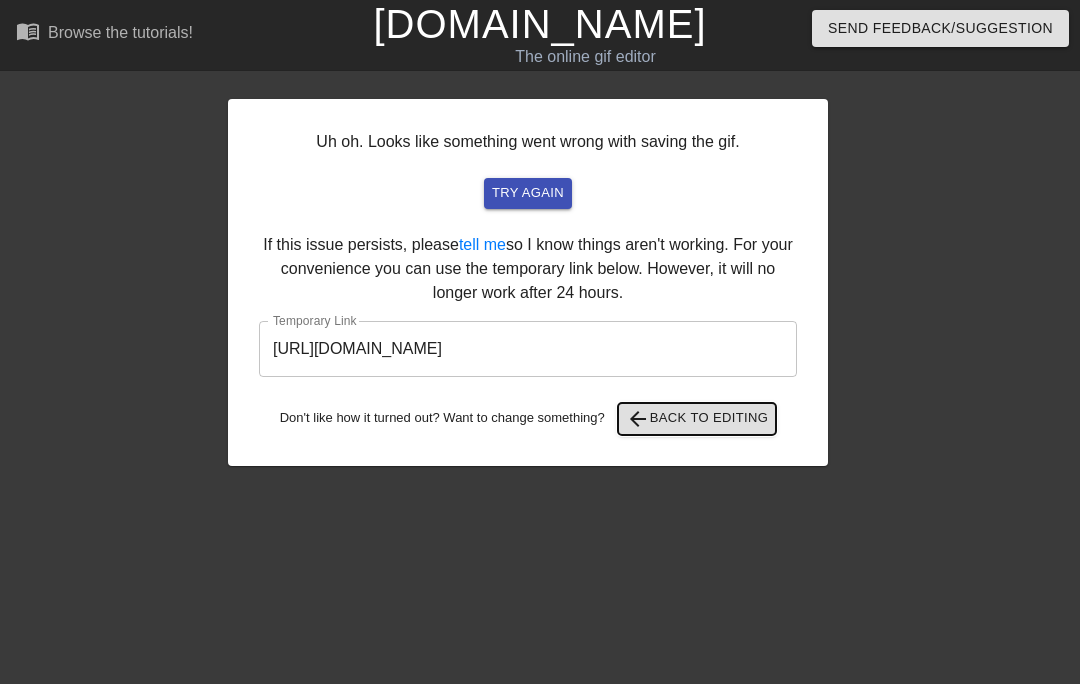 click on "arrow_back Back to Editing" at bounding box center (697, 419) 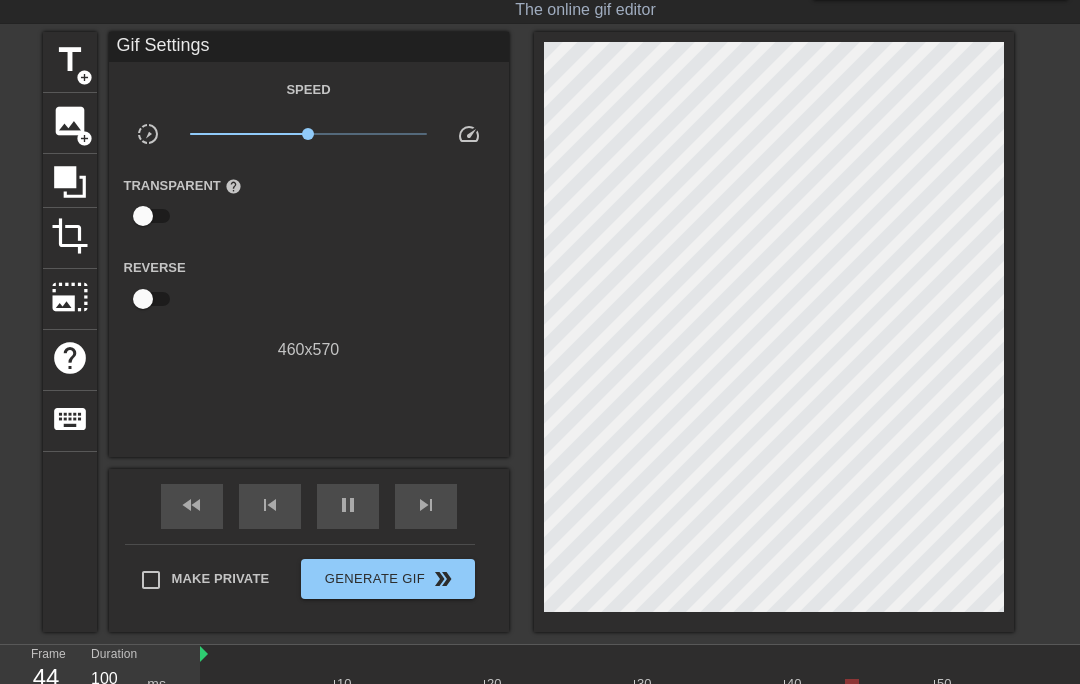 scroll, scrollTop: 164, scrollLeft: 0, axis: vertical 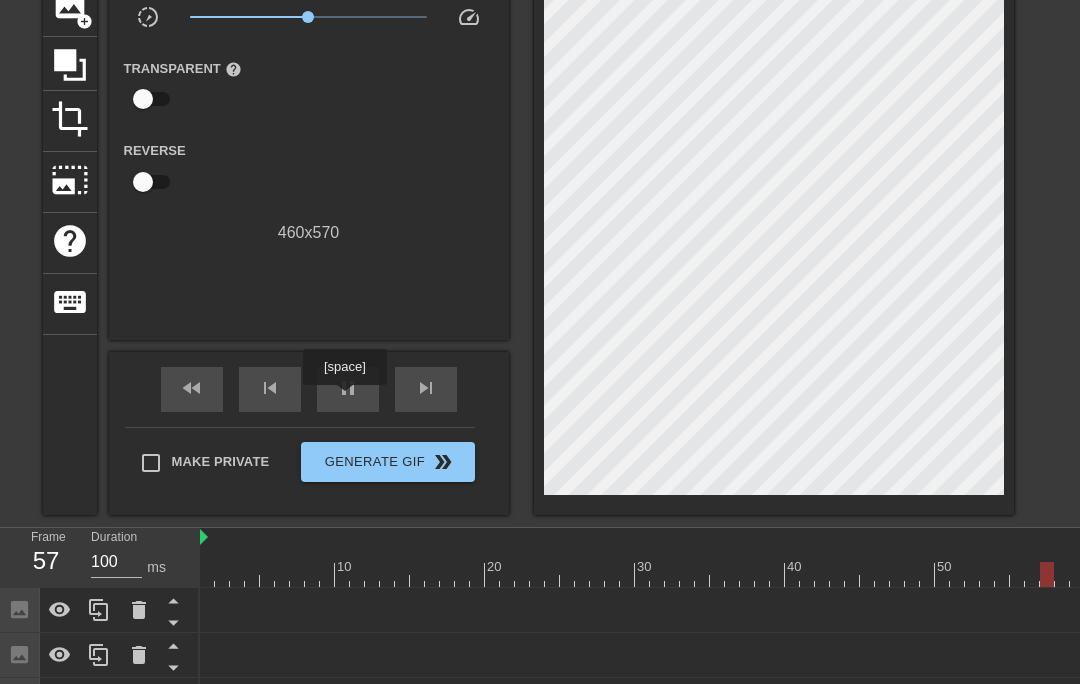 click on "pause" at bounding box center [348, 388] 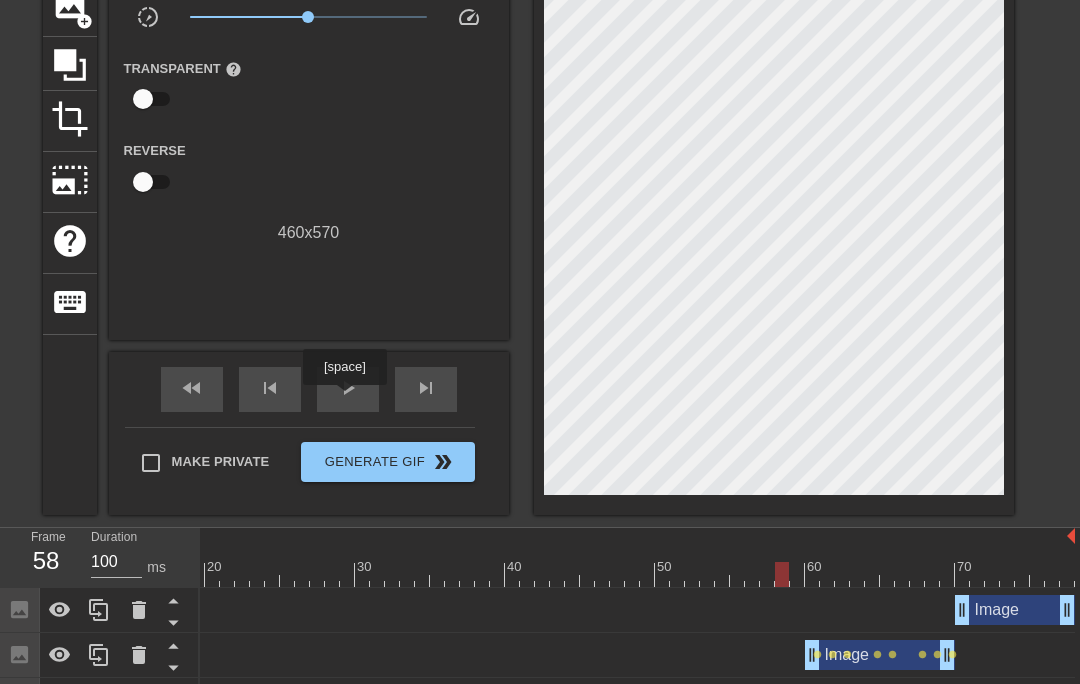 scroll, scrollTop: 0, scrollLeft: 280, axis: horizontal 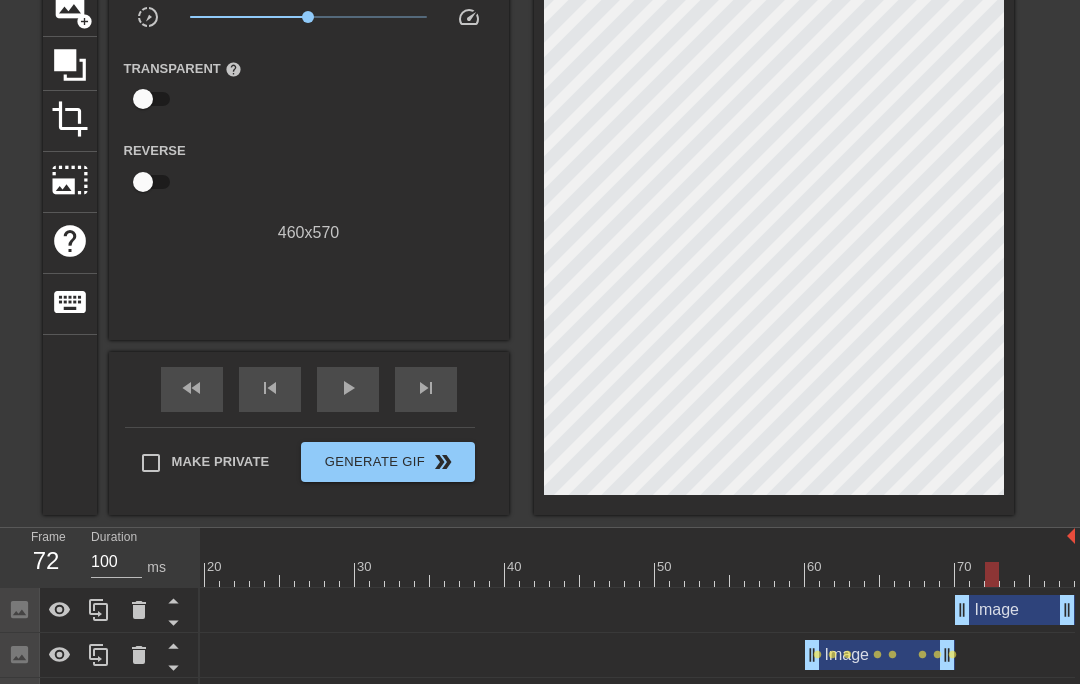click at bounding box center (872, 560) 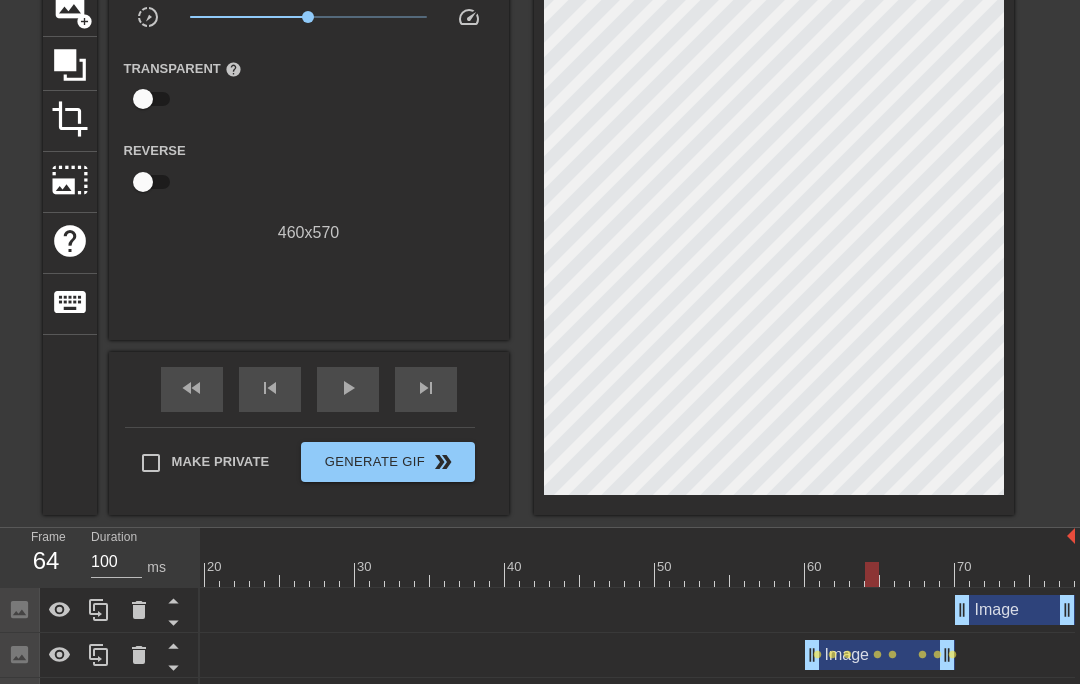 click at bounding box center (497, 574) 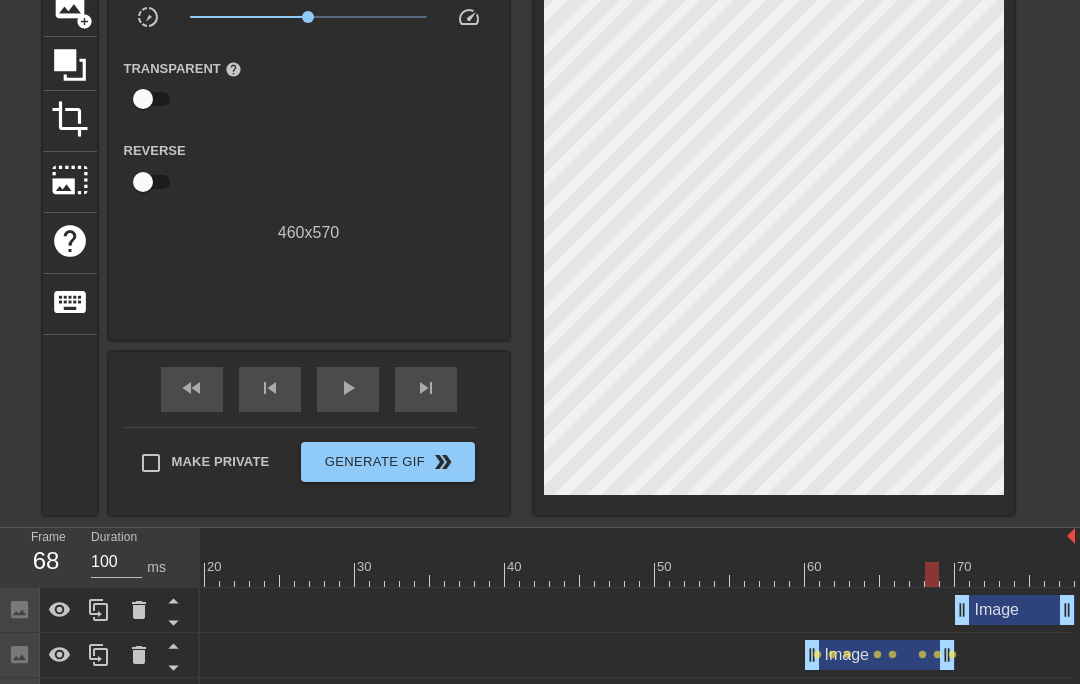 click at bounding box center (497, 574) 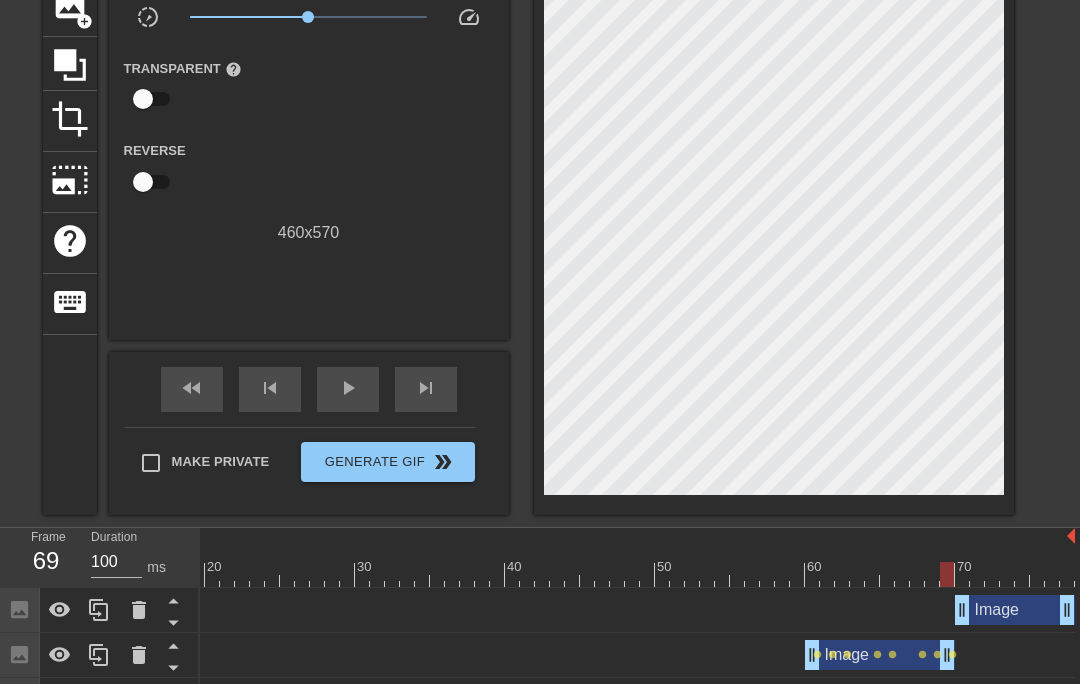click at bounding box center (497, 574) 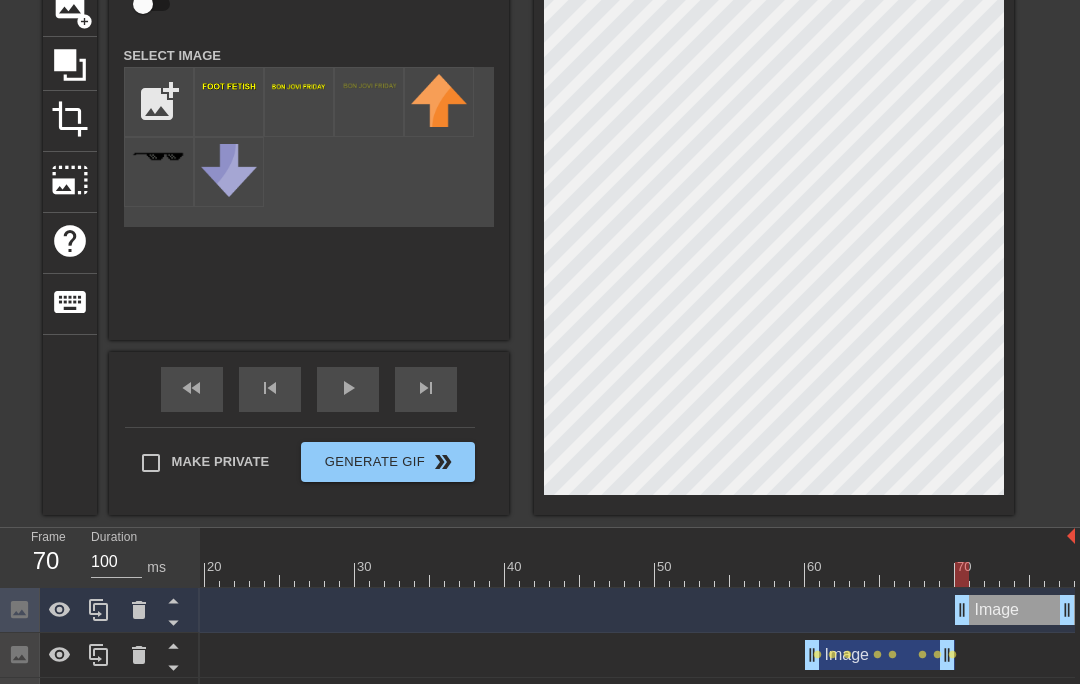 click at bounding box center [497, 574] 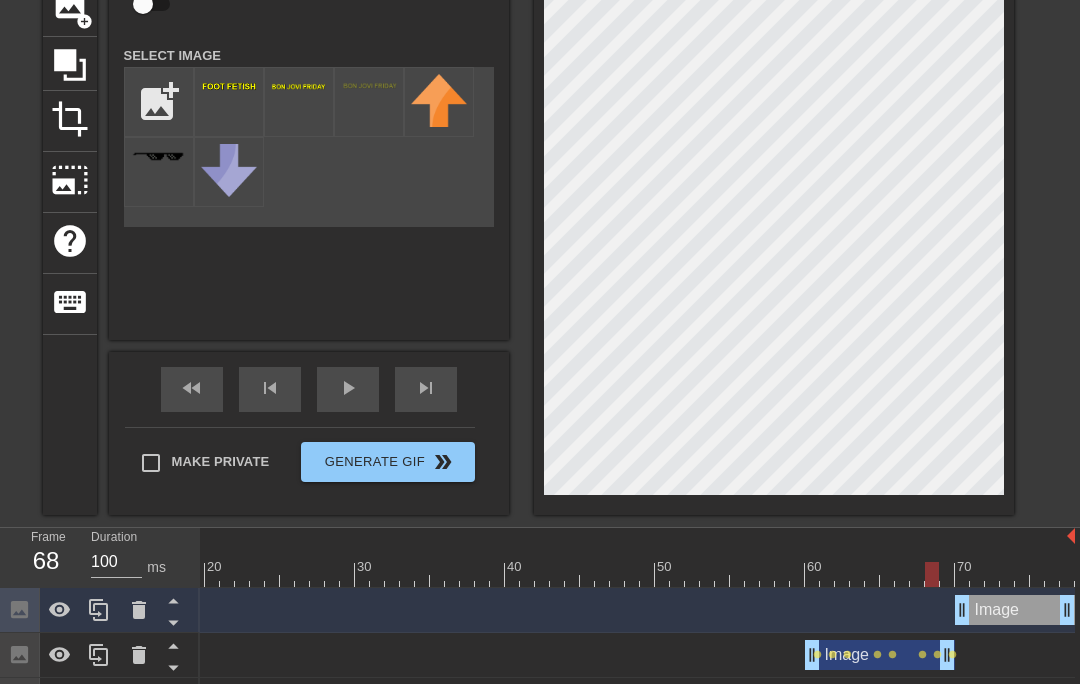 click at bounding box center (1007, 560) 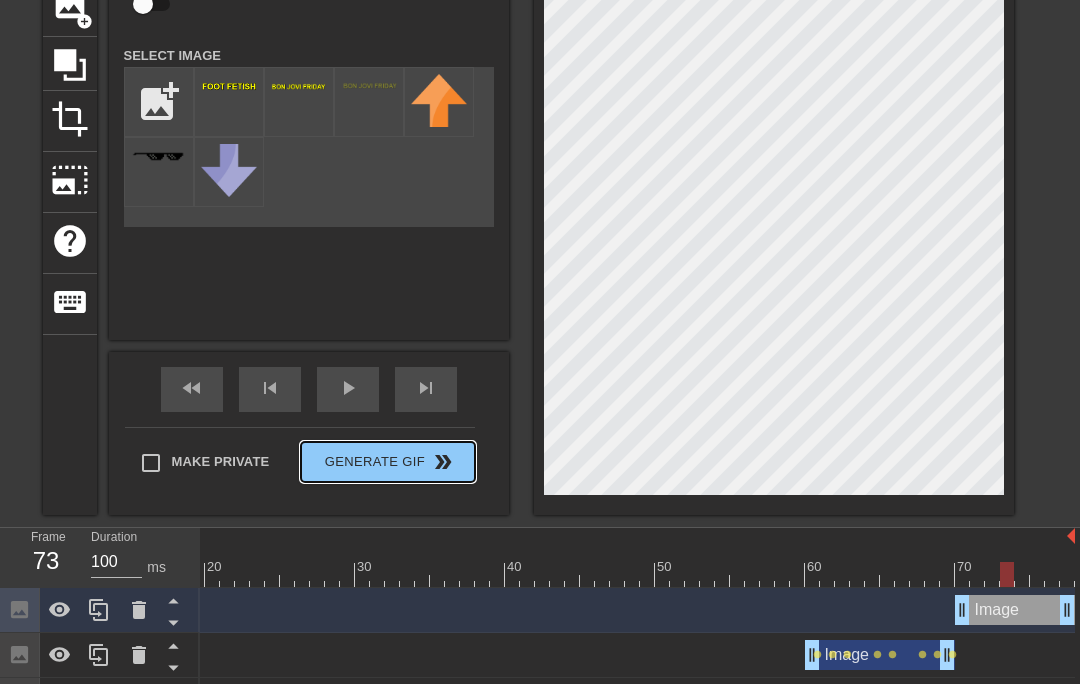 click on "Generate Gif double_arrow" at bounding box center (387, 462) 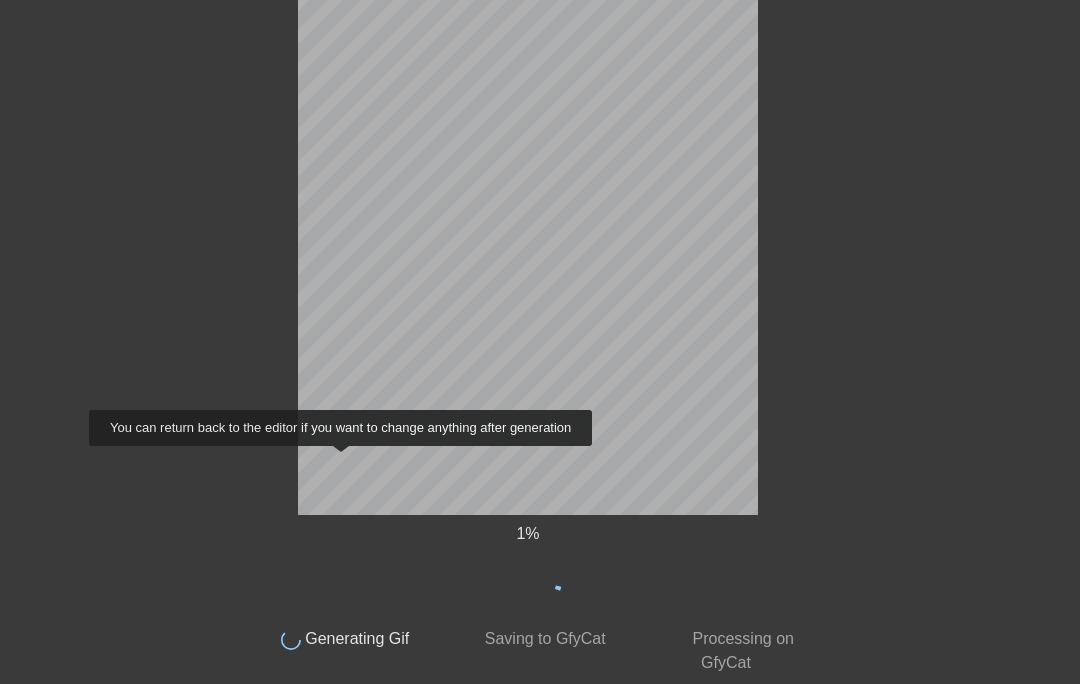 scroll, scrollTop: 0, scrollLeft: 0, axis: both 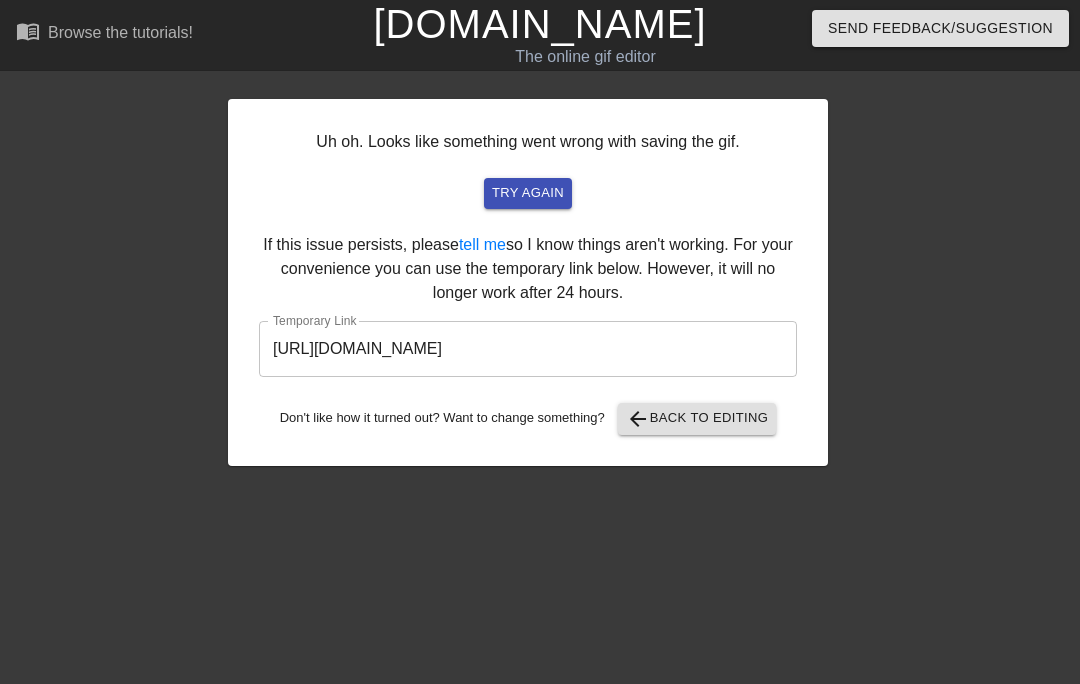 click on "[URL][DOMAIN_NAME]" at bounding box center (528, 349) 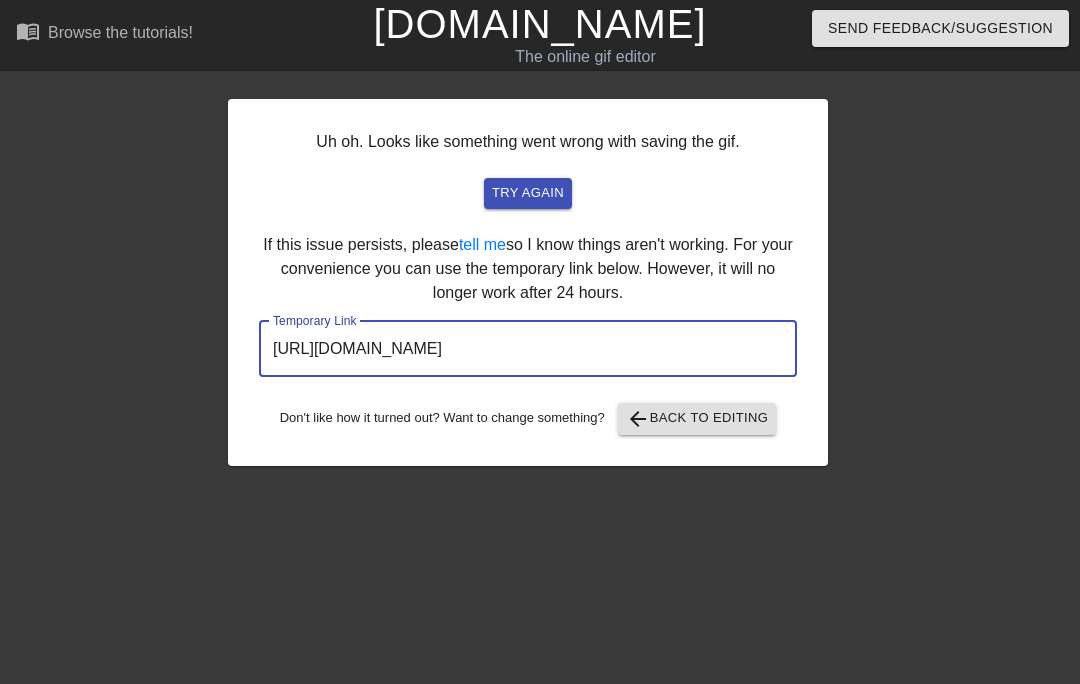 click on "[URL][DOMAIN_NAME]" at bounding box center (528, 349) 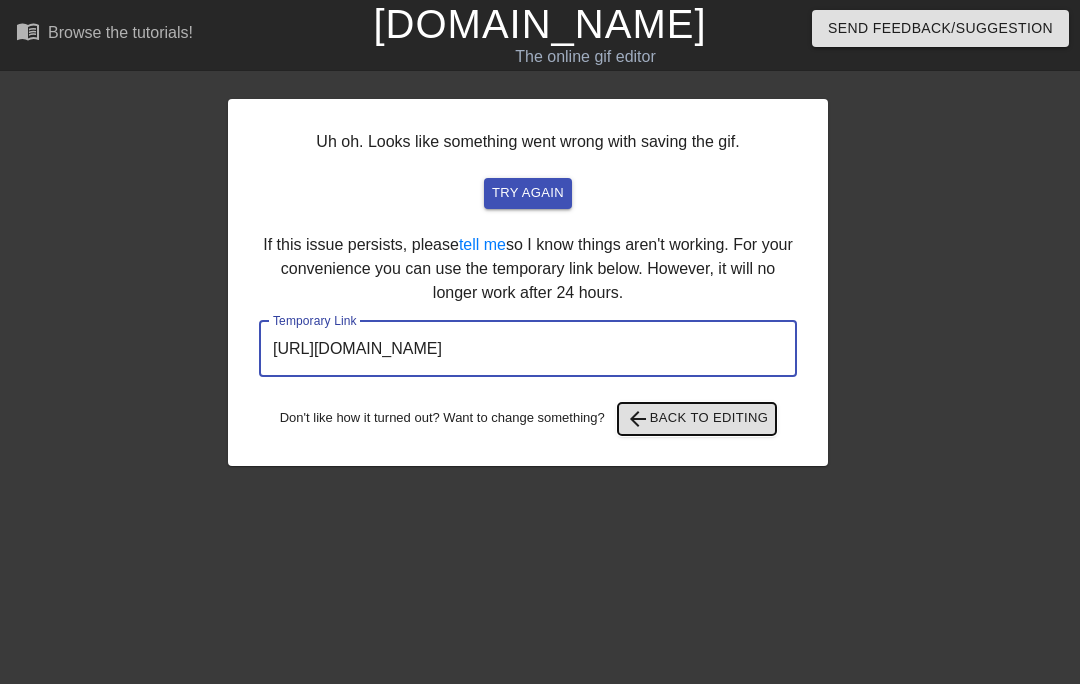 click on "arrow_back Back to Editing" at bounding box center (697, 419) 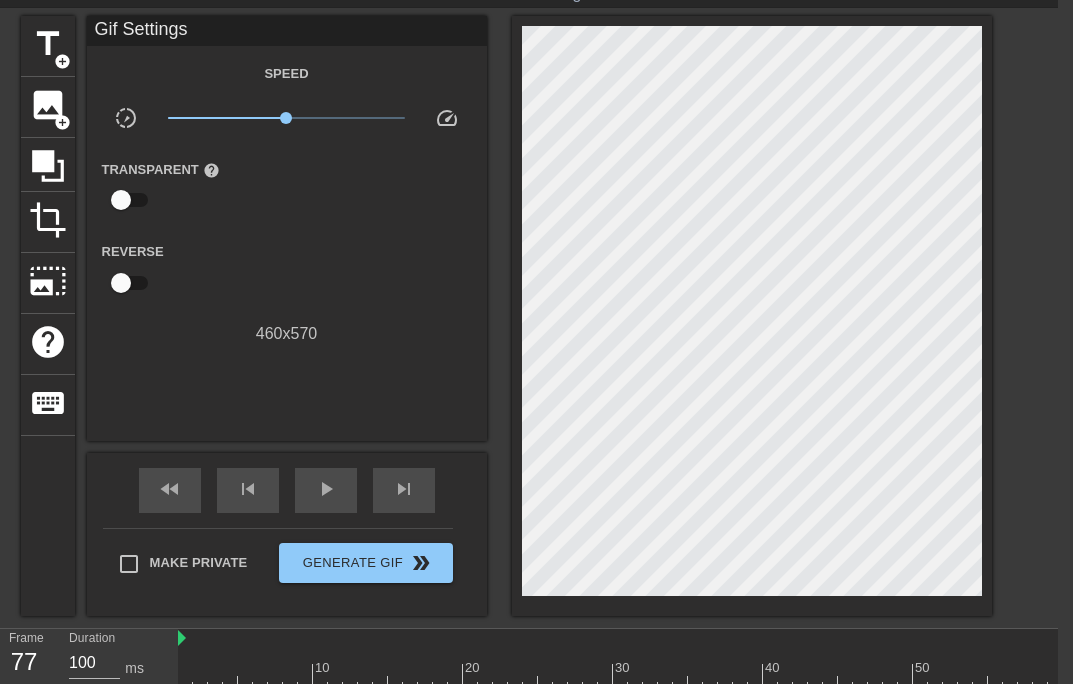scroll, scrollTop: 164, scrollLeft: 15, axis: both 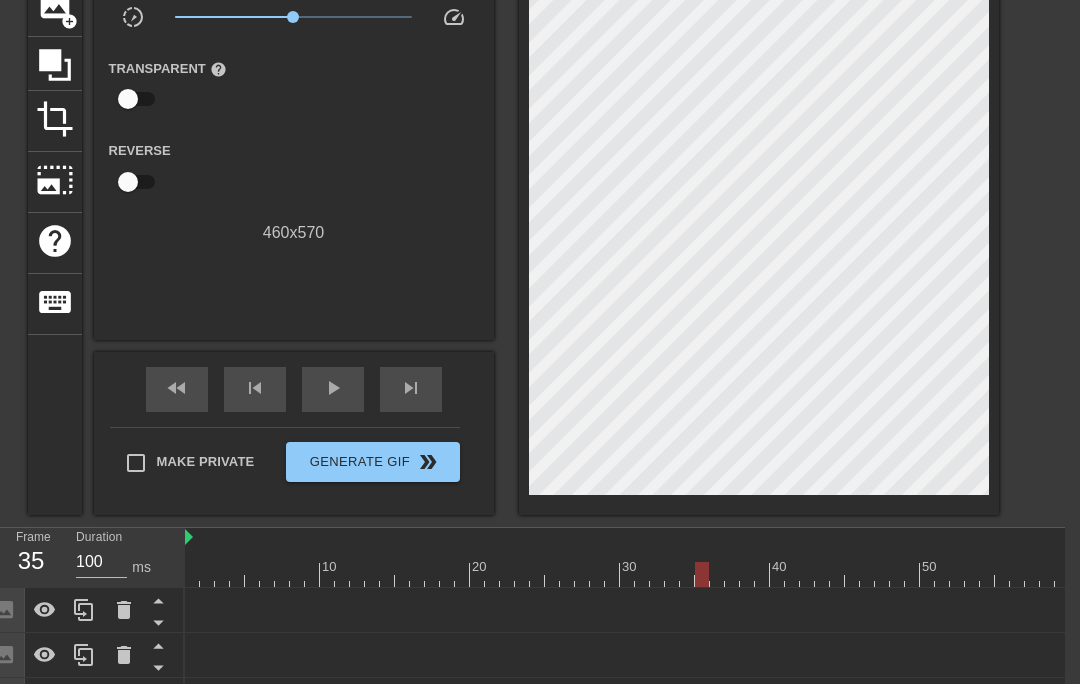 click on "lens" at bounding box center [722, 699] 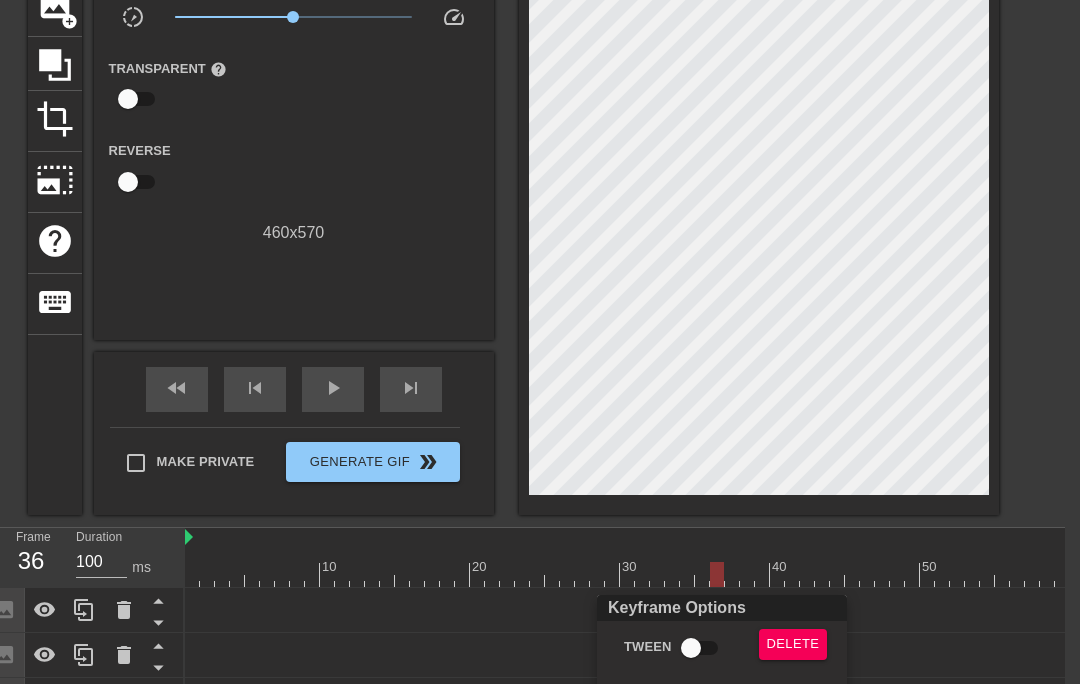 click at bounding box center [540, 342] 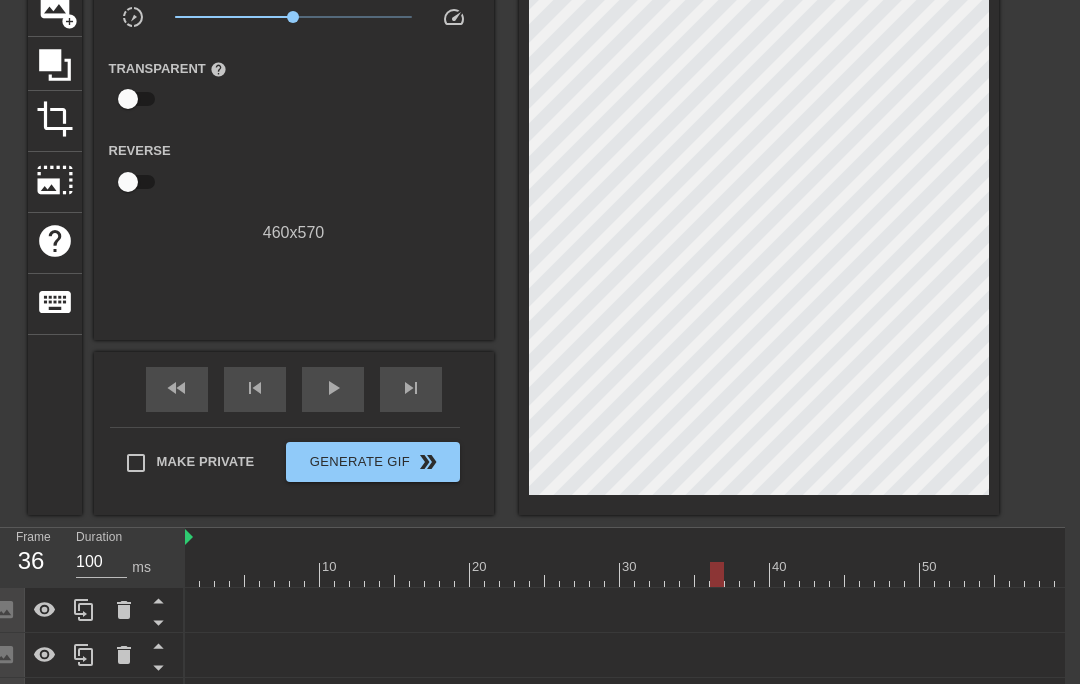 click on "play_arrow" at bounding box center (333, 388) 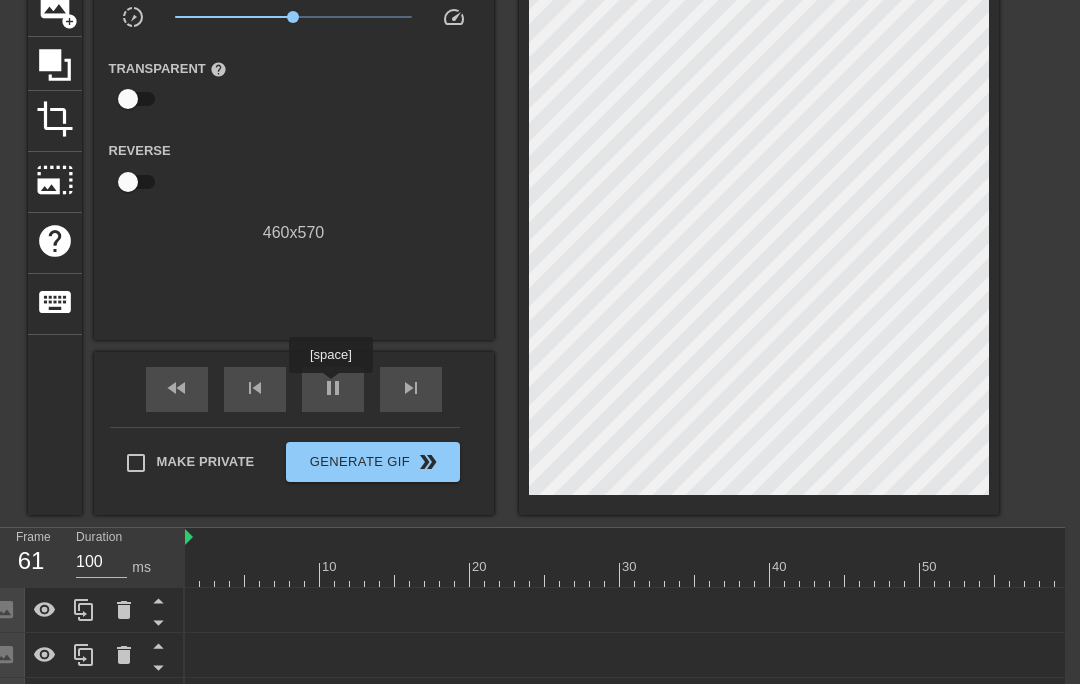 click on "pause" at bounding box center [333, 388] 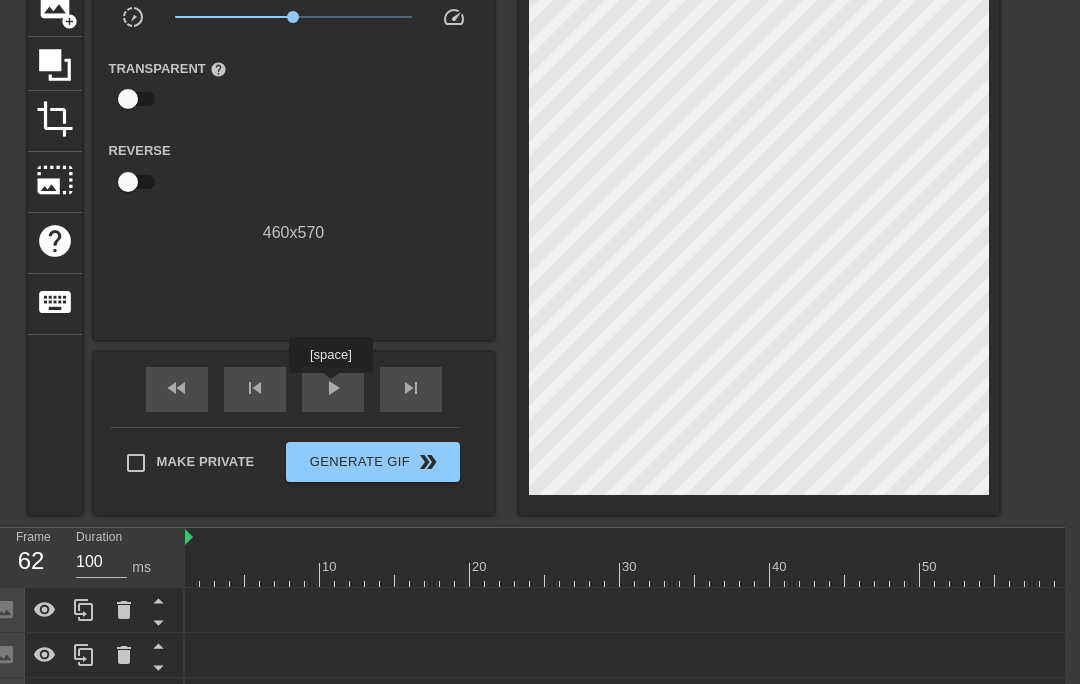 click at bounding box center [762, 574] 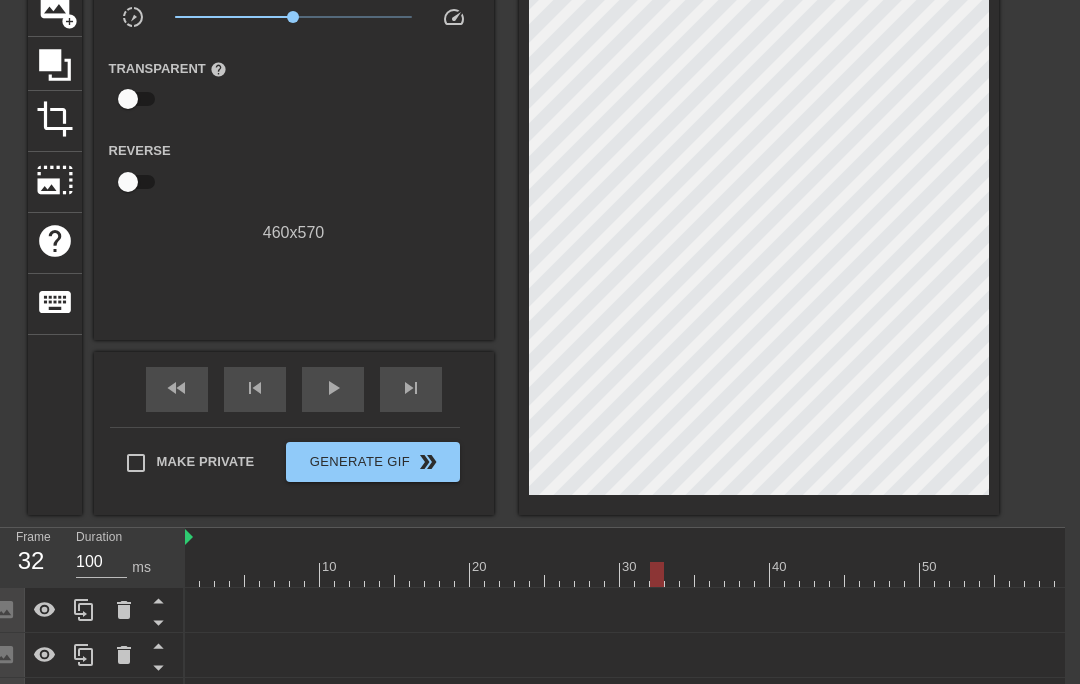 click at bounding box center [762, 574] 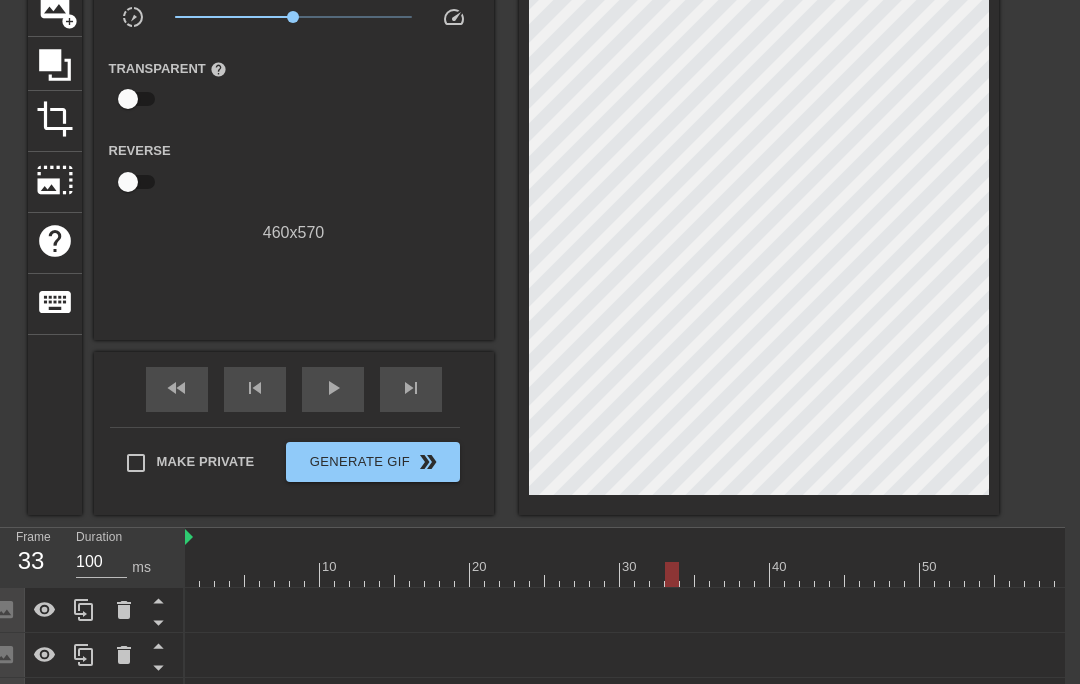 click at bounding box center [762, 574] 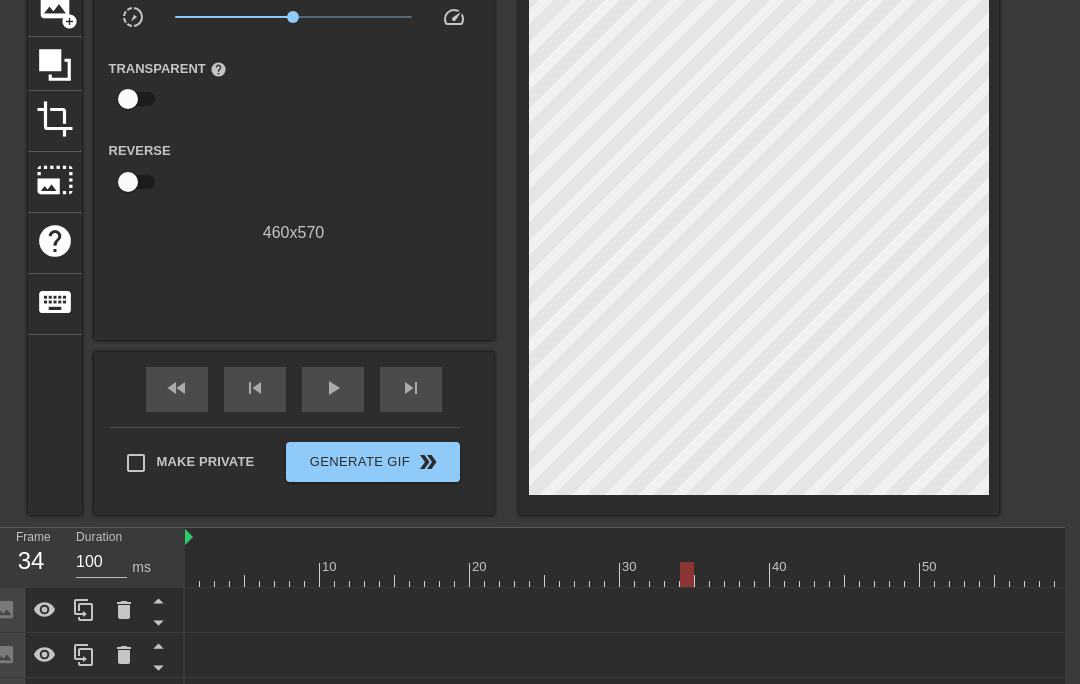 click at bounding box center [762, 574] 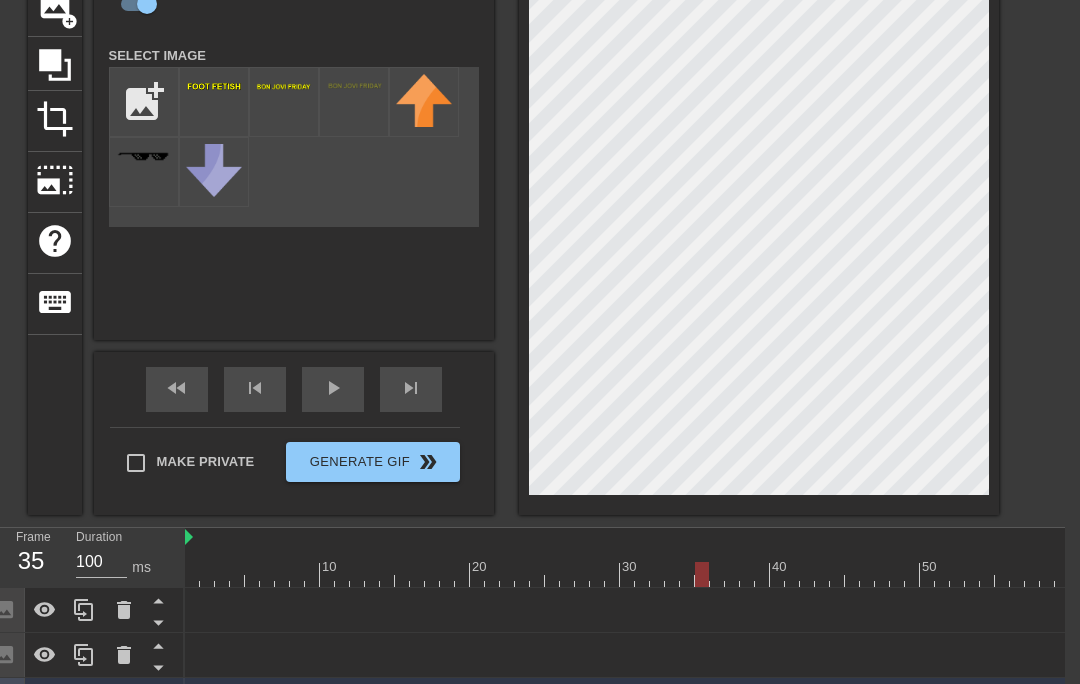 click at bounding box center (762, 574) 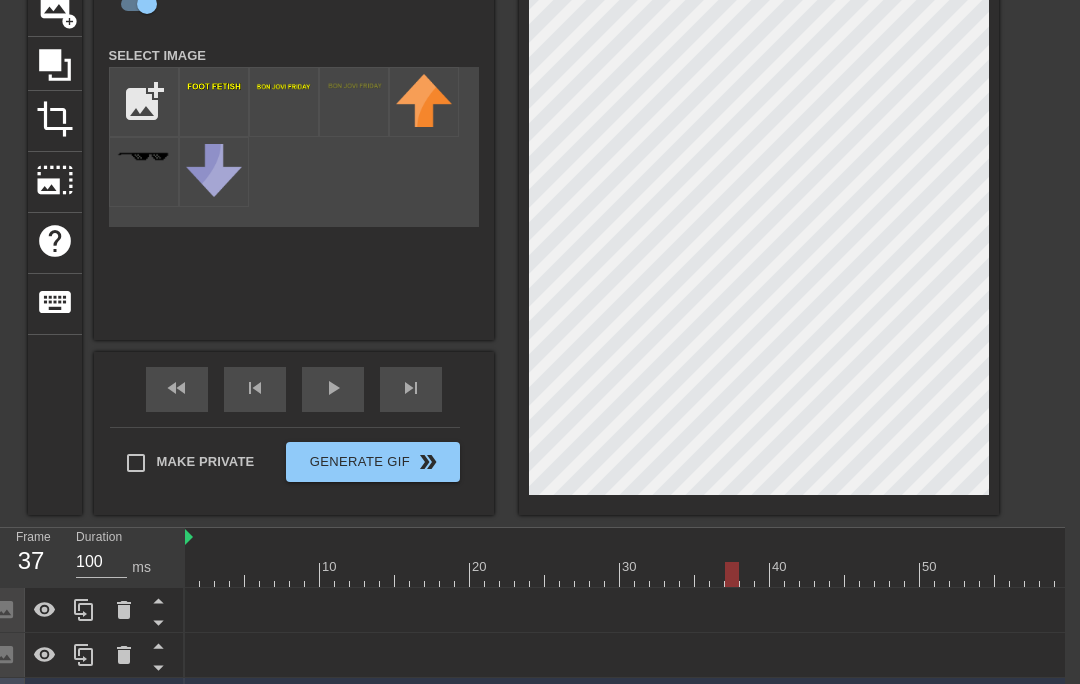 click at bounding box center (762, 574) 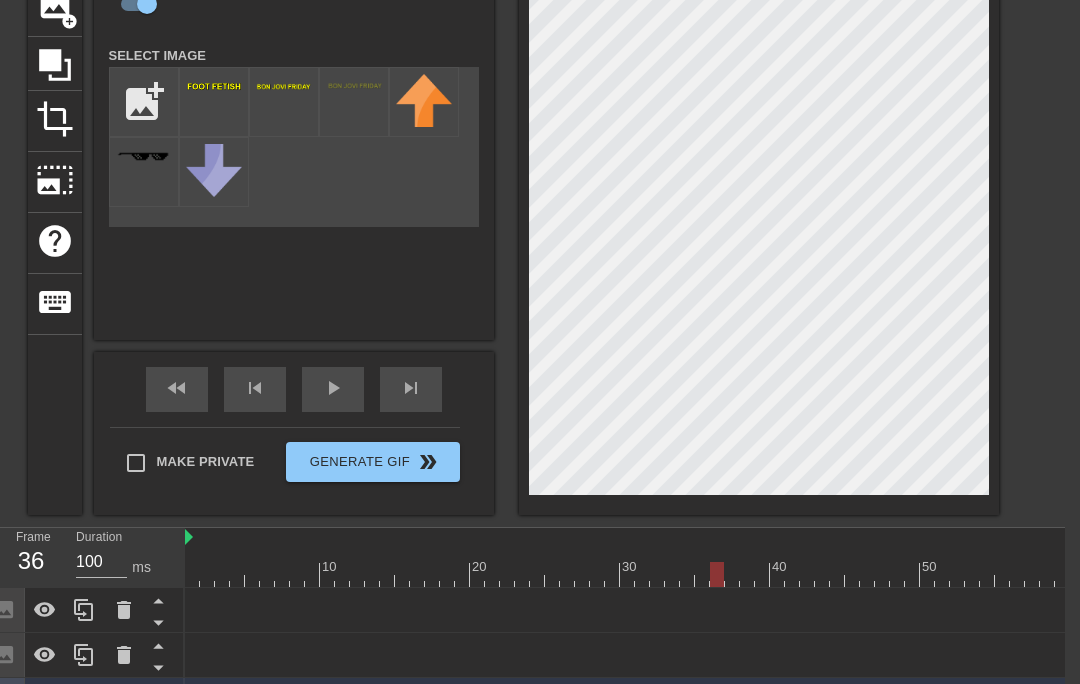 click at bounding box center [762, 574] 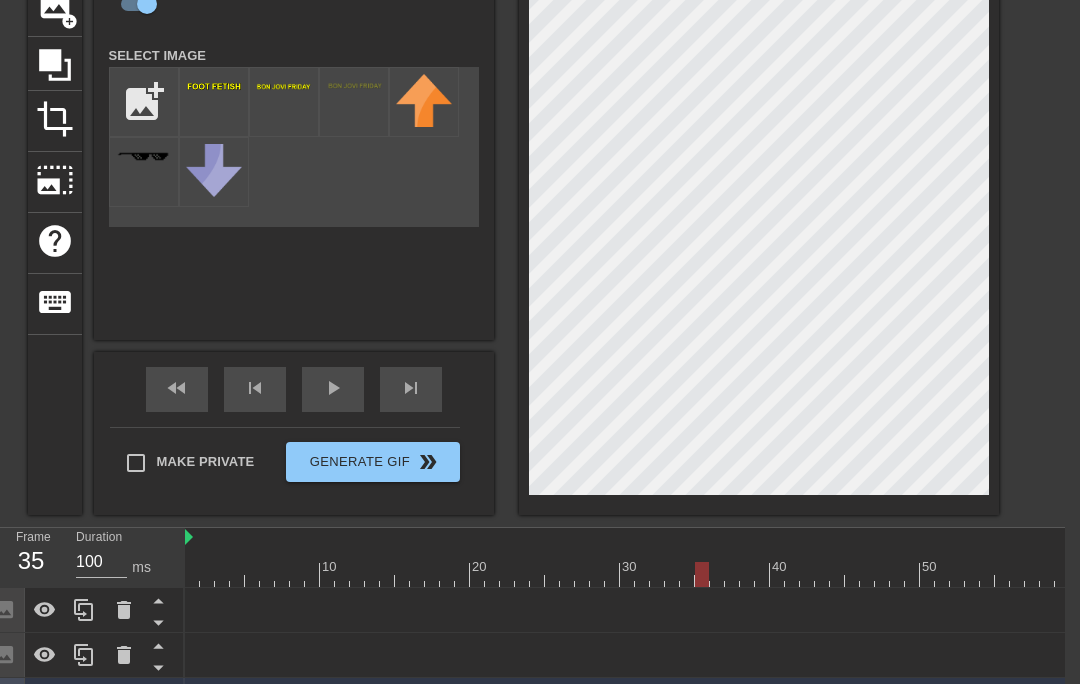 click at bounding box center [762, 574] 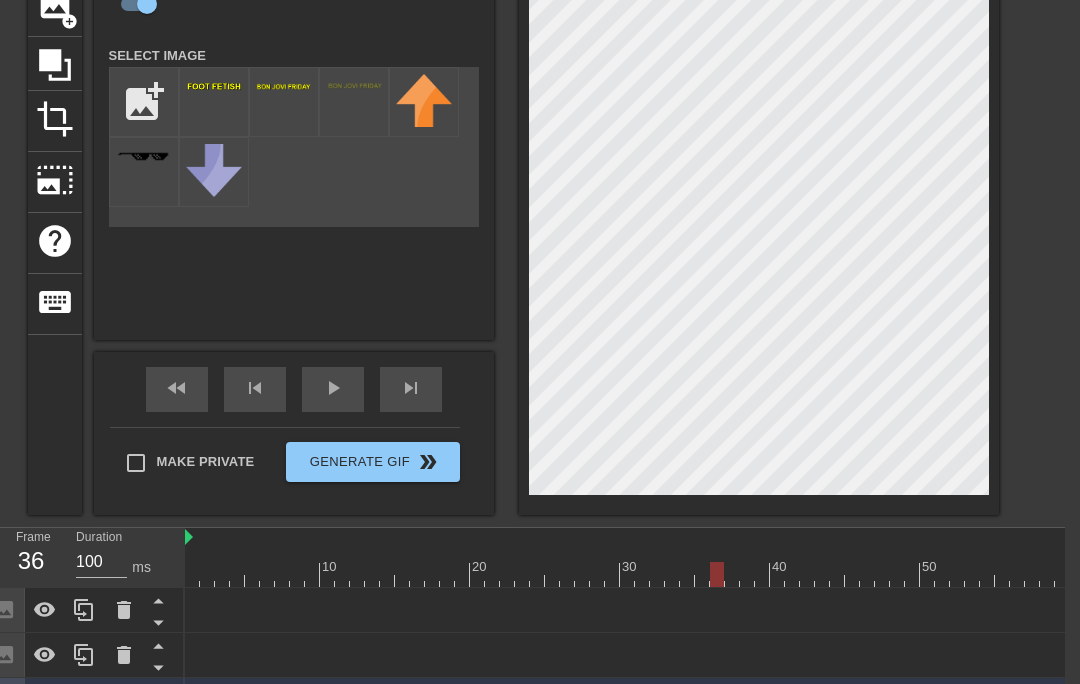 click at bounding box center [762, 574] 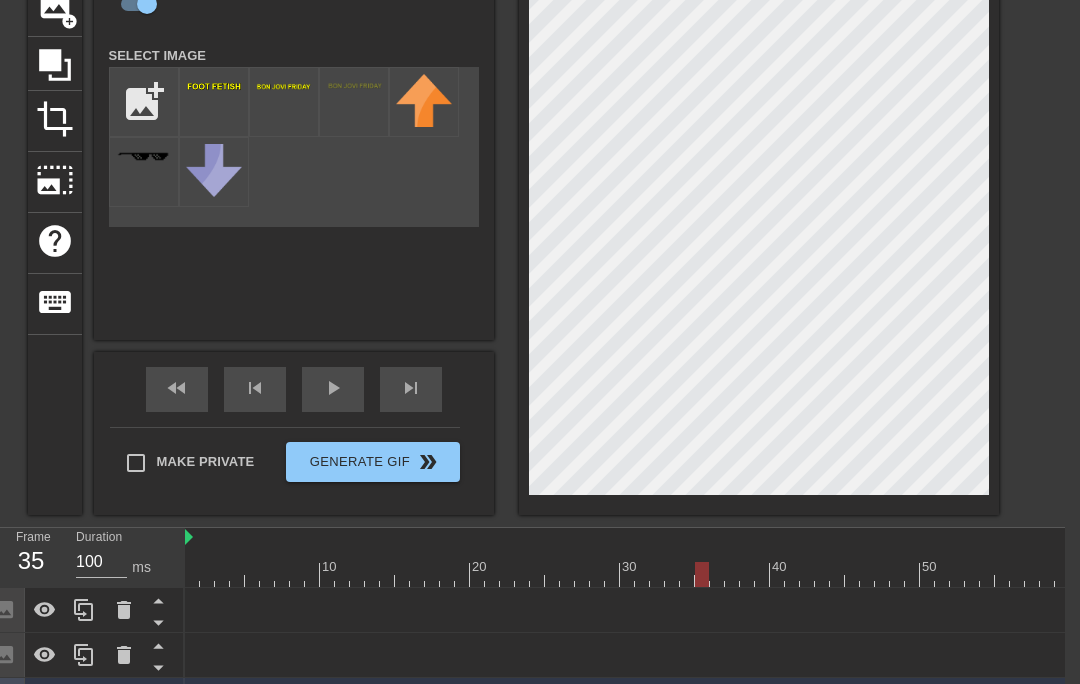 click at bounding box center (762, 574) 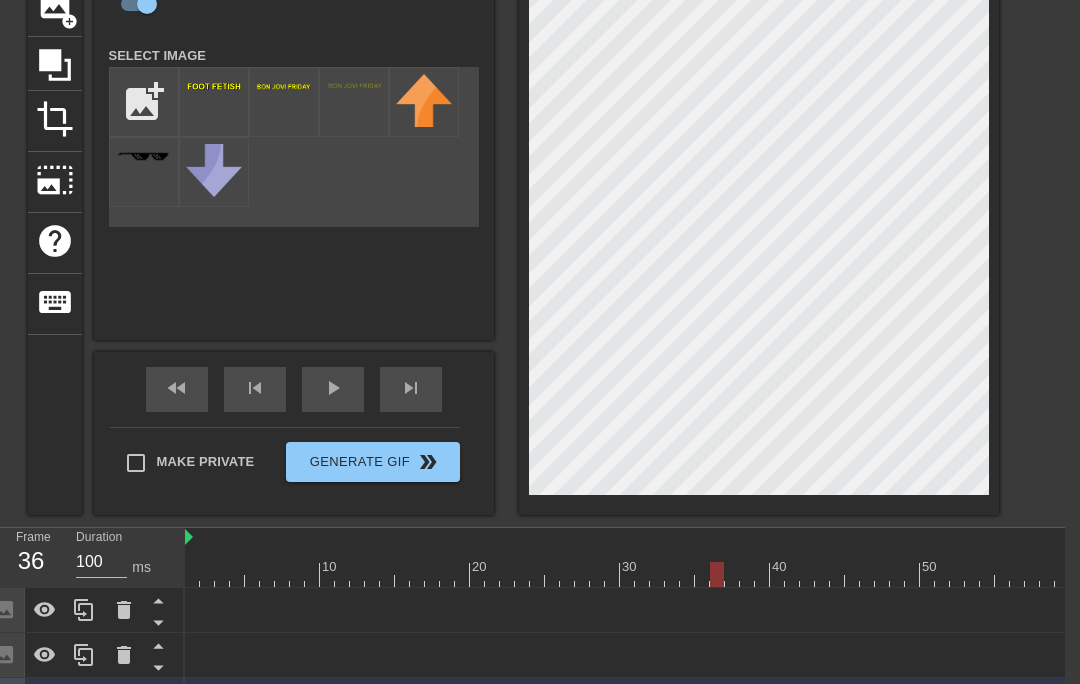 click at bounding box center [762, 574] 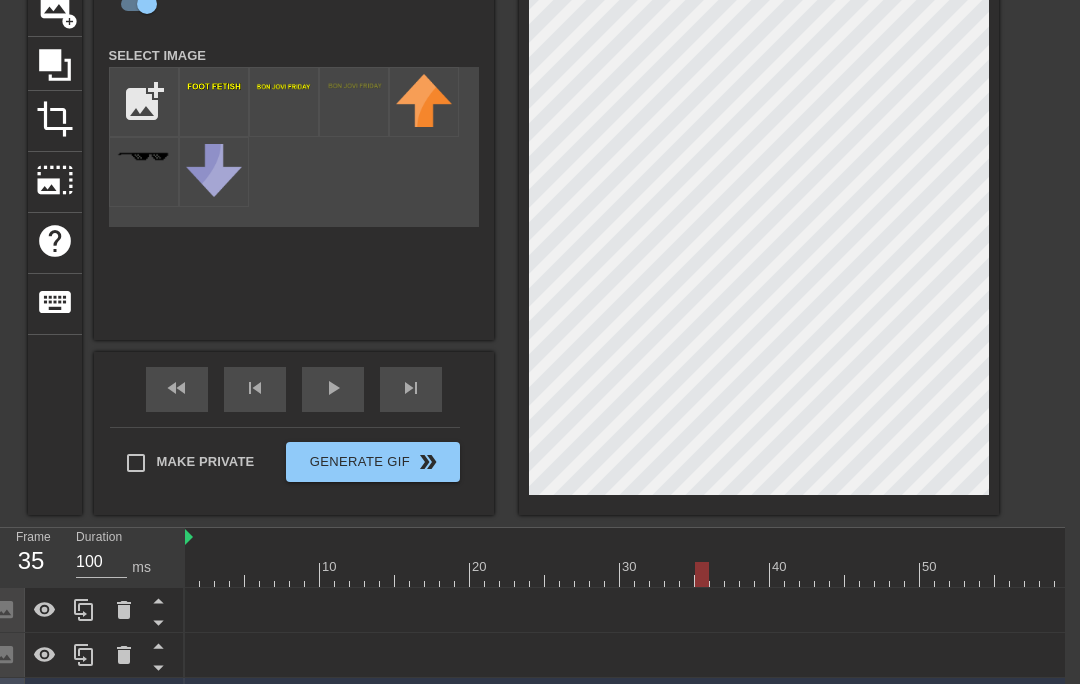 click at bounding box center [762, 574] 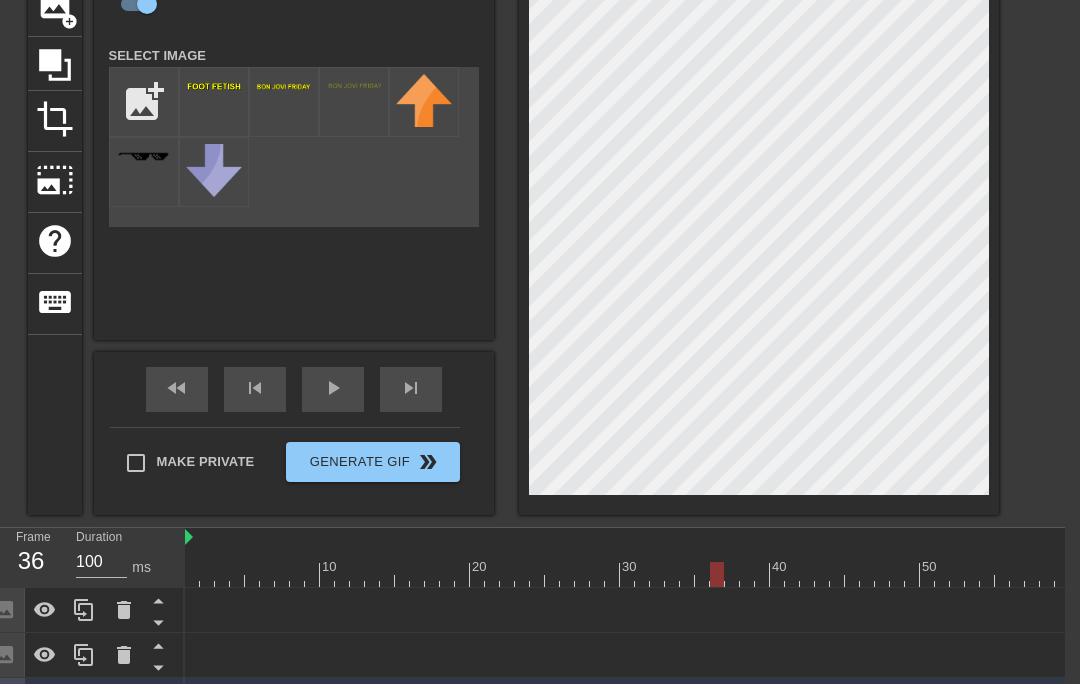 click at bounding box center (762, 574) 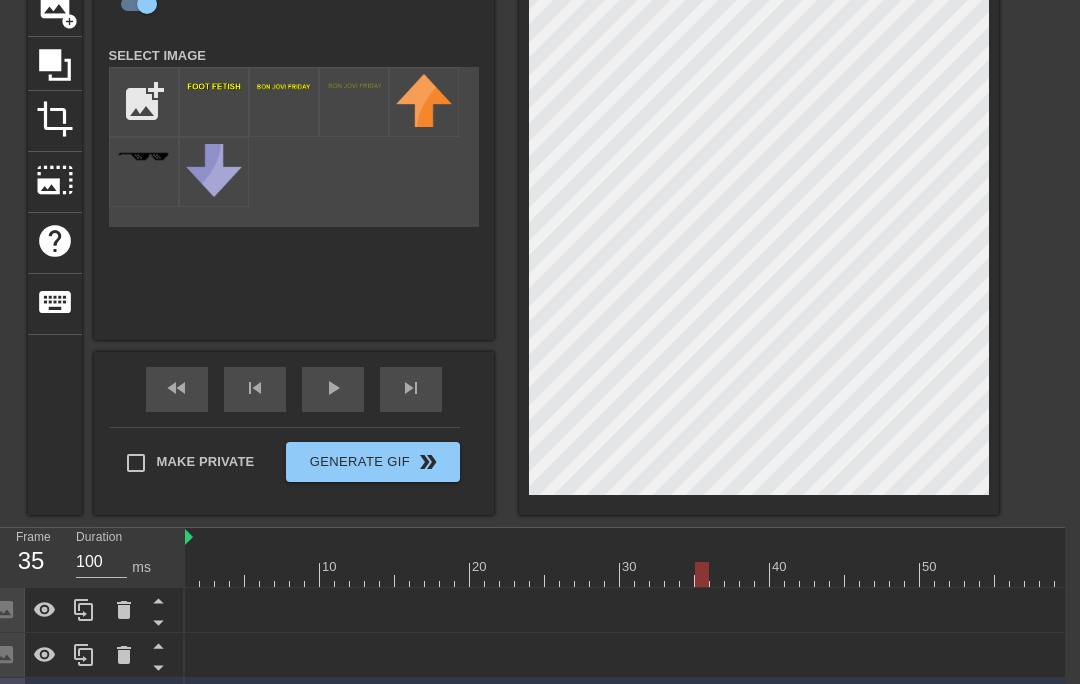 click at bounding box center [762, 574] 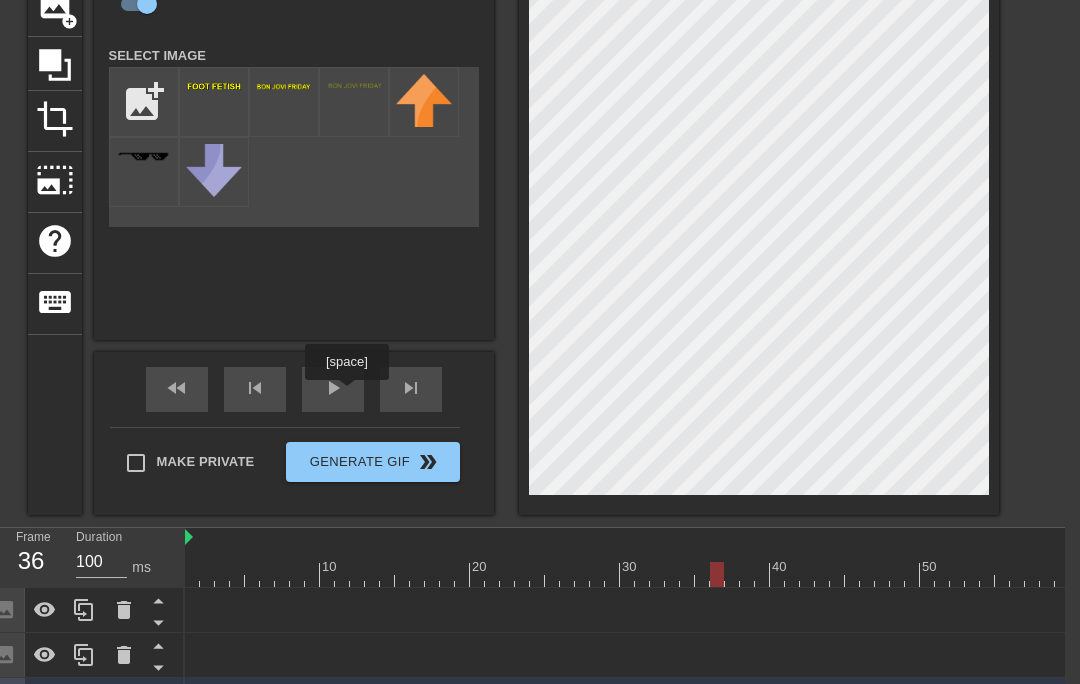 click on "play_arrow" at bounding box center [333, 389] 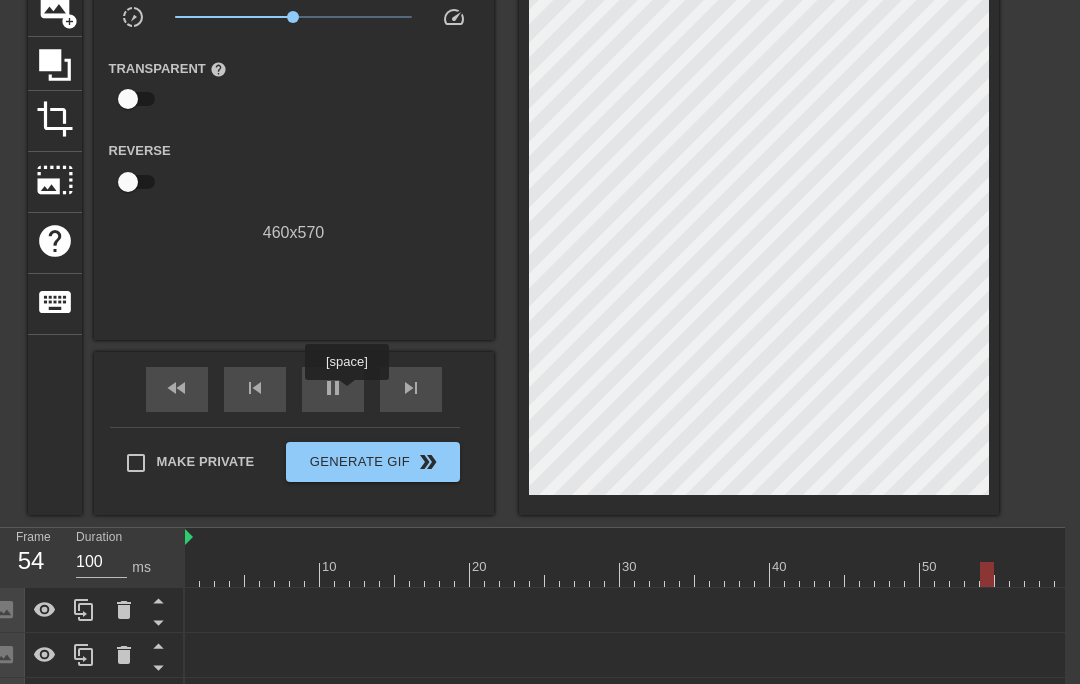 click on "pause" at bounding box center [333, 389] 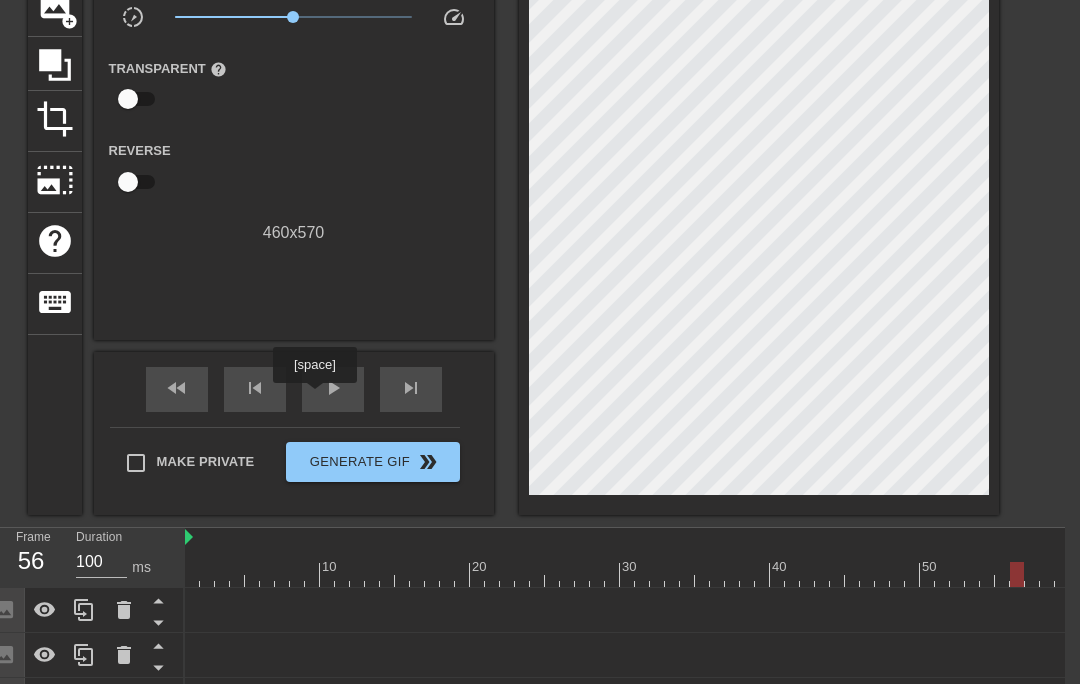click at bounding box center (762, 574) 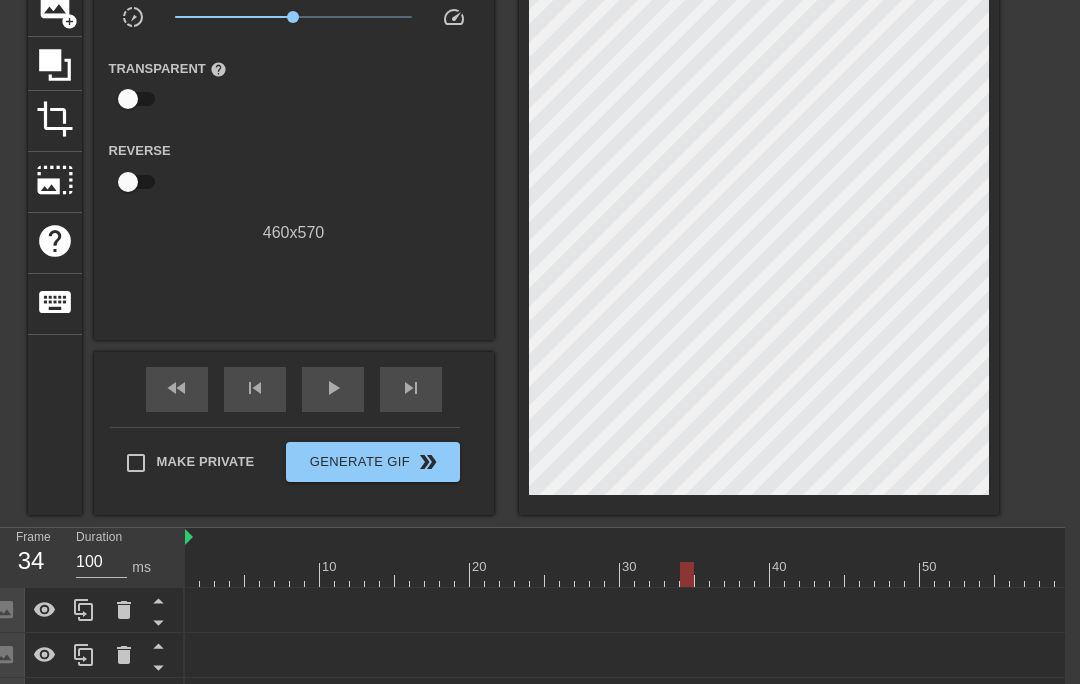 click at bounding box center (762, 574) 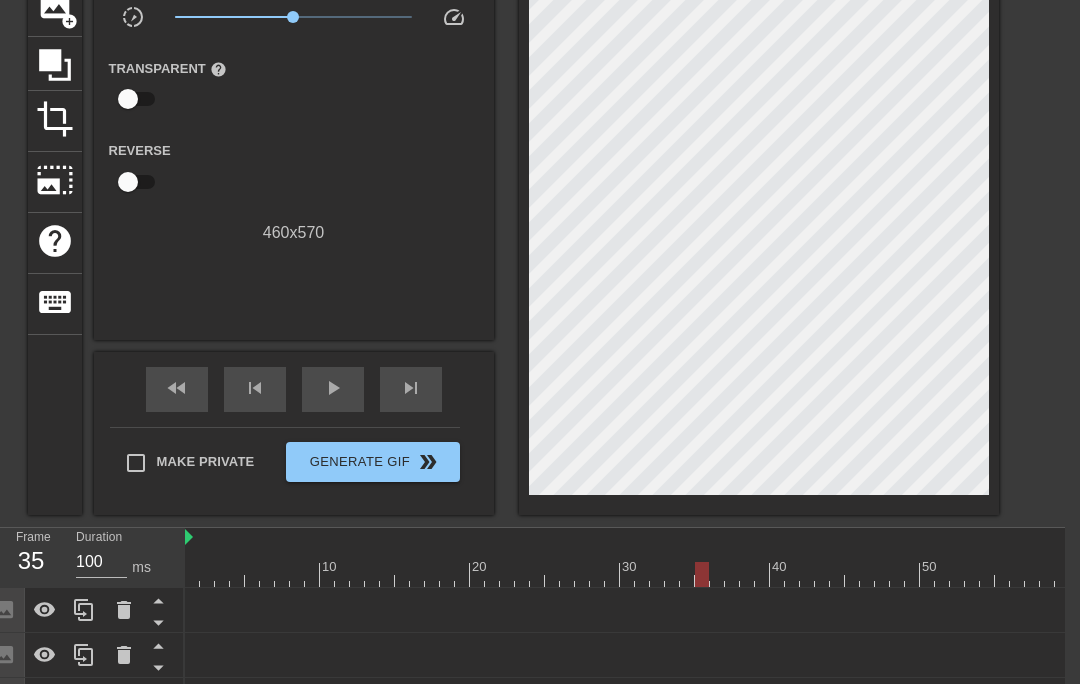 click at bounding box center (762, 574) 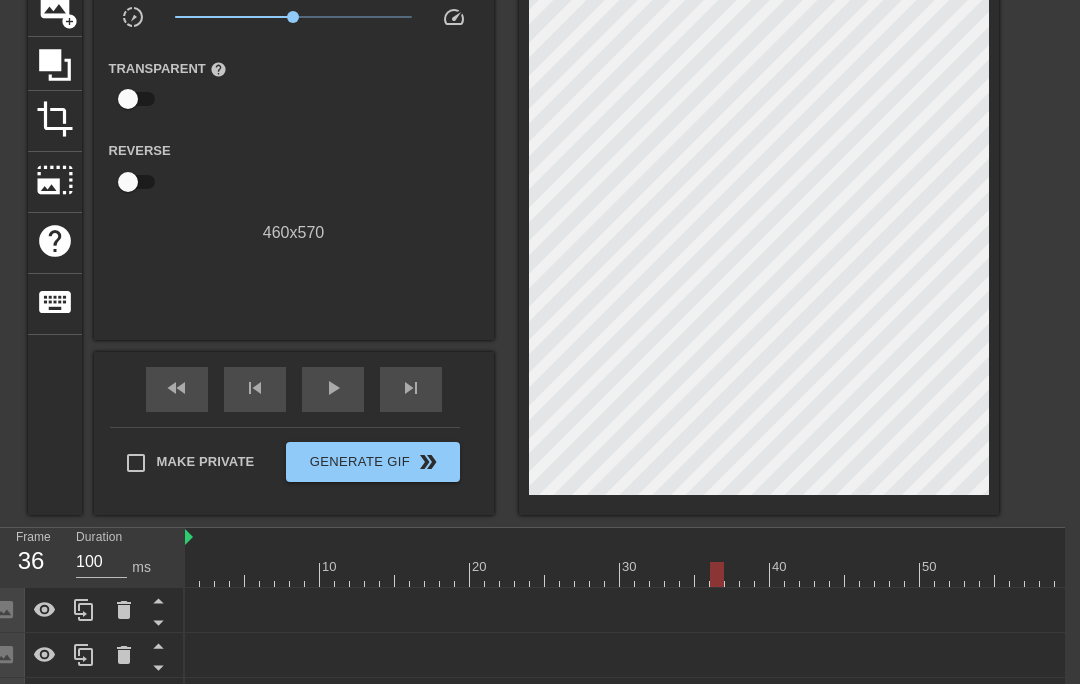 click at bounding box center [762, 574] 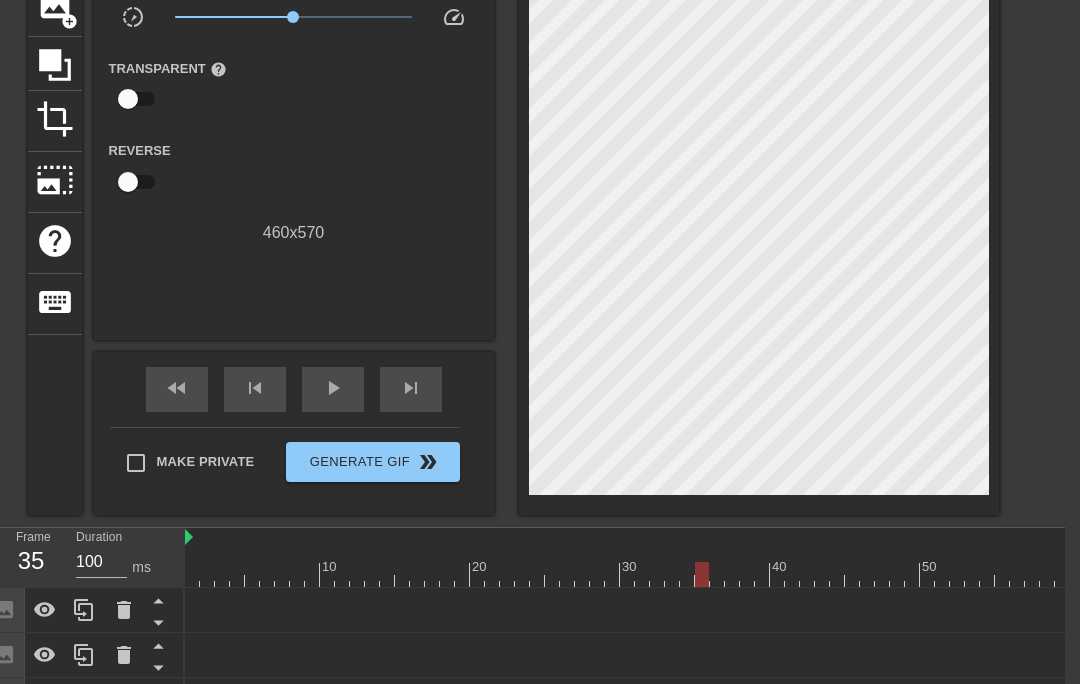 click at bounding box center [762, 574] 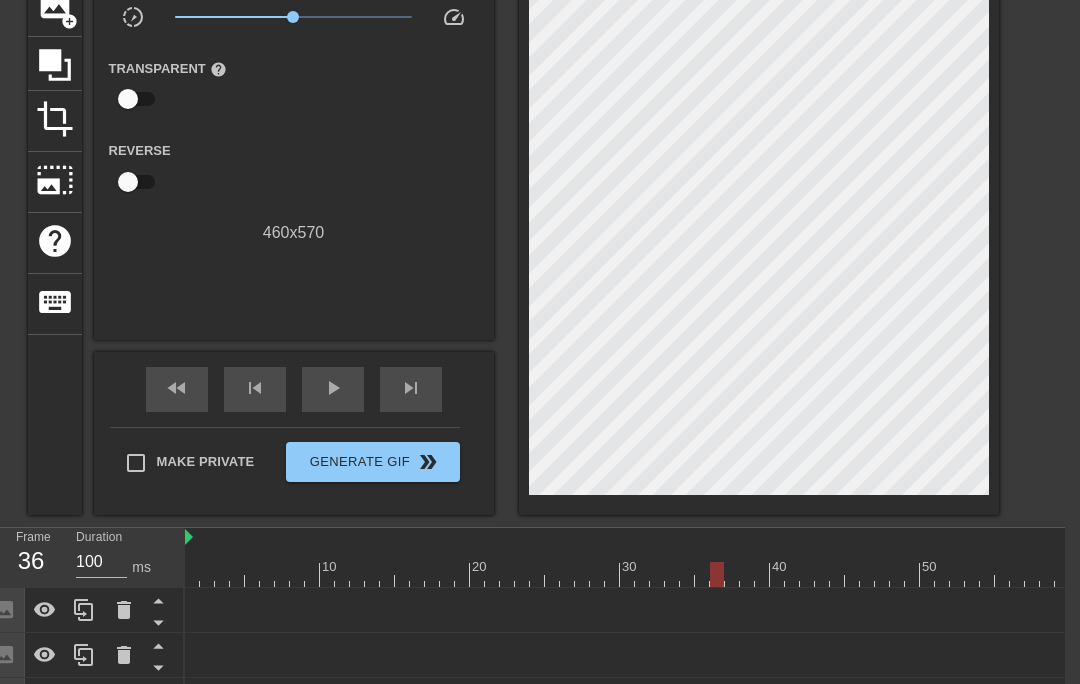 click at bounding box center (762, 574) 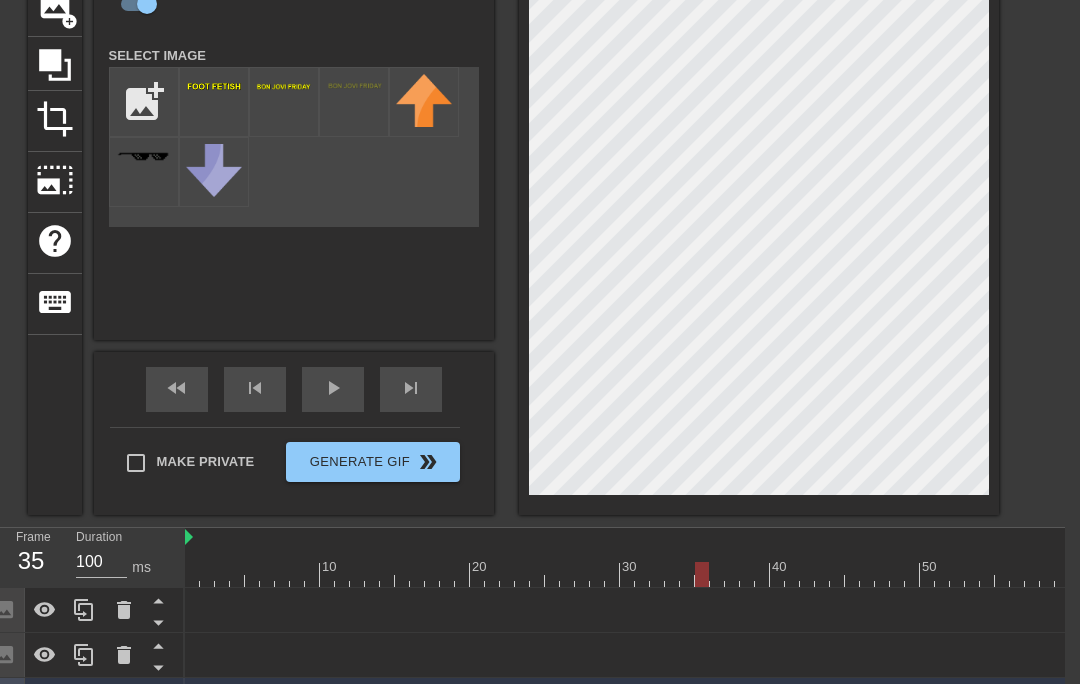 click at bounding box center [762, 574] 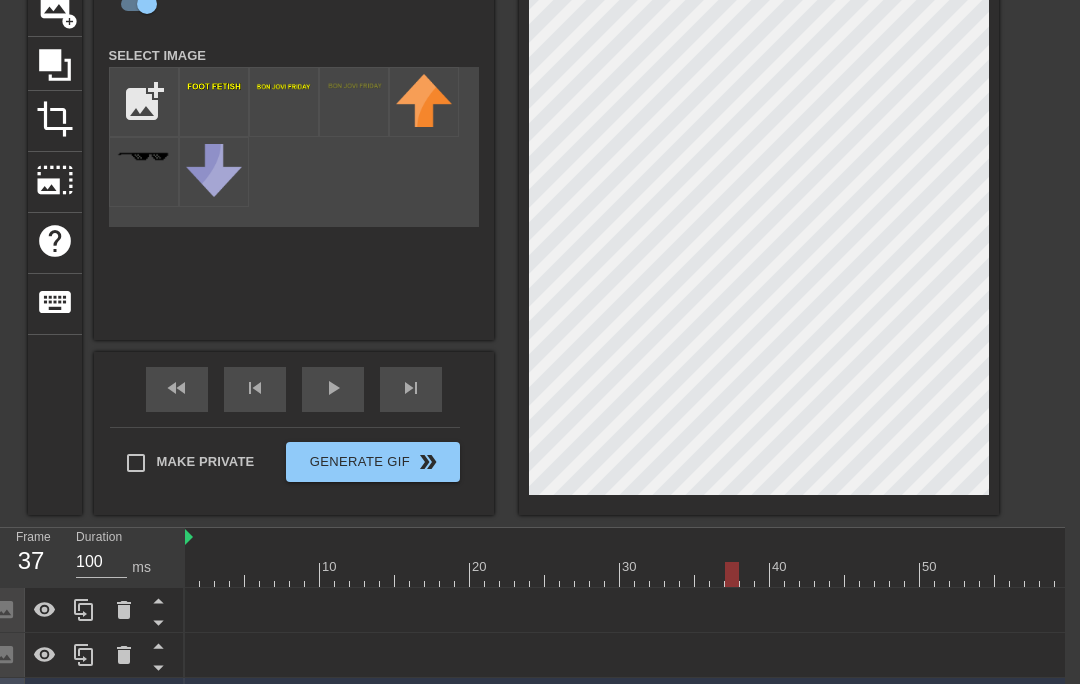 click at bounding box center (762, 574) 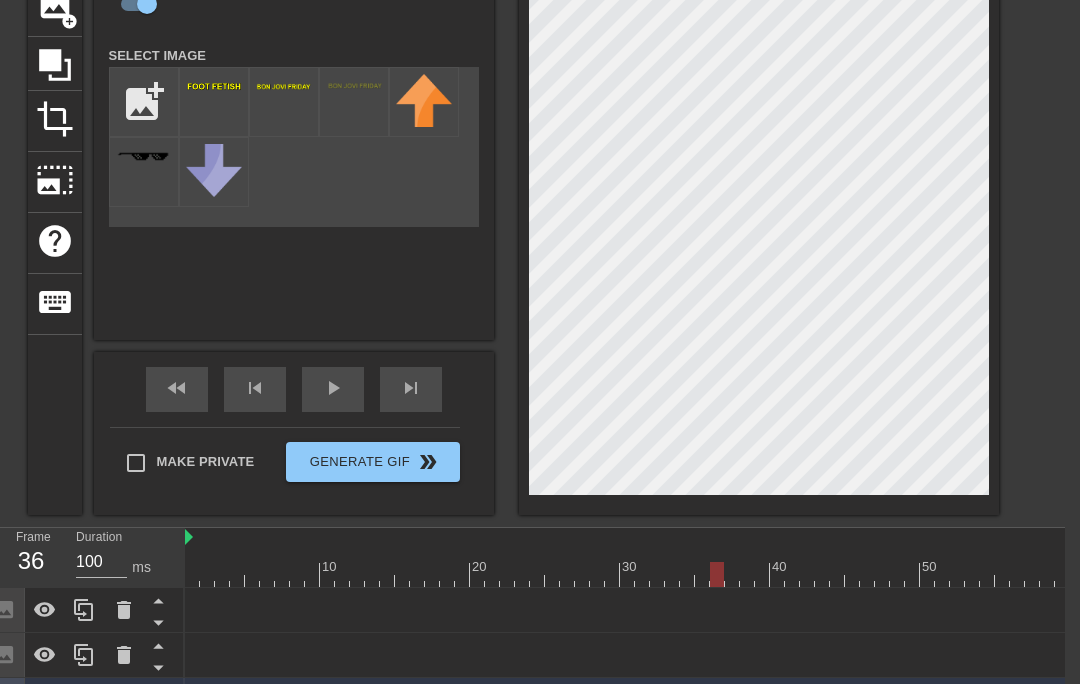 click at bounding box center [762, 574] 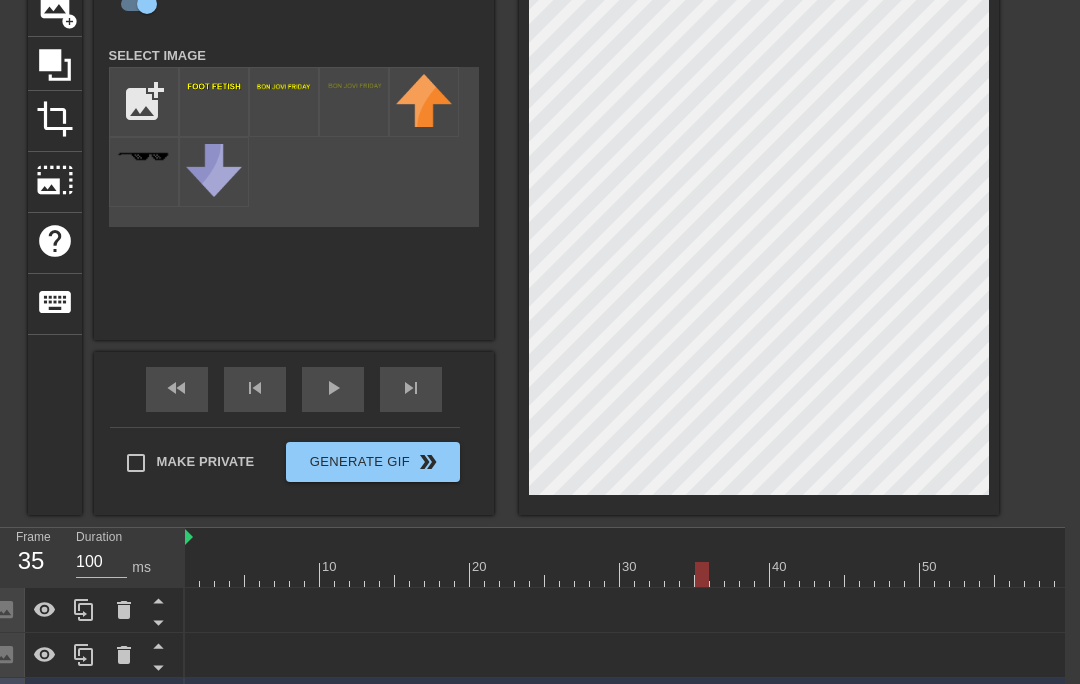 click at bounding box center (762, 574) 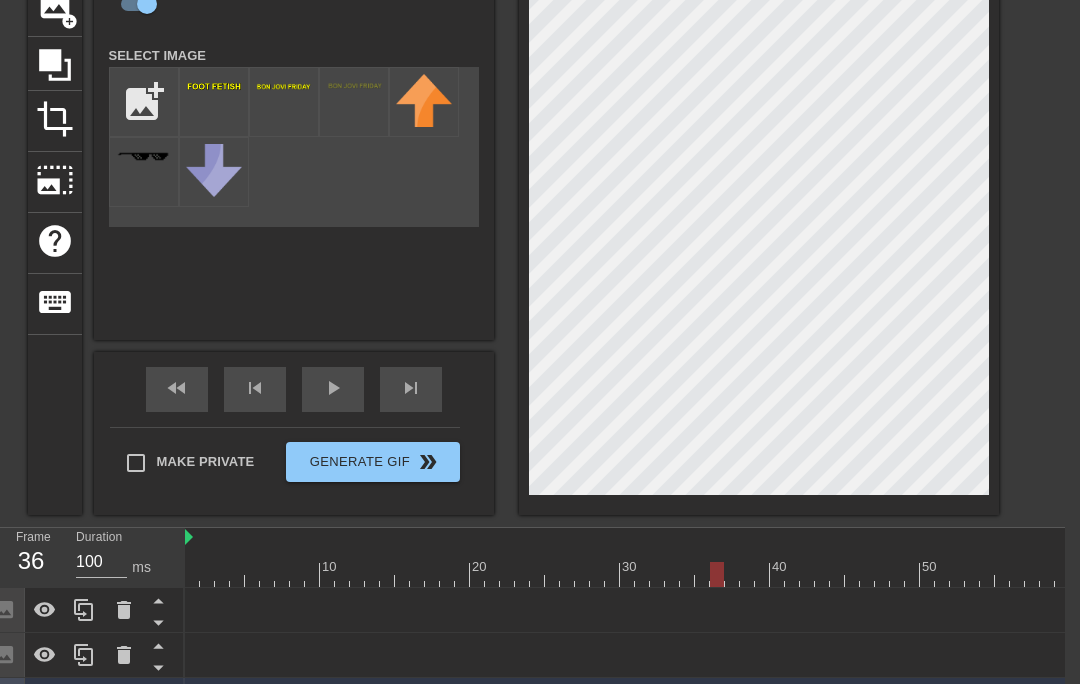 click at bounding box center (762, 574) 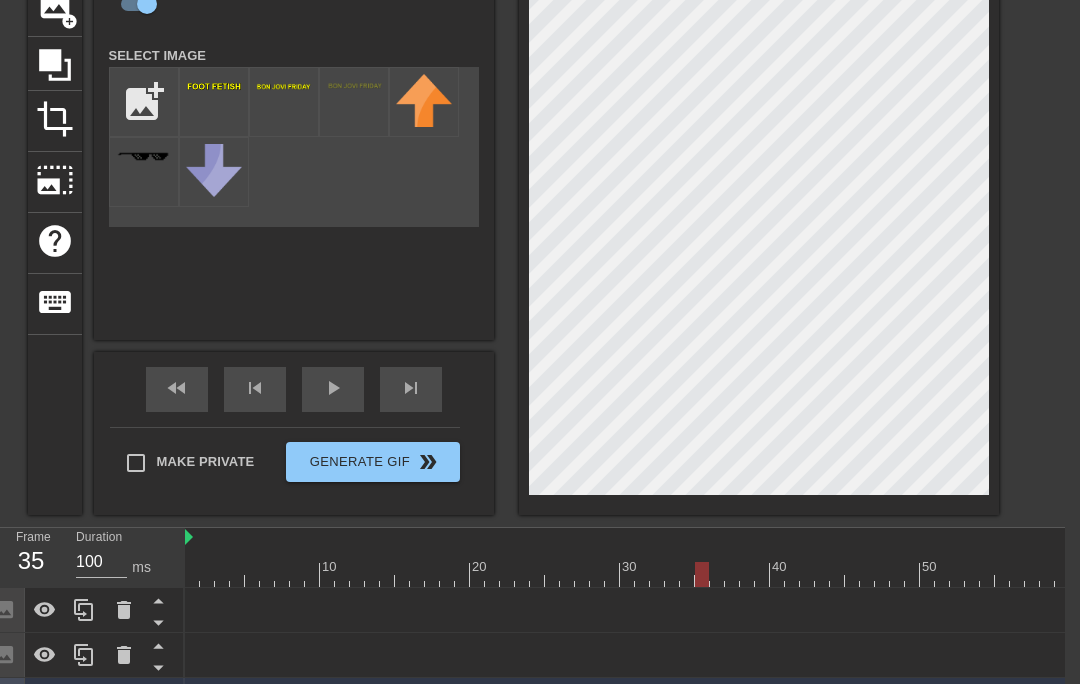 click at bounding box center (762, 574) 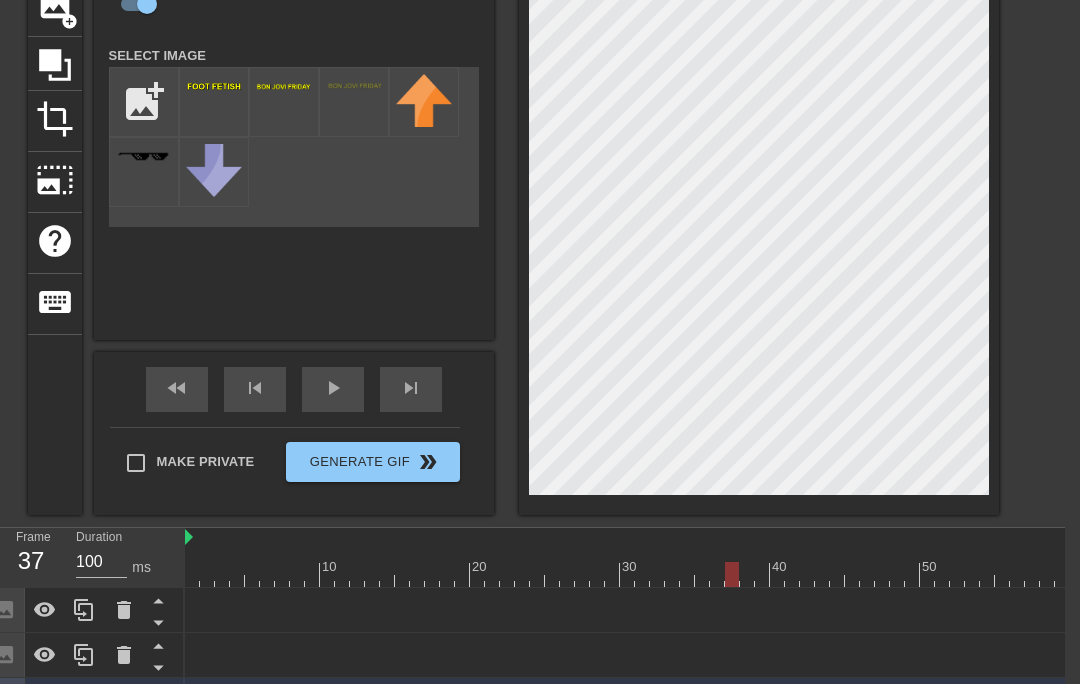 click at bounding box center [762, 574] 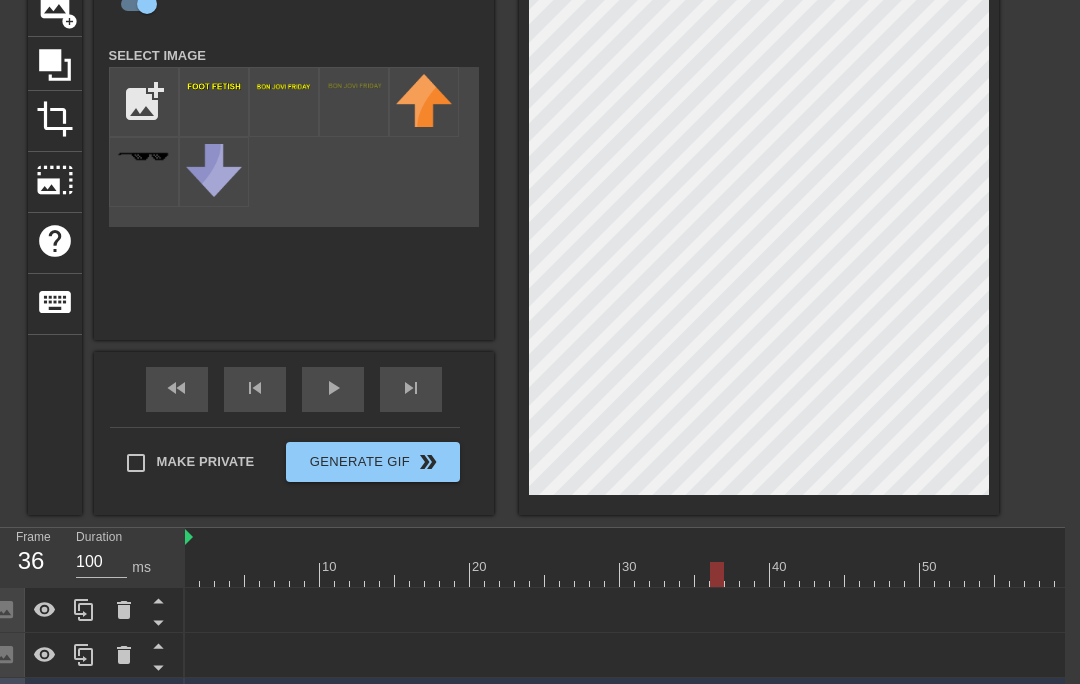 click at bounding box center [762, 574] 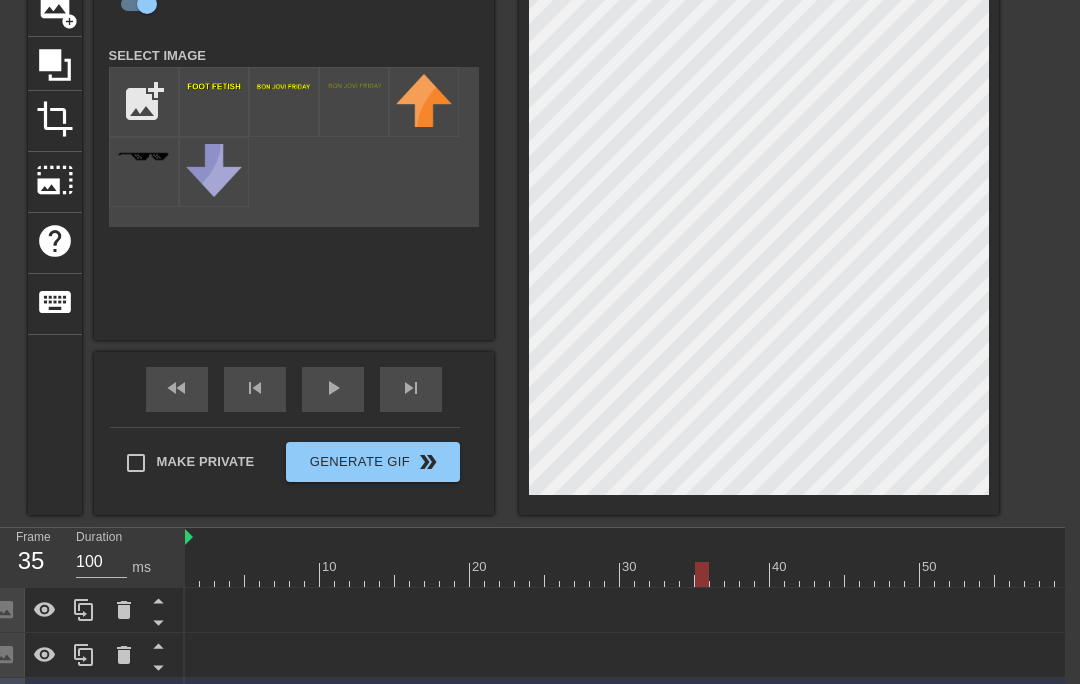 click at bounding box center (762, 574) 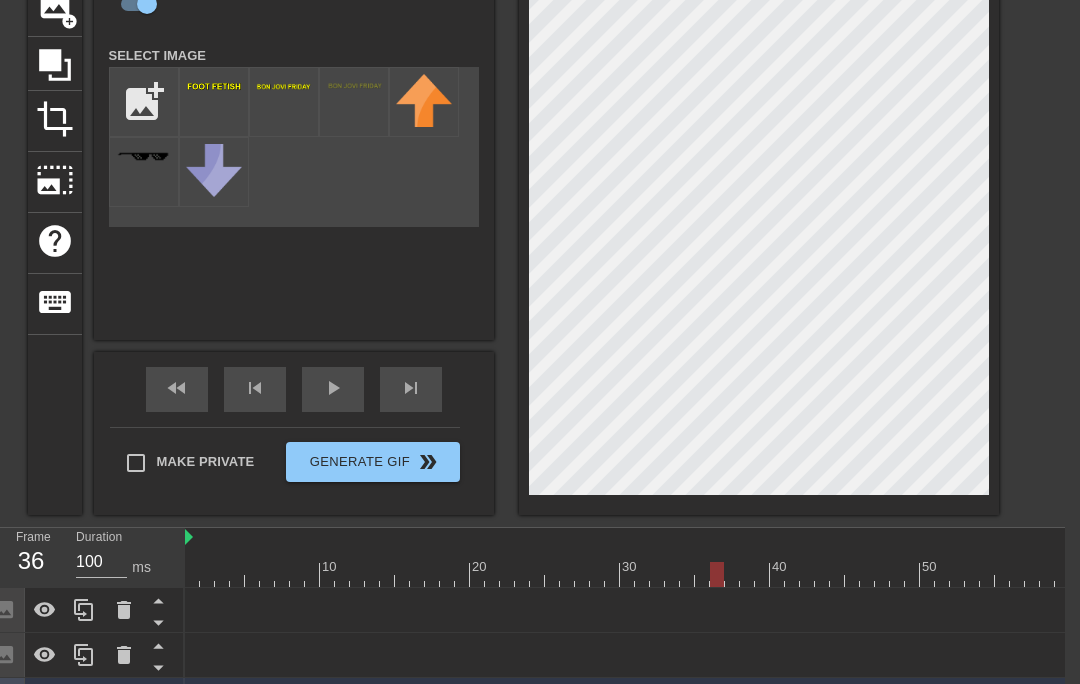 click at bounding box center [762, 574] 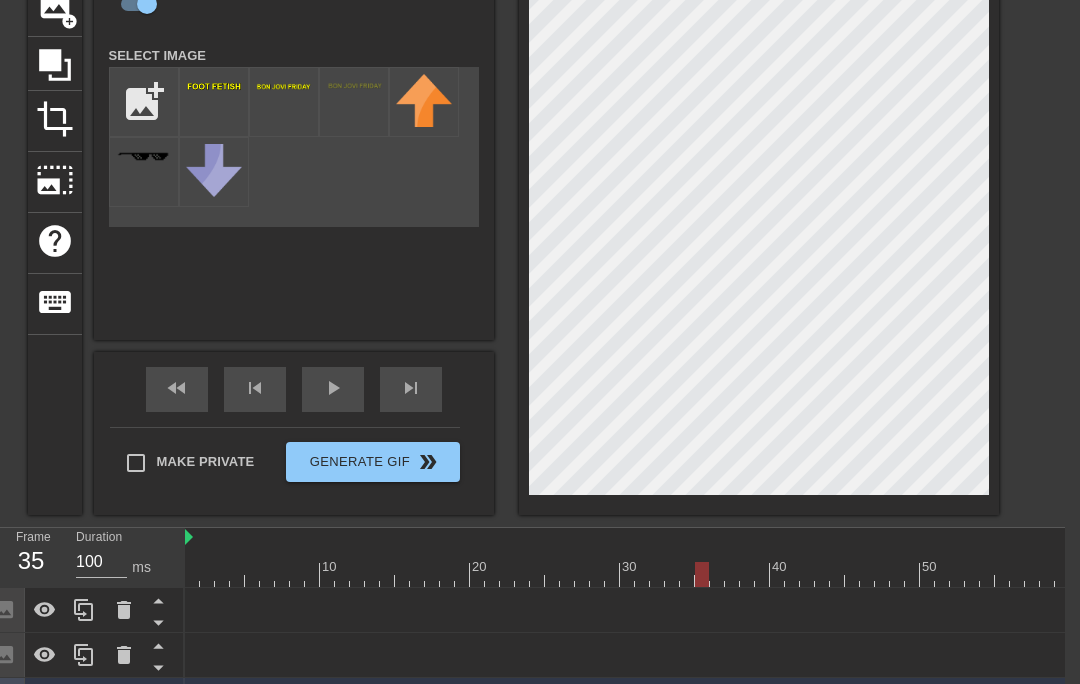 click at bounding box center (762, 574) 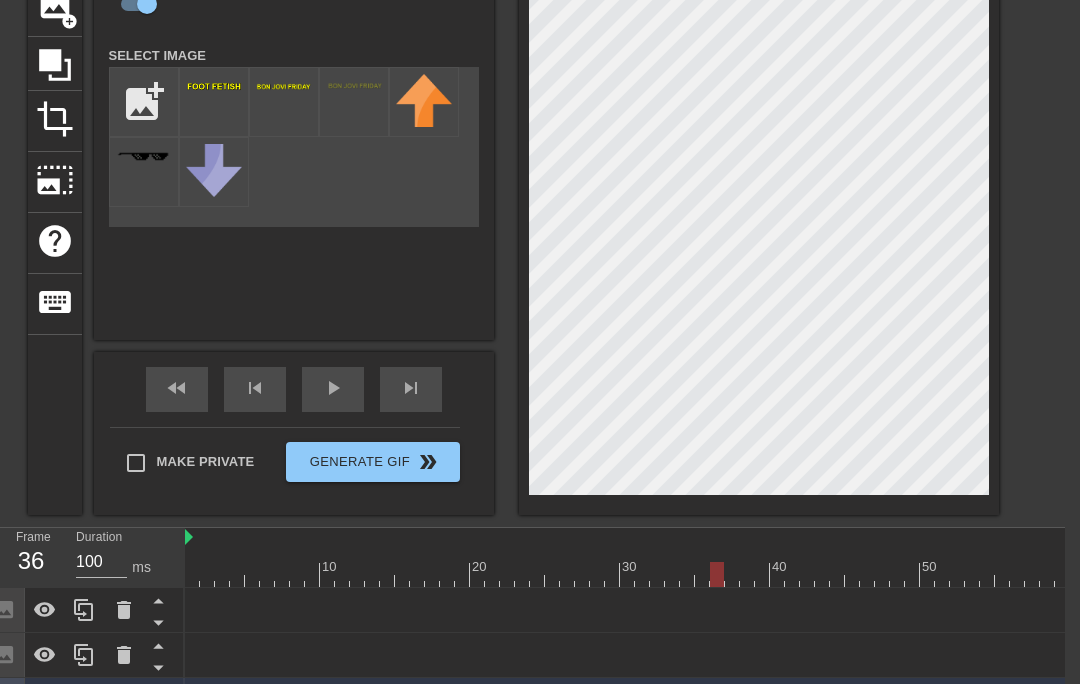 click at bounding box center [762, 574] 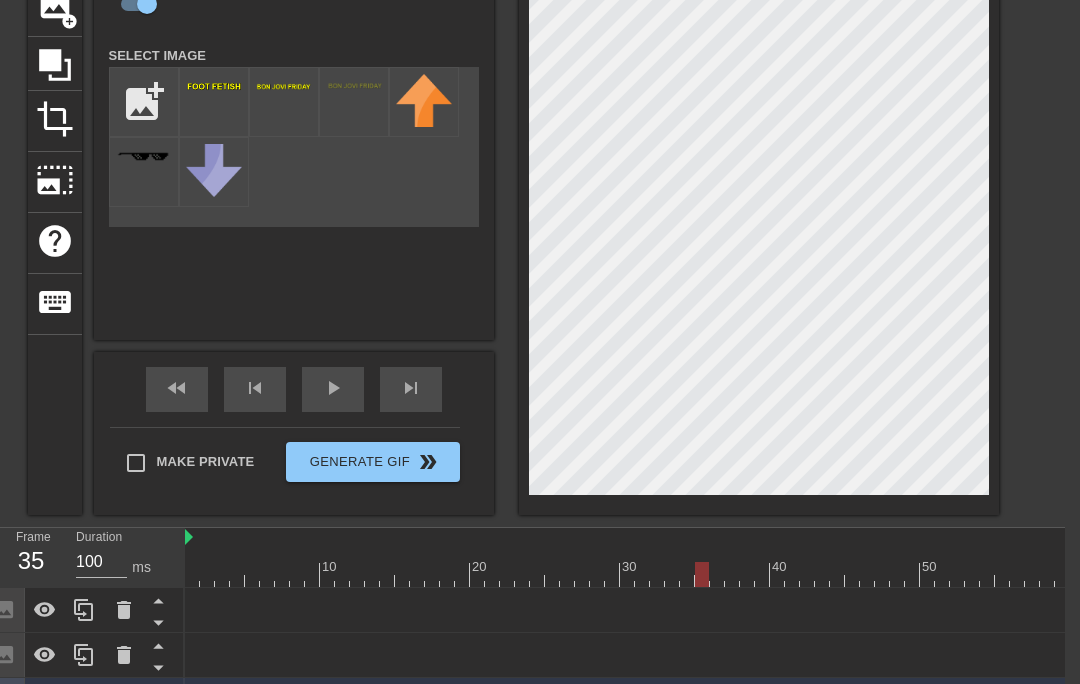 click at bounding box center [762, 574] 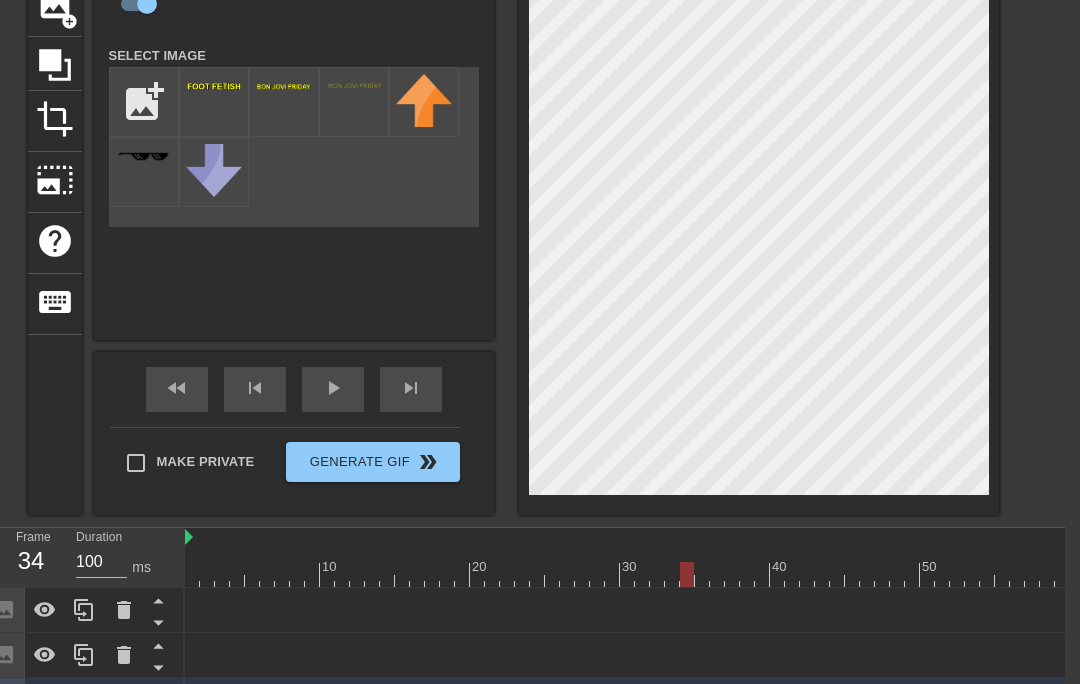 click at bounding box center [762, 574] 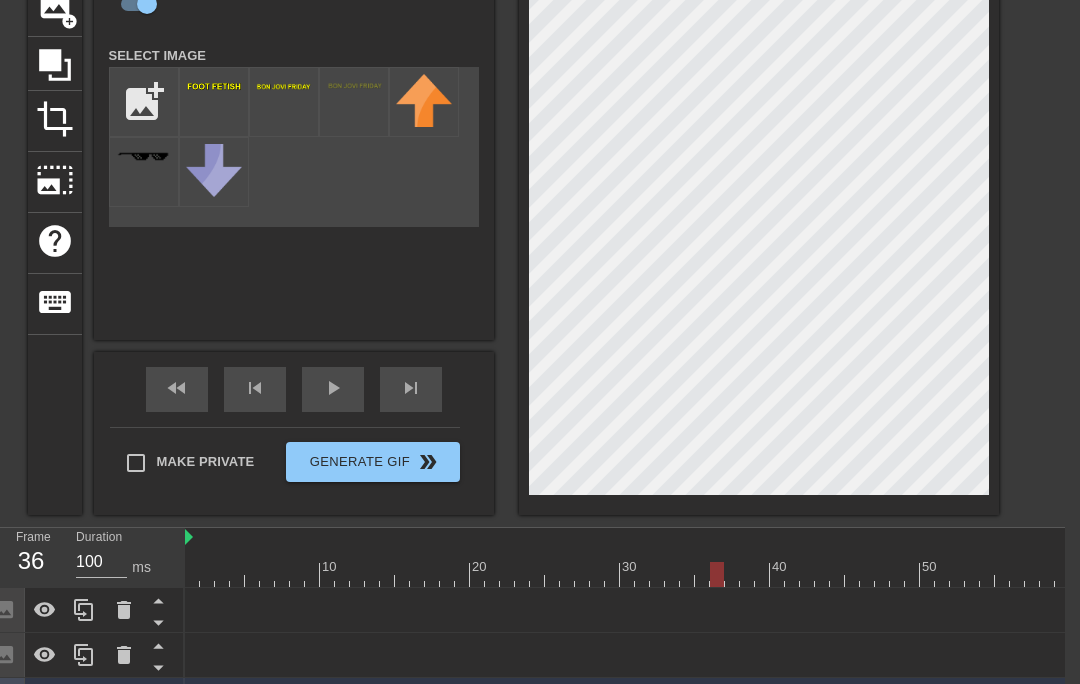click at bounding box center [762, 574] 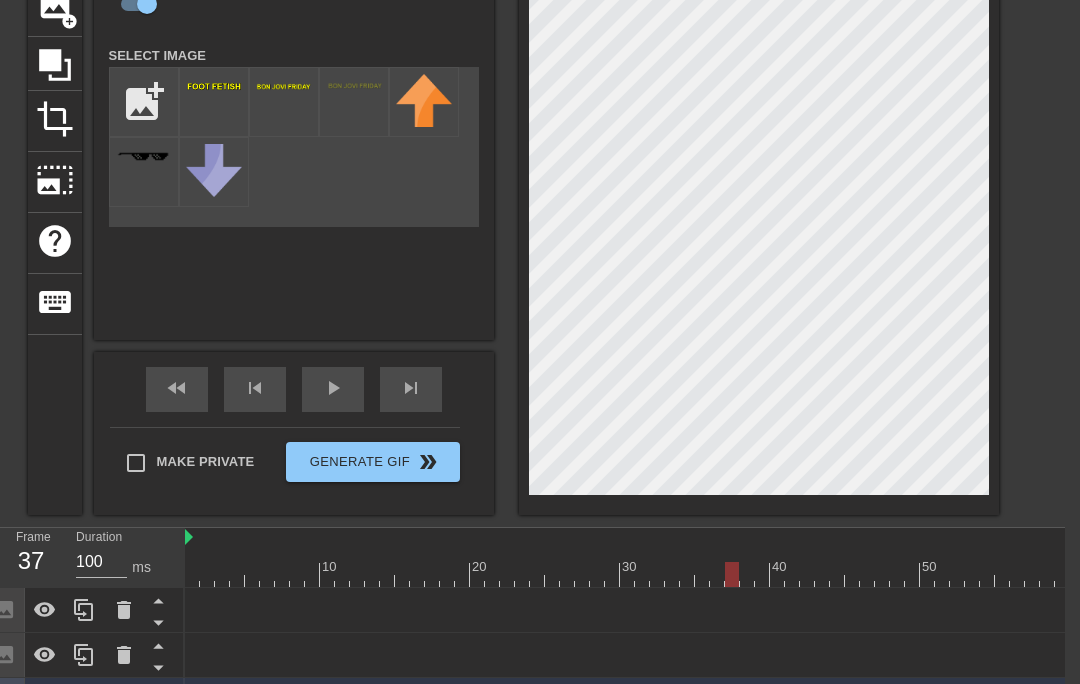 click at bounding box center [762, 574] 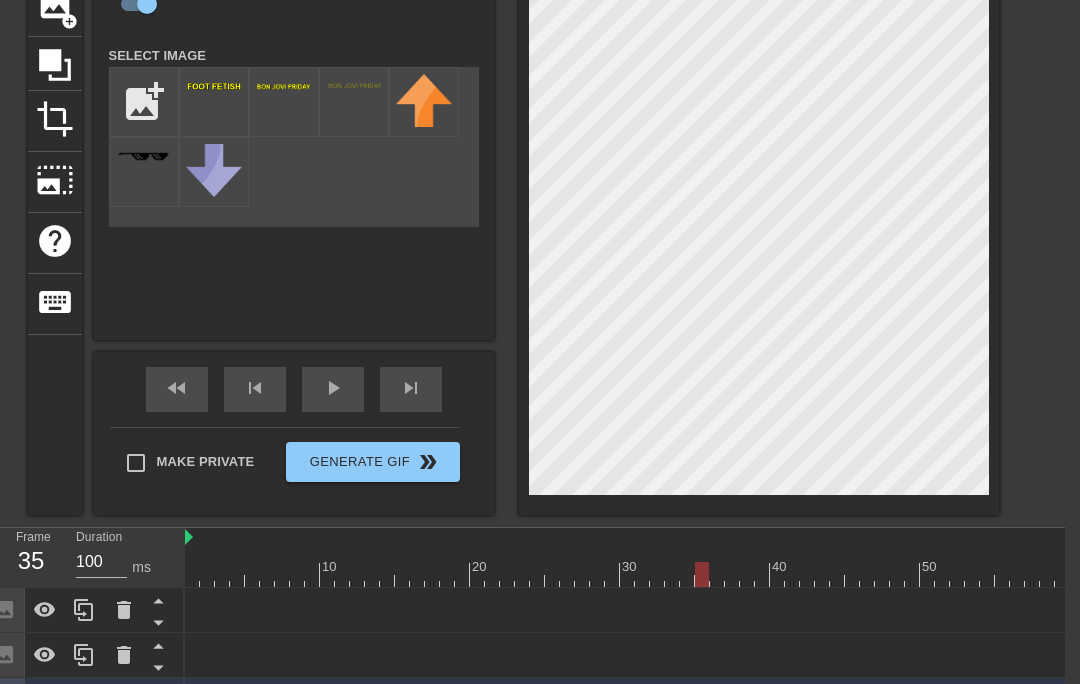 click at bounding box center (762, 574) 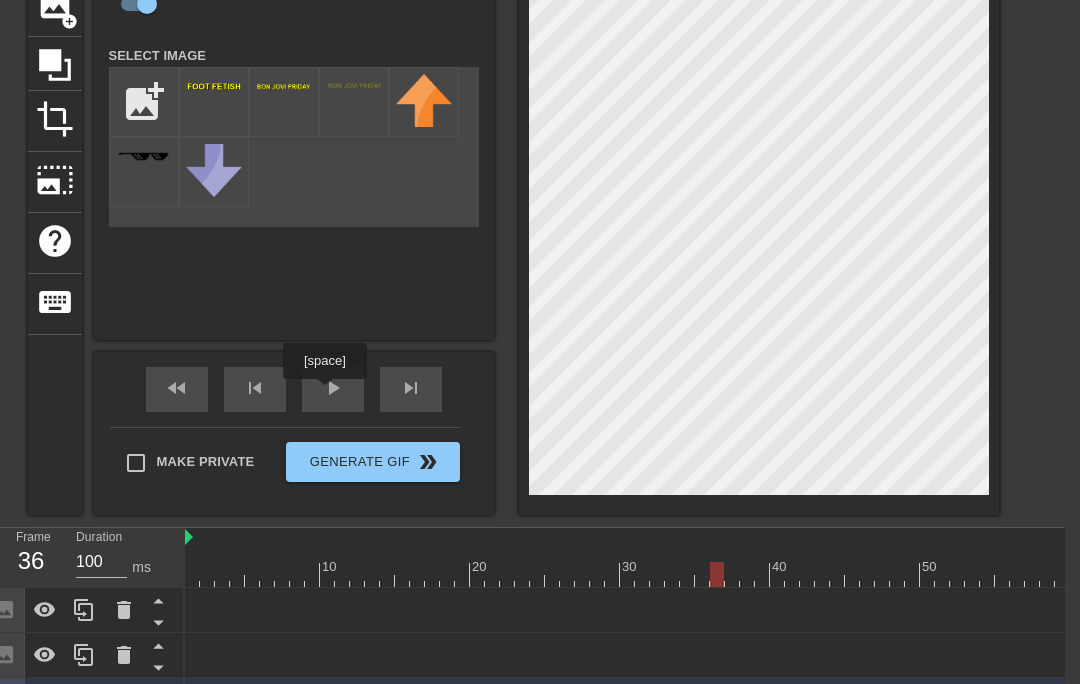 click on "play_arrow" at bounding box center (333, 388) 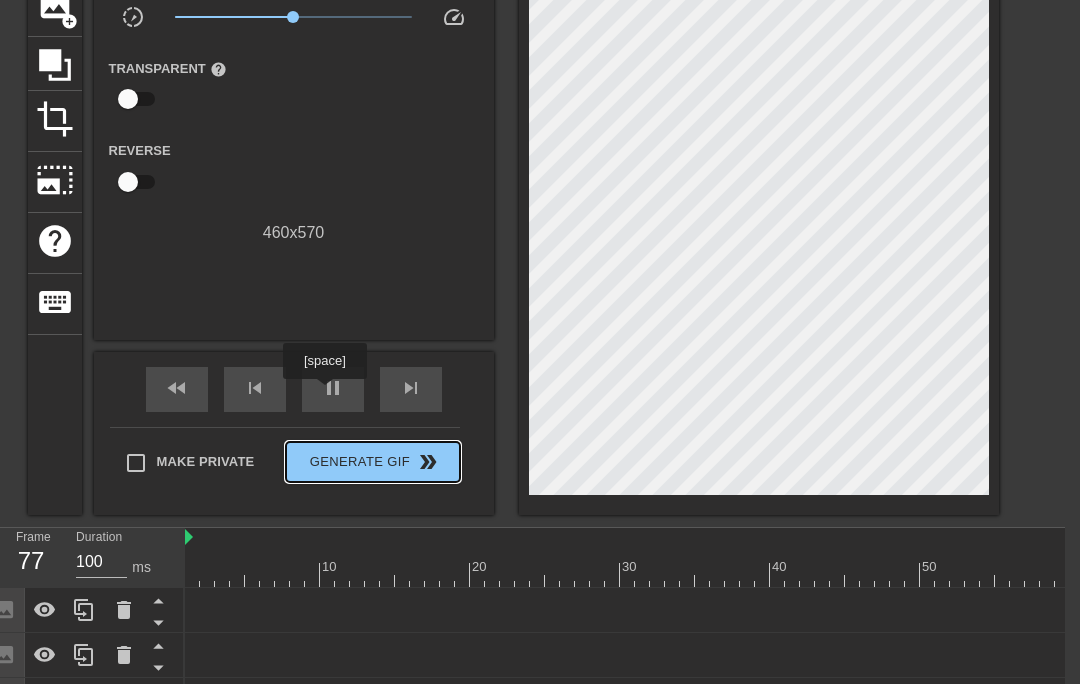 click on "Generate Gif double_arrow" at bounding box center [372, 462] 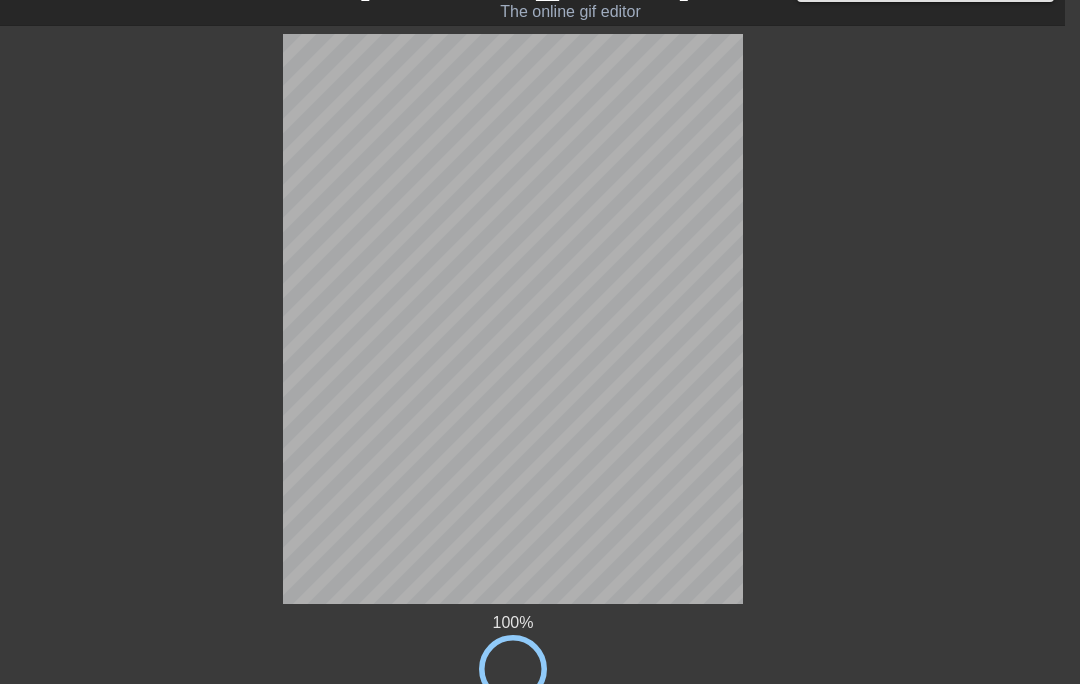 scroll, scrollTop: 0, scrollLeft: 15, axis: horizontal 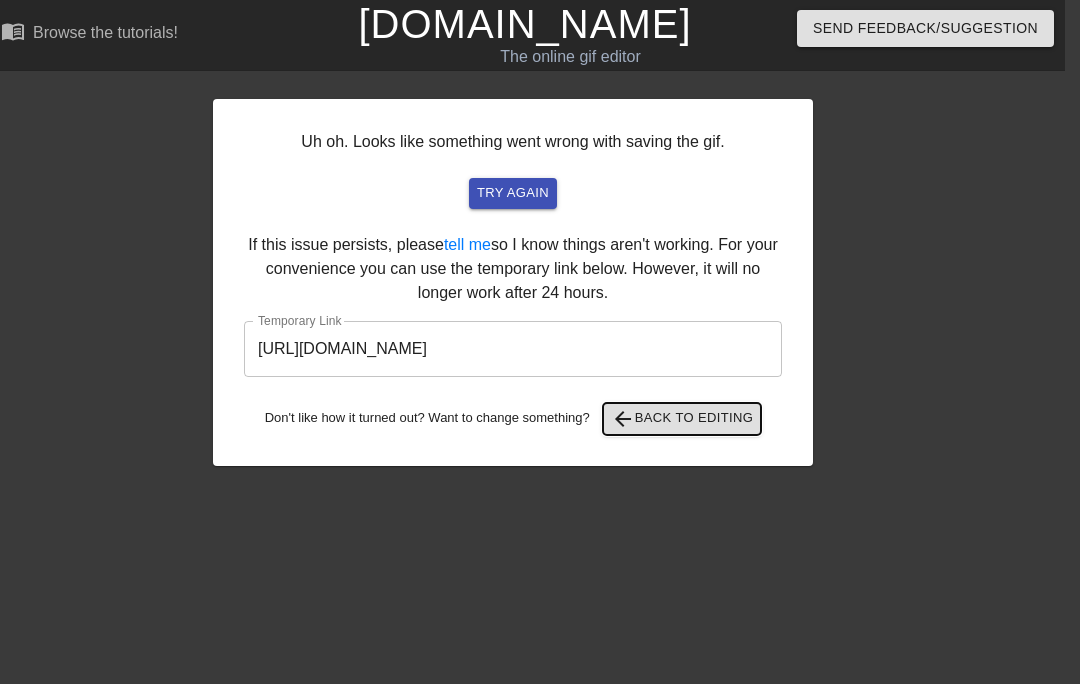 click on "arrow_back Back to Editing" at bounding box center [682, 419] 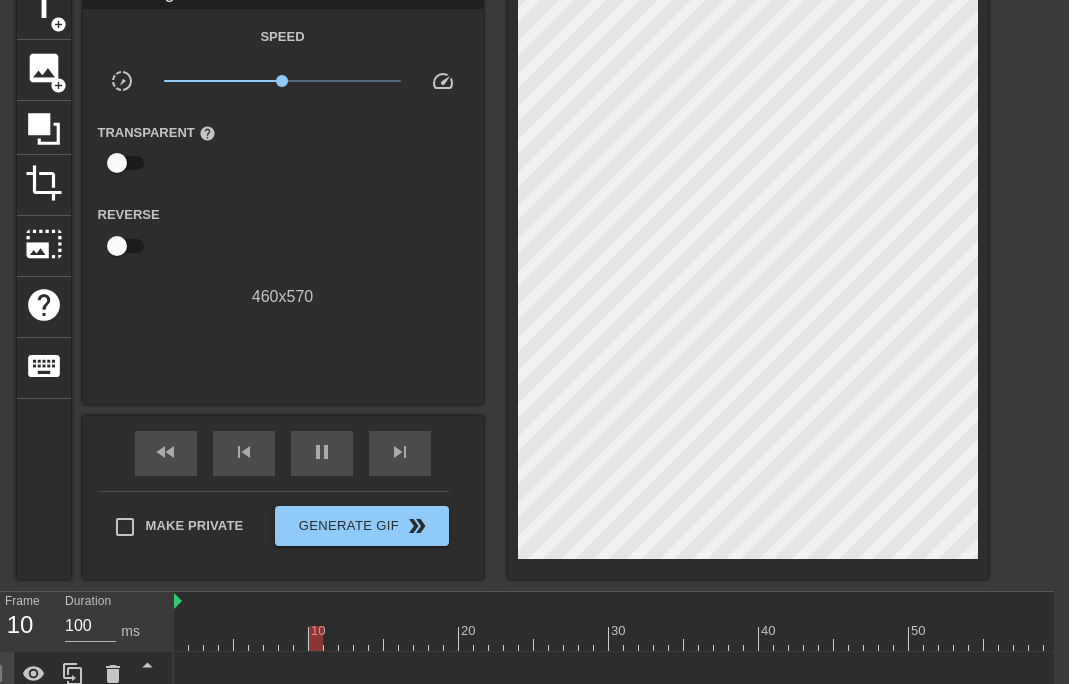scroll, scrollTop: 164, scrollLeft: 15, axis: both 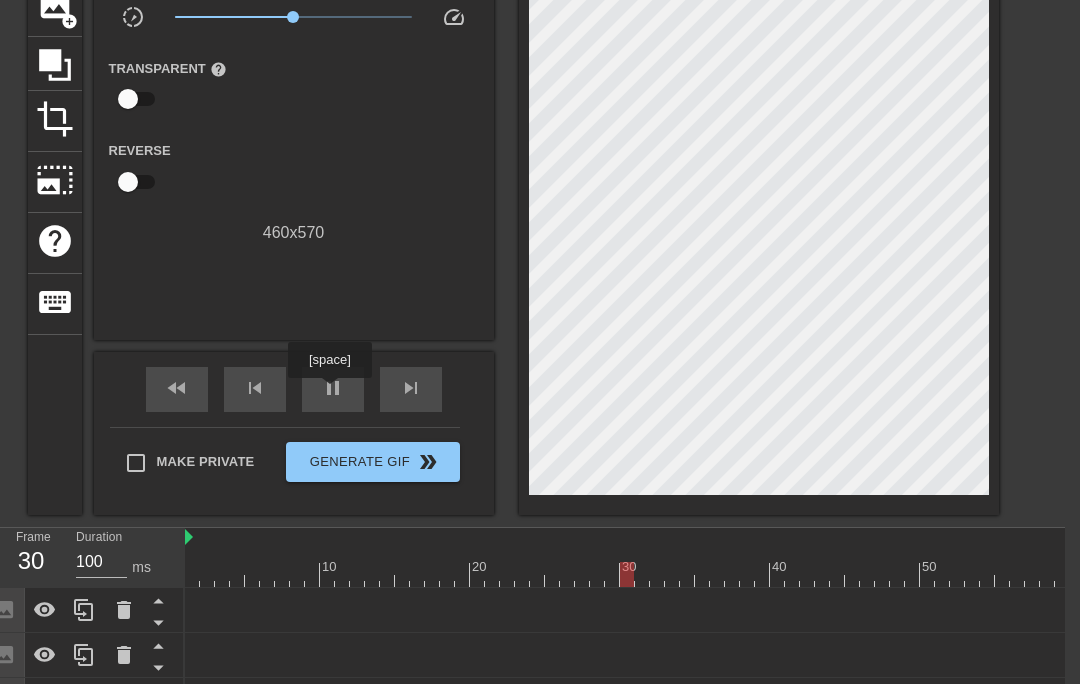 click on "pause" at bounding box center [333, 388] 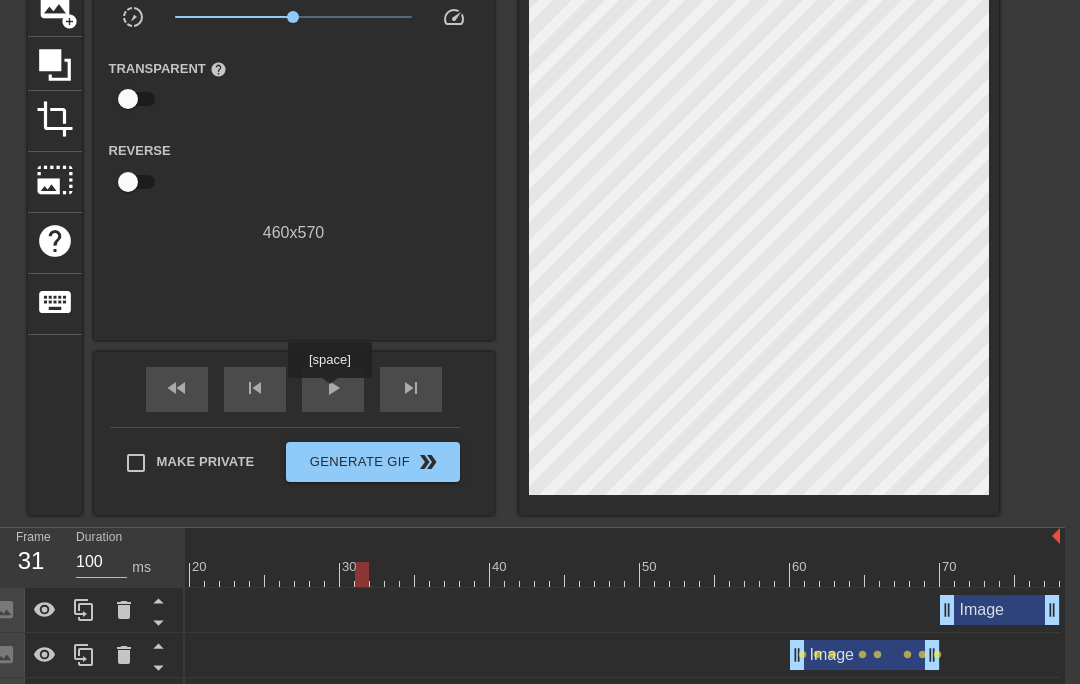 scroll, scrollTop: 0, scrollLeft: 280, axis: horizontal 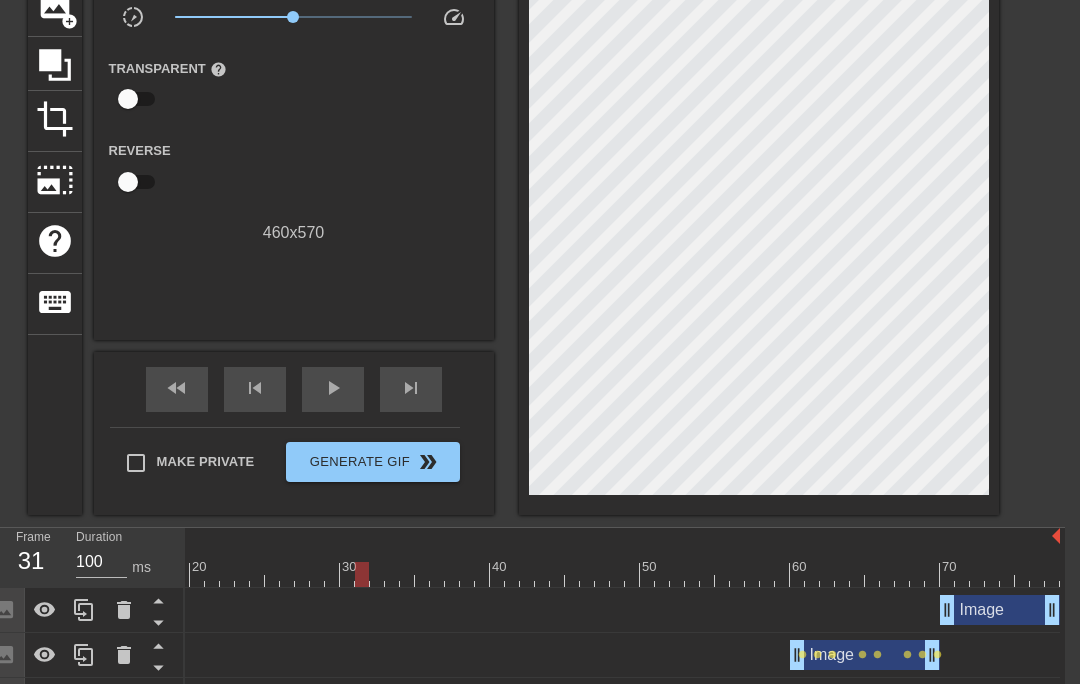 click at bounding box center (482, 574) 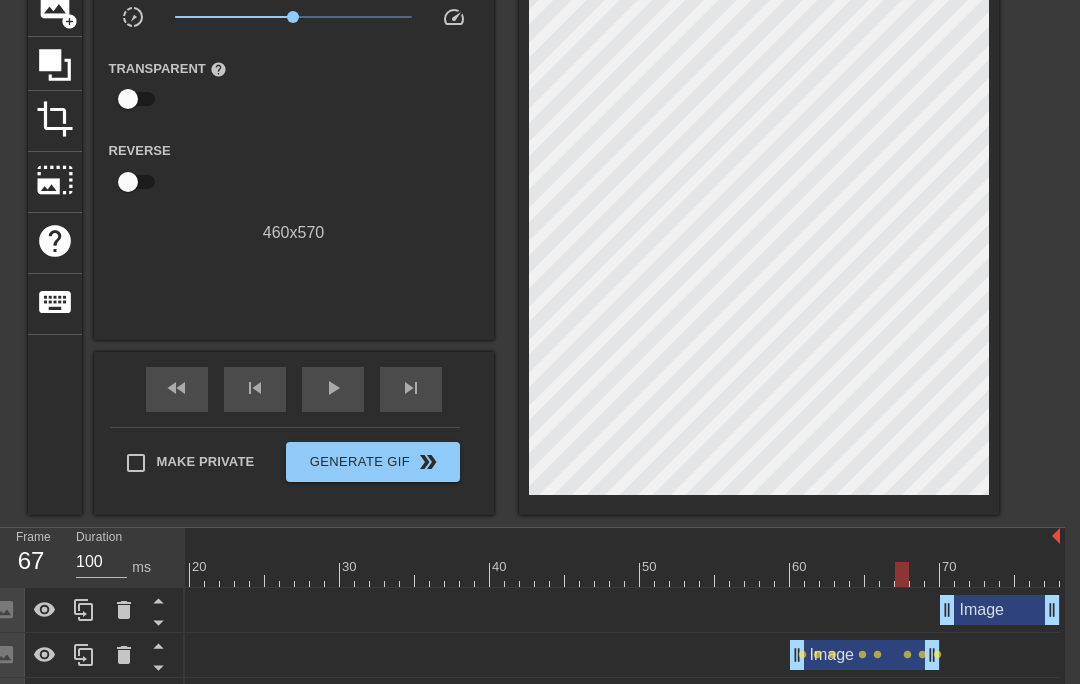 click at bounding box center (482, 574) 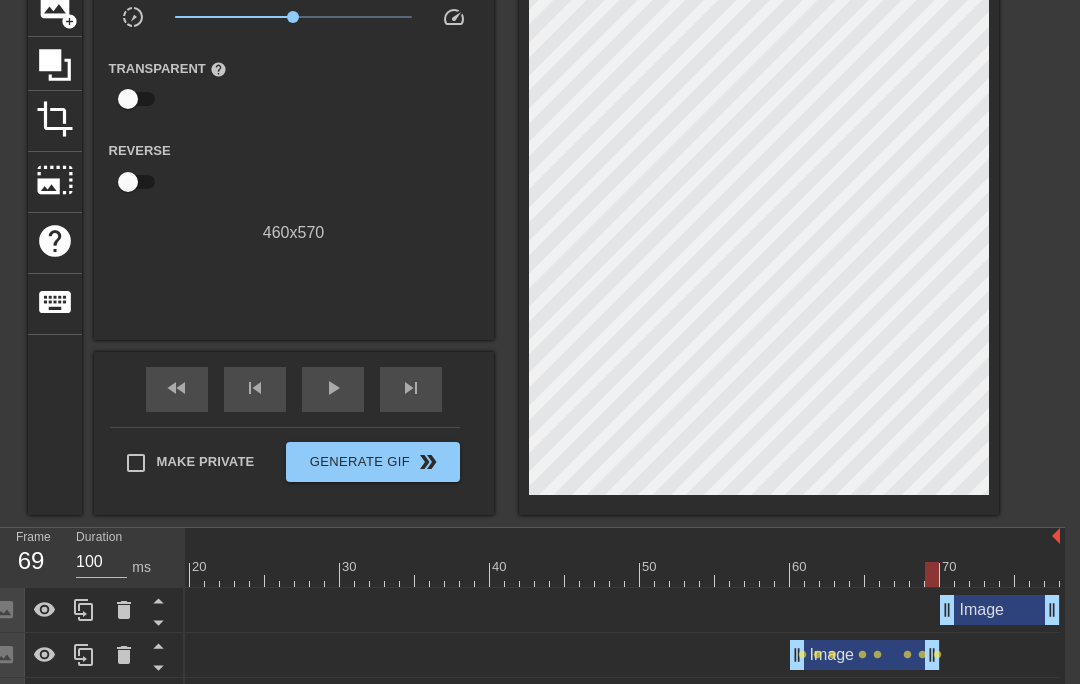 click at bounding box center (482, 574) 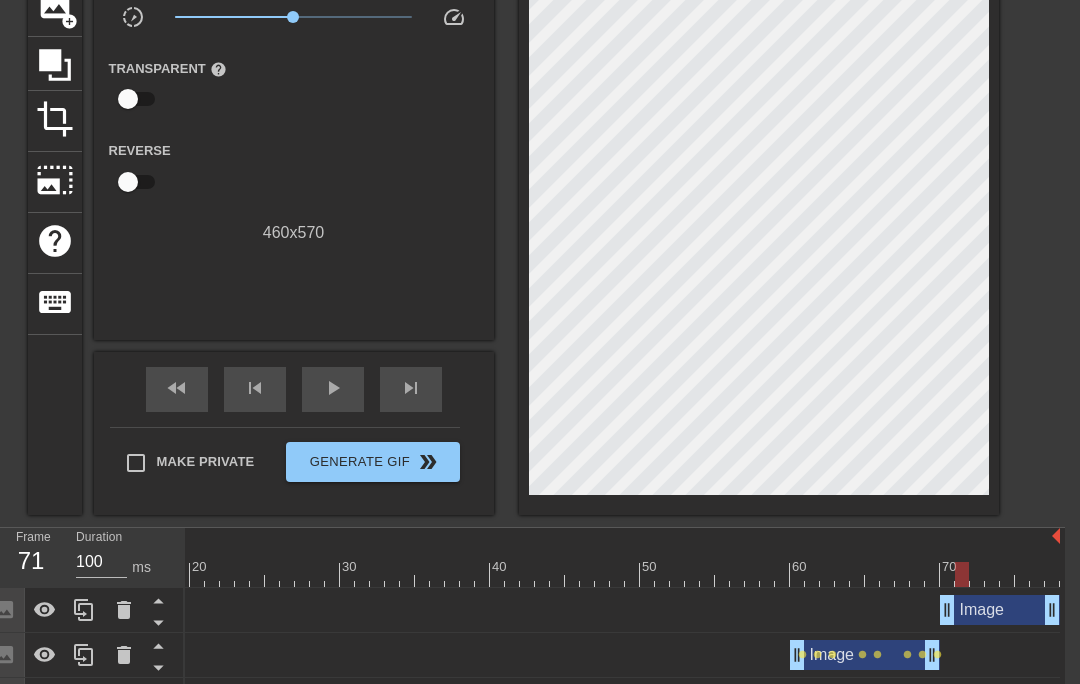 click at bounding box center (482, 574) 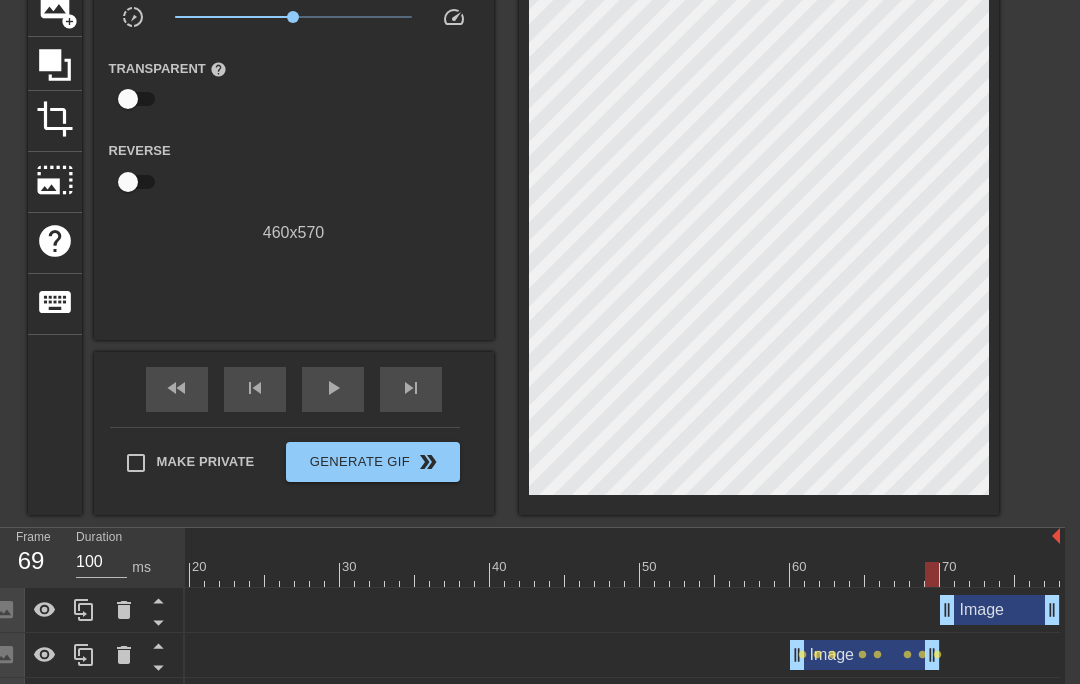 click at bounding box center (482, 574) 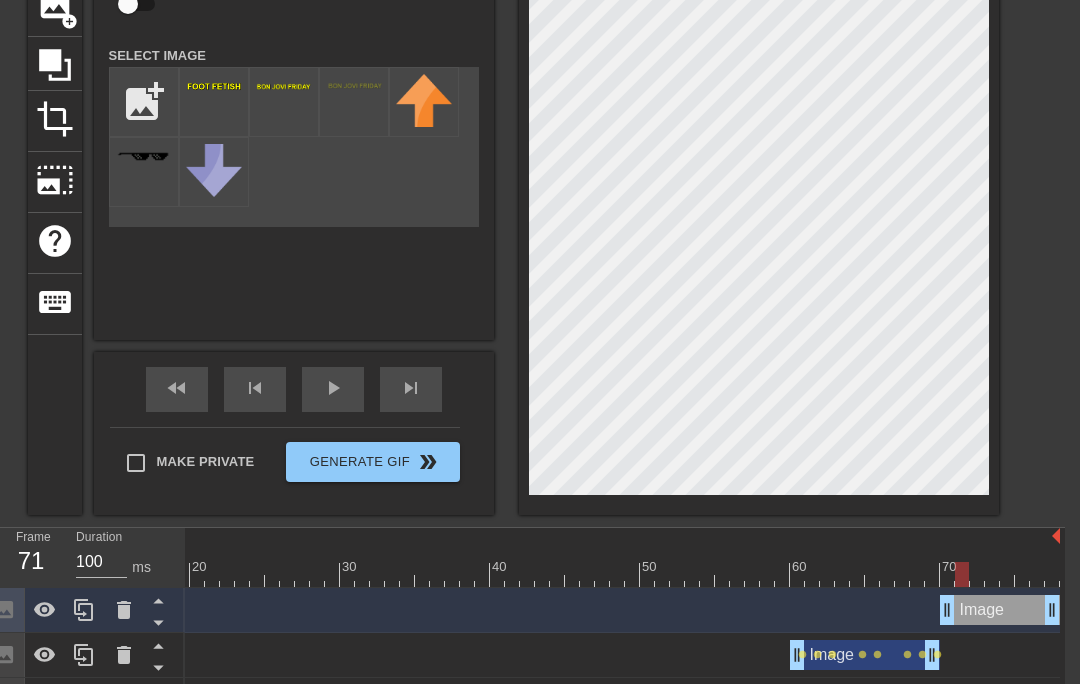 click at bounding box center [482, 574] 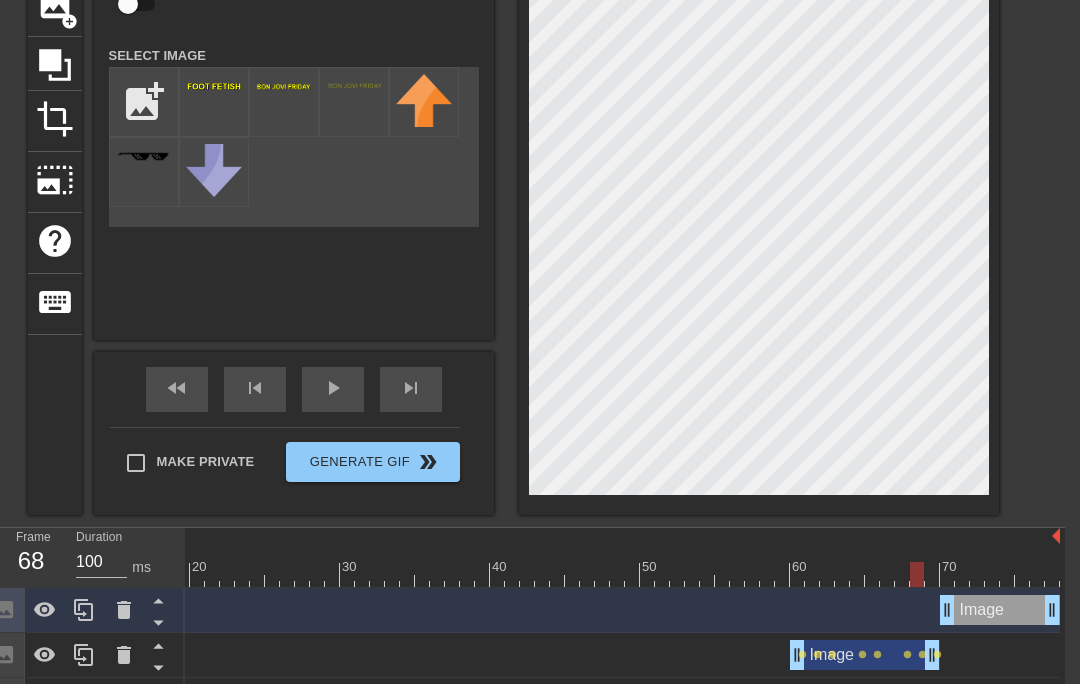 click at bounding box center (1007, 560) 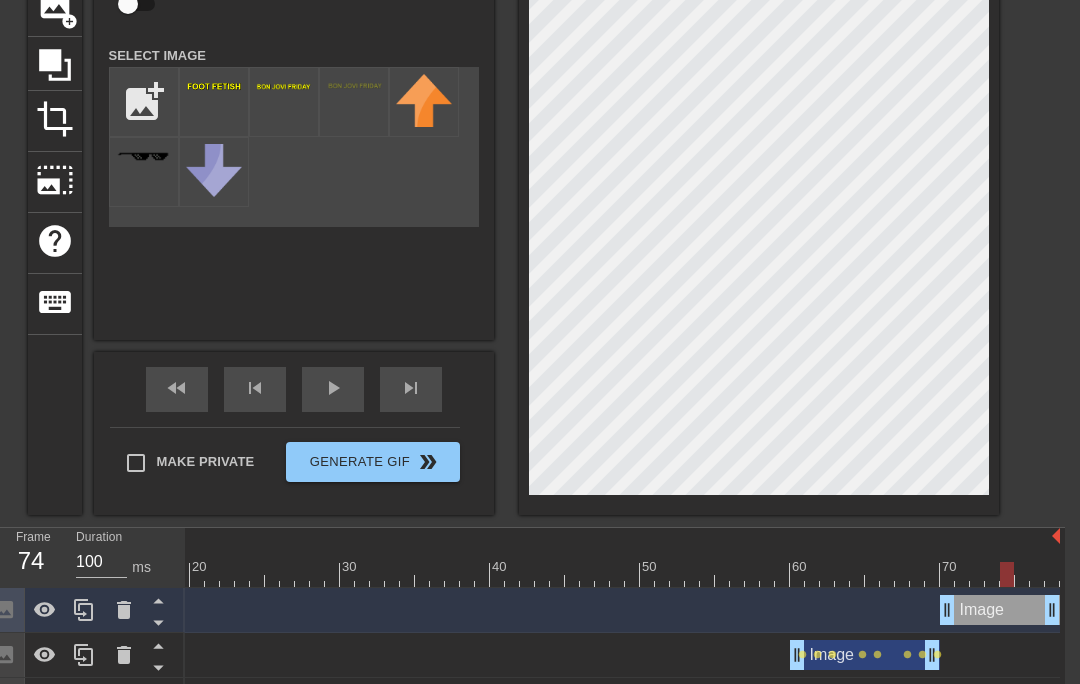 click at bounding box center (482, 574) 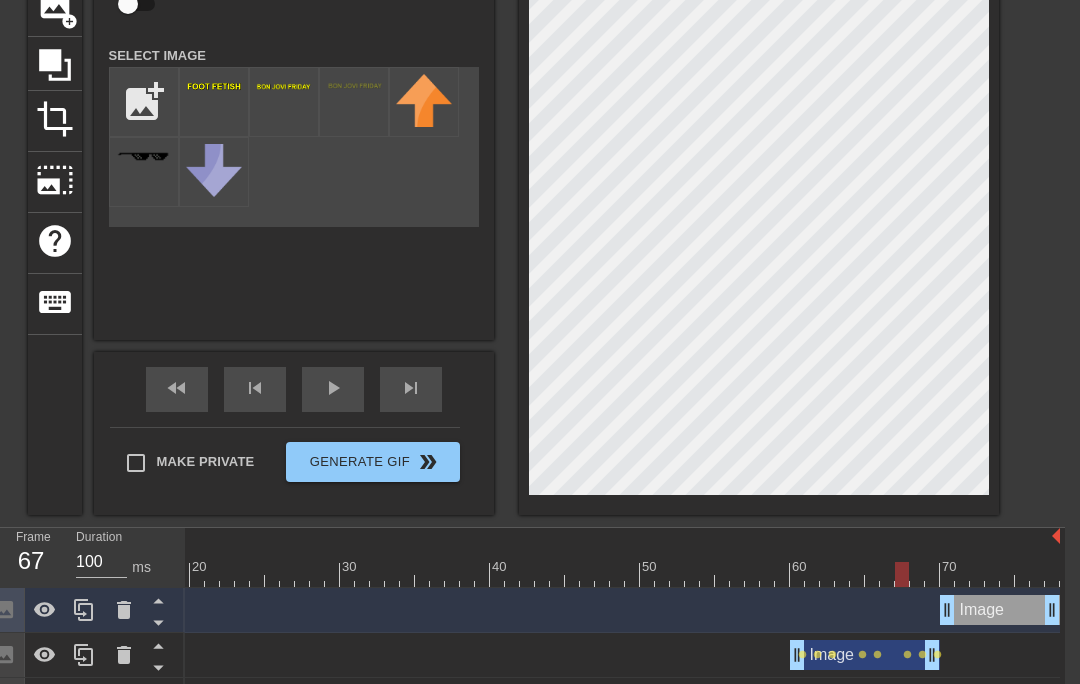 click at bounding box center (482, 574) 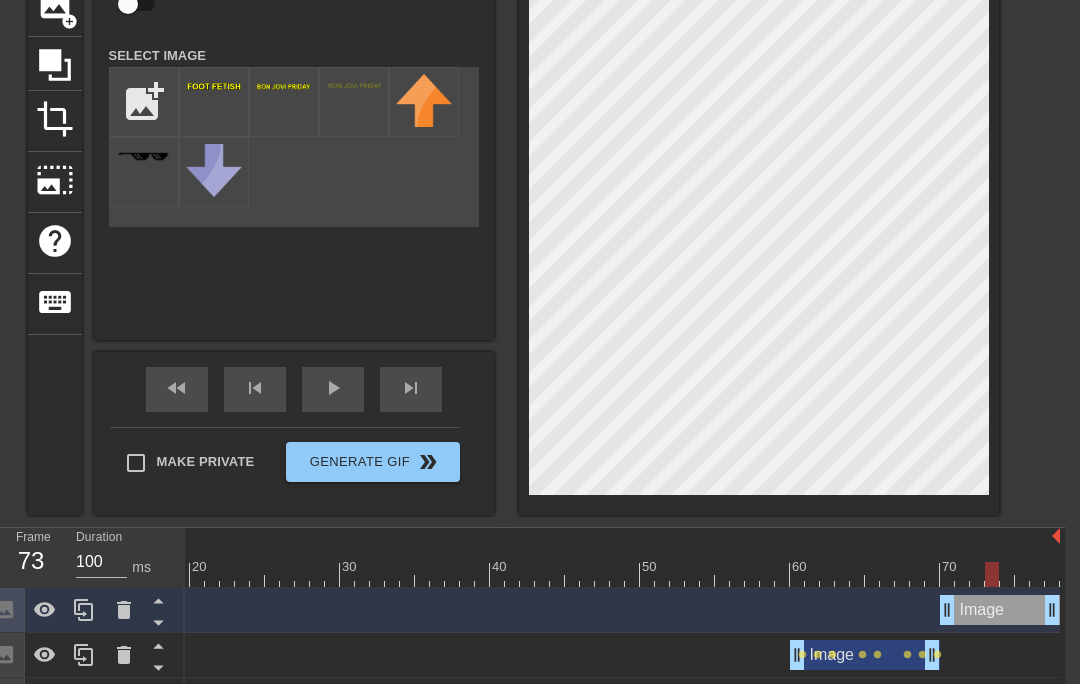 click at bounding box center [482, 574] 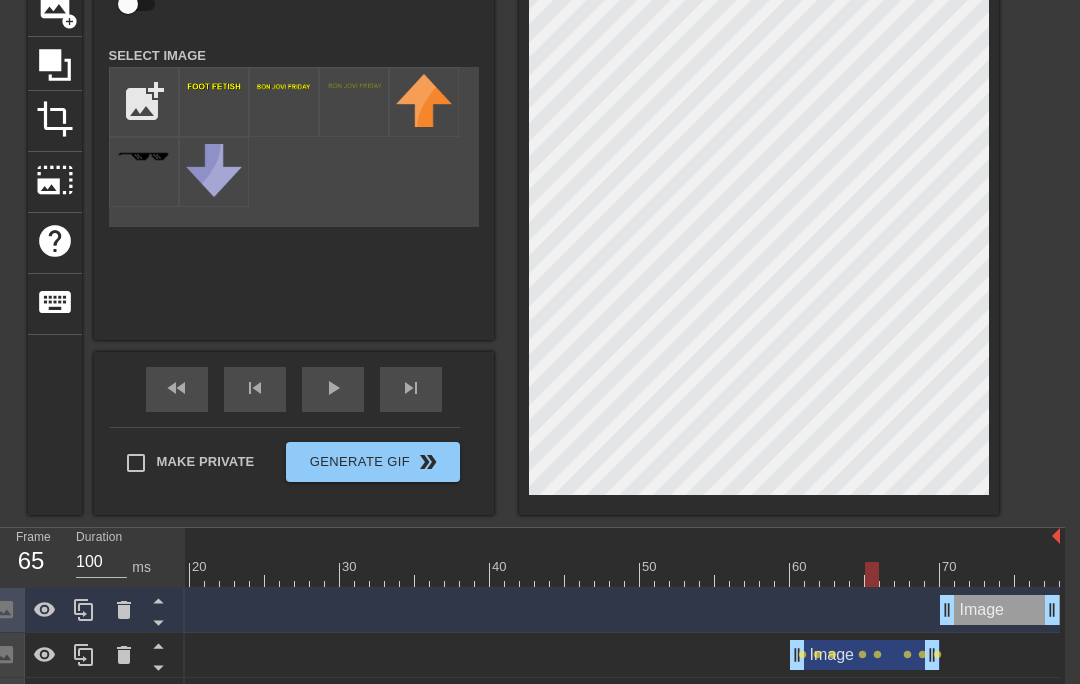 click at bounding box center (992, 560) 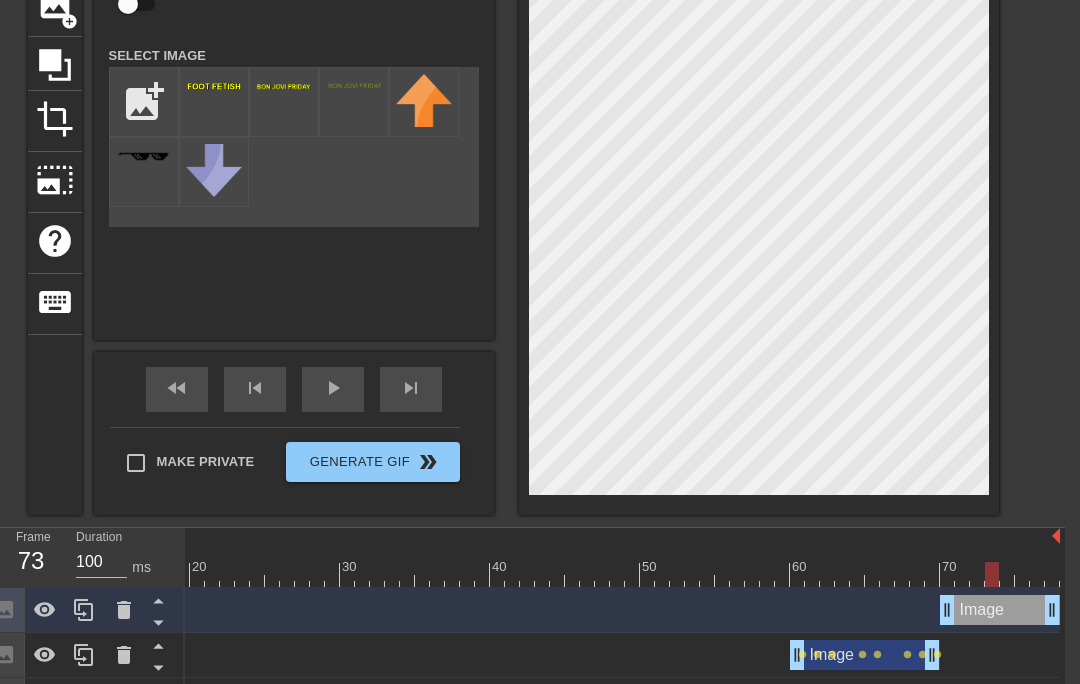 click at bounding box center [482, 574] 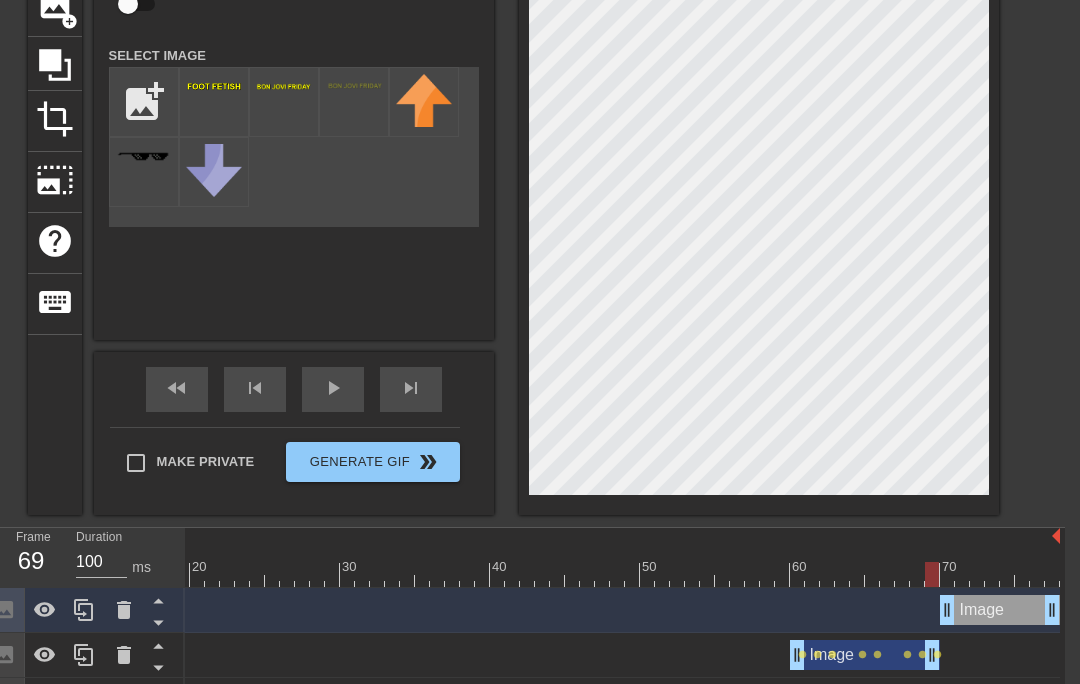 click at bounding box center [992, 560] 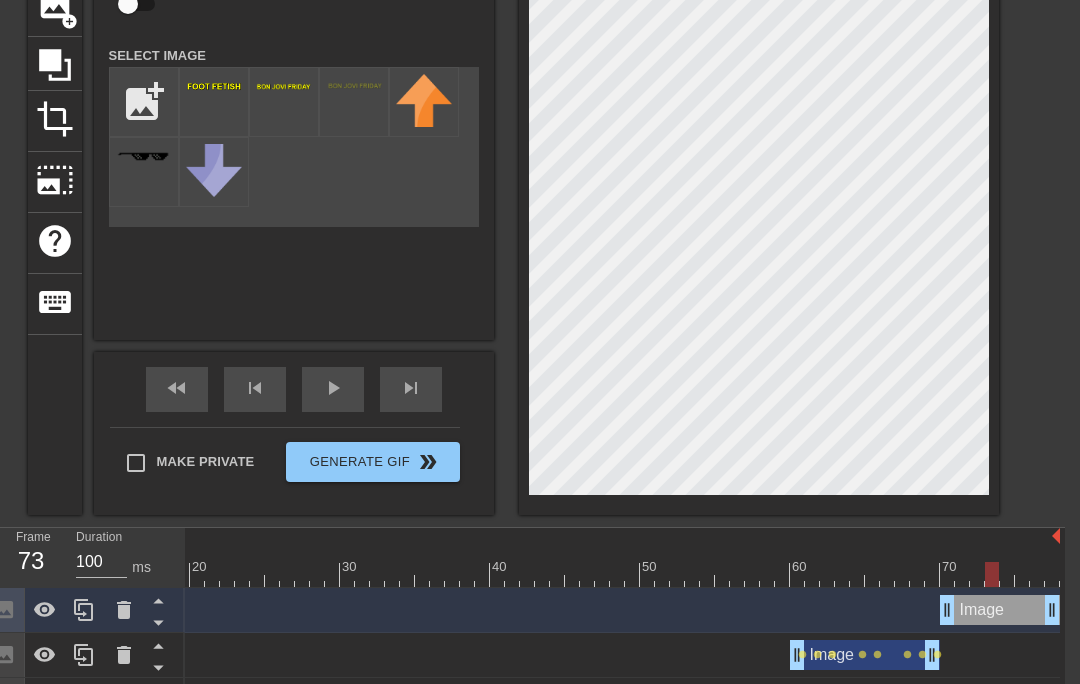 click at bounding box center (482, 574) 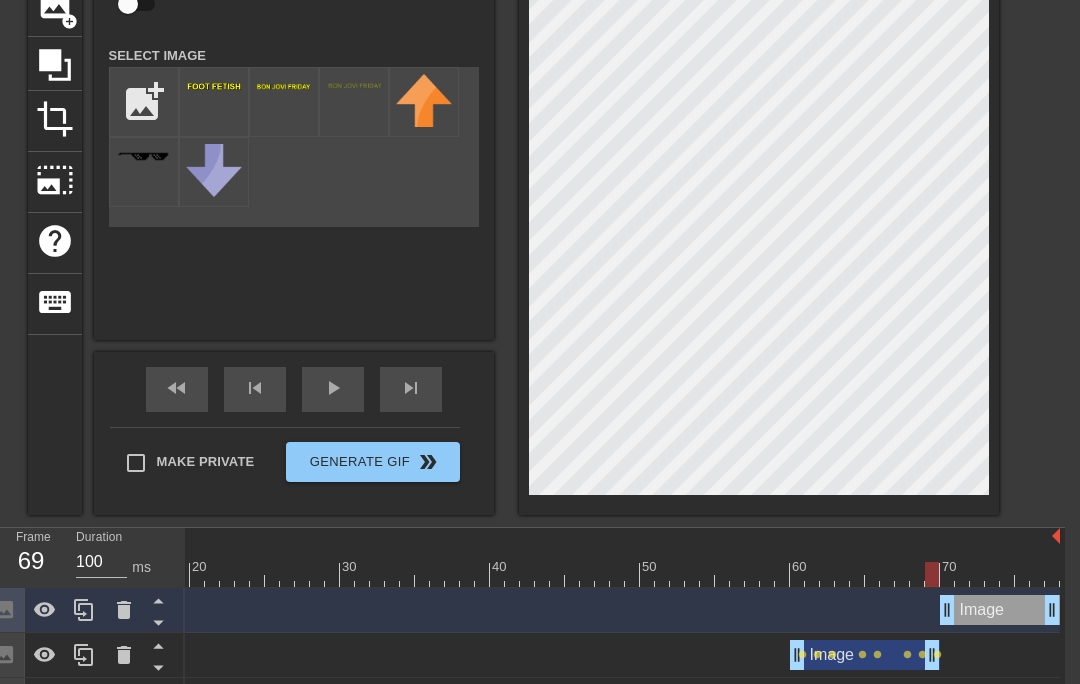 click at bounding box center [932, 574] 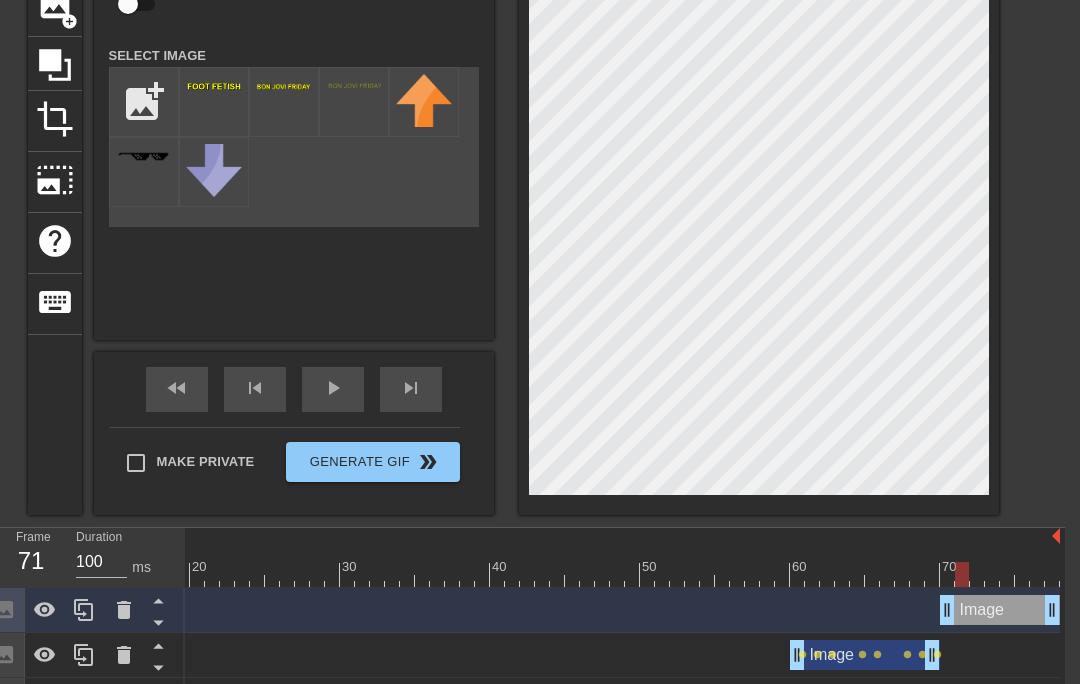 click at bounding box center (482, 574) 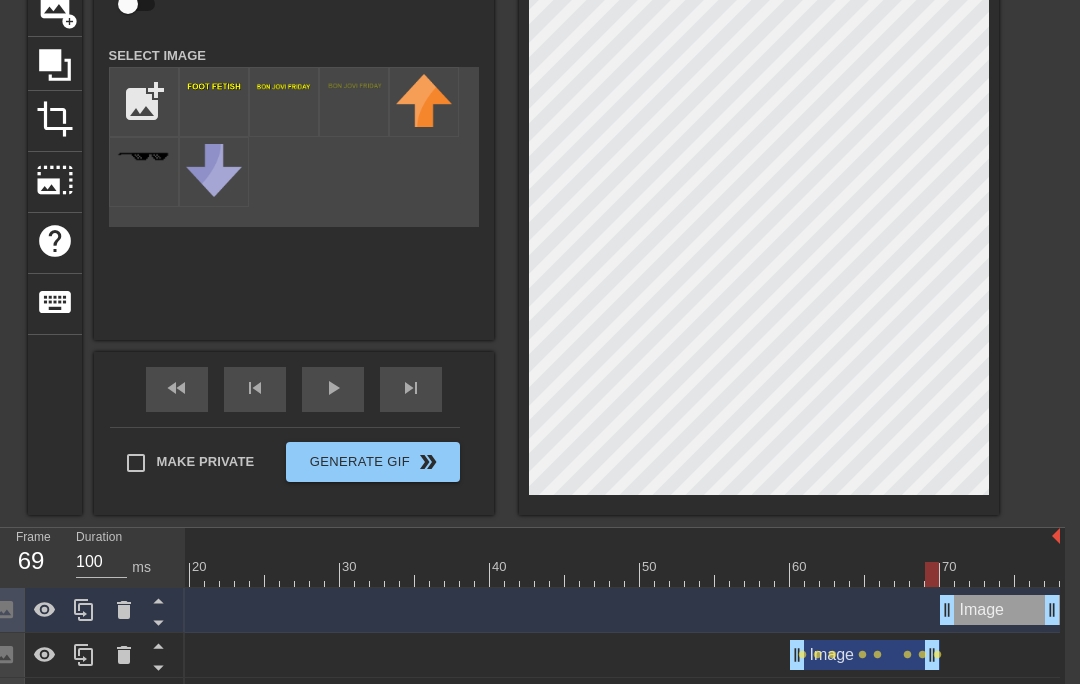 click at bounding box center [482, 574] 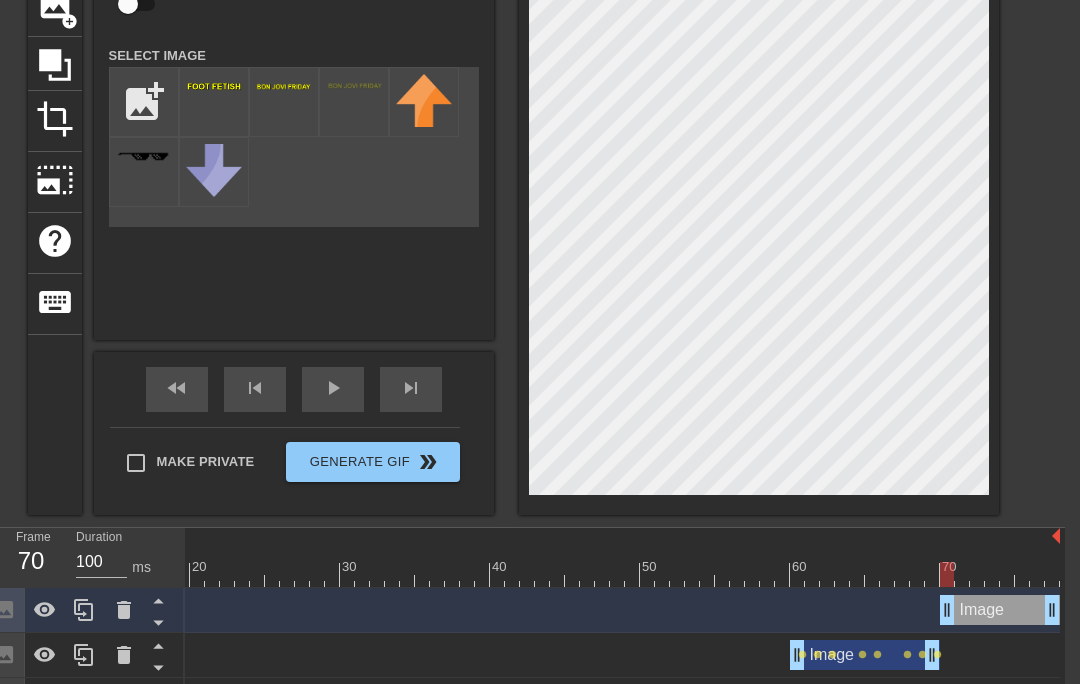 click at bounding box center (482, 574) 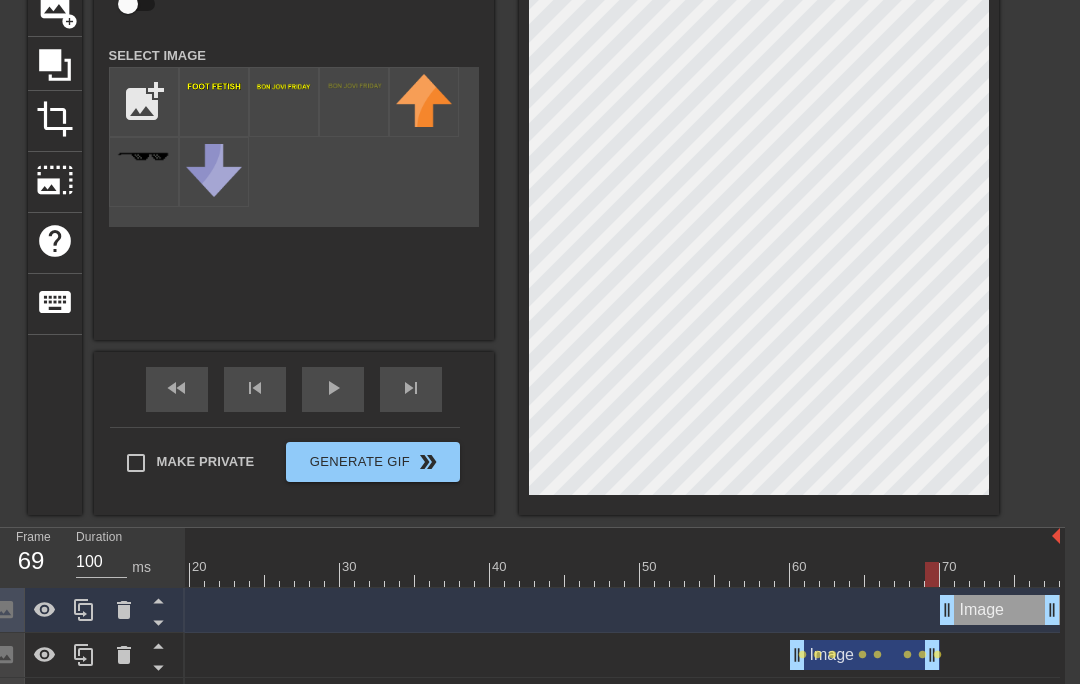 click at bounding box center (482, 574) 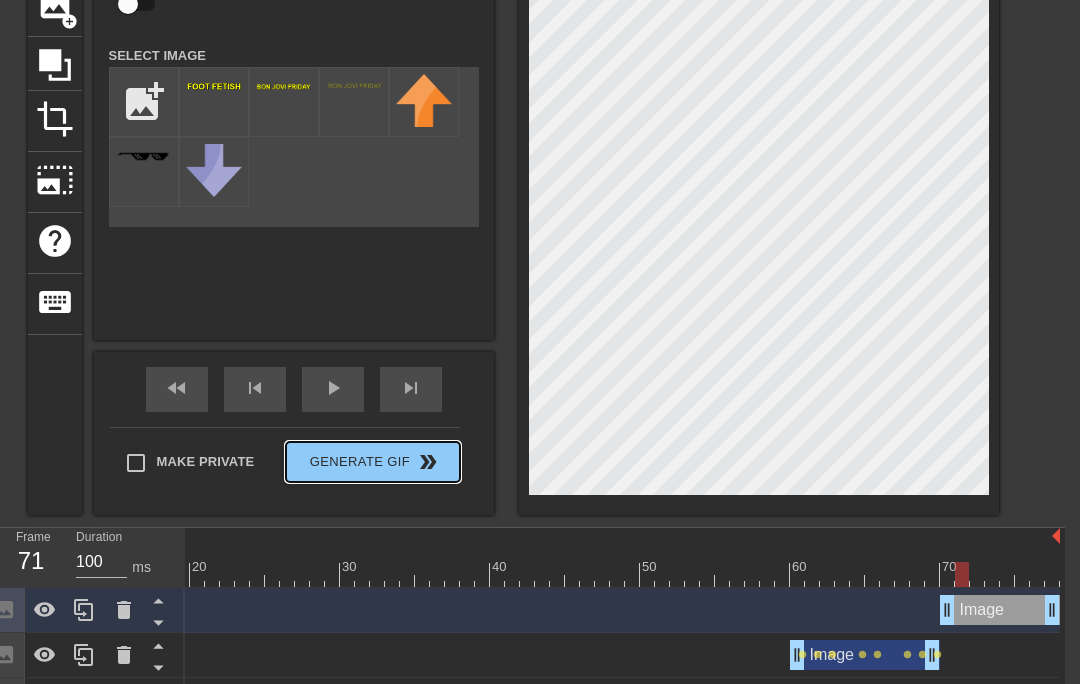 click on "Generate Gif double_arrow" at bounding box center (372, 462) 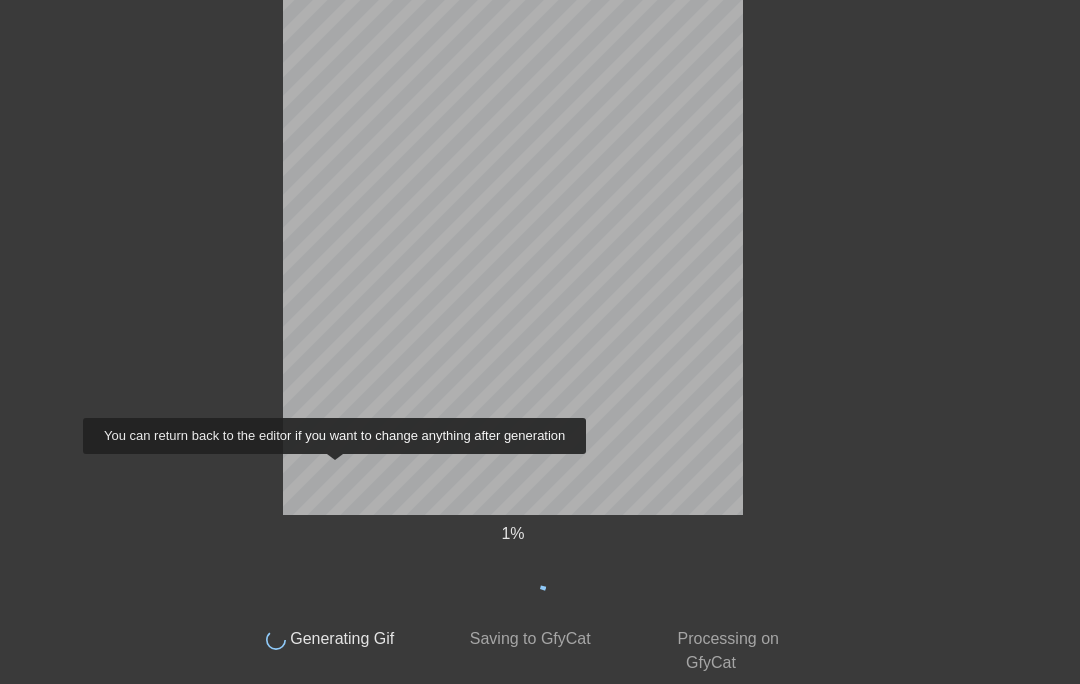 scroll, scrollTop: 0, scrollLeft: 15, axis: horizontal 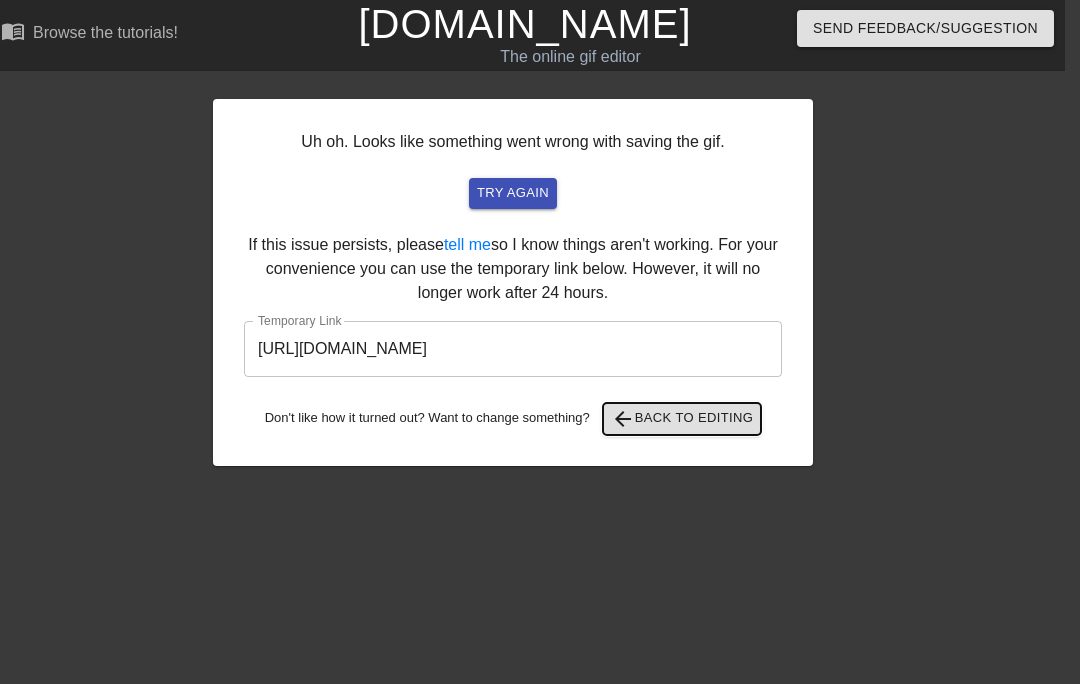 click on "arrow_back Back to Editing" at bounding box center [682, 419] 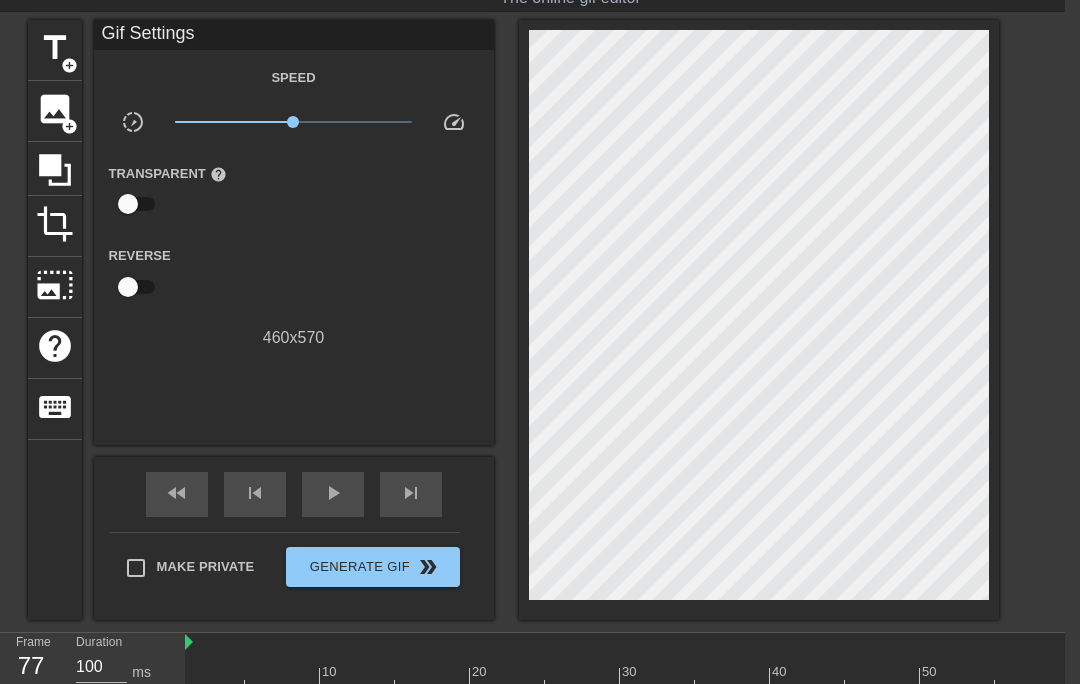 scroll, scrollTop: 61, scrollLeft: 15, axis: both 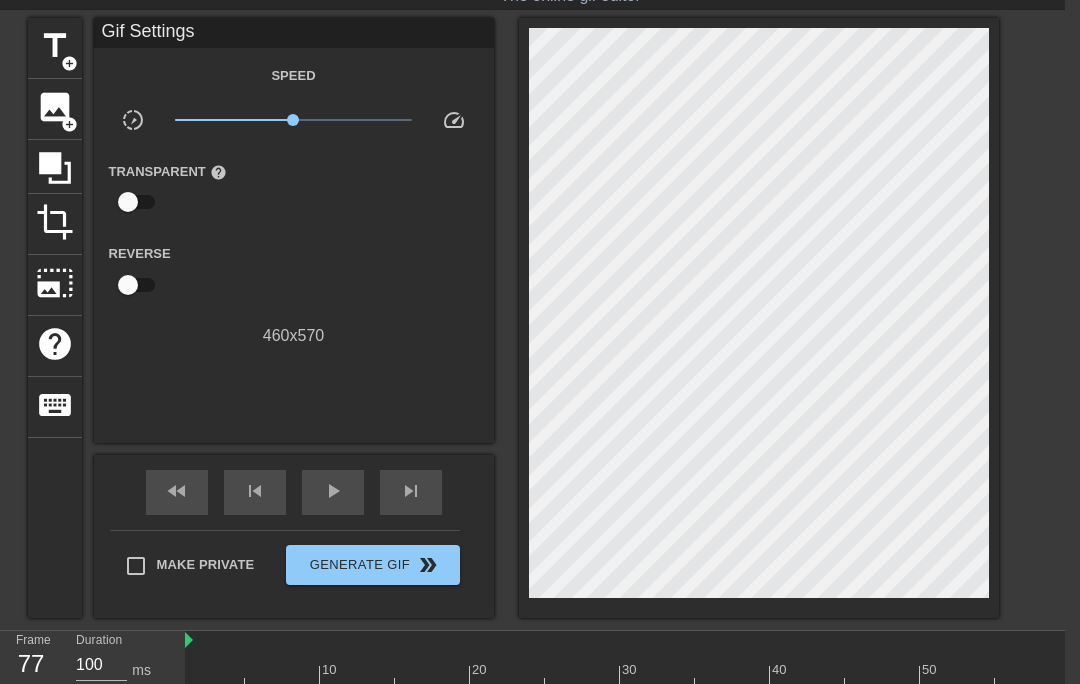 click on "Gif Settings" at bounding box center (294, 33) 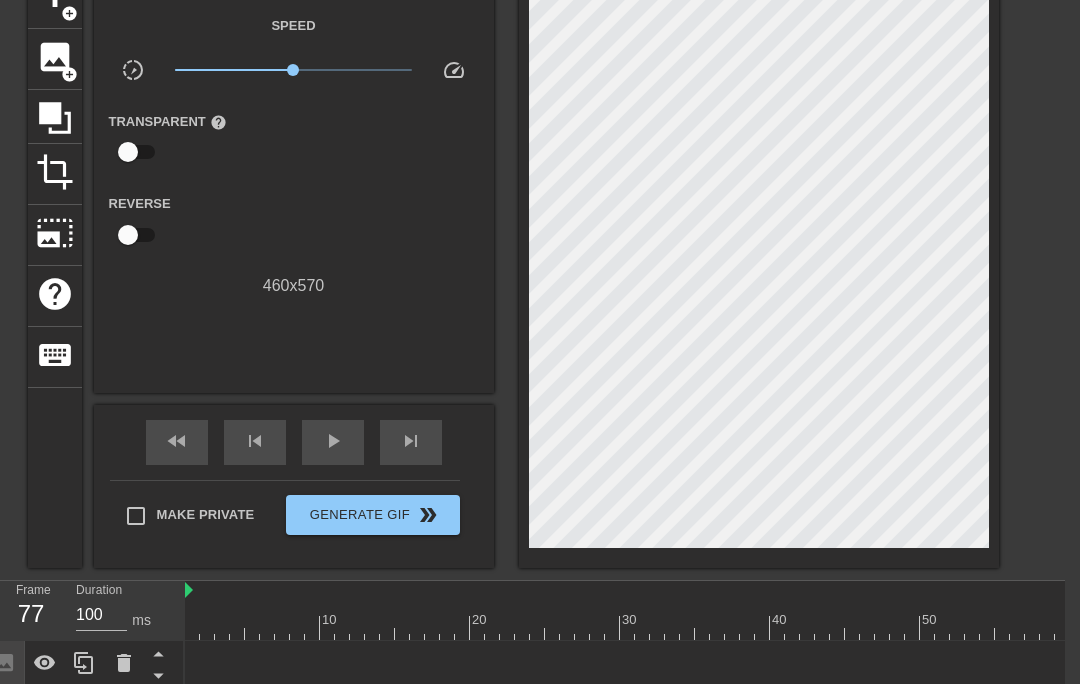 scroll, scrollTop: 164, scrollLeft: 15, axis: both 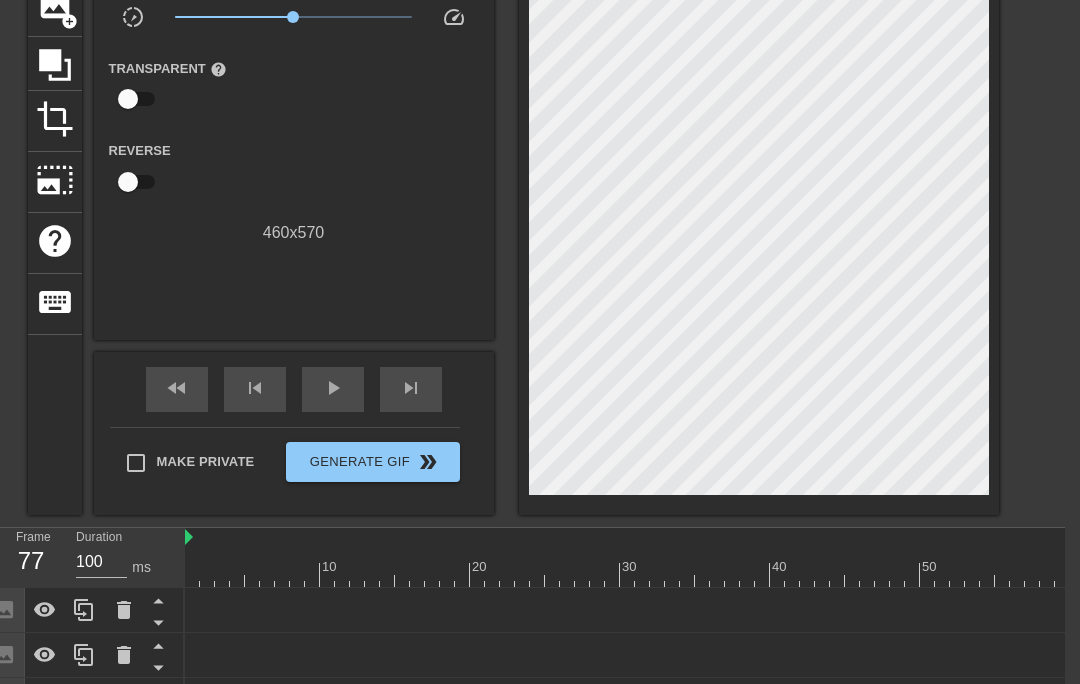click 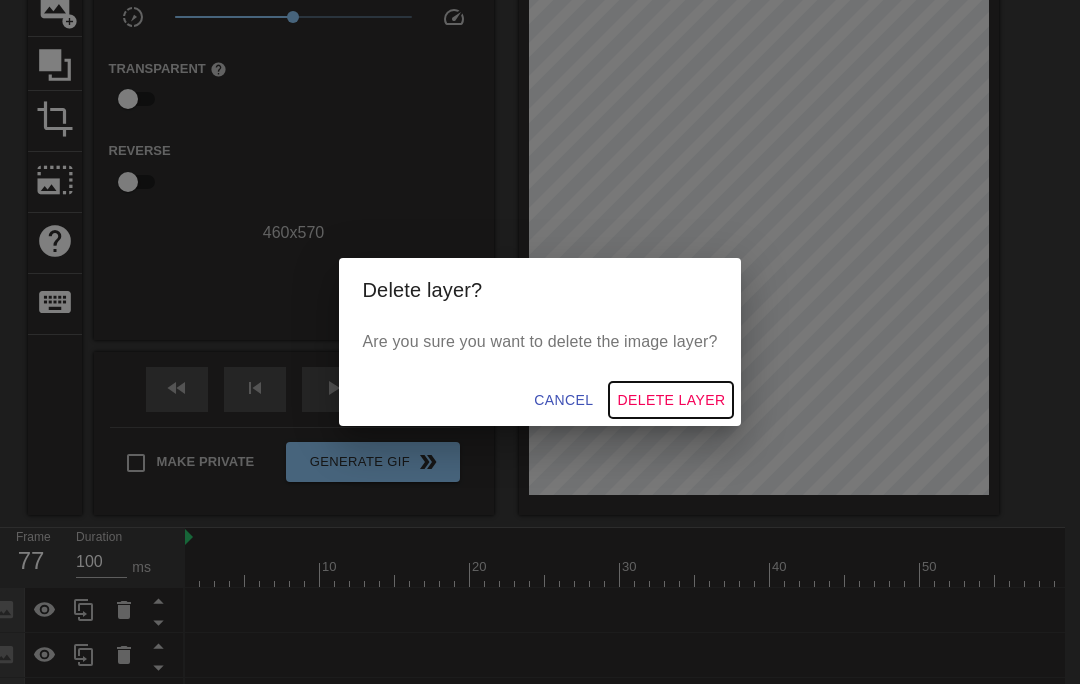 click on "Delete Layer" at bounding box center (671, 400) 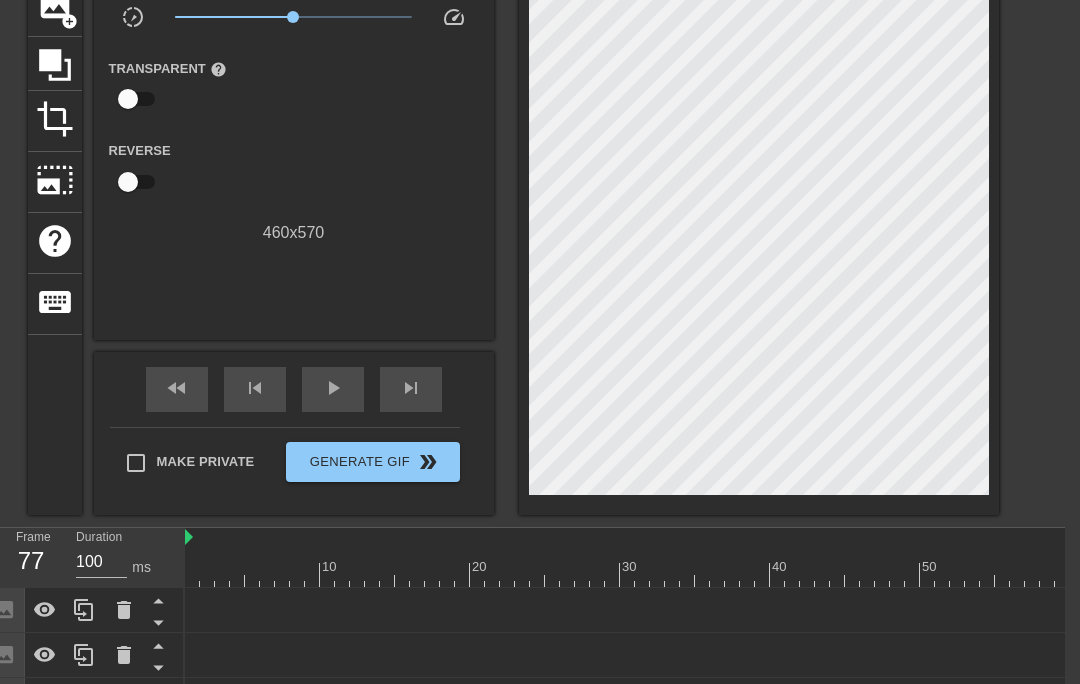 scroll, scrollTop: 119, scrollLeft: 15, axis: both 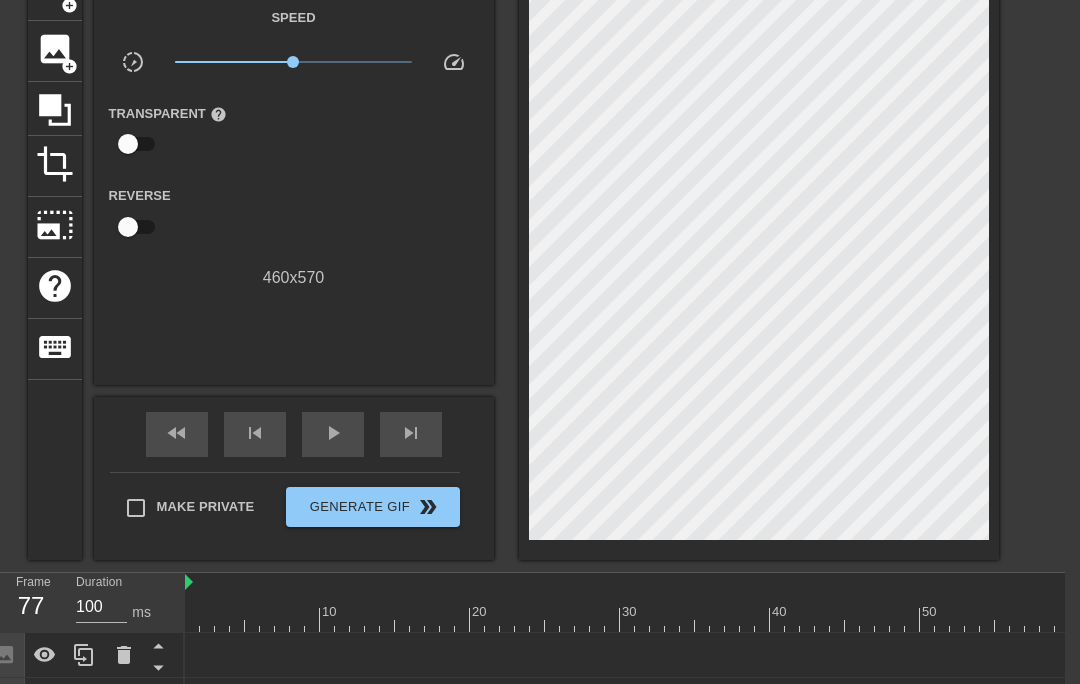 click at bounding box center [124, 745] 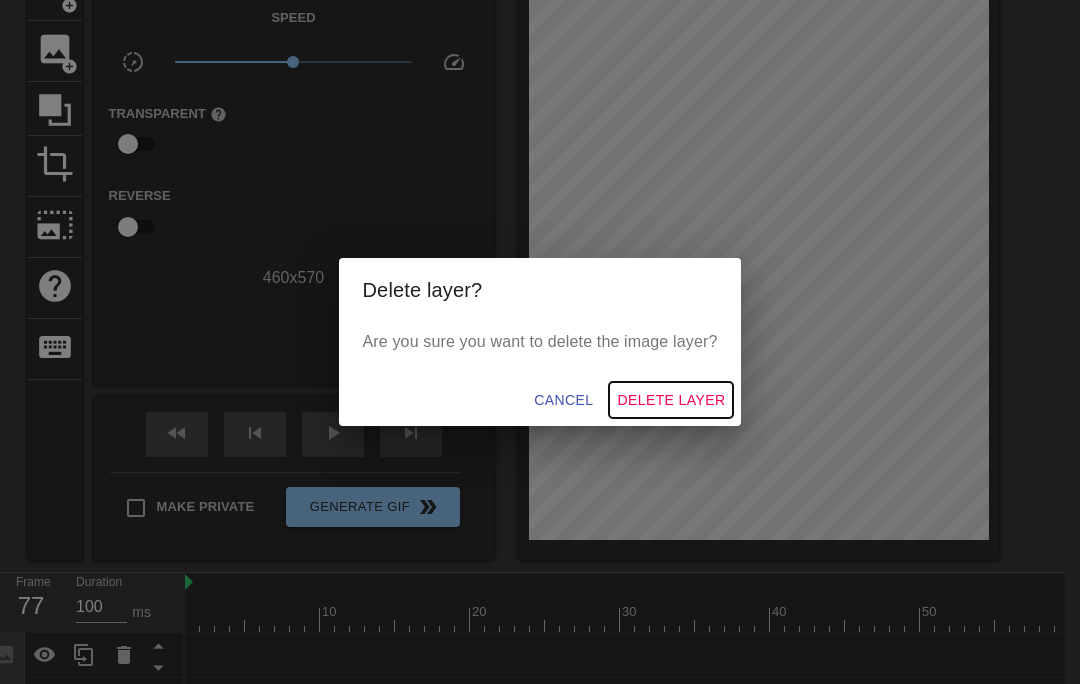 click on "Delete Layer" at bounding box center [671, 400] 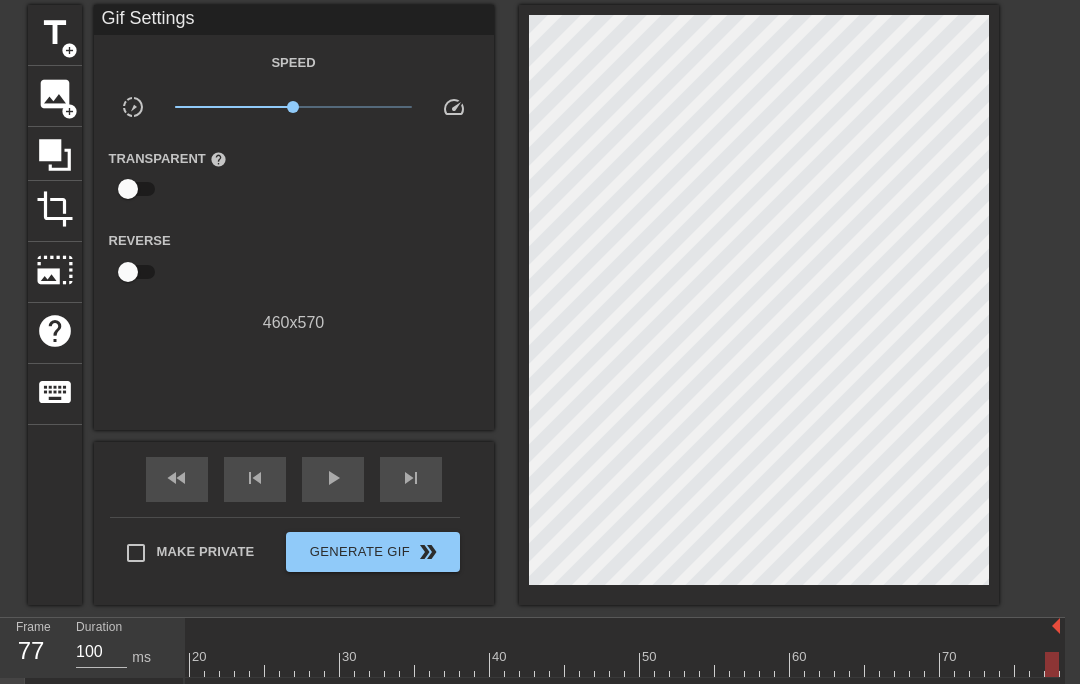 scroll, scrollTop: 0, scrollLeft: 280, axis: horizontal 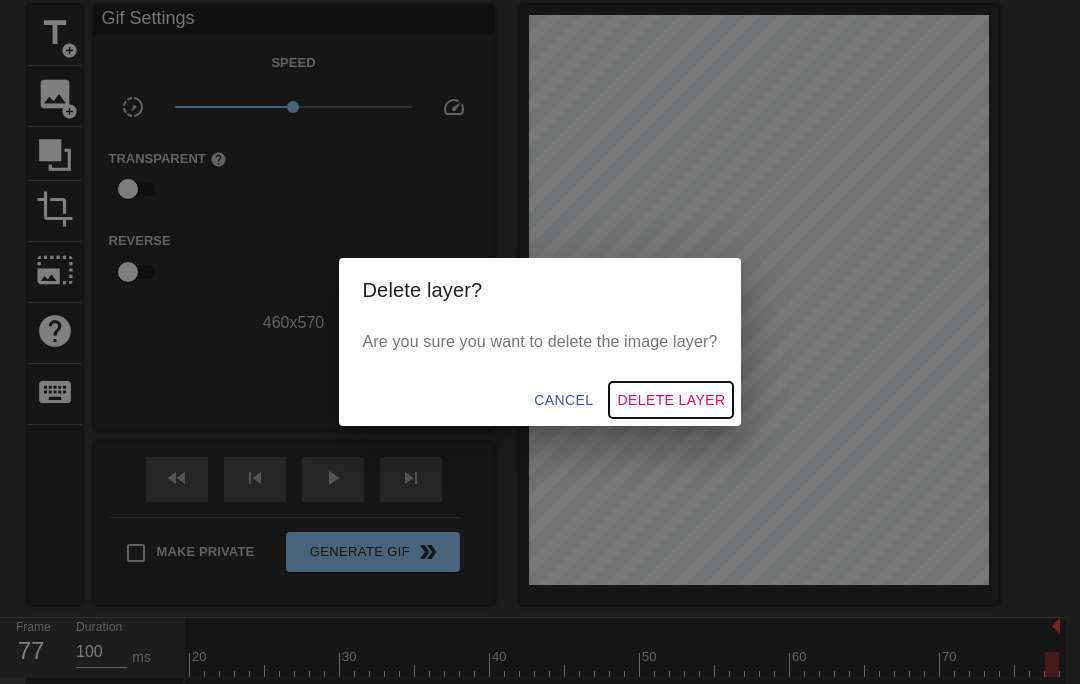 click on "Delete Layer" at bounding box center (671, 400) 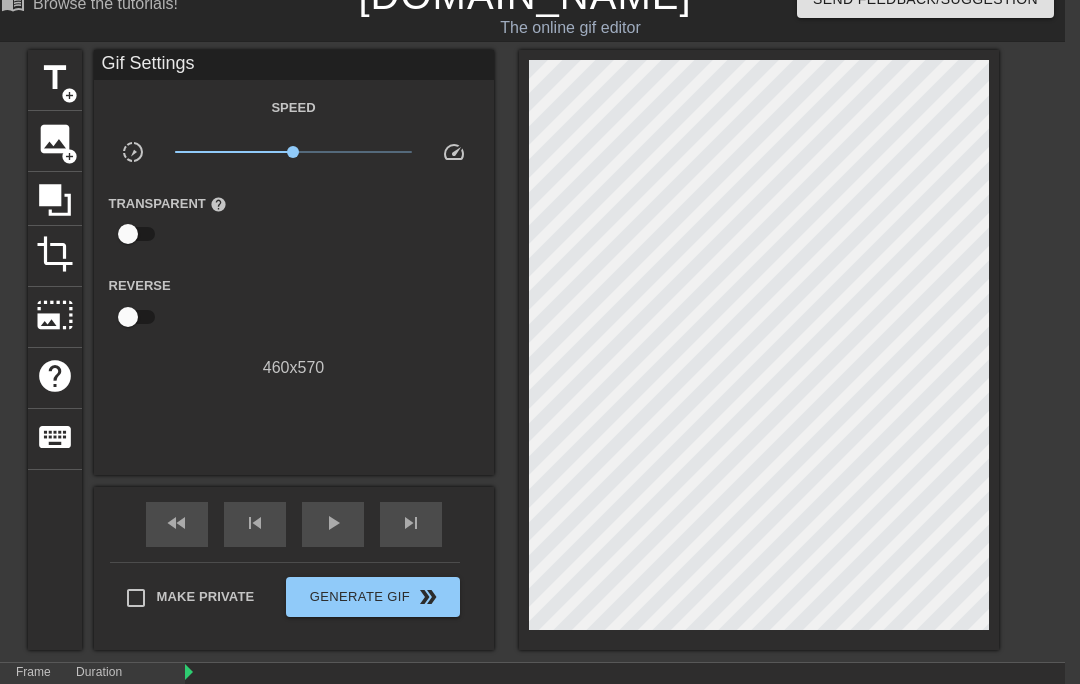 scroll, scrollTop: 0, scrollLeft: 0, axis: both 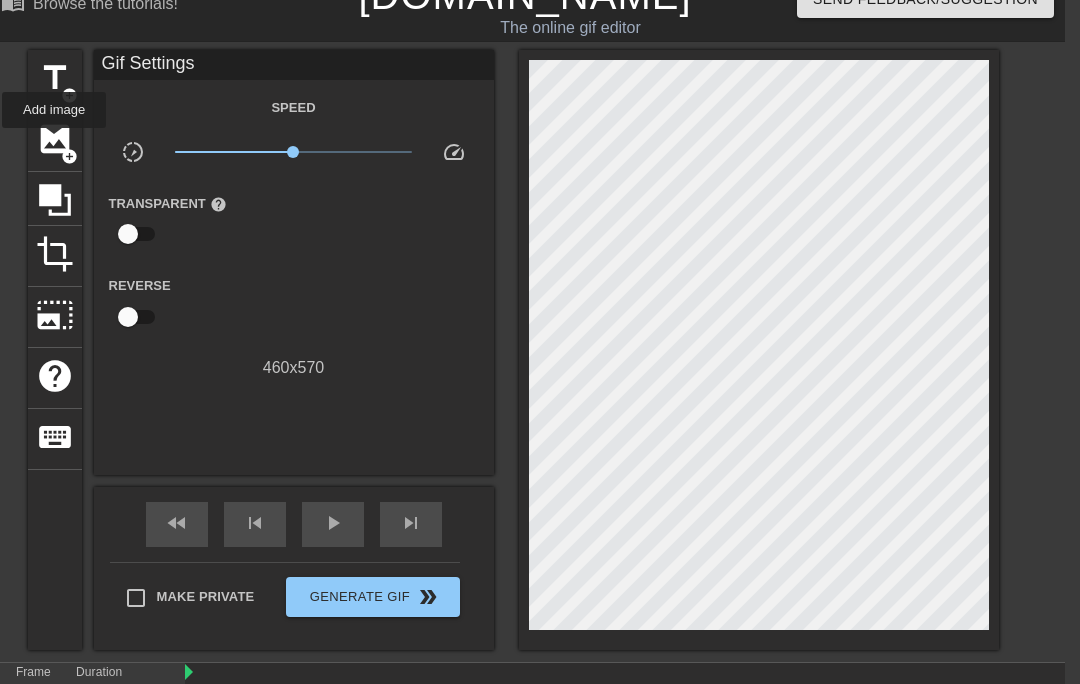 click on "image" at bounding box center [55, 139] 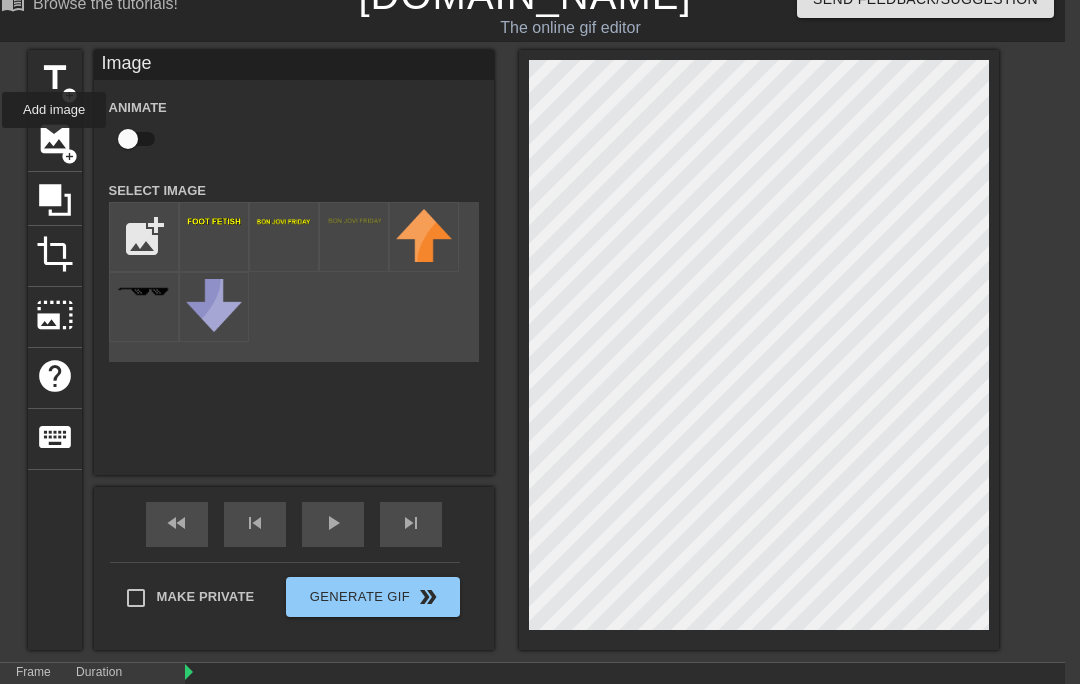 click at bounding box center (214, 237) 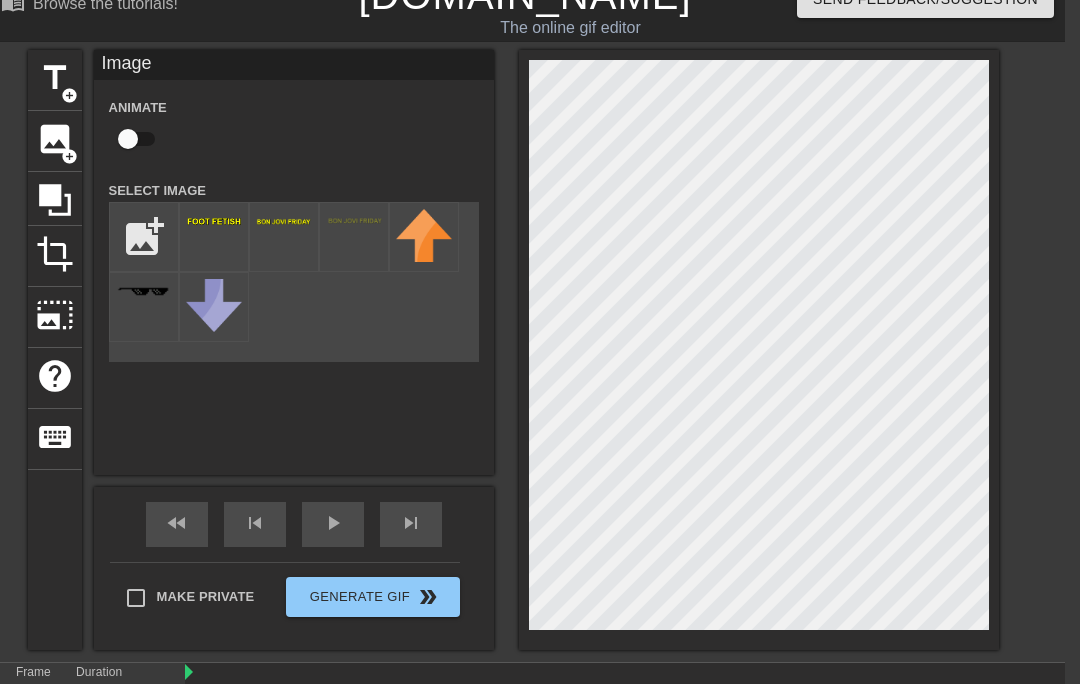 click at bounding box center (144, 237) 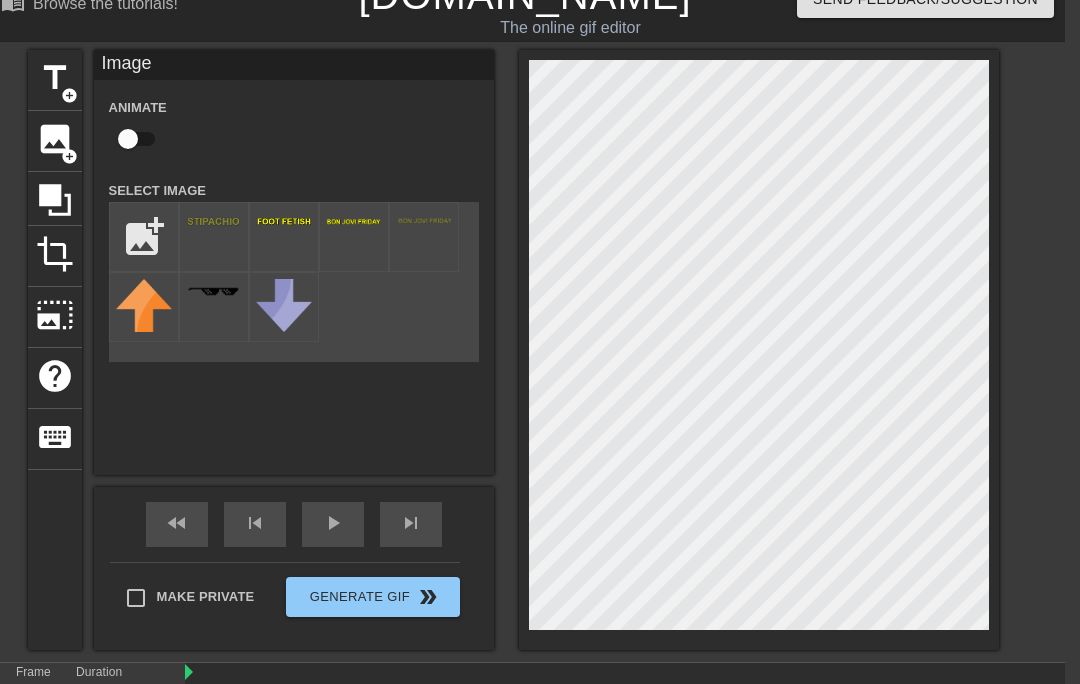 click at bounding box center [214, 222] 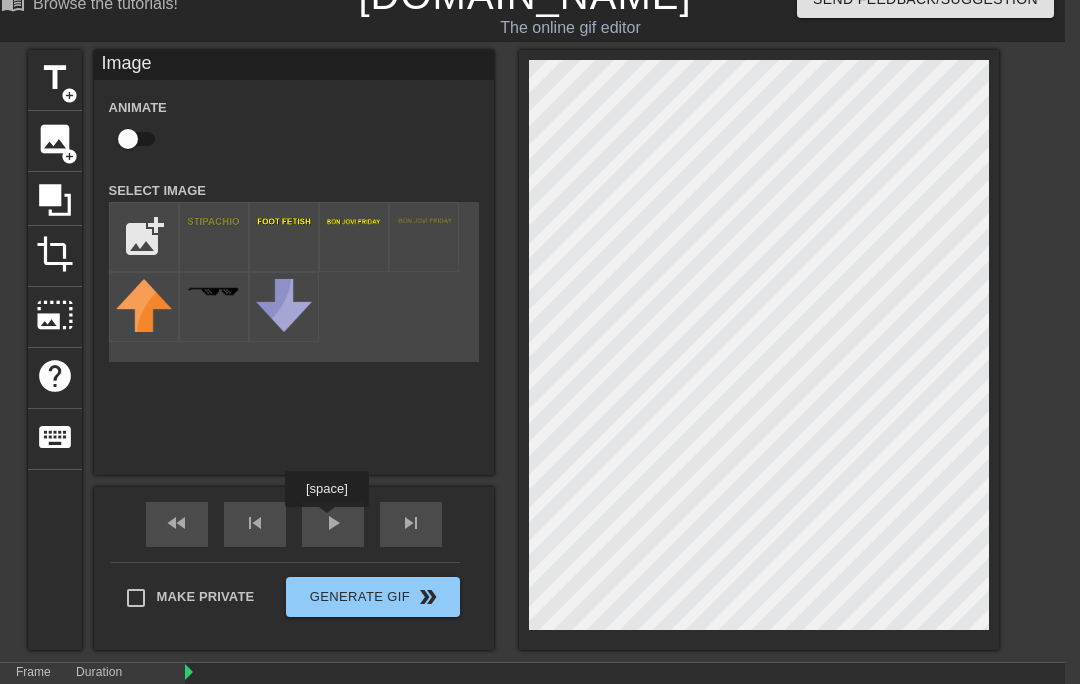 click on "play_arrow" at bounding box center (333, 523) 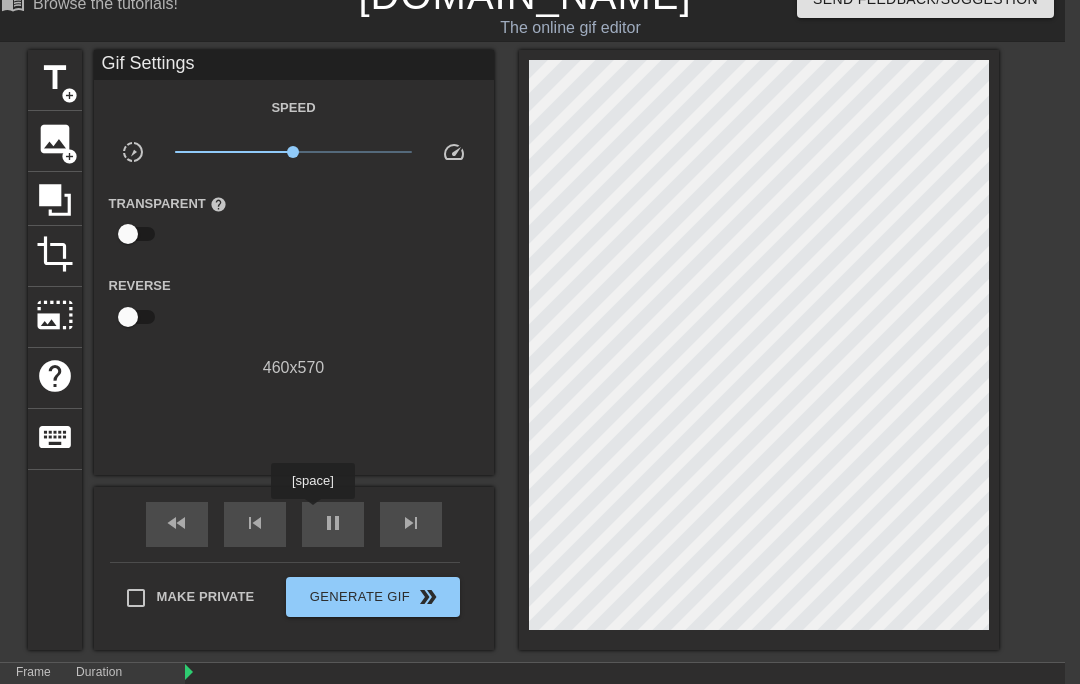 click on "pause" at bounding box center [333, 524] 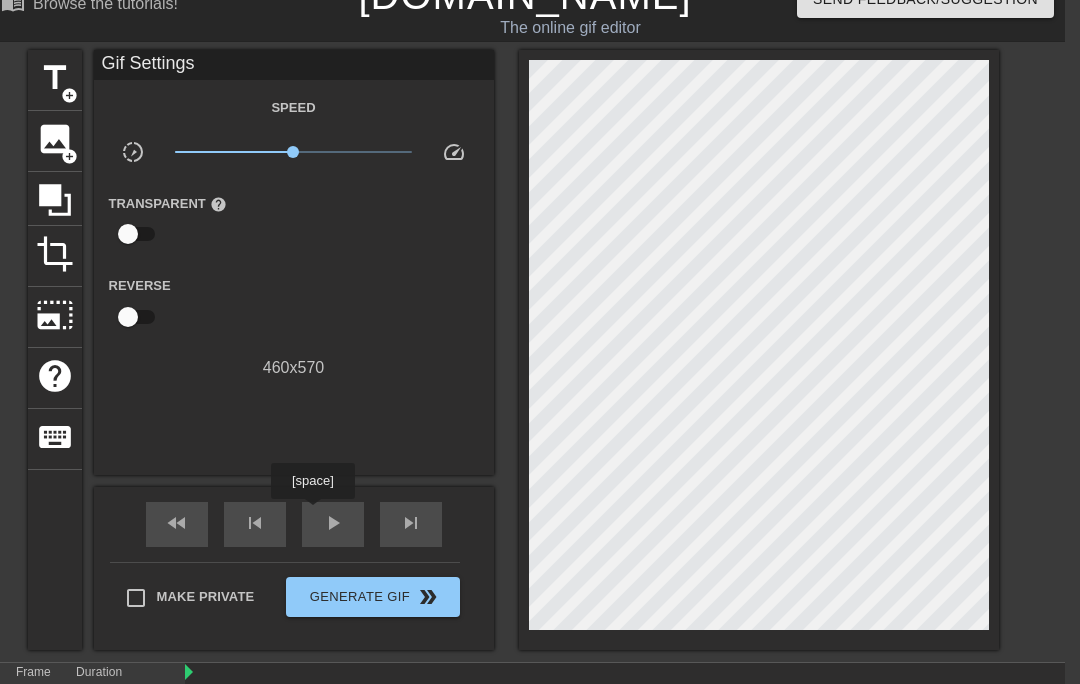 scroll, scrollTop: 0, scrollLeft: 0, axis: both 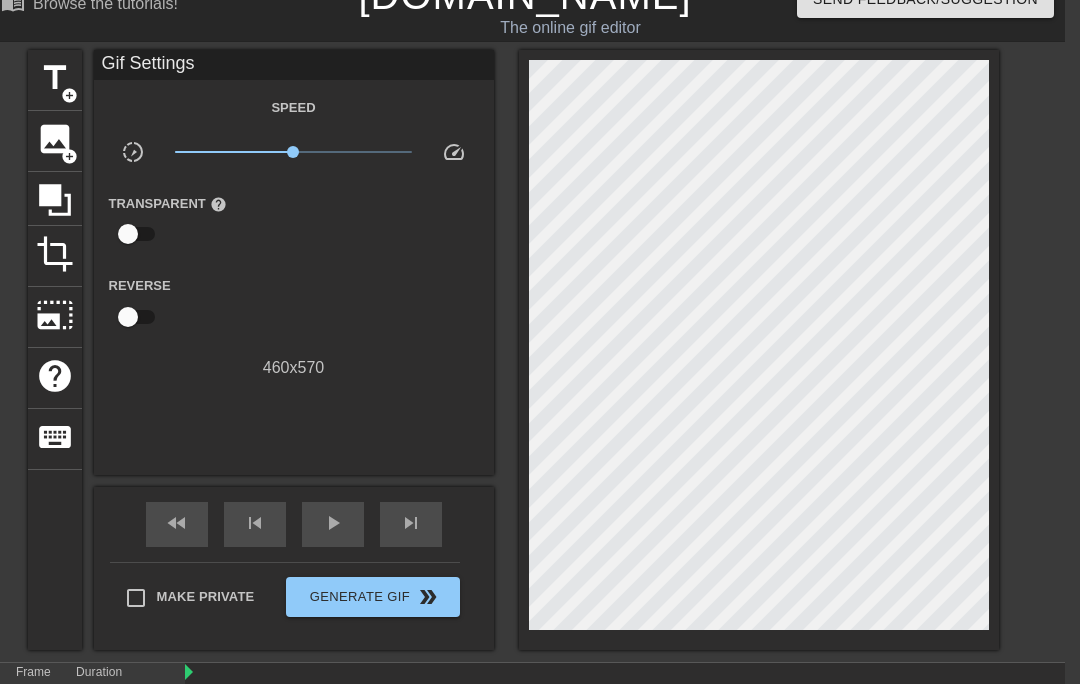 click at bounding box center (762, 709) 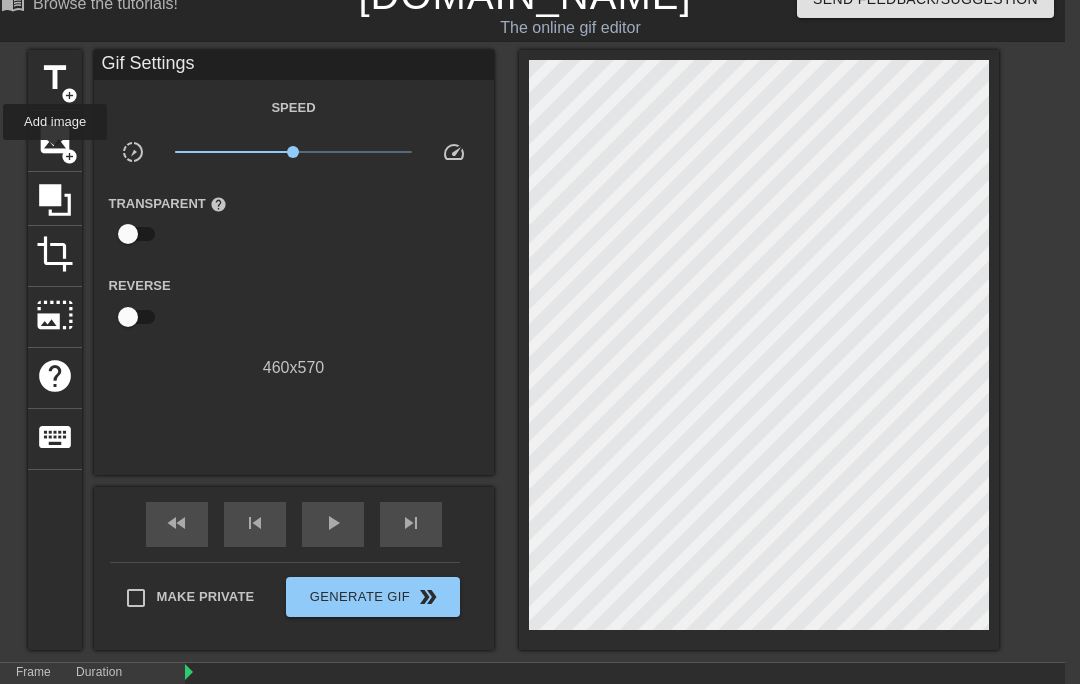click on "image" at bounding box center [55, 139] 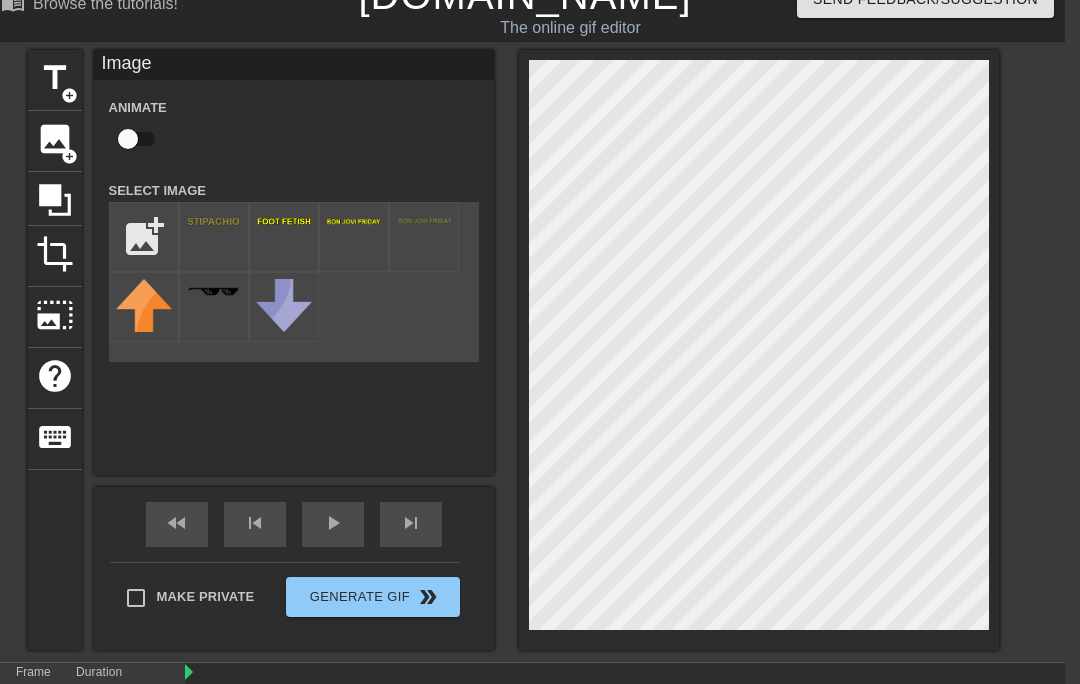 click at bounding box center [214, 237] 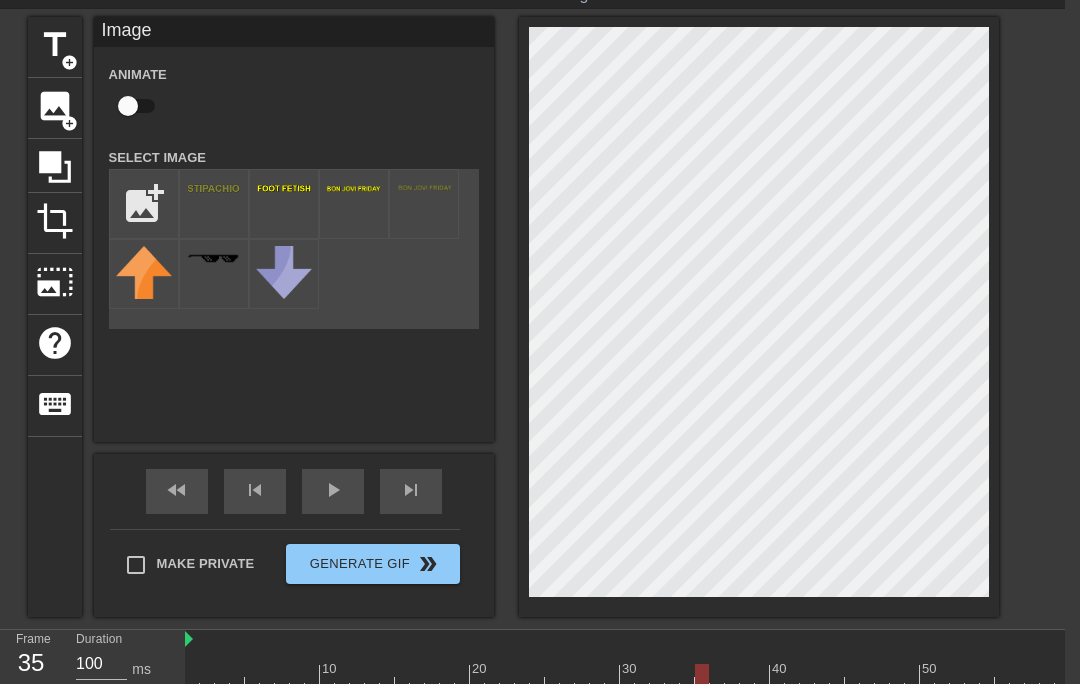 scroll, scrollTop: 60, scrollLeft: 15, axis: both 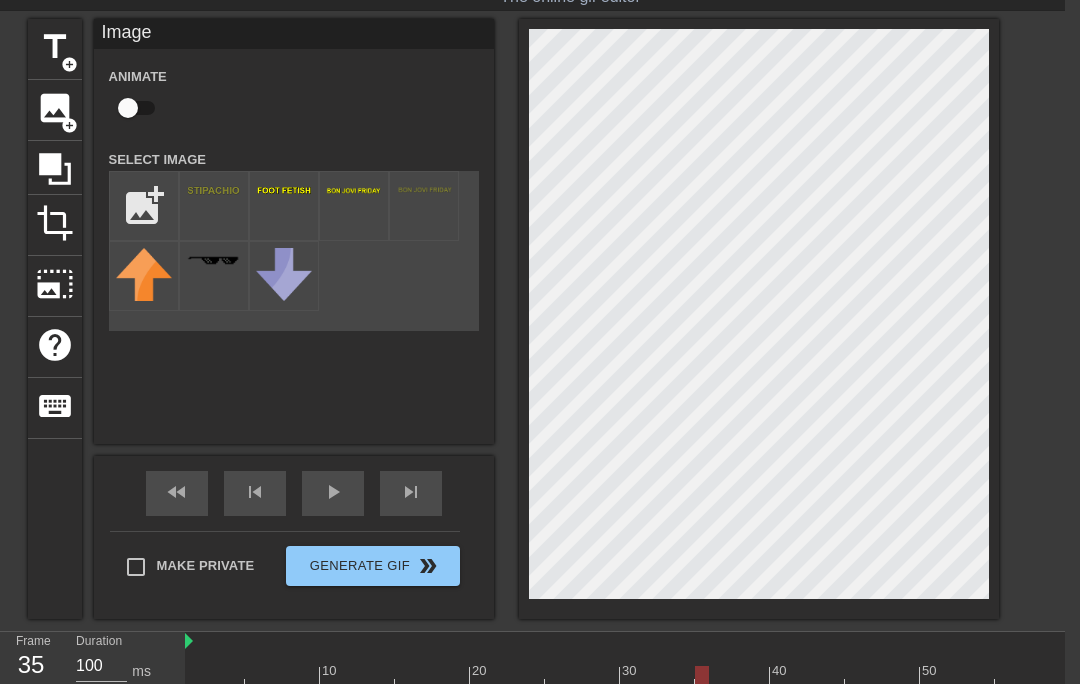 click at bounding box center (762, 678) 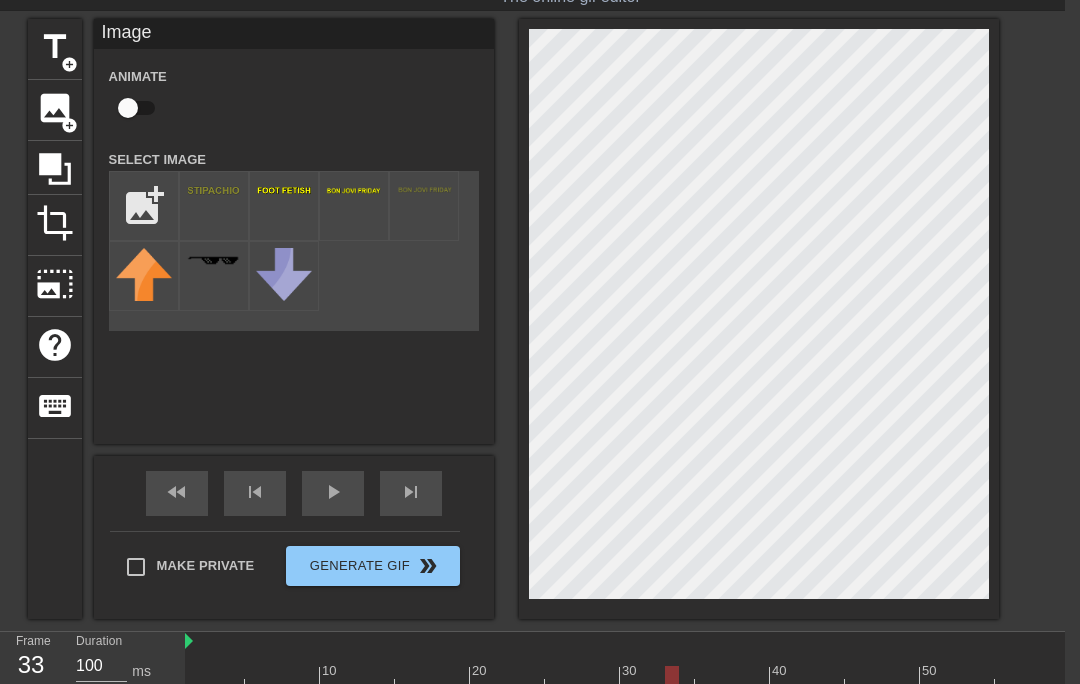 click at bounding box center (762, 664) 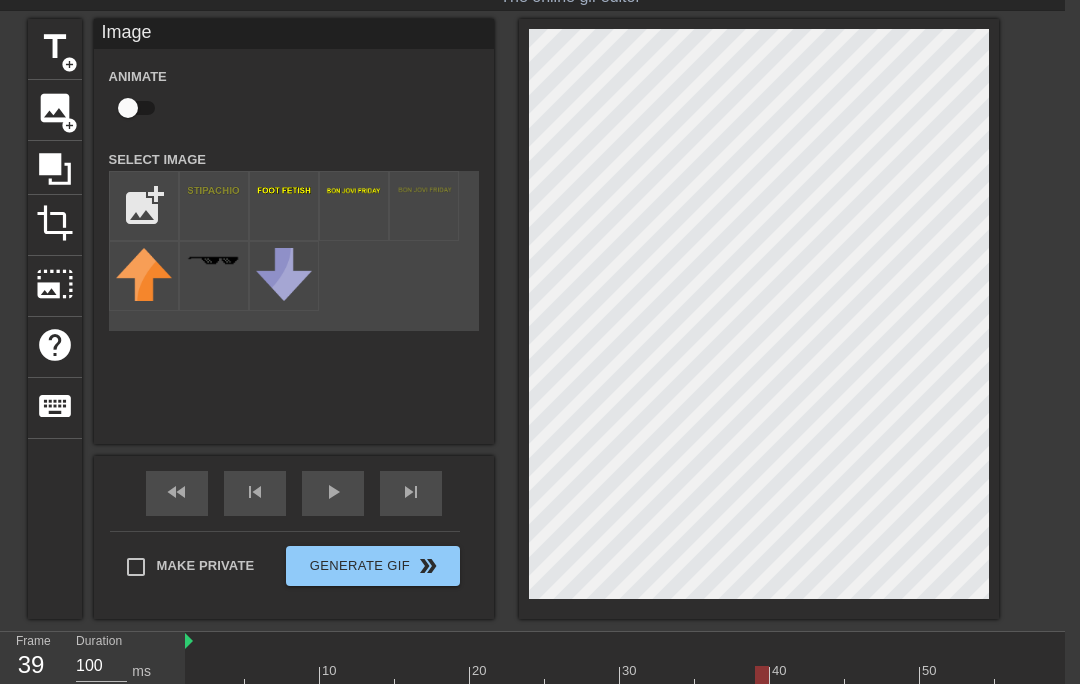 click on "Image drag_handle drag_handle" at bounding box center (762, 714) 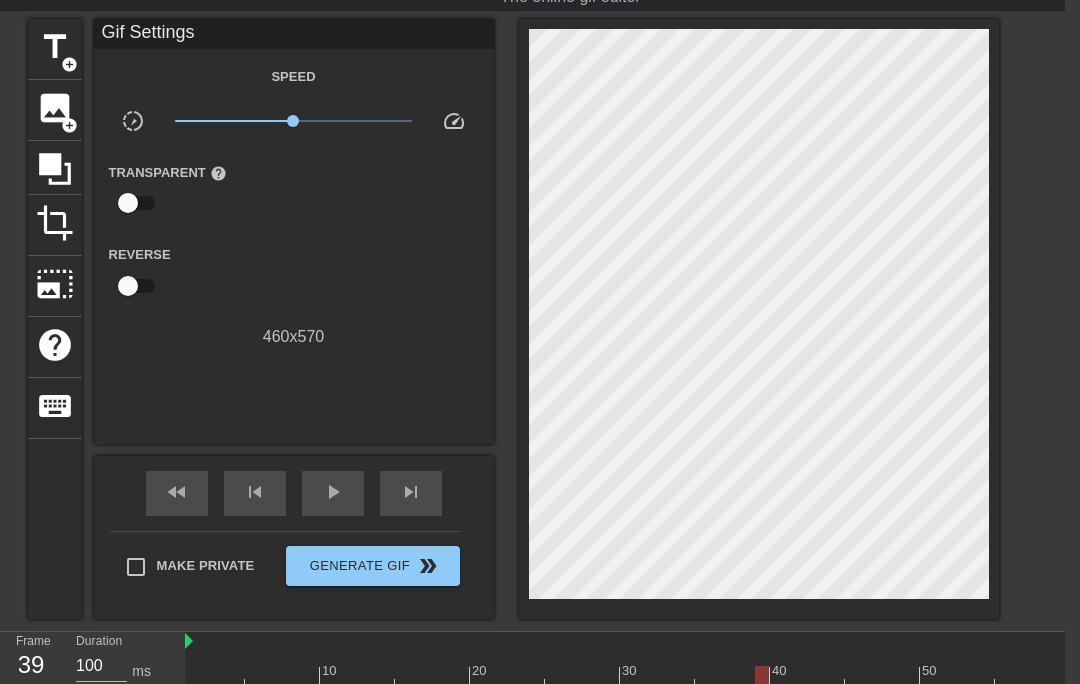 click at bounding box center (762, 678) 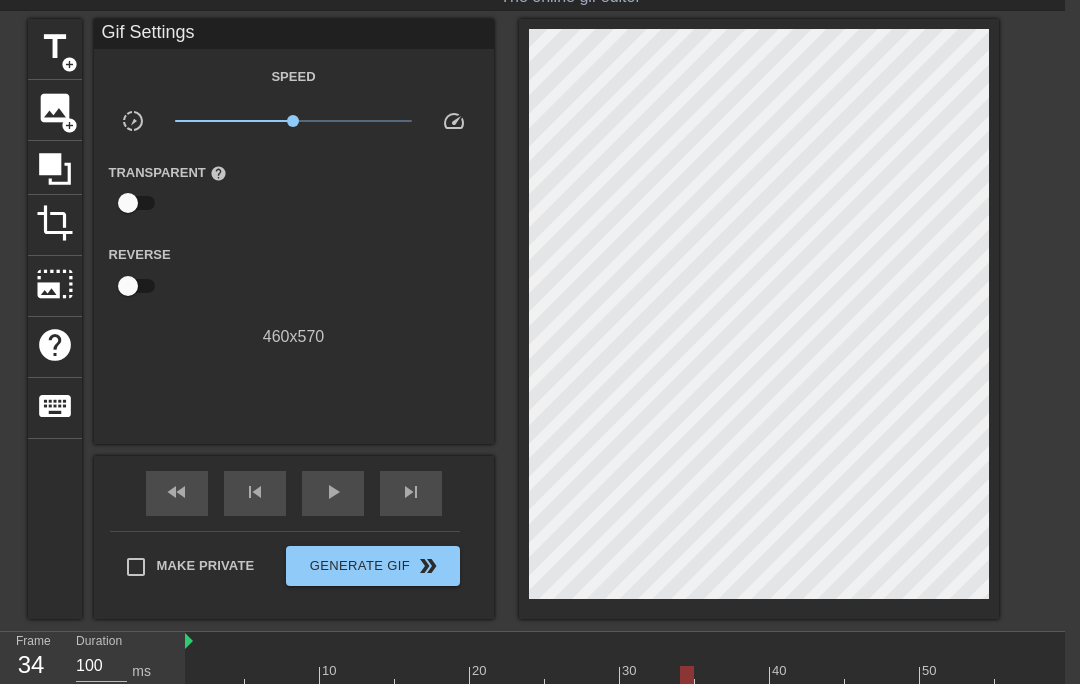 click at bounding box center (762, 678) 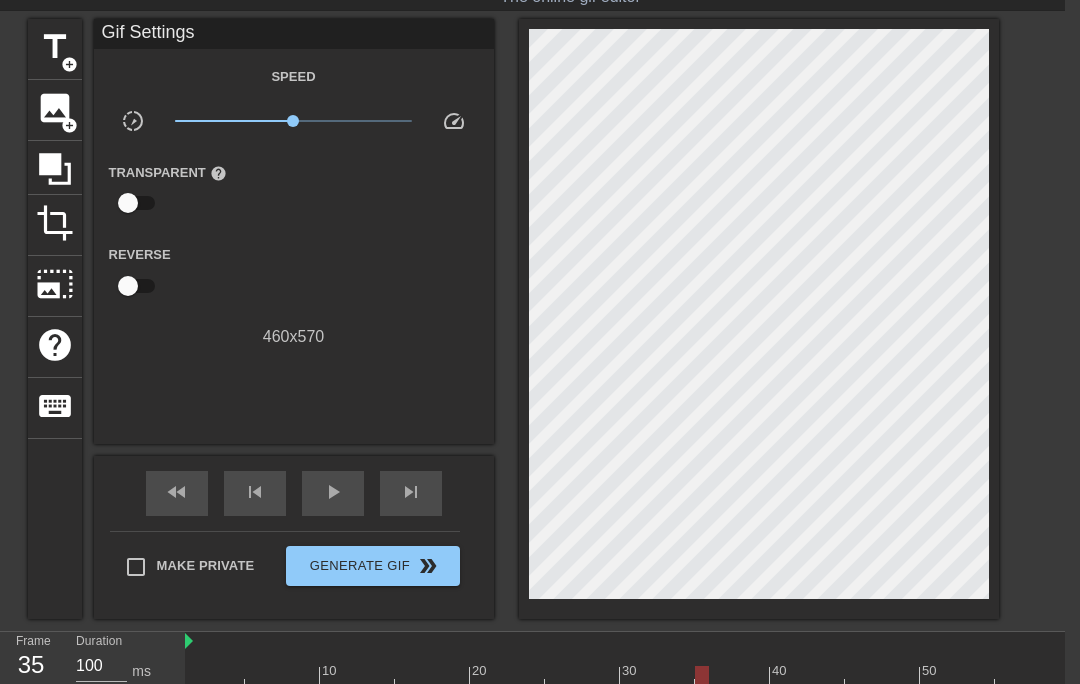 click at bounding box center (762, 678) 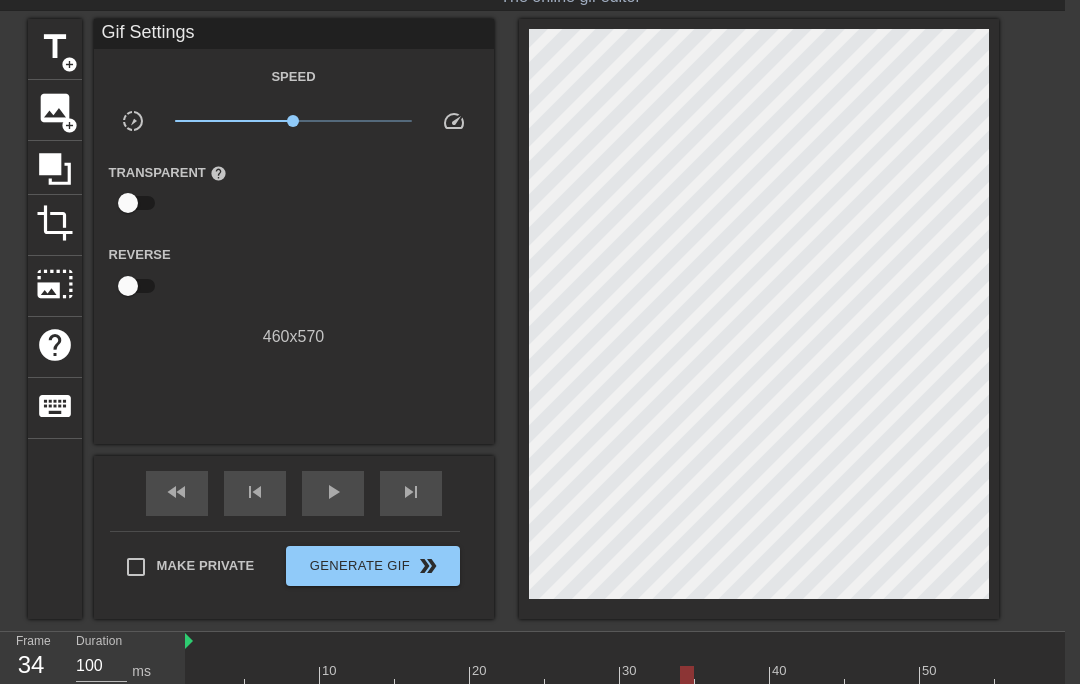 click at bounding box center [762, 678] 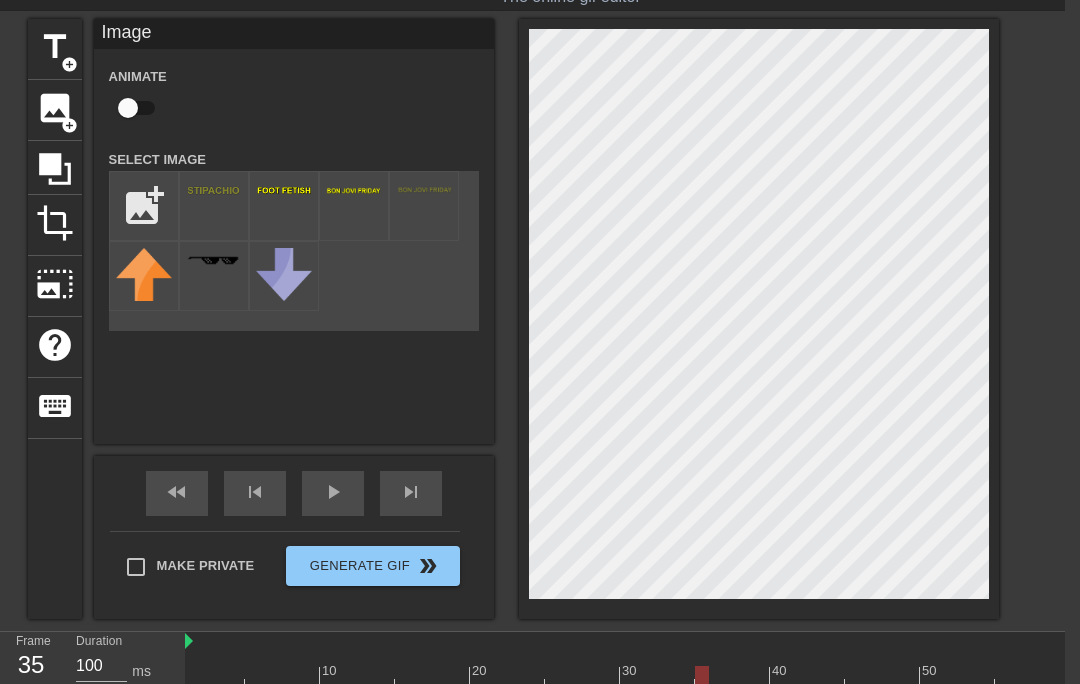 click at bounding box center [128, 108] 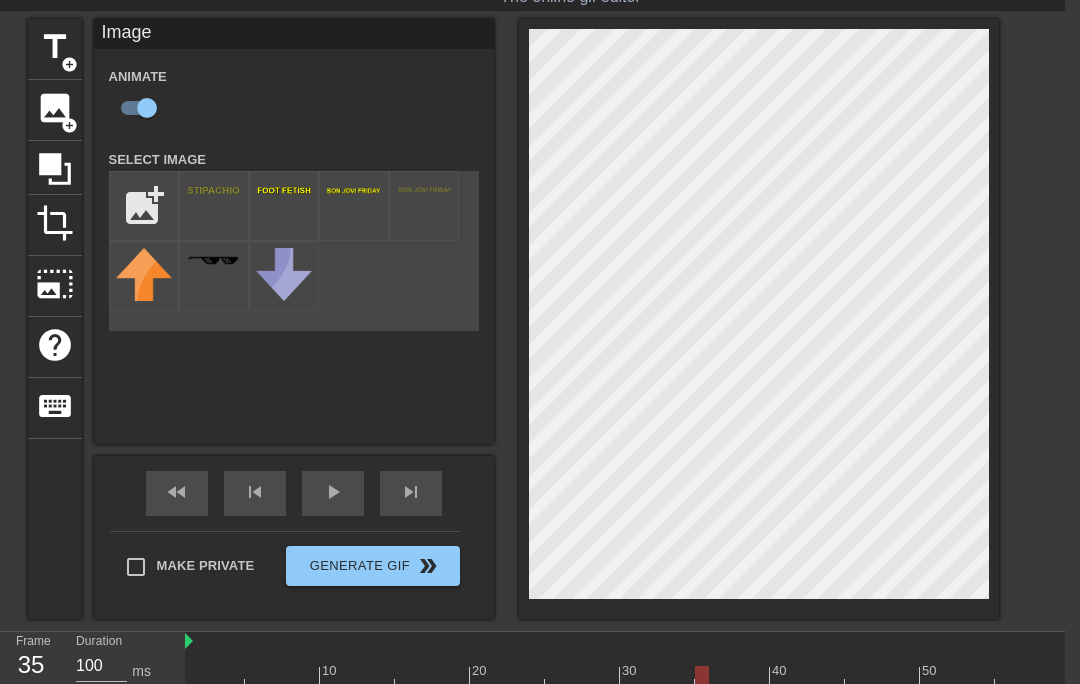 click at bounding box center (762, 678) 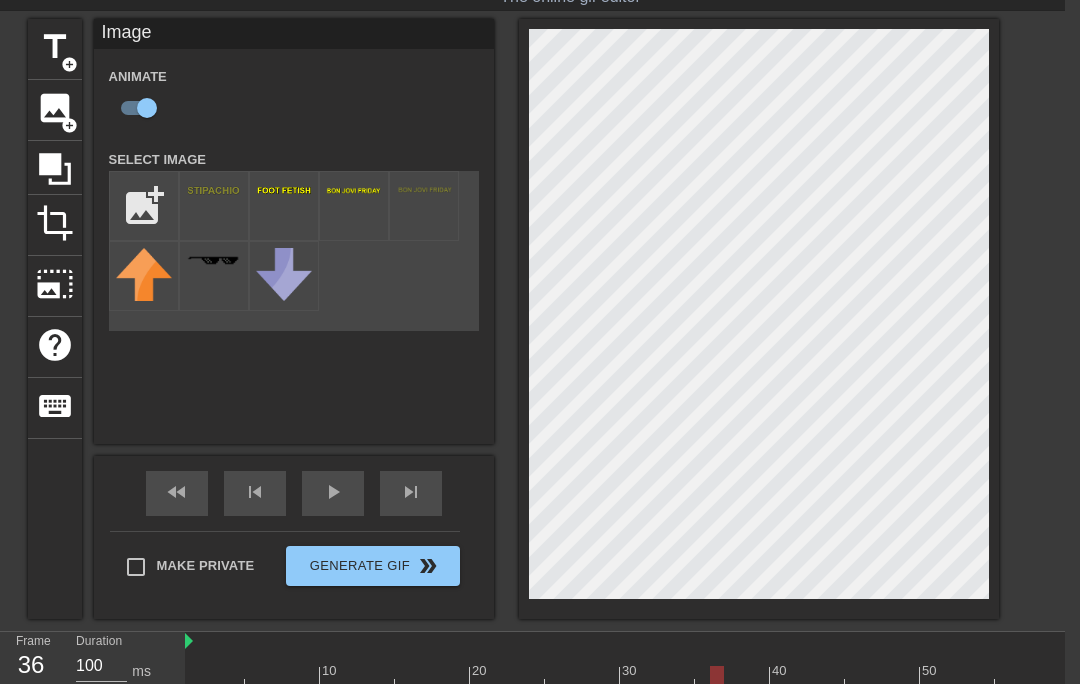 click at bounding box center [762, 678] 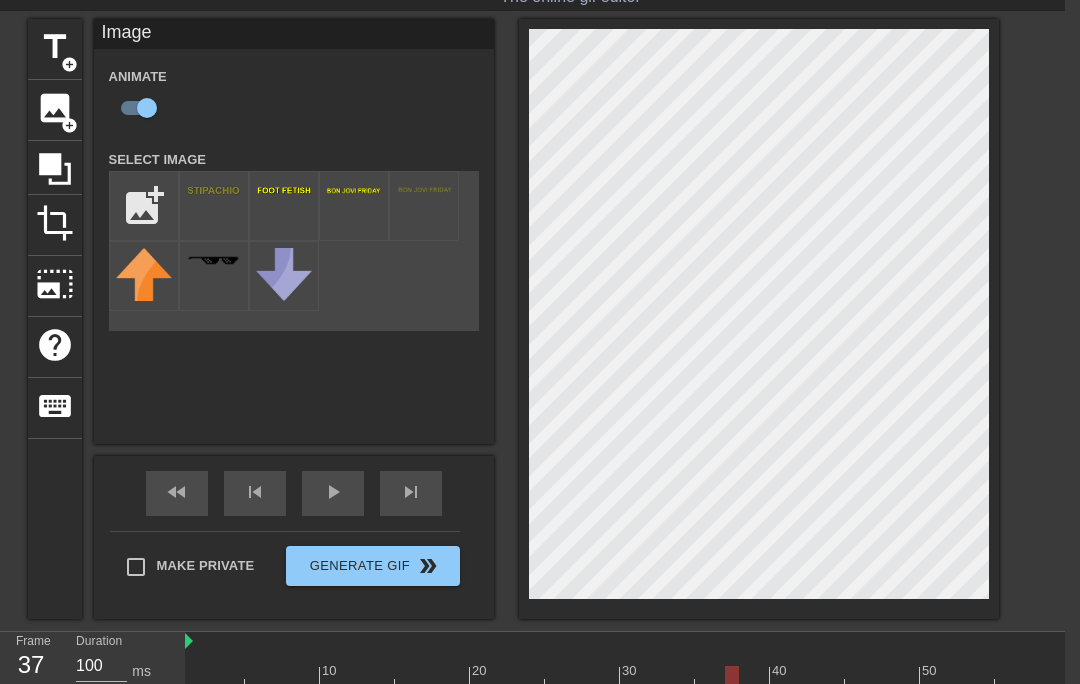 click at bounding box center [762, 678] 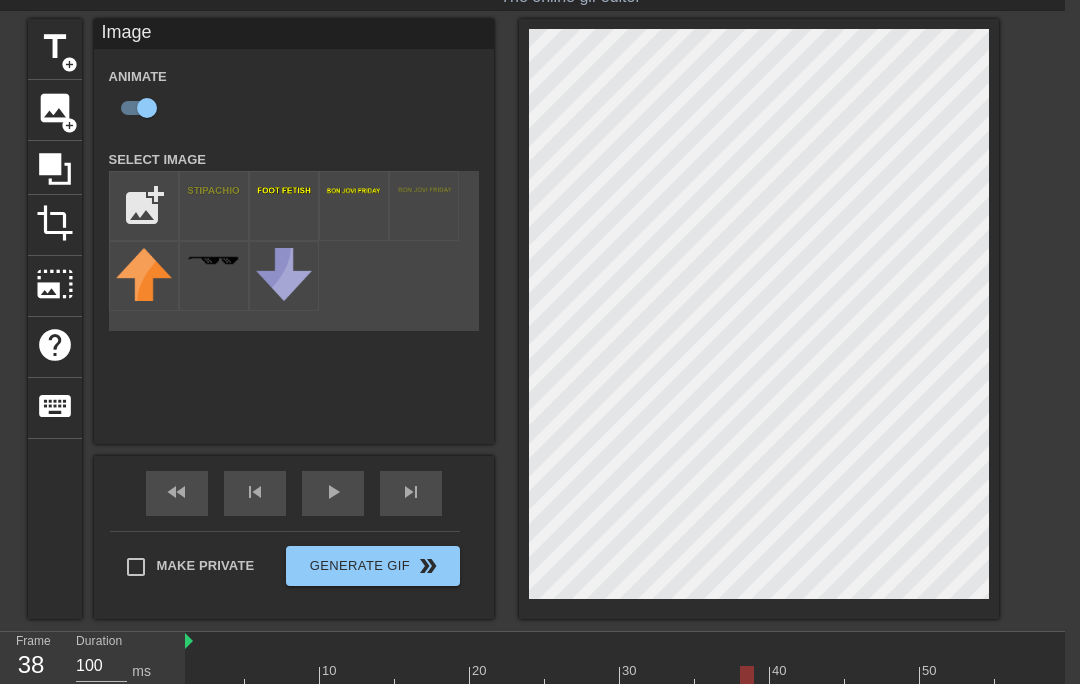 click at bounding box center (762, 678) 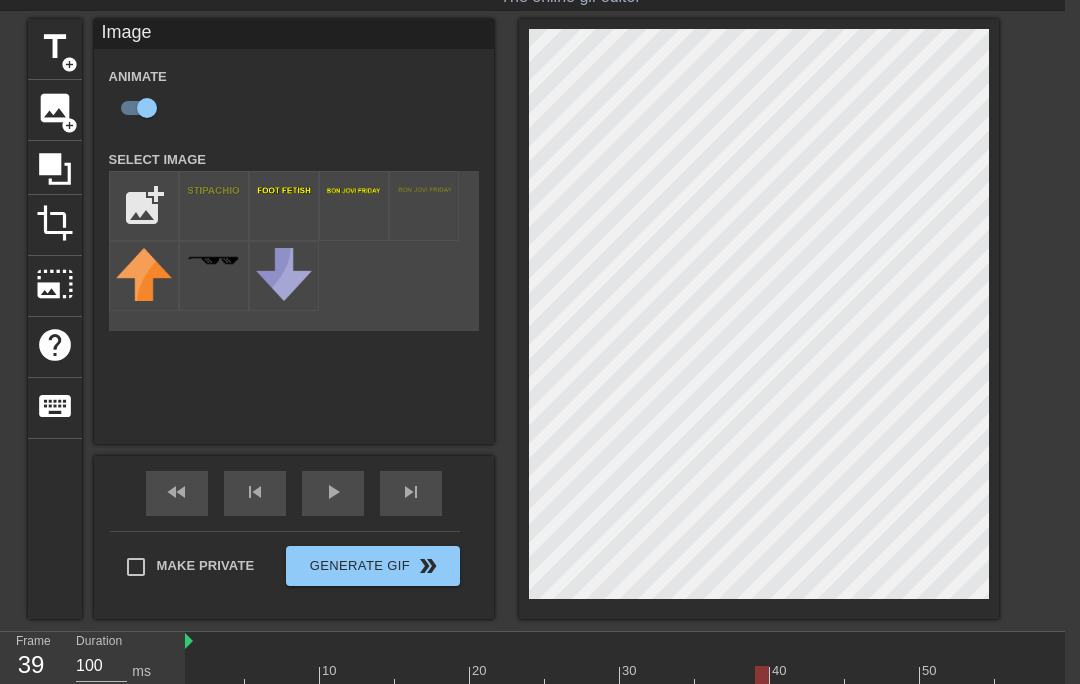 click at bounding box center (762, 678) 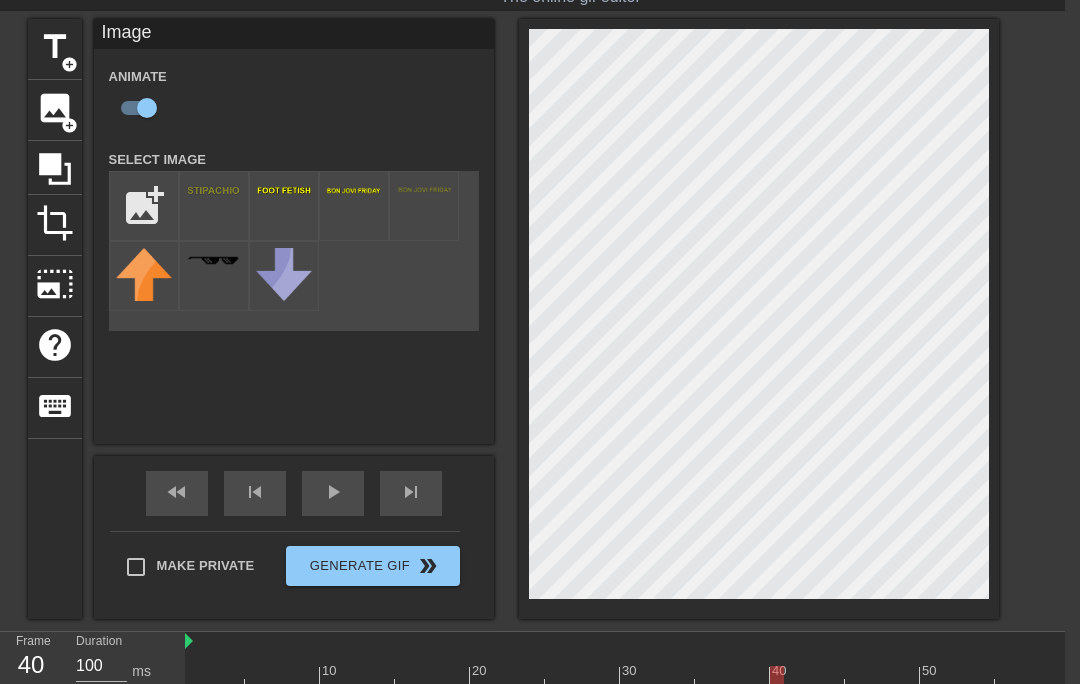 click at bounding box center (762, 678) 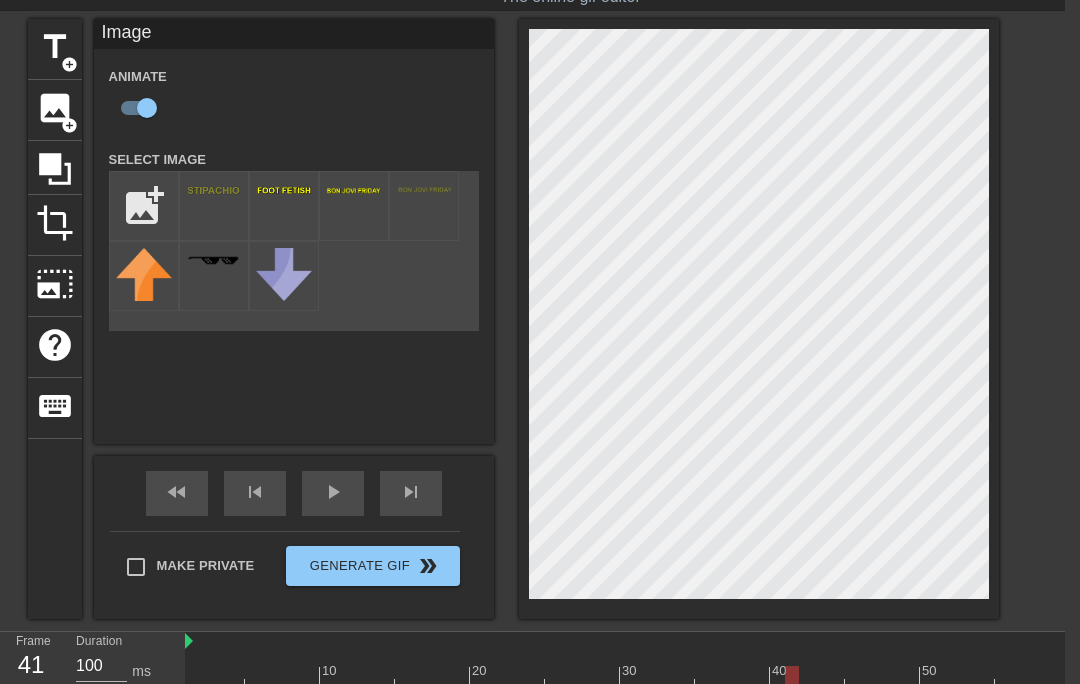 click at bounding box center [762, 678] 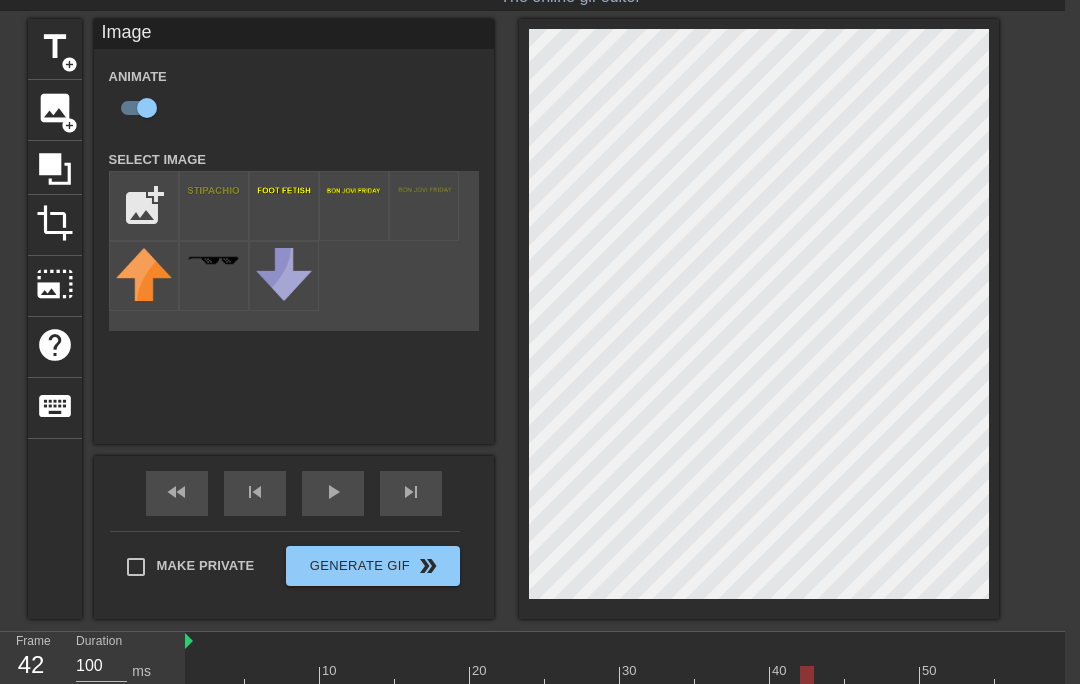 click at bounding box center [762, 678] 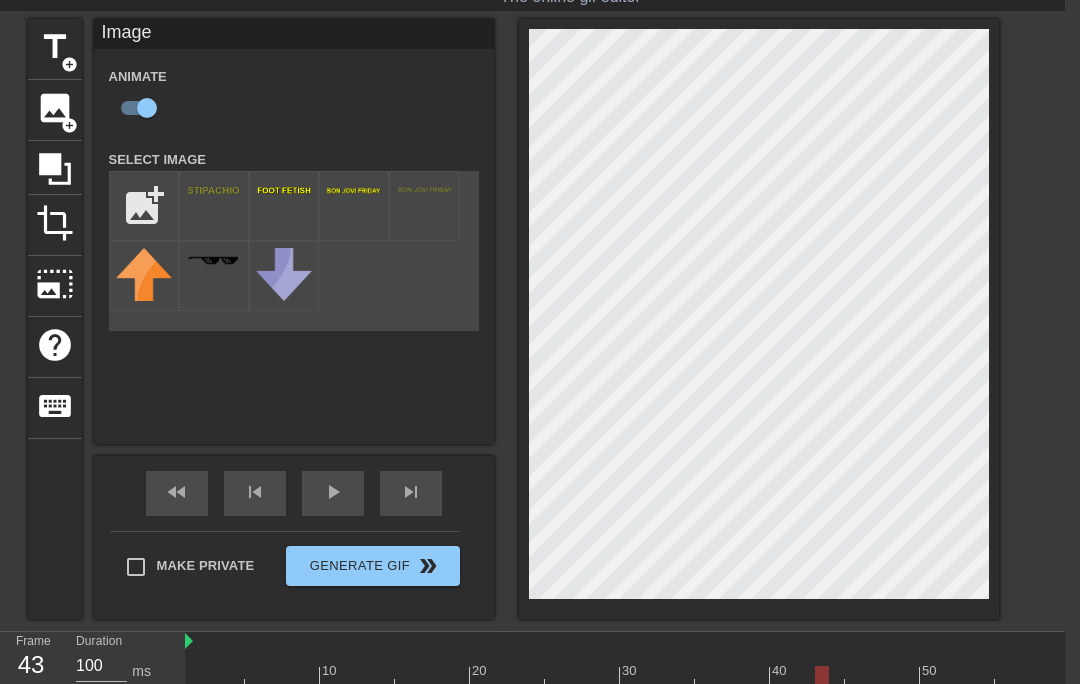 click at bounding box center (762, 678) 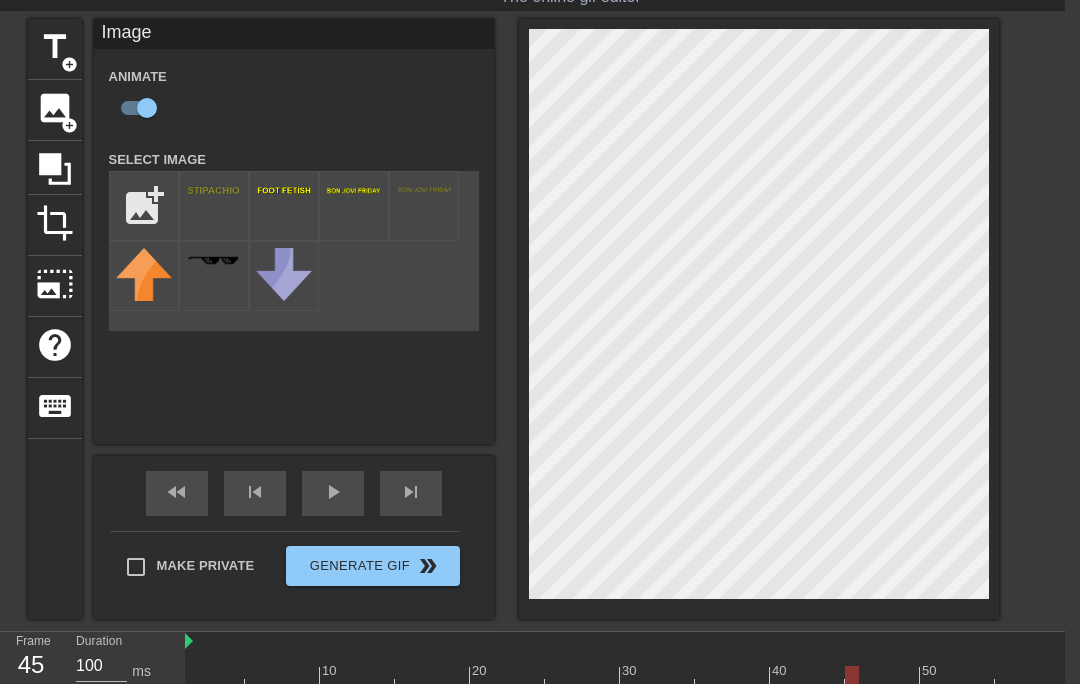 click at bounding box center [762, 678] 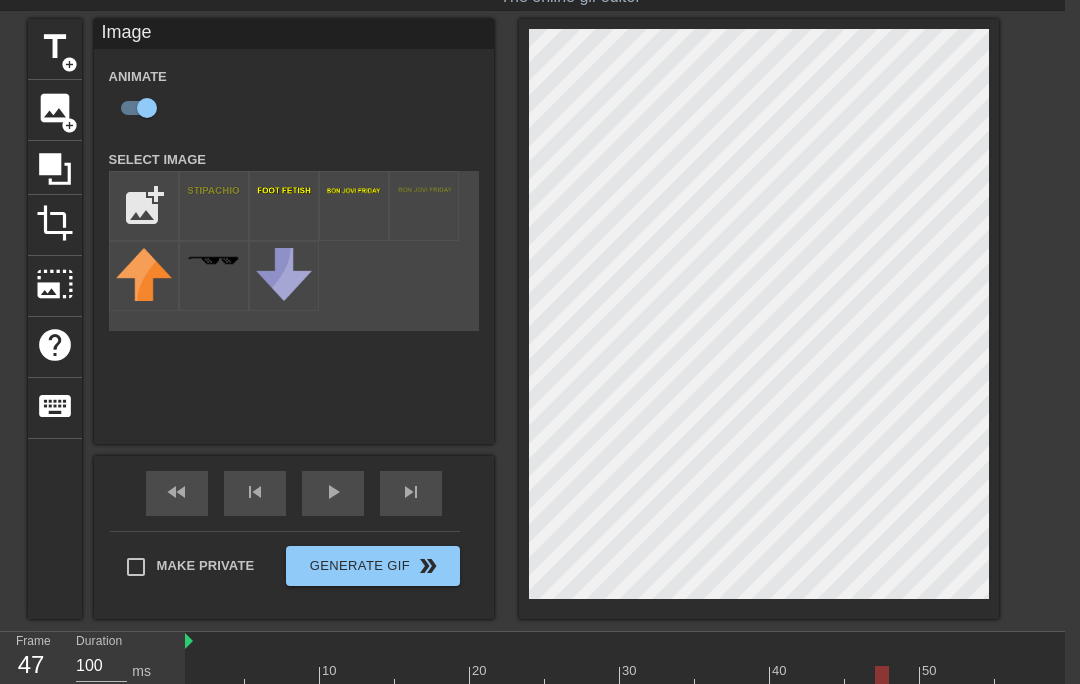 click at bounding box center [762, 678] 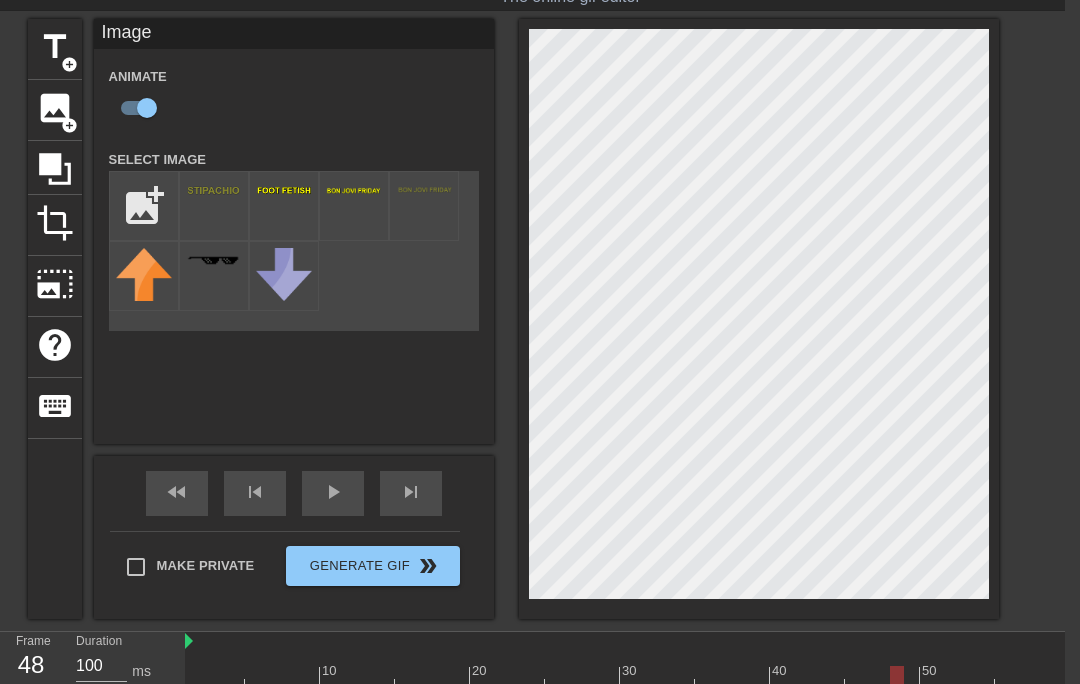click at bounding box center [762, 678] 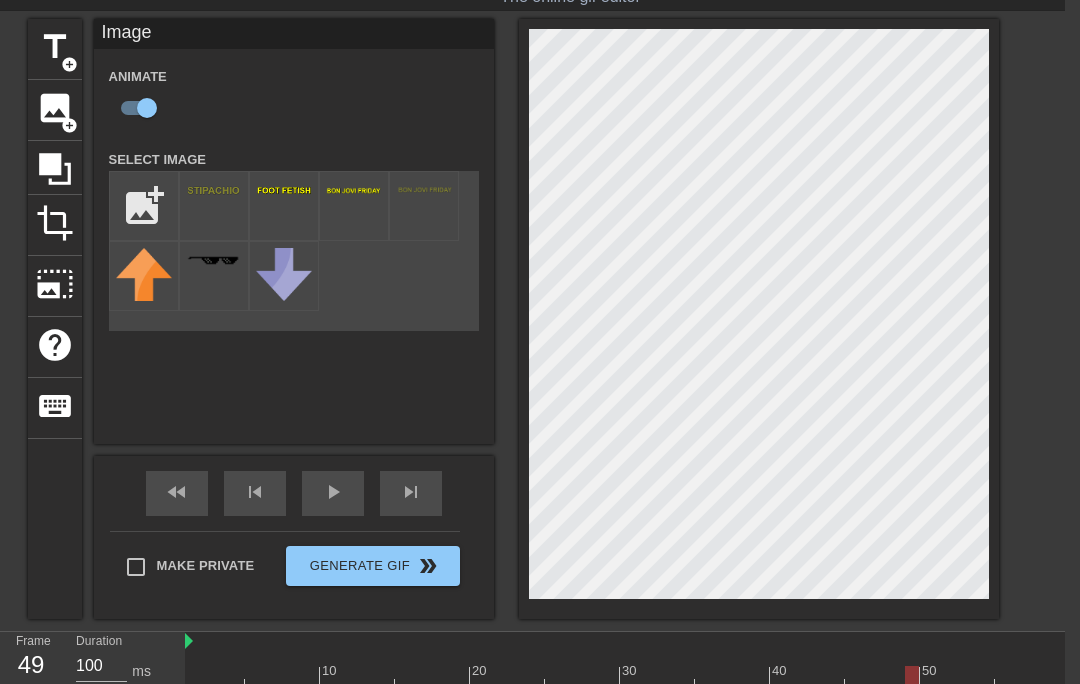 click at bounding box center [762, 678] 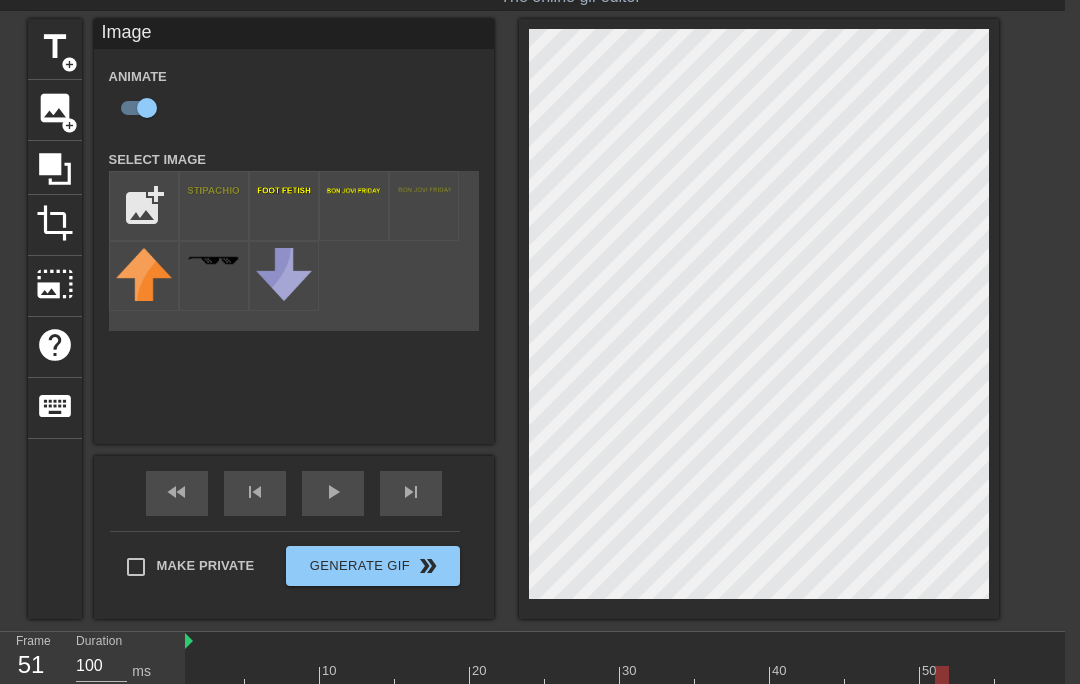 click at bounding box center [762, 678] 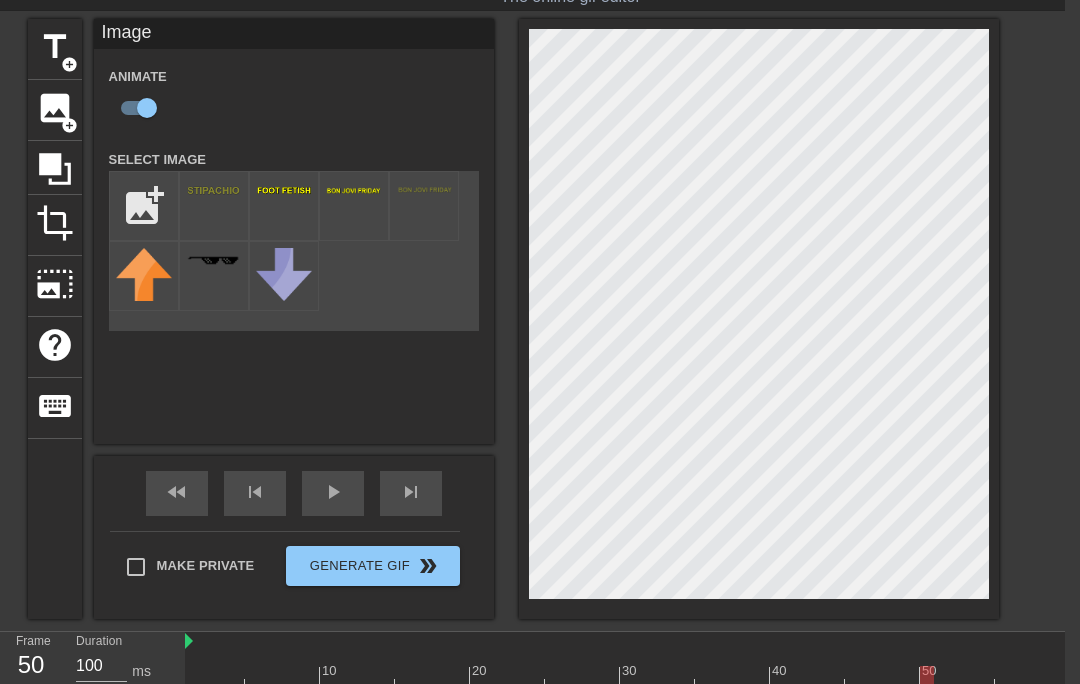 click at bounding box center [762, 678] 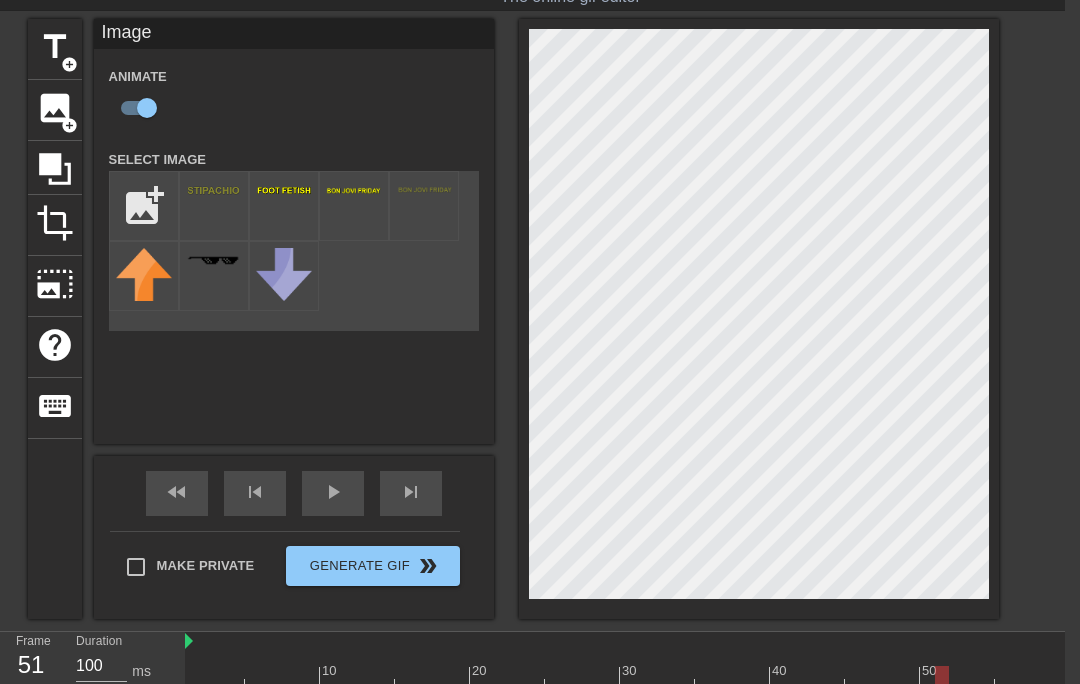 click at bounding box center [762, 678] 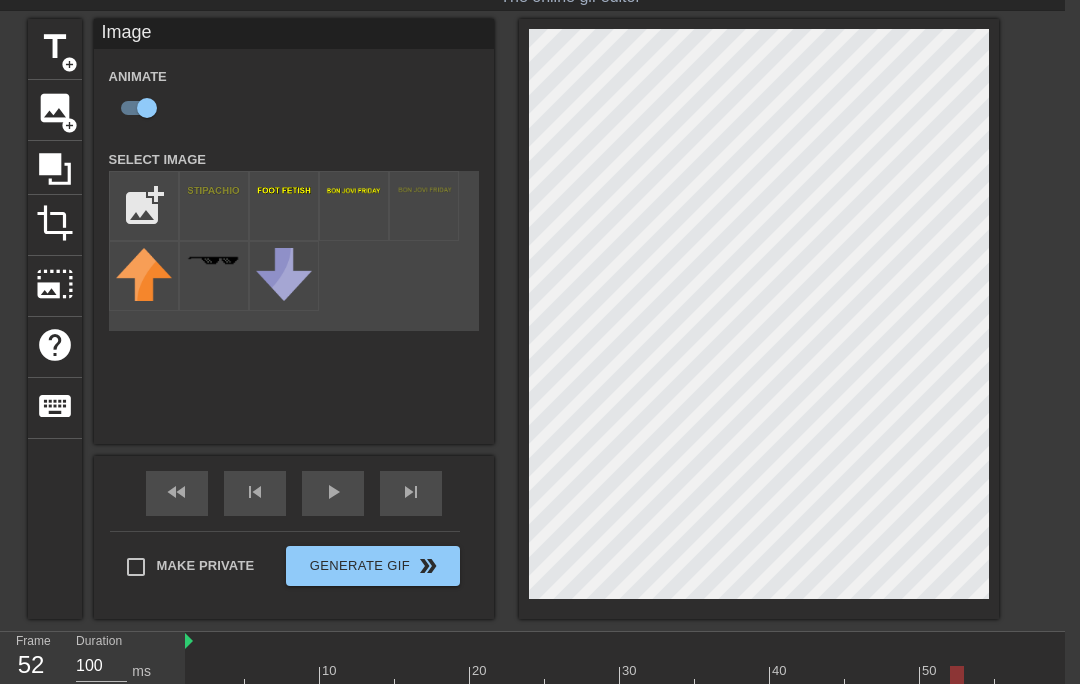 click at bounding box center [762, 678] 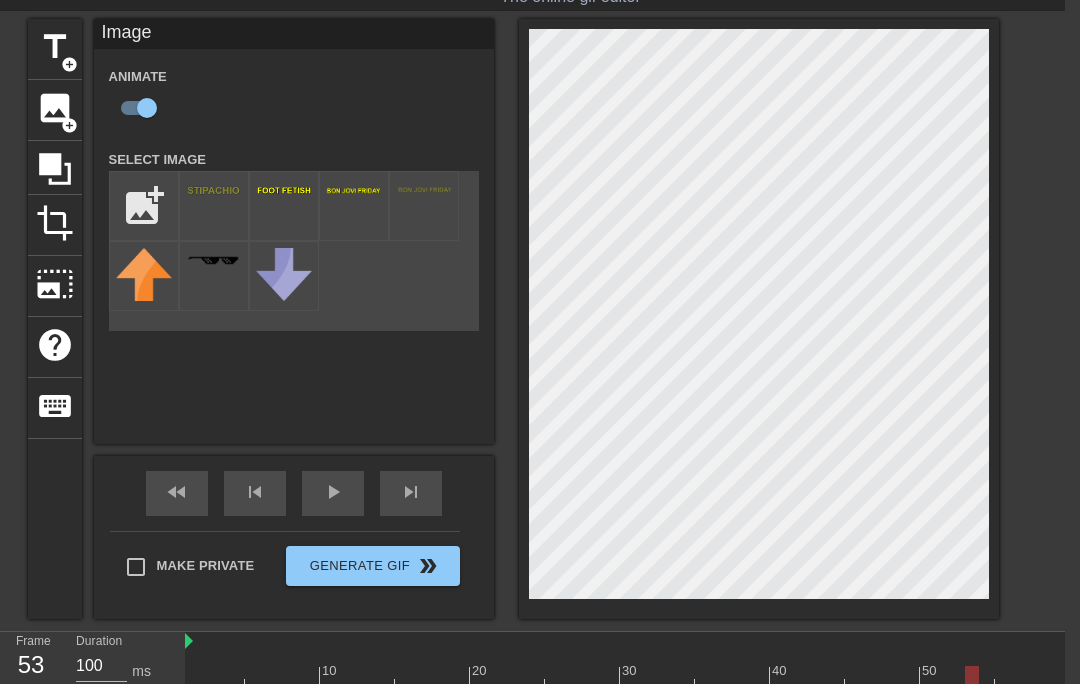 click at bounding box center (762, 678) 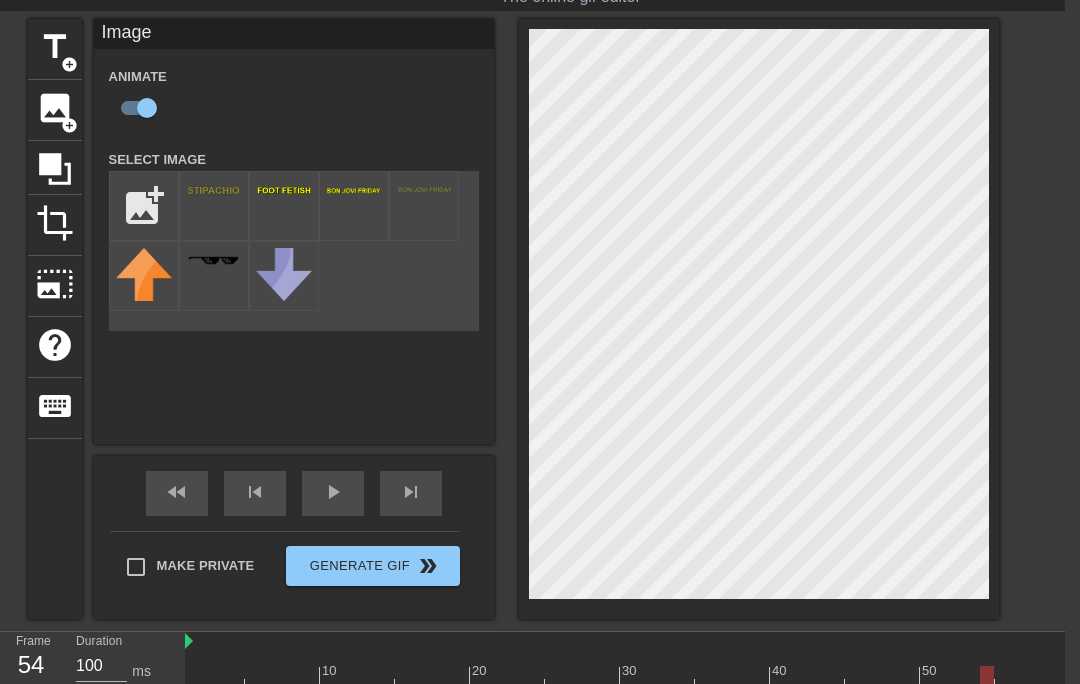 click at bounding box center (762, 678) 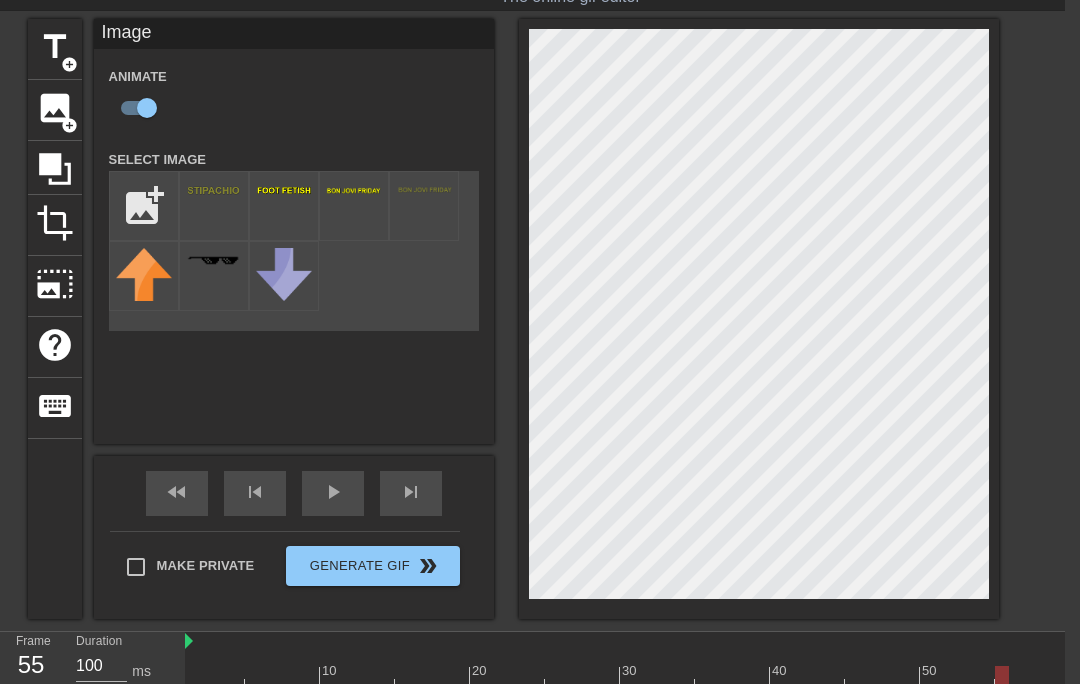 click at bounding box center (762, 678) 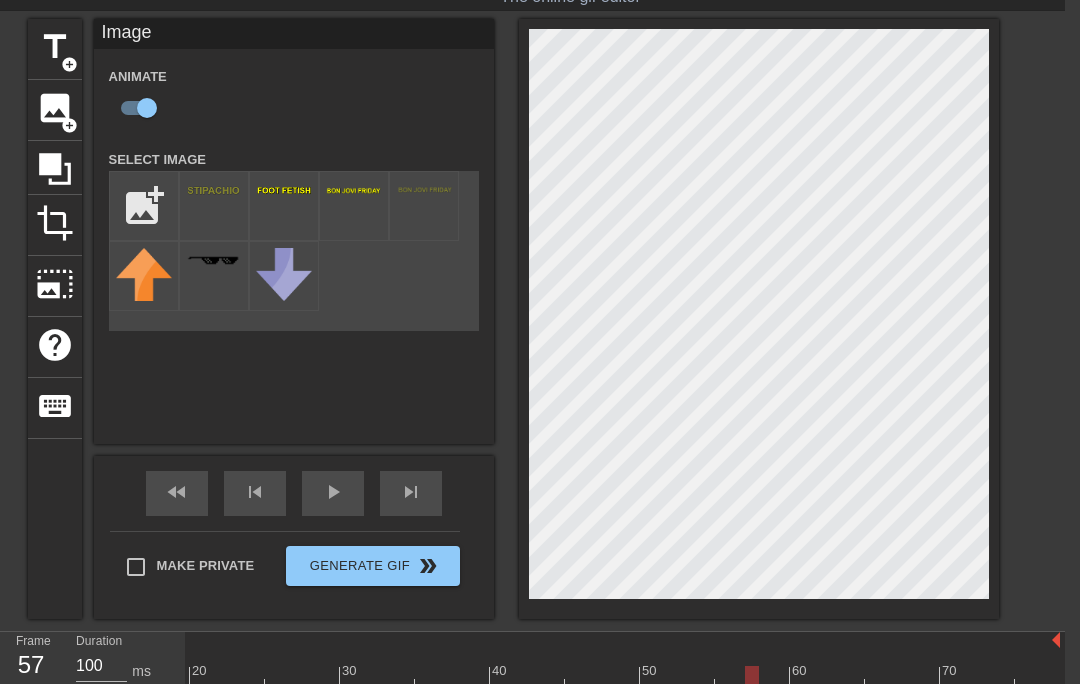 scroll, scrollTop: 0, scrollLeft: 280, axis: horizontal 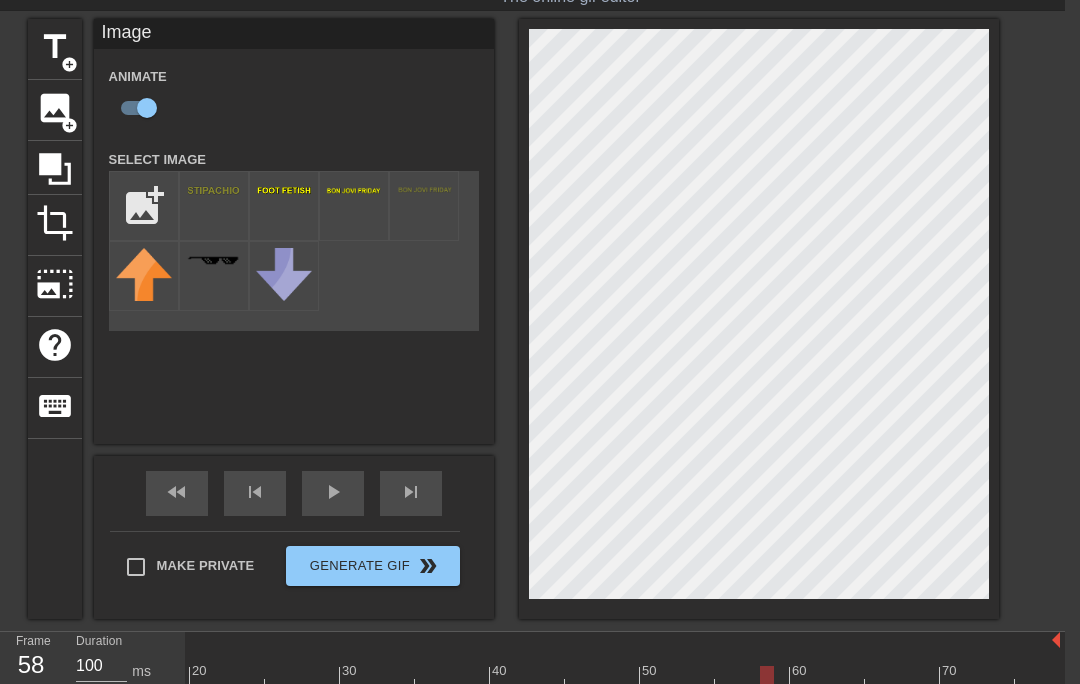 click at bounding box center (482, 678) 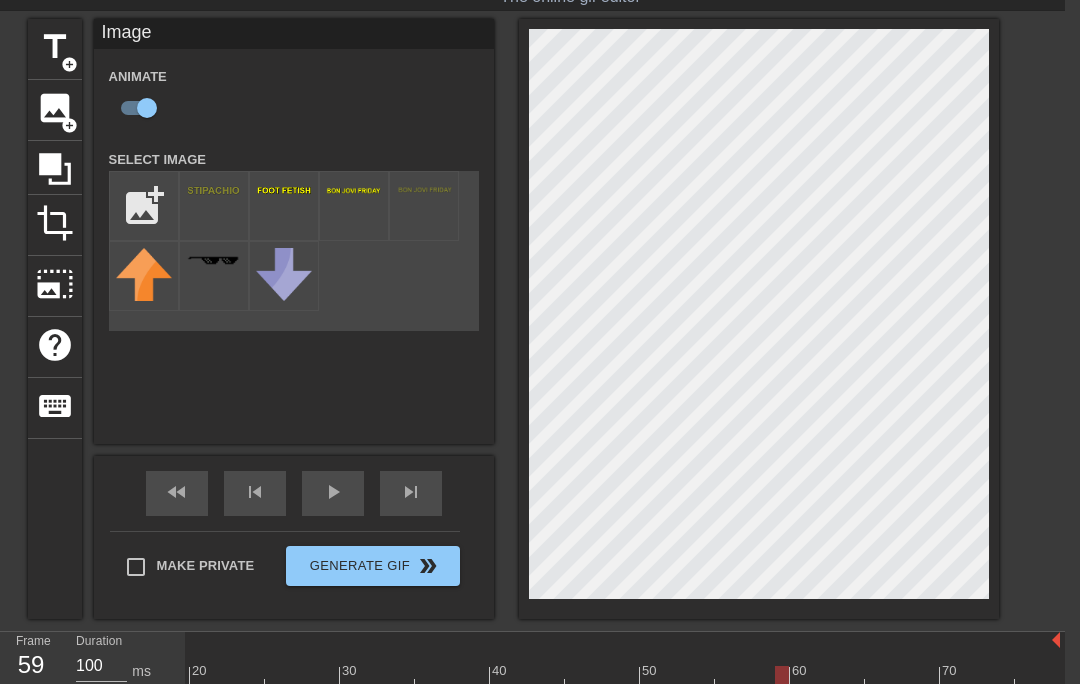 click at bounding box center (482, 678) 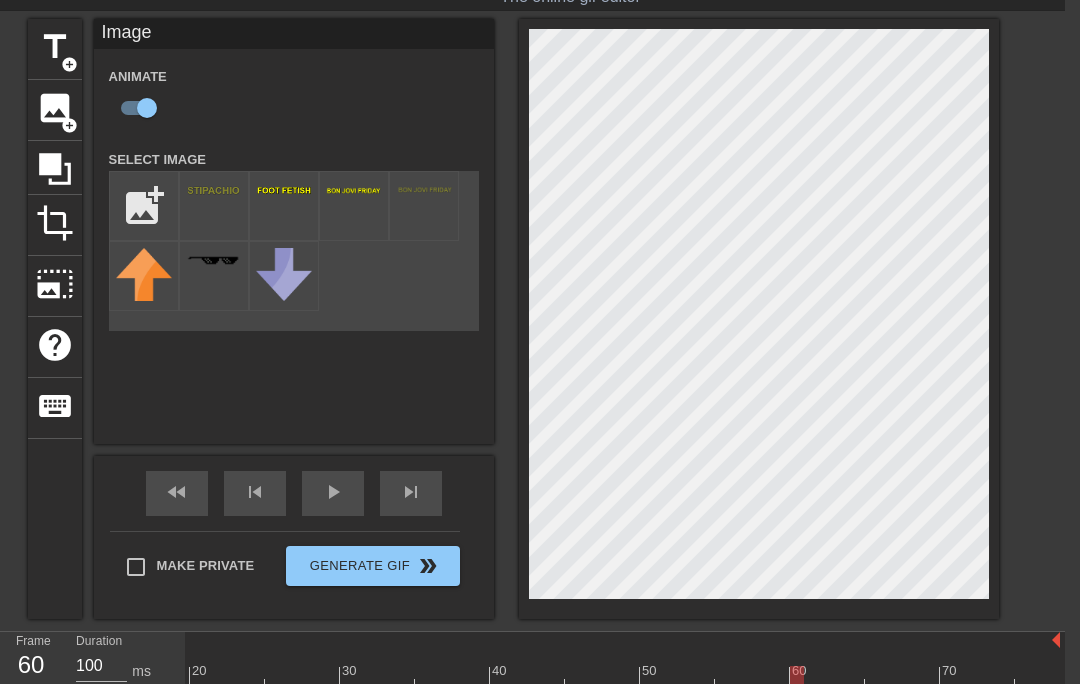 click at bounding box center [482, 678] 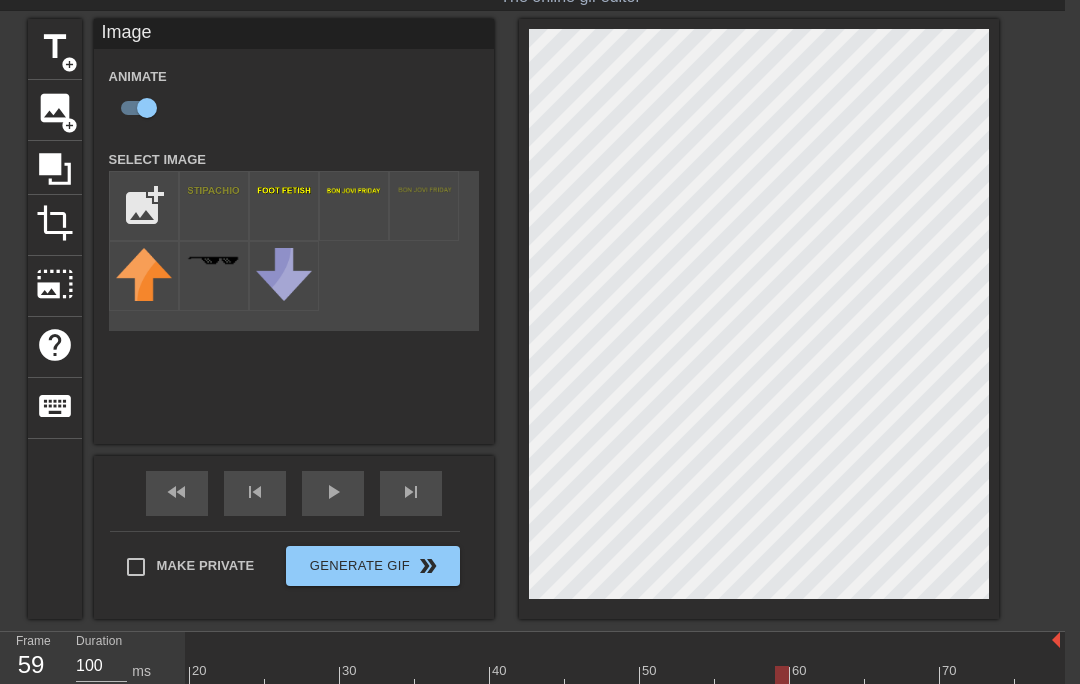 click at bounding box center [482, 678] 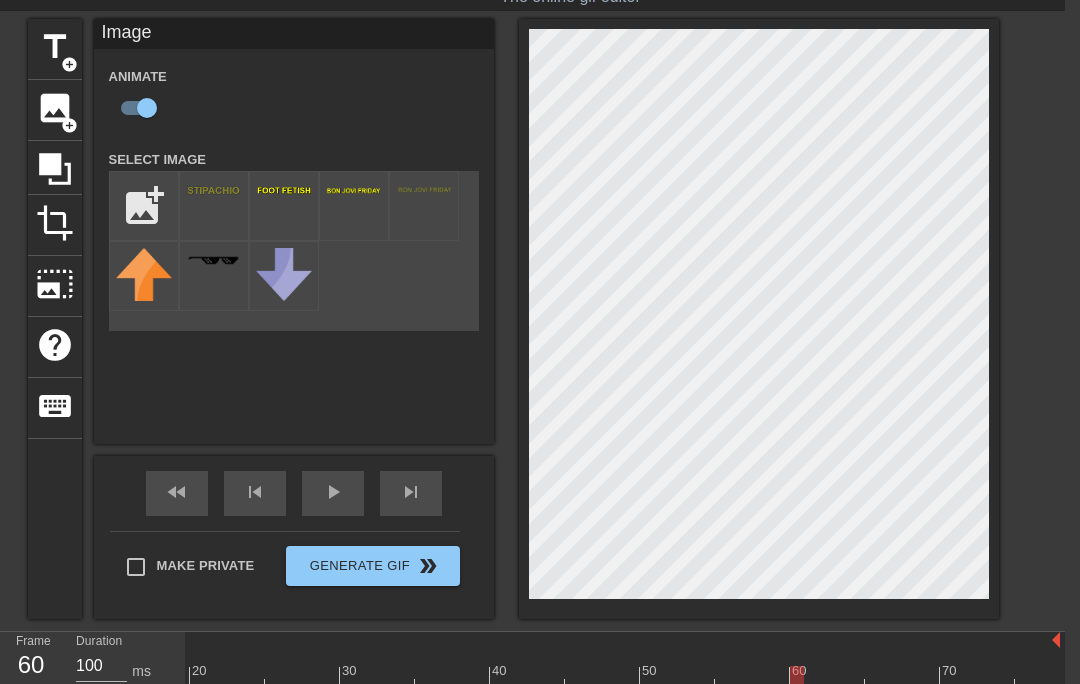click at bounding box center [482, 678] 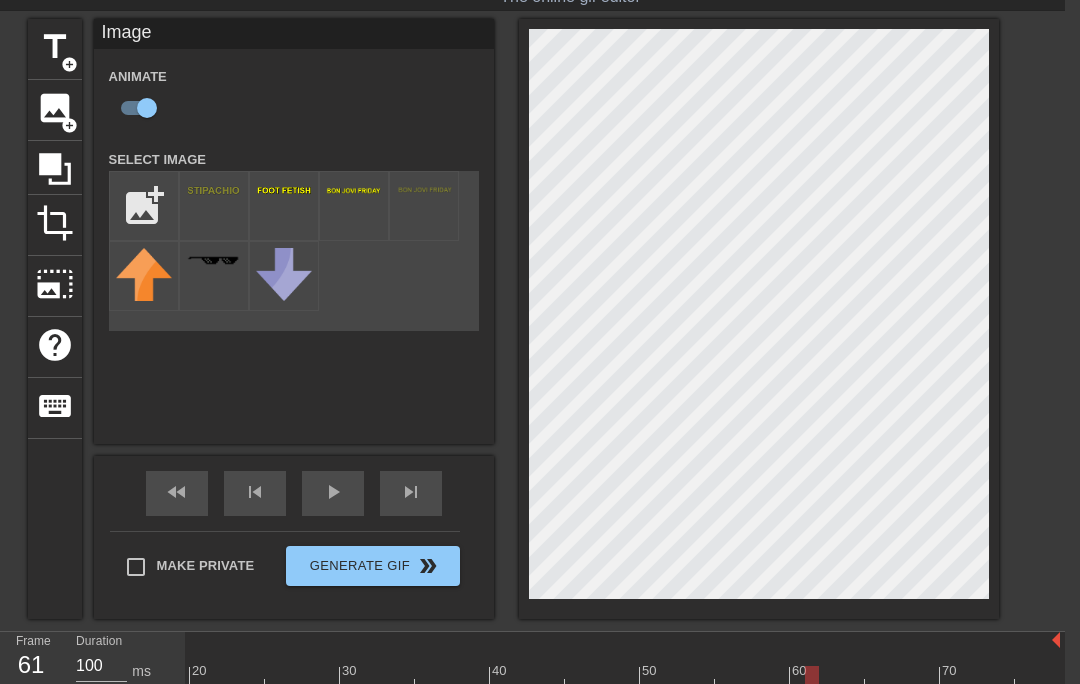 click at bounding box center [482, 678] 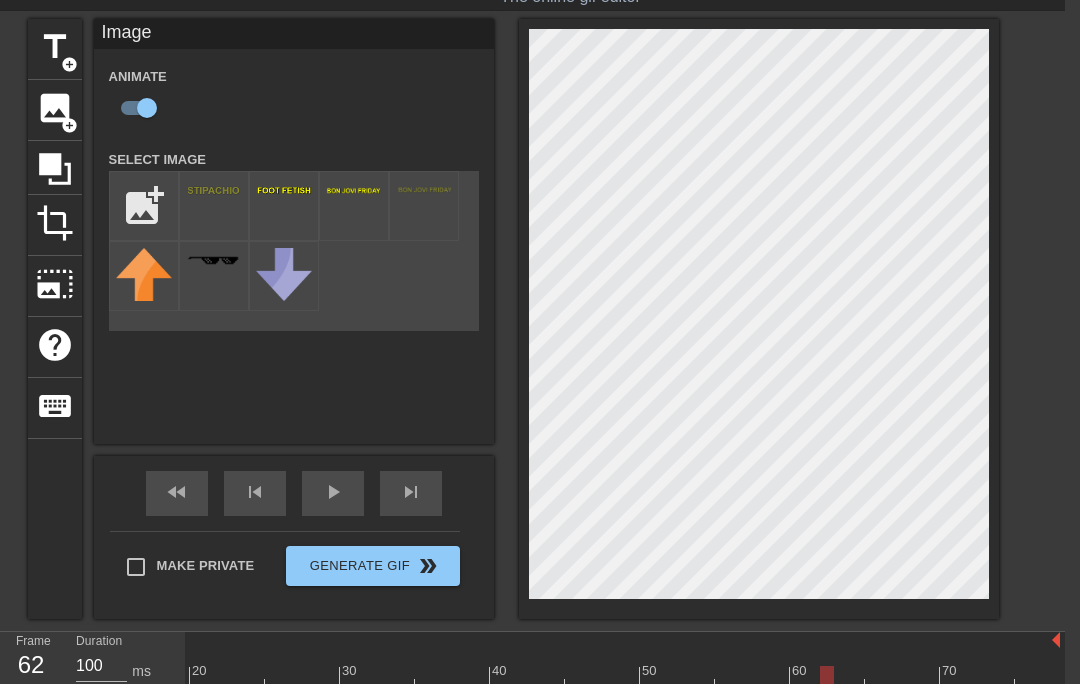 click at bounding box center (482, 678) 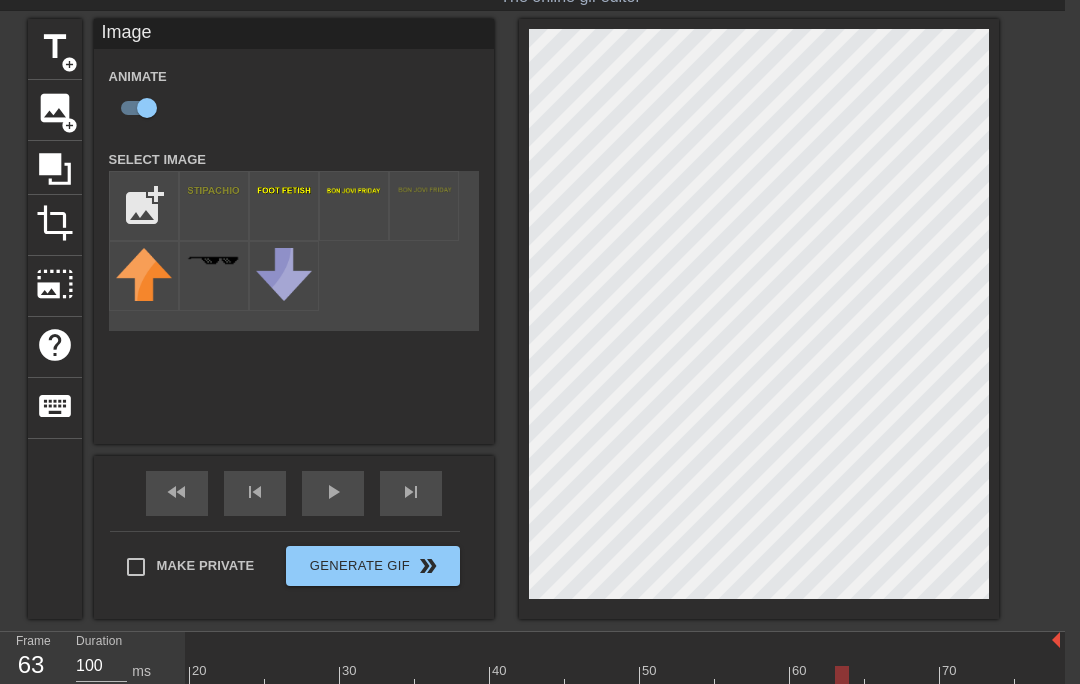 click at bounding box center [482, 678] 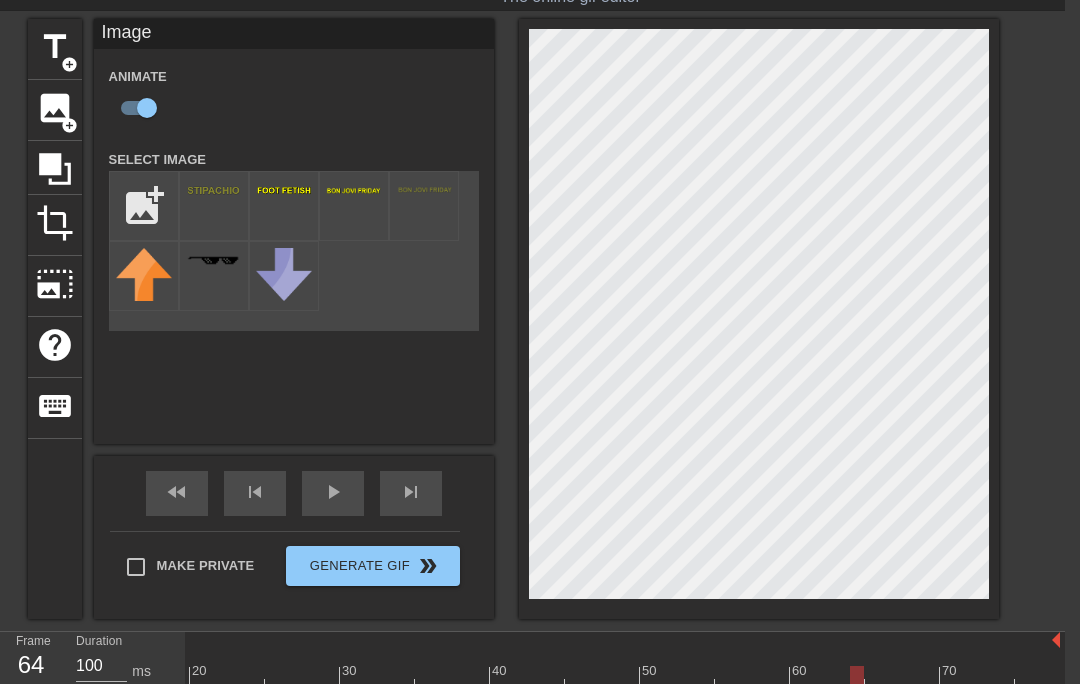 click at bounding box center (482, 678) 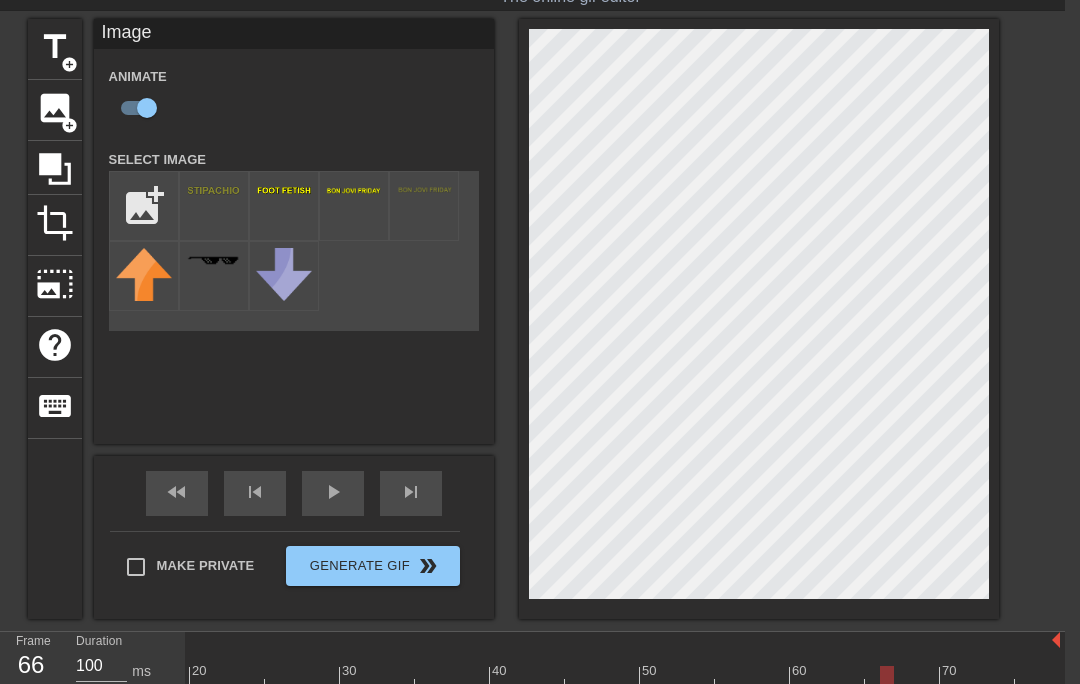 click at bounding box center [482, 678] 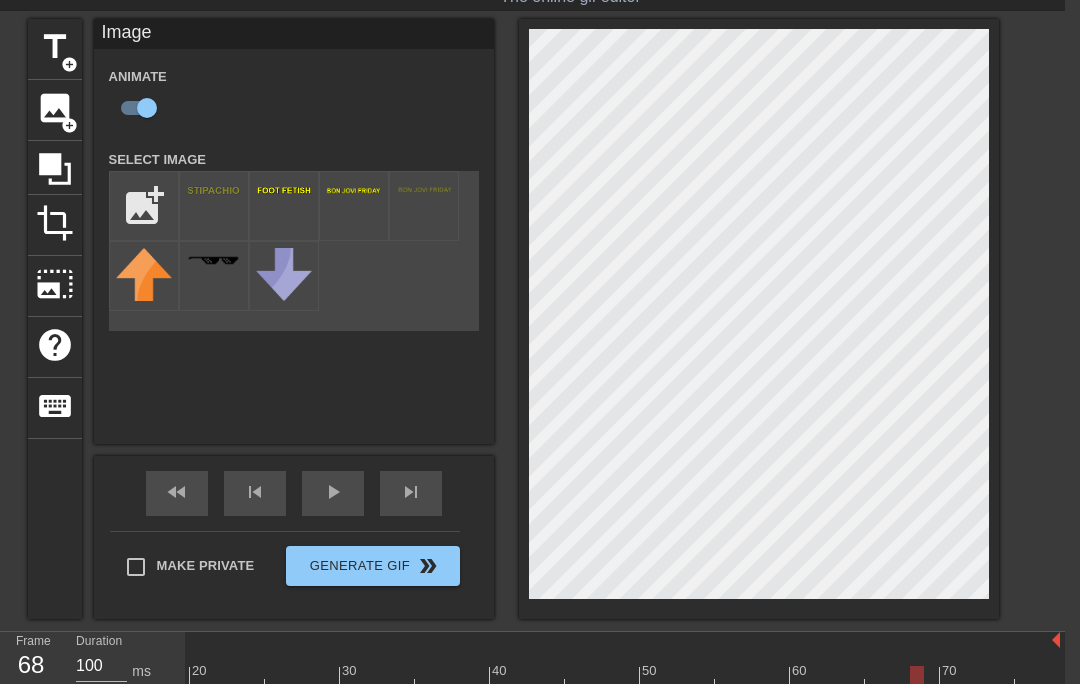click at bounding box center (482, 678) 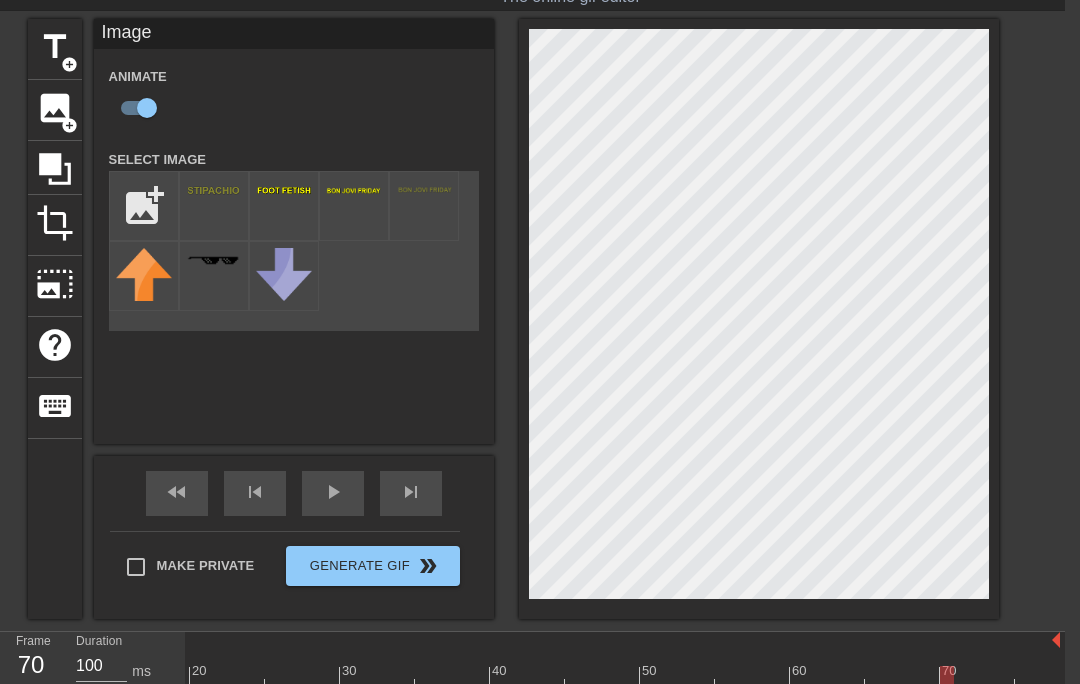 click at bounding box center [482, 678] 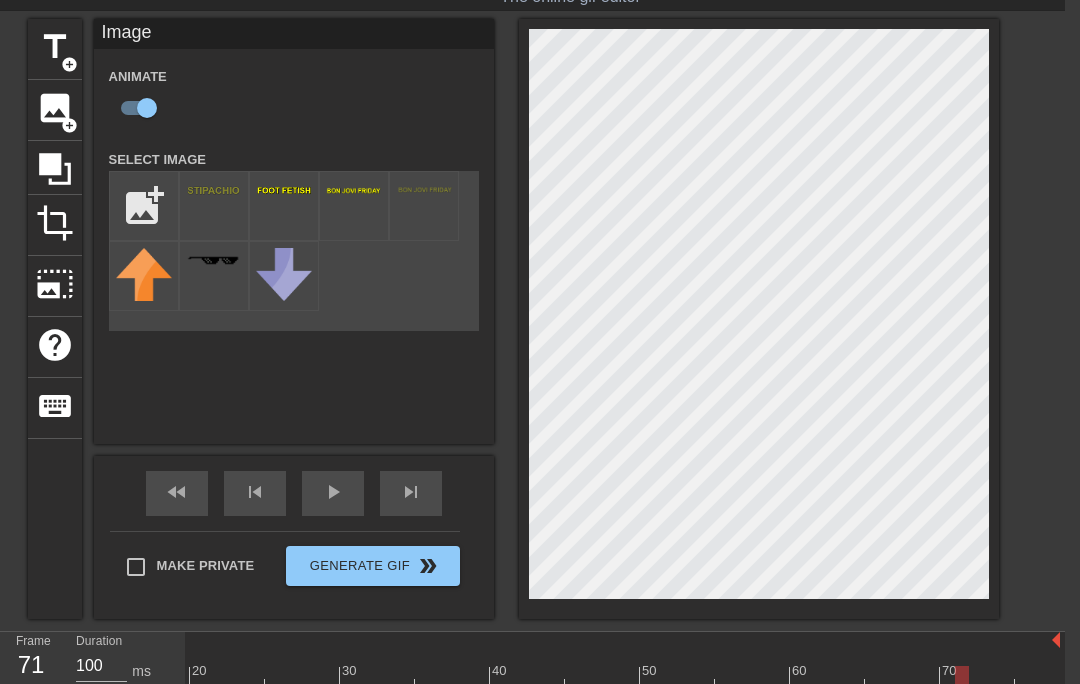 click at bounding box center (482, 678) 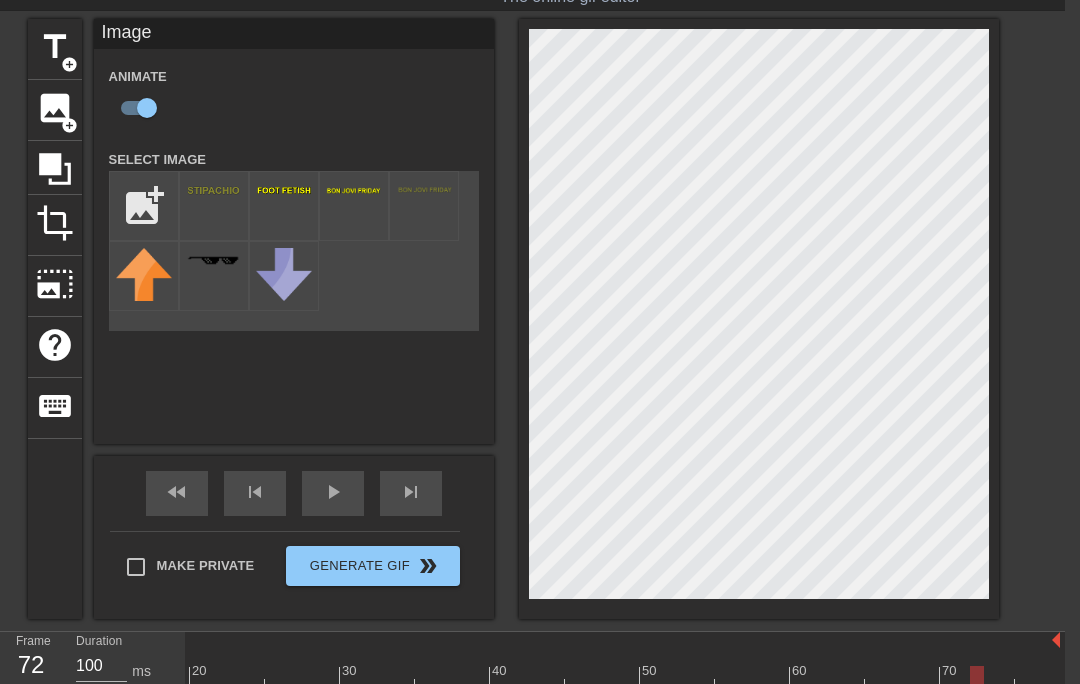 click at bounding box center [482, 678] 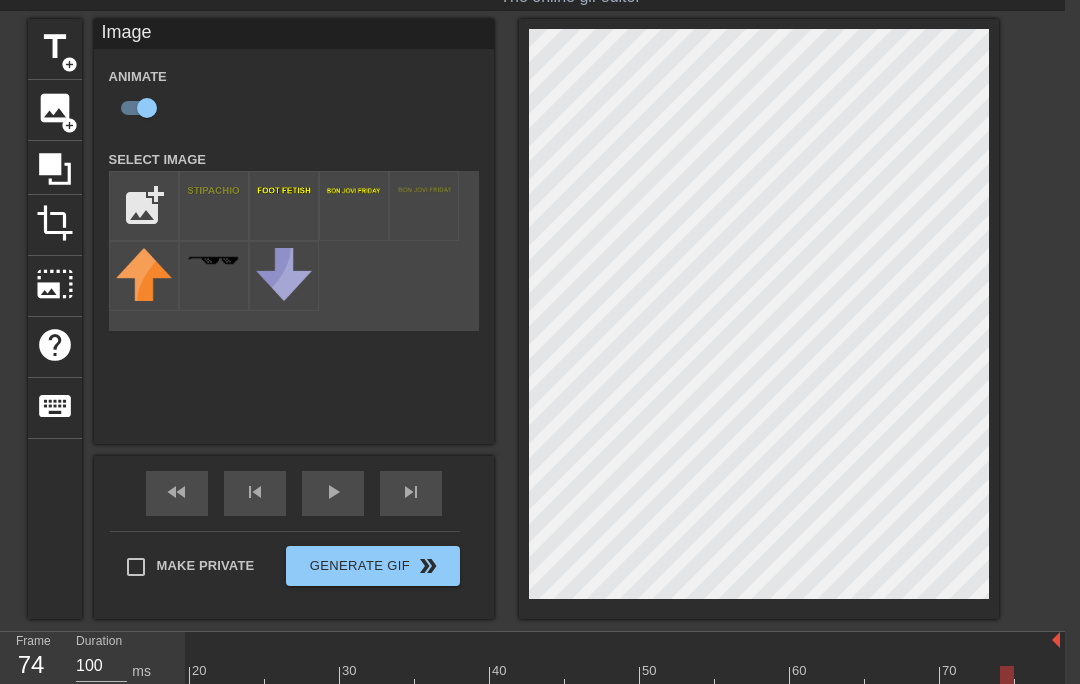 click at bounding box center (482, 678) 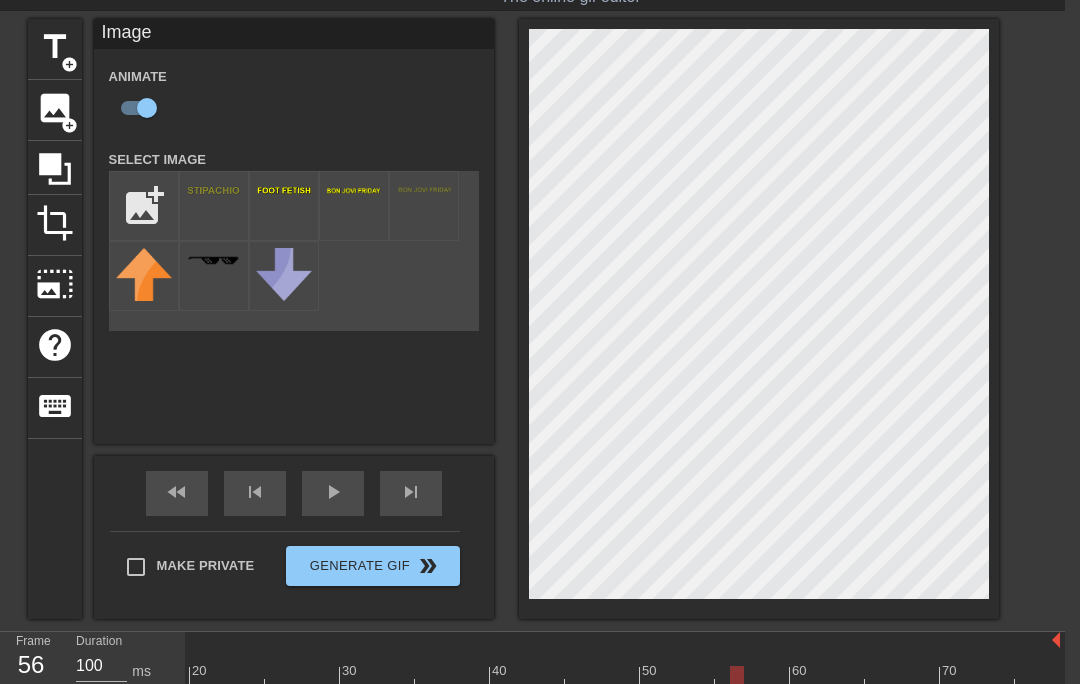 click at bounding box center (482, 678) 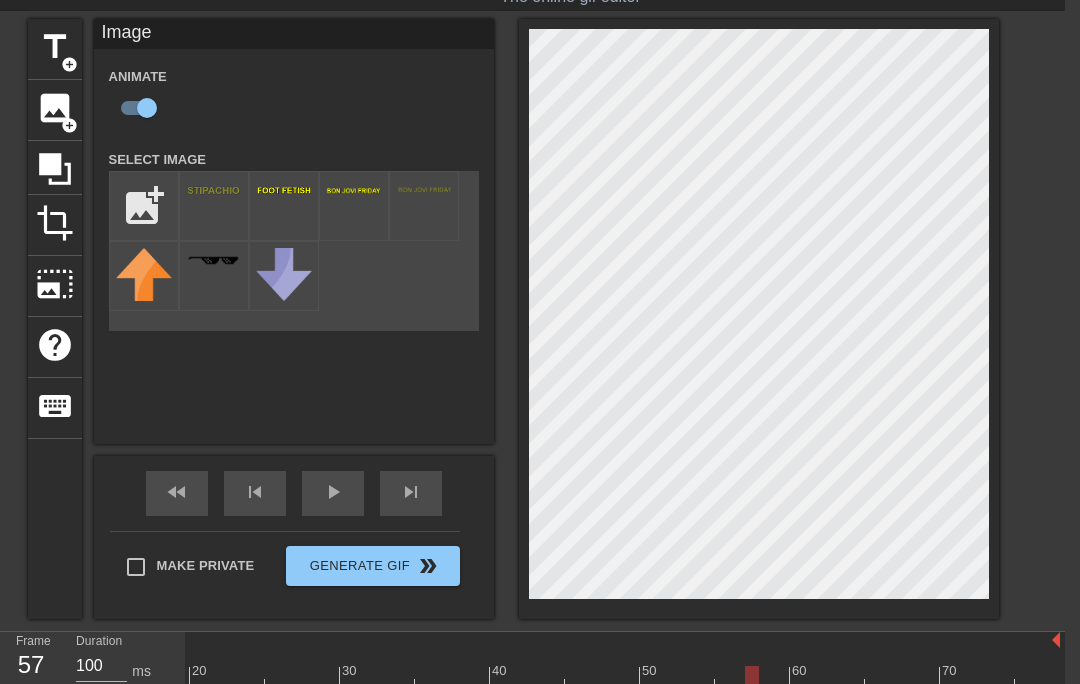 click at bounding box center (482, 678) 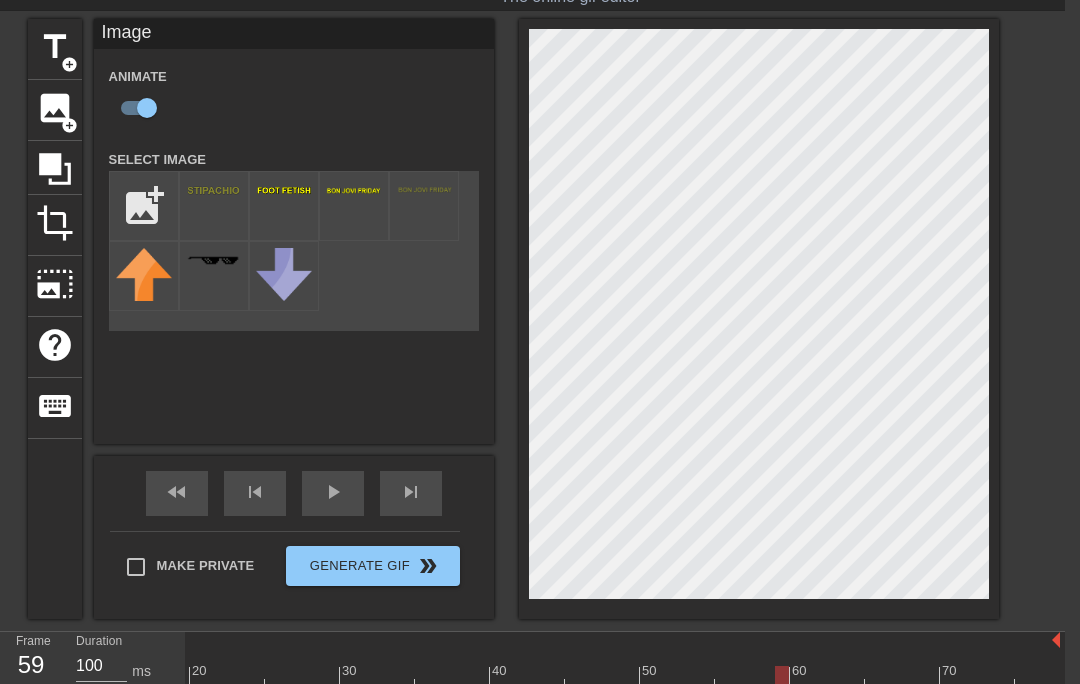 click at bounding box center (482, 678) 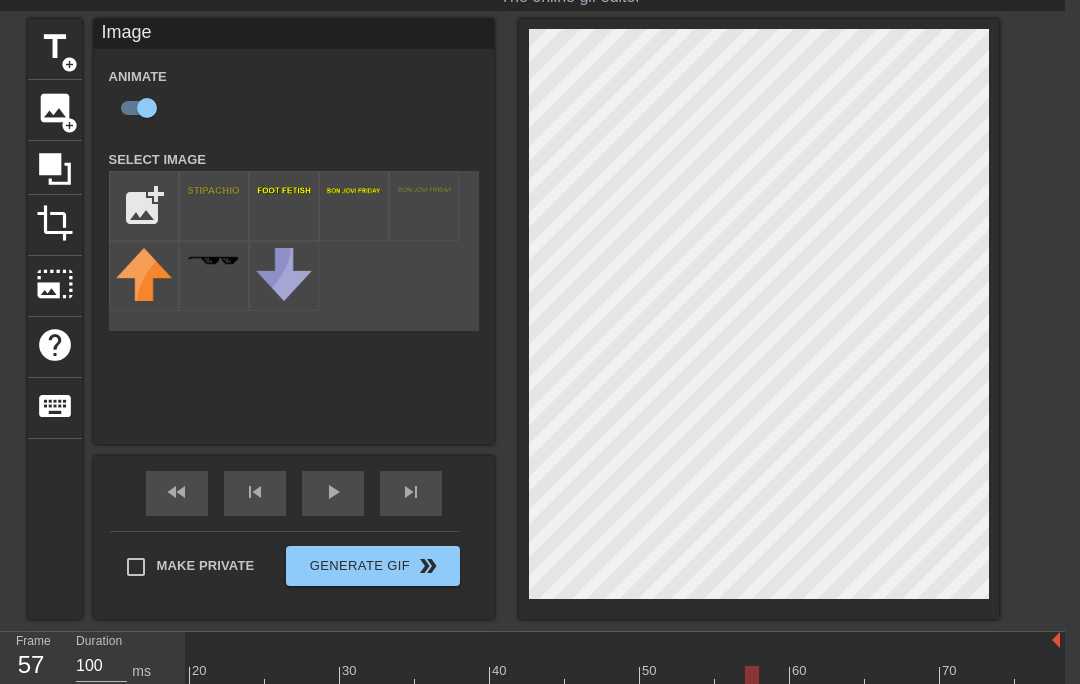 click at bounding box center (482, 678) 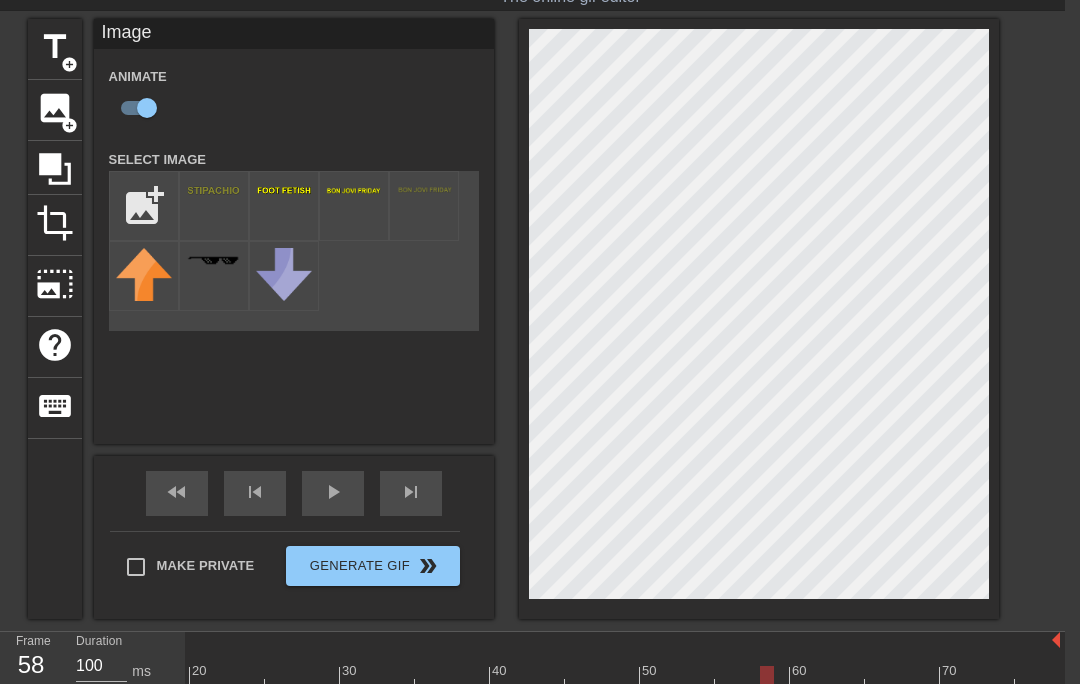 click on "lens" at bounding box center [772, 713] 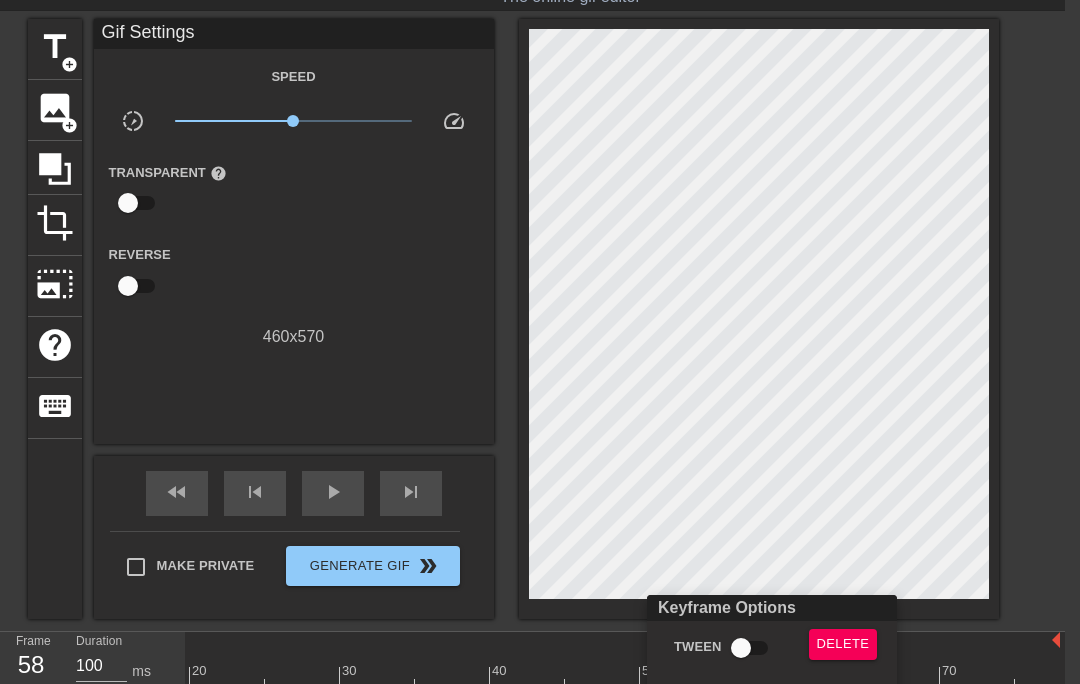 click at bounding box center (540, 342) 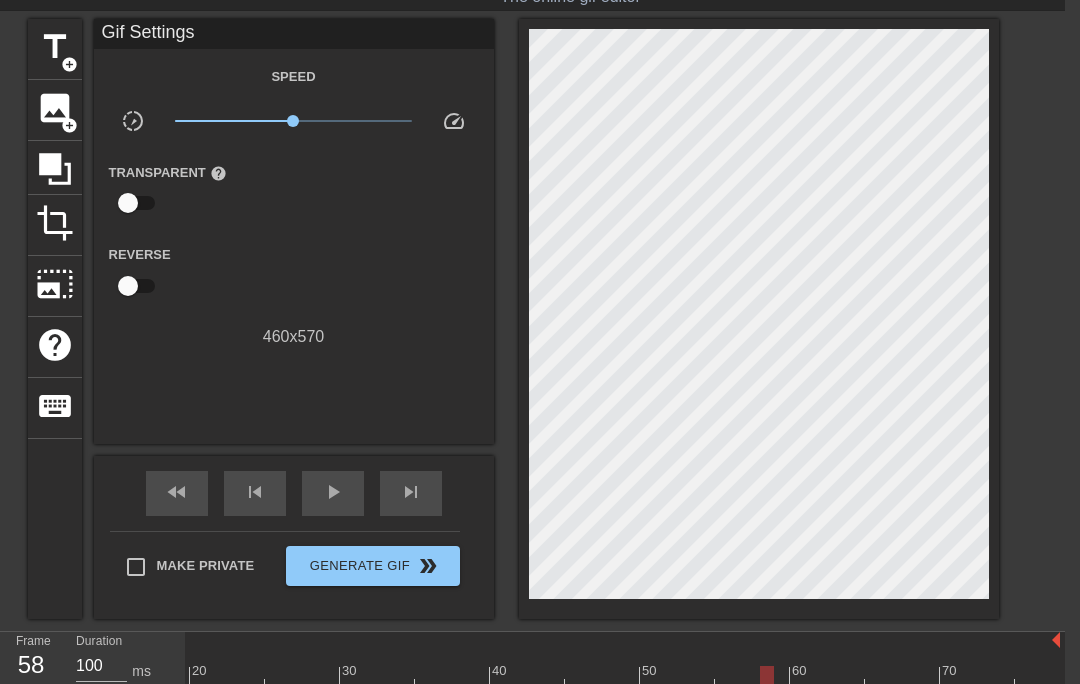 click on "lens" at bounding box center [772, 713] 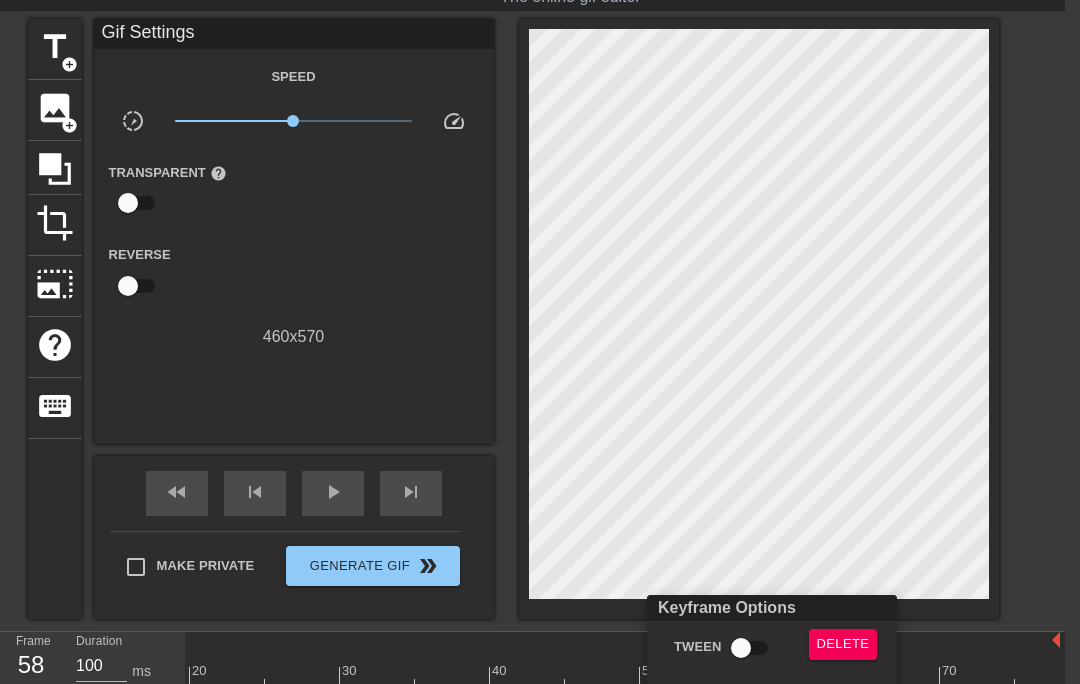 click at bounding box center (540, 342) 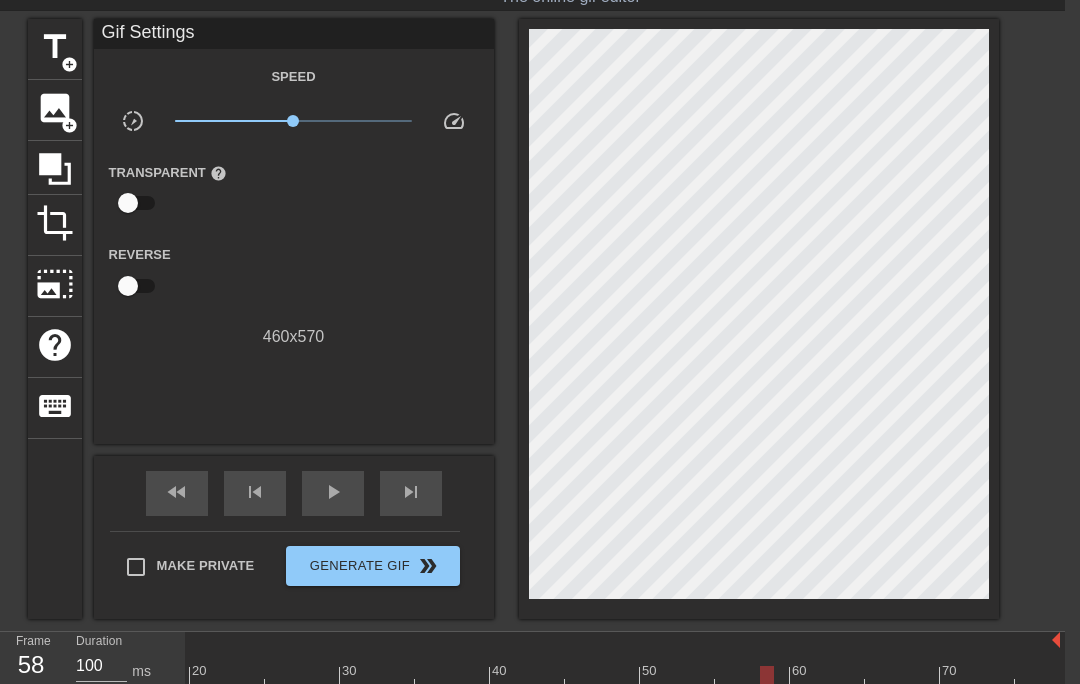 click at bounding box center [482, 678] 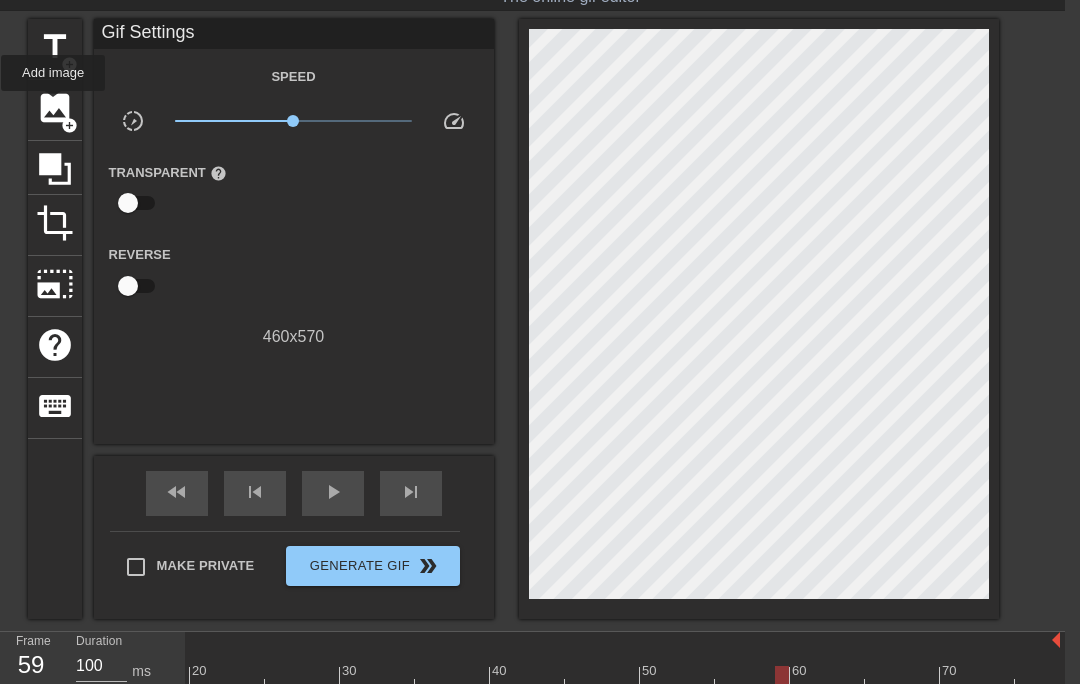 click on "image" at bounding box center (55, 108) 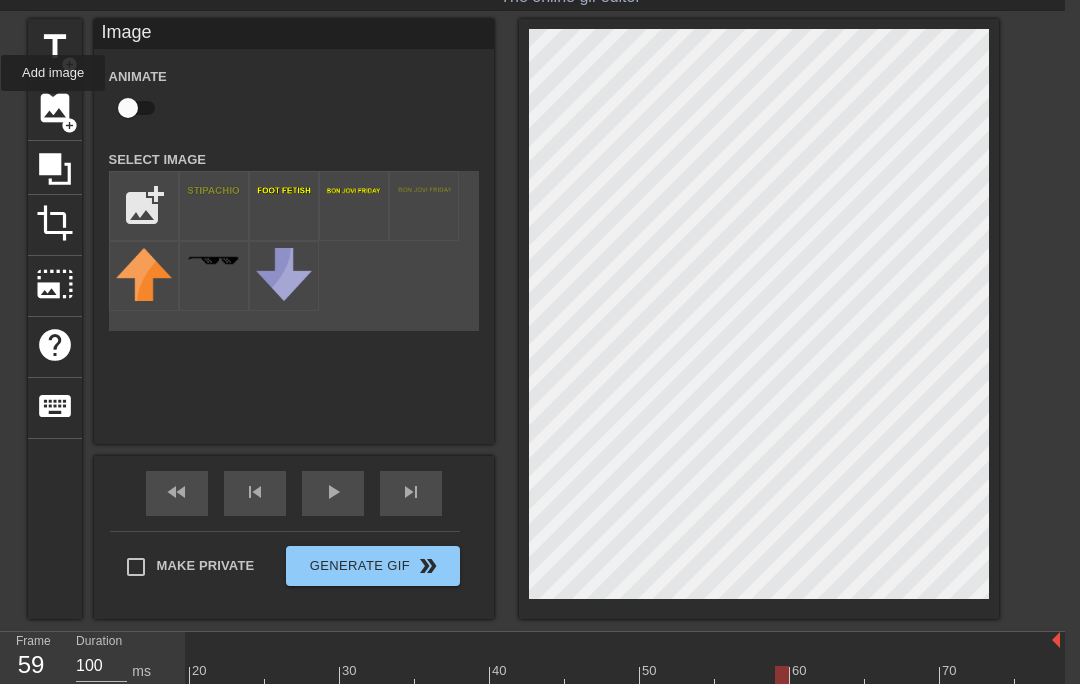click at bounding box center (214, 206) 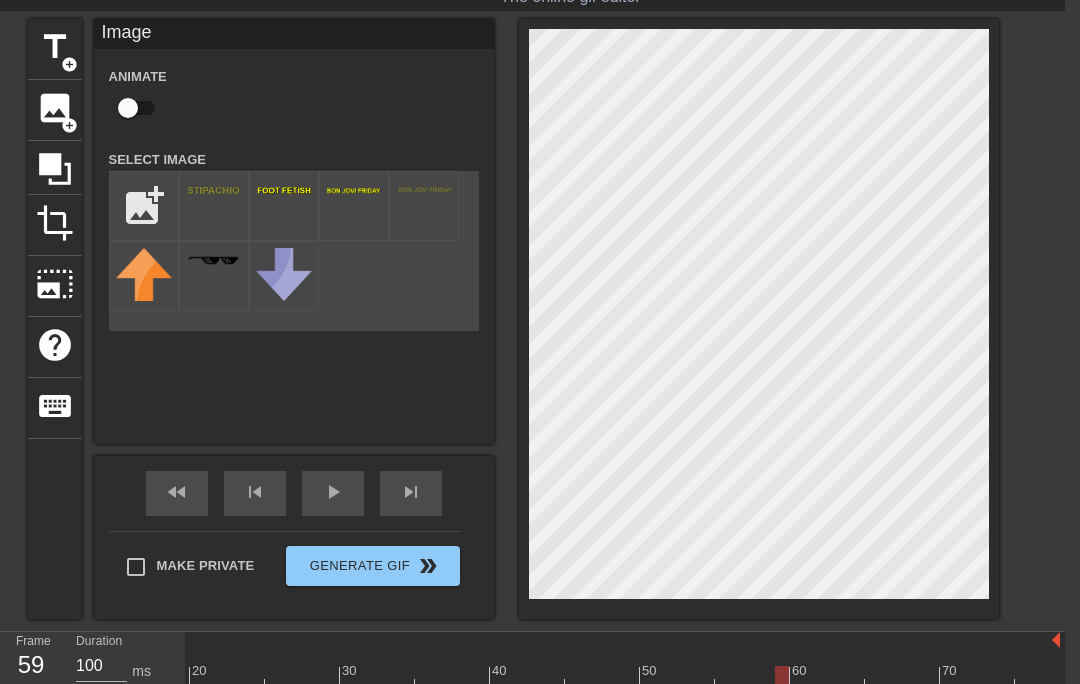 click at bounding box center (144, 206) 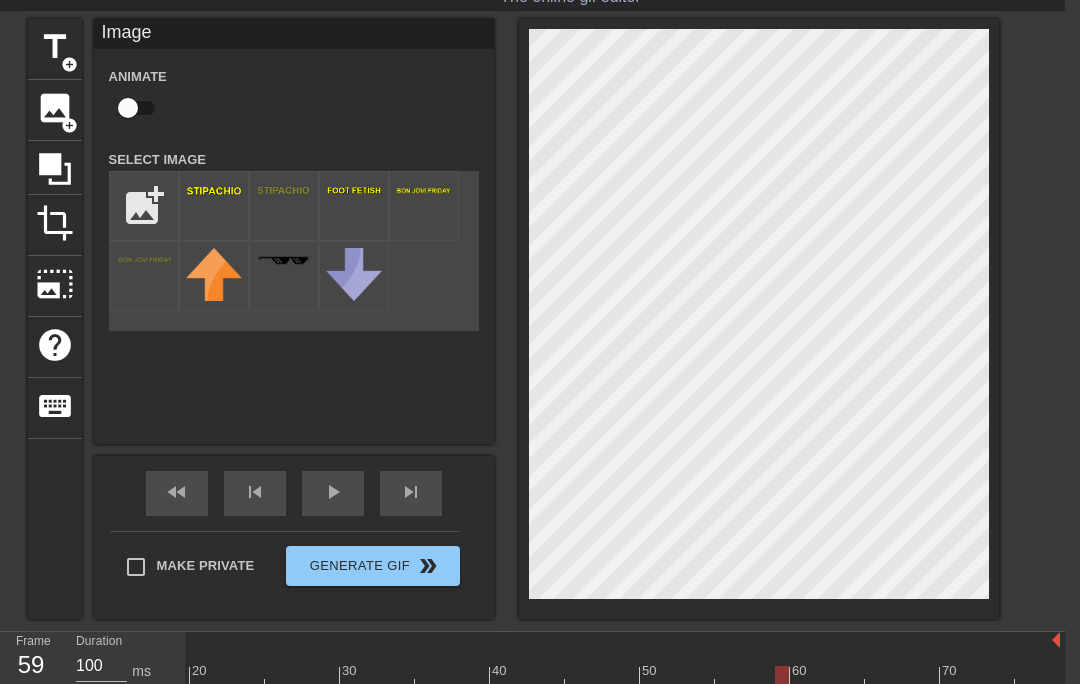 click at bounding box center (214, 190) 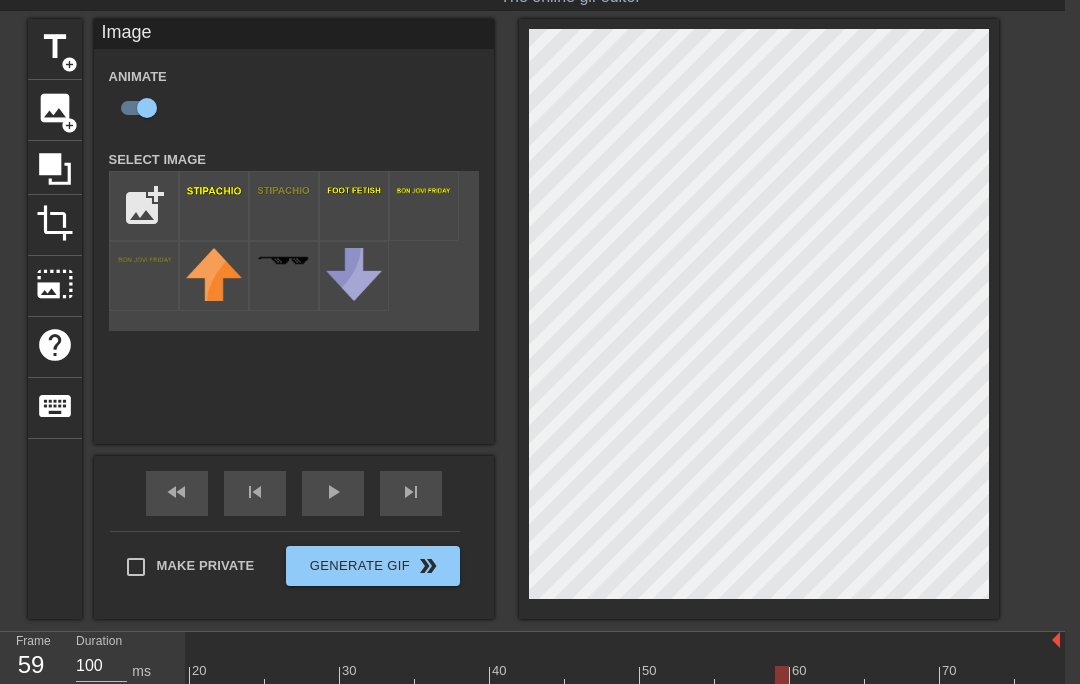 click at bounding box center [482, 678] 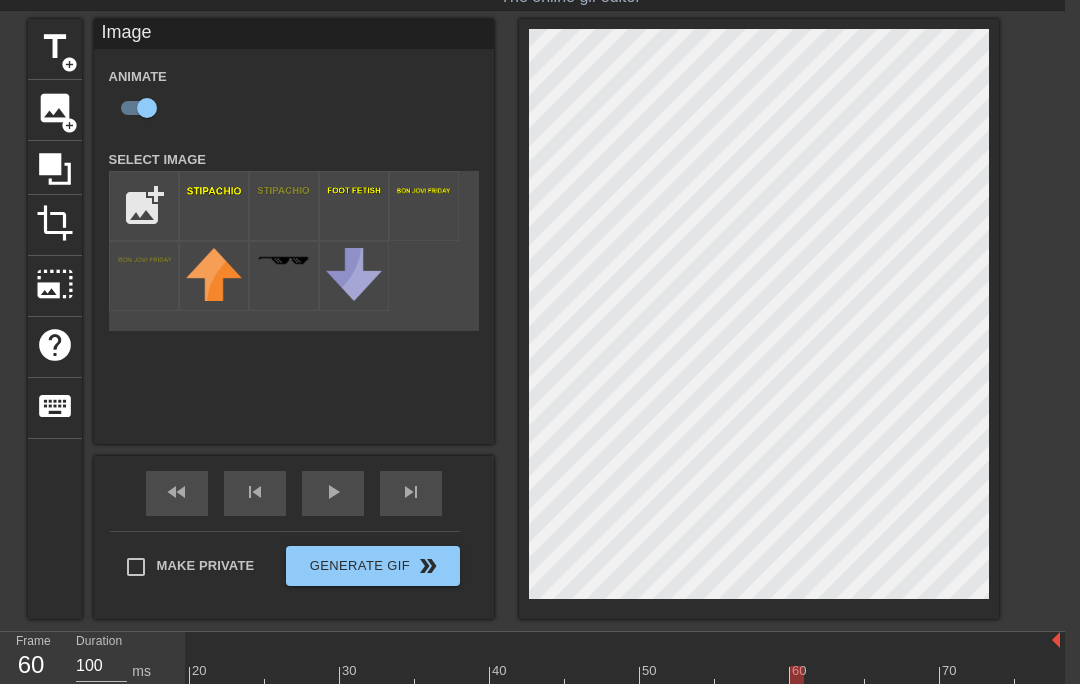 click at bounding box center (482, 678) 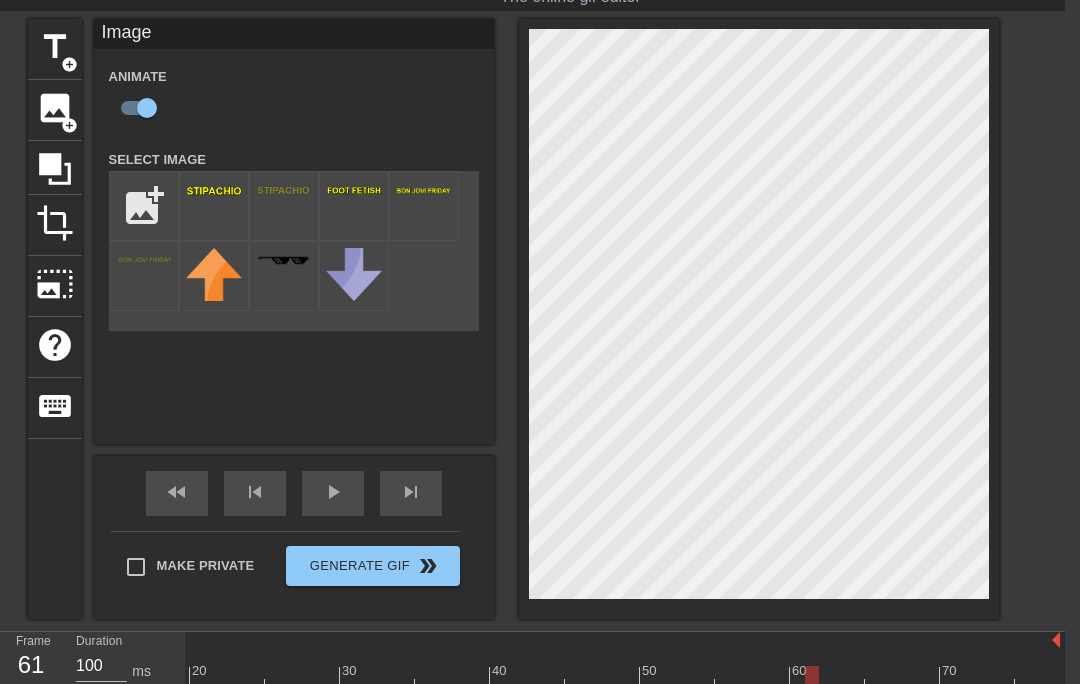 click at bounding box center [482, 678] 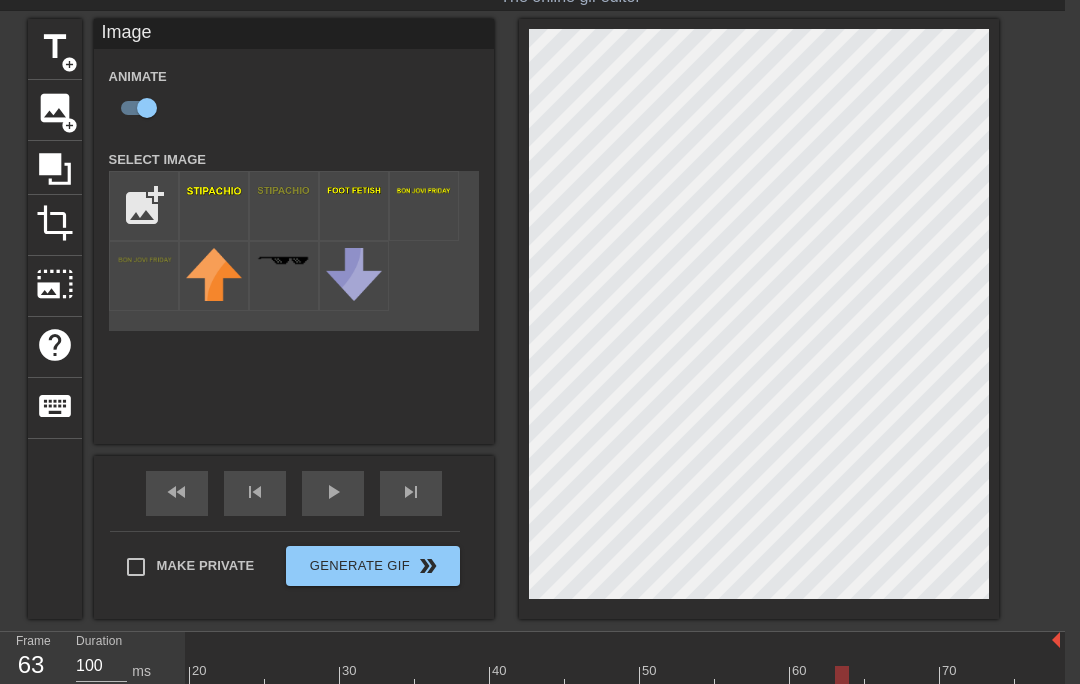 click at bounding box center [482, 678] 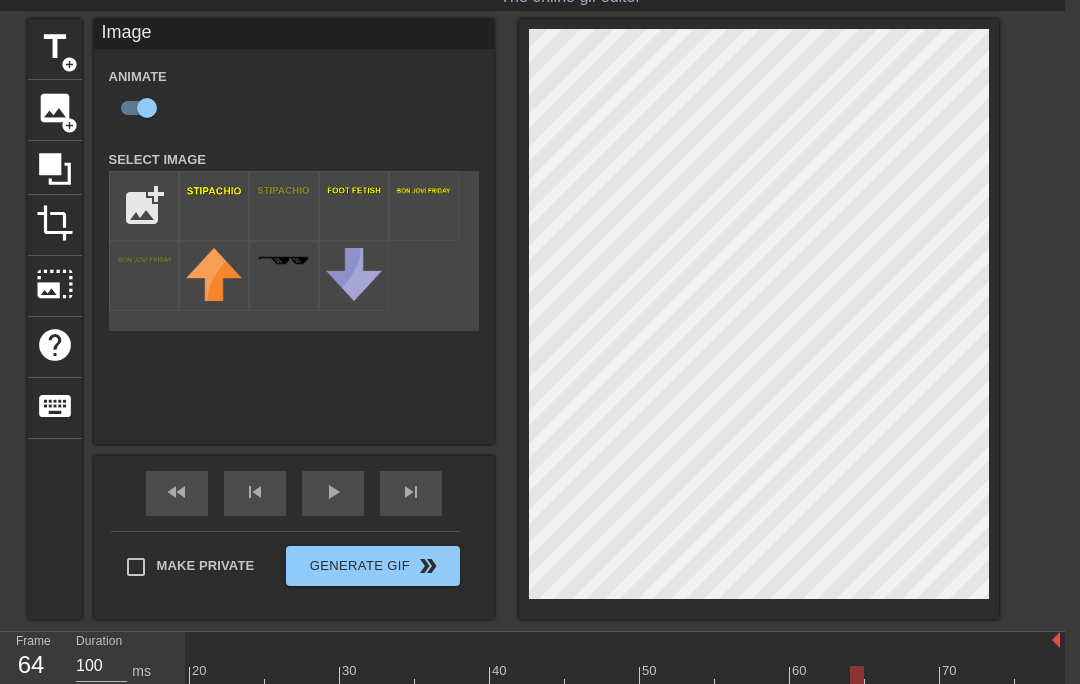 click at bounding box center (482, 678) 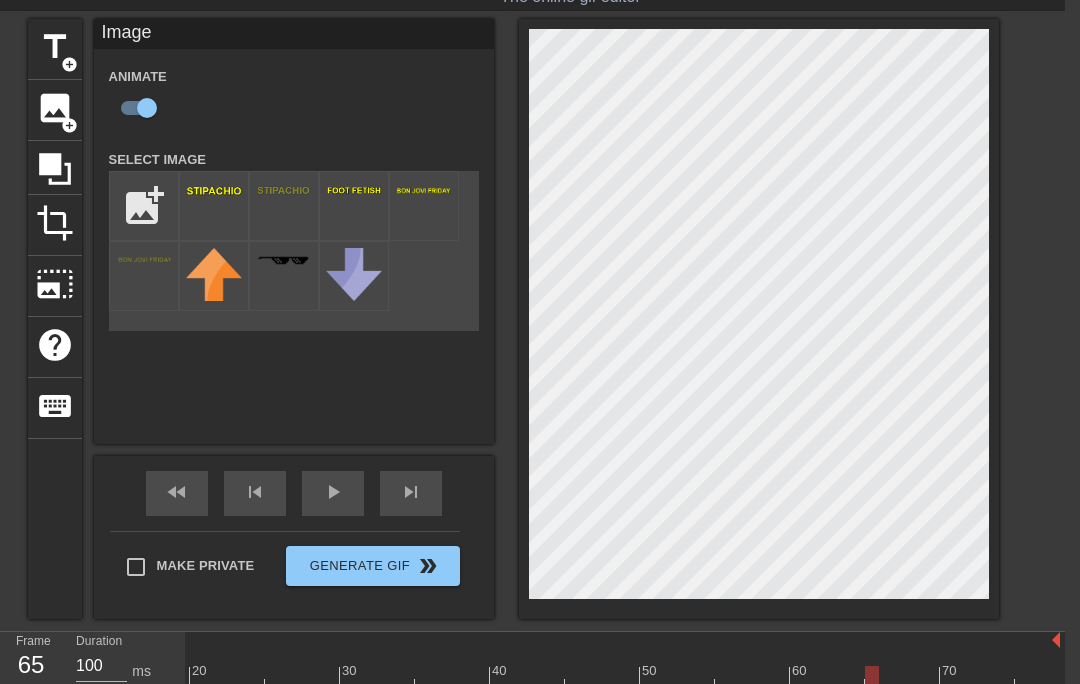 click at bounding box center (482, 678) 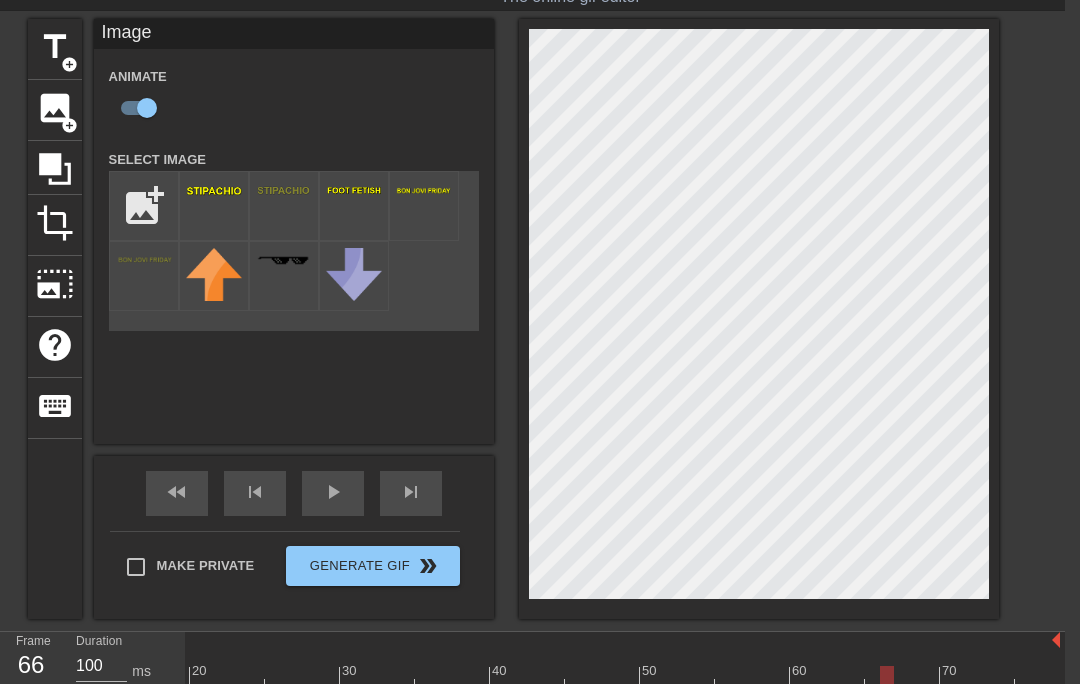 click at bounding box center (482, 678) 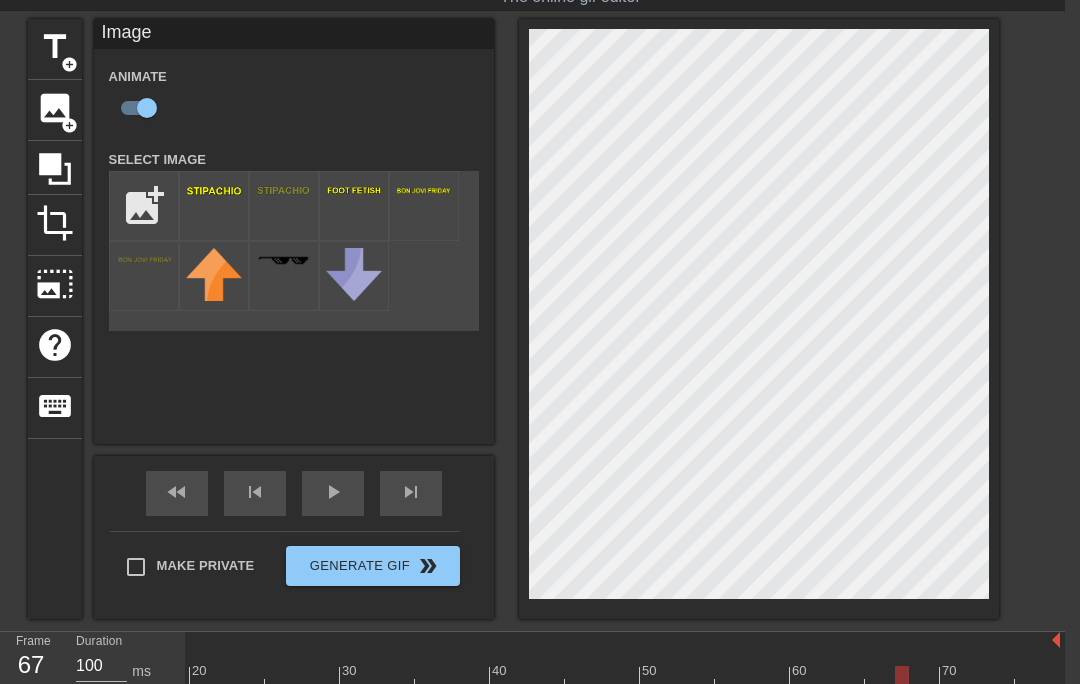 click on "lens" at bounding box center (877, 713) 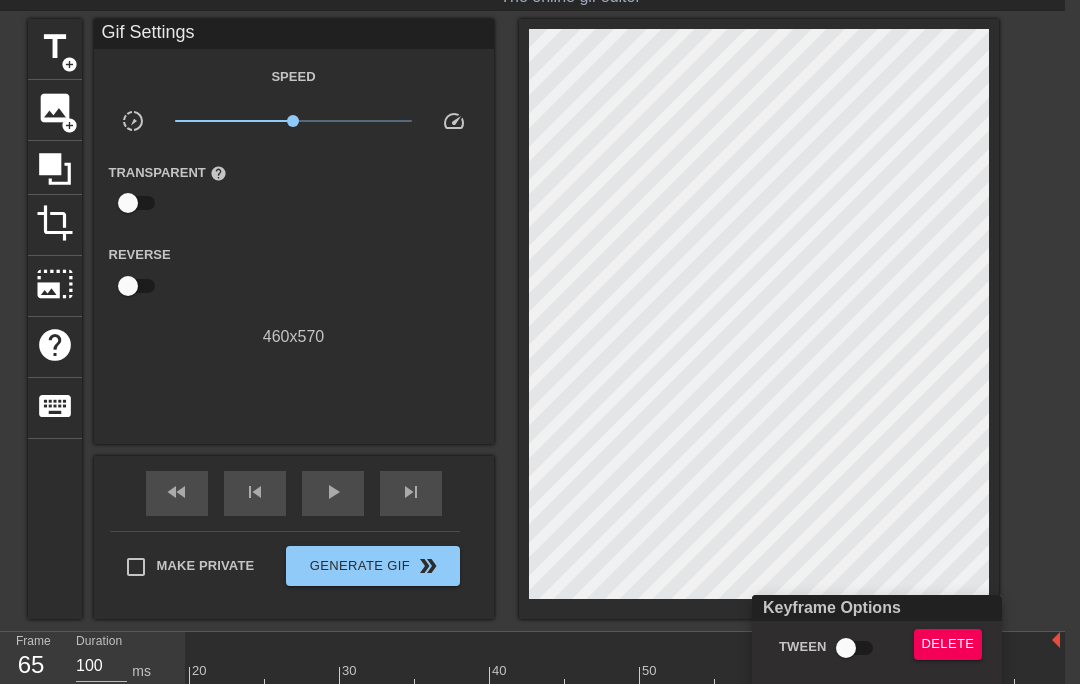 click on "Keyframe Options Tween Delete" at bounding box center (877, 675) 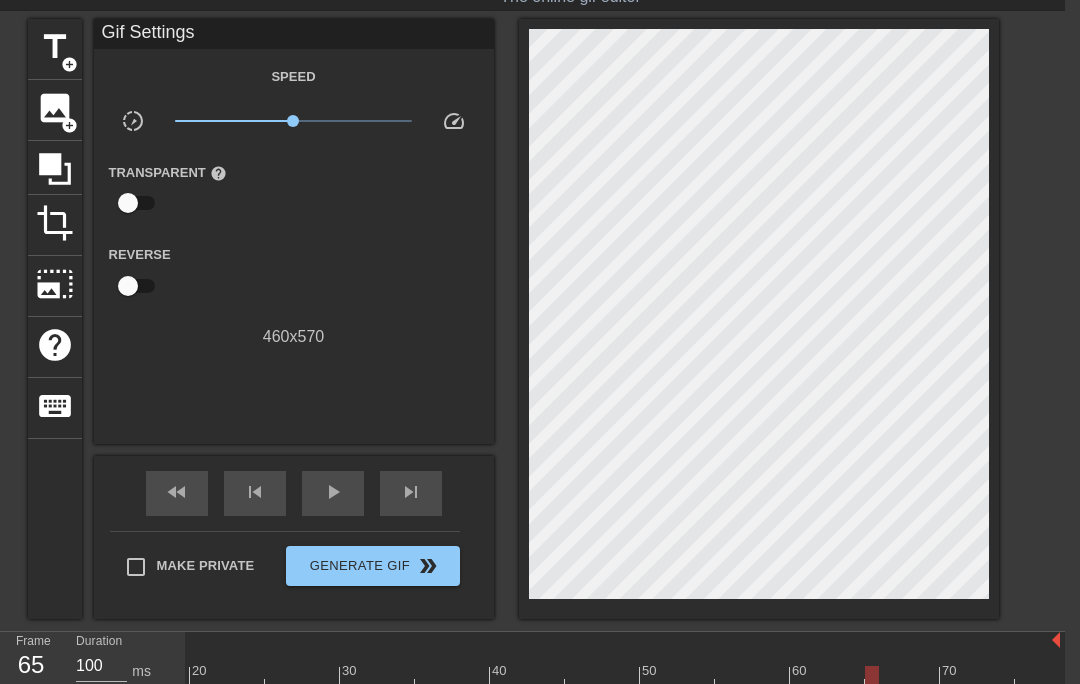 click at bounding box center (482, 678) 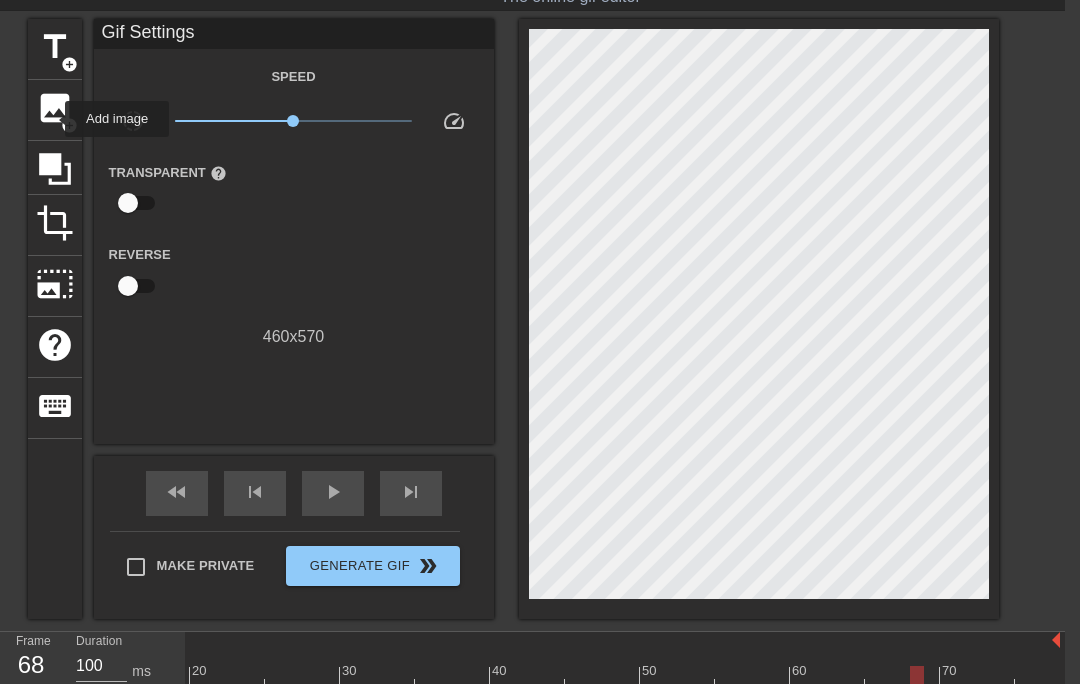 click on "image" at bounding box center [55, 108] 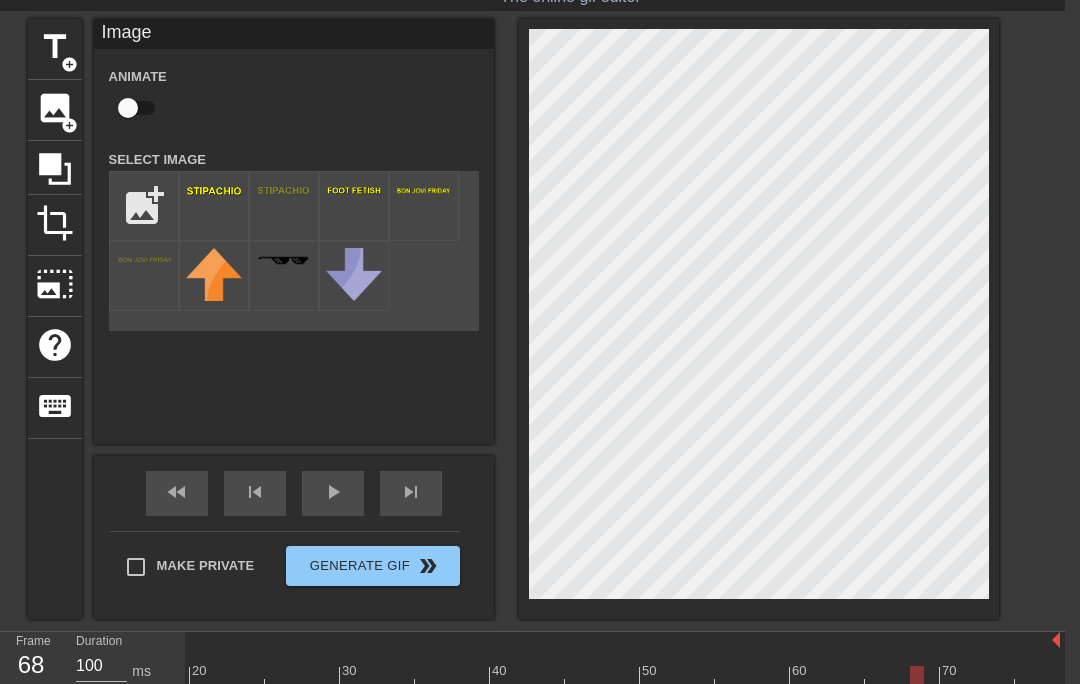 click at bounding box center (354, 191) 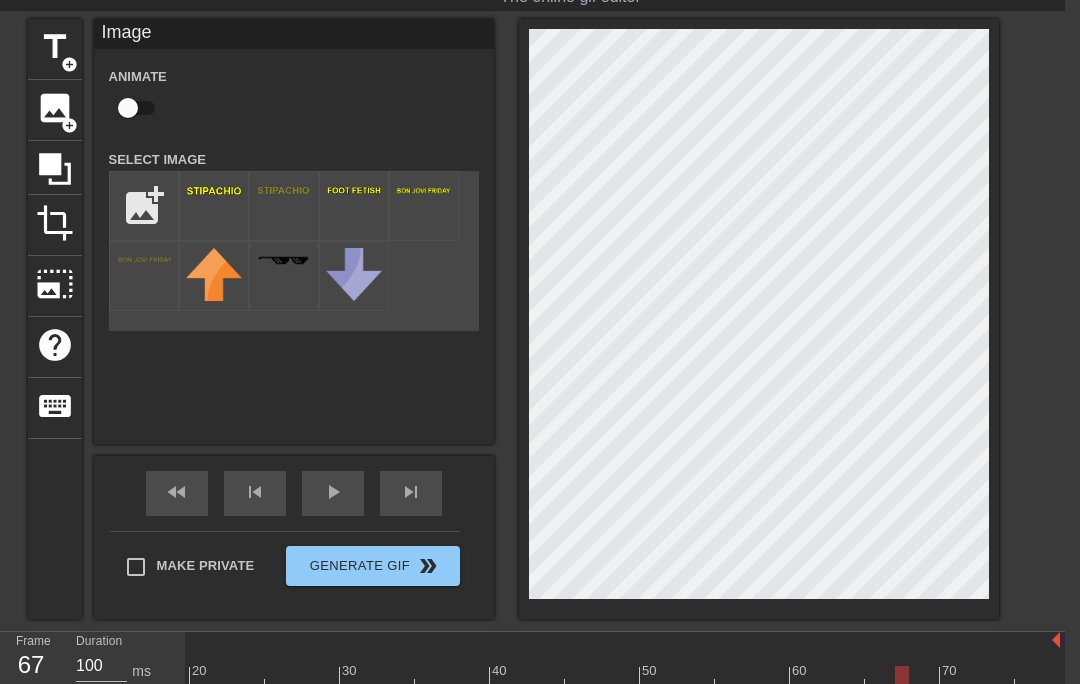click at bounding box center [482, 678] 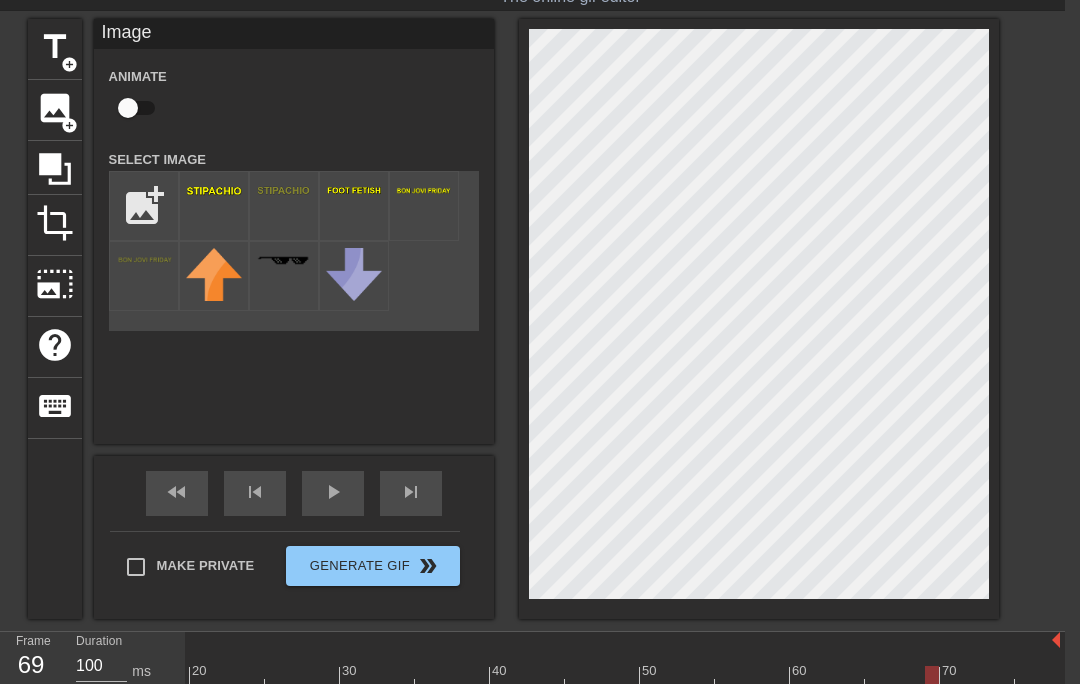 click at bounding box center [482, 678] 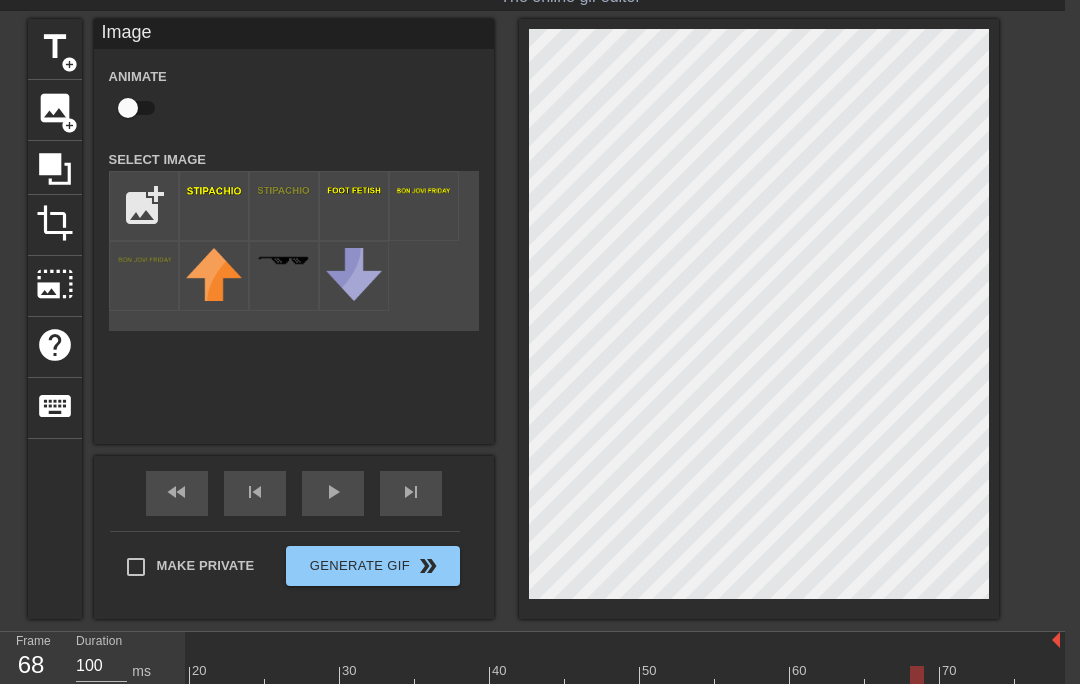 click at bounding box center [482, 678] 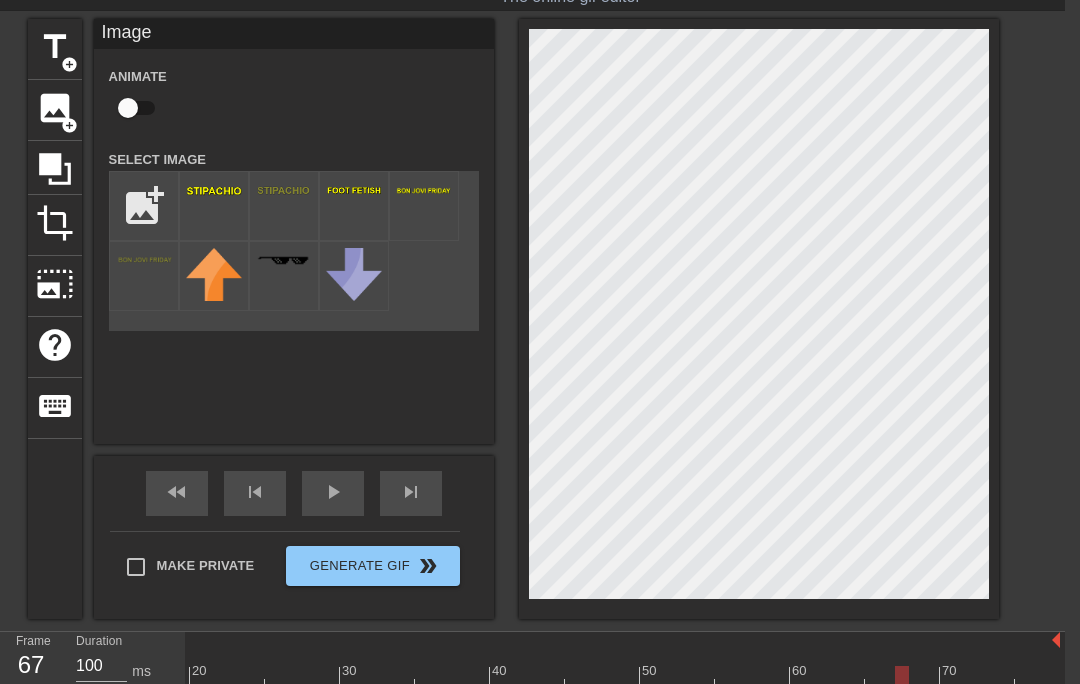 click at bounding box center (482, 678) 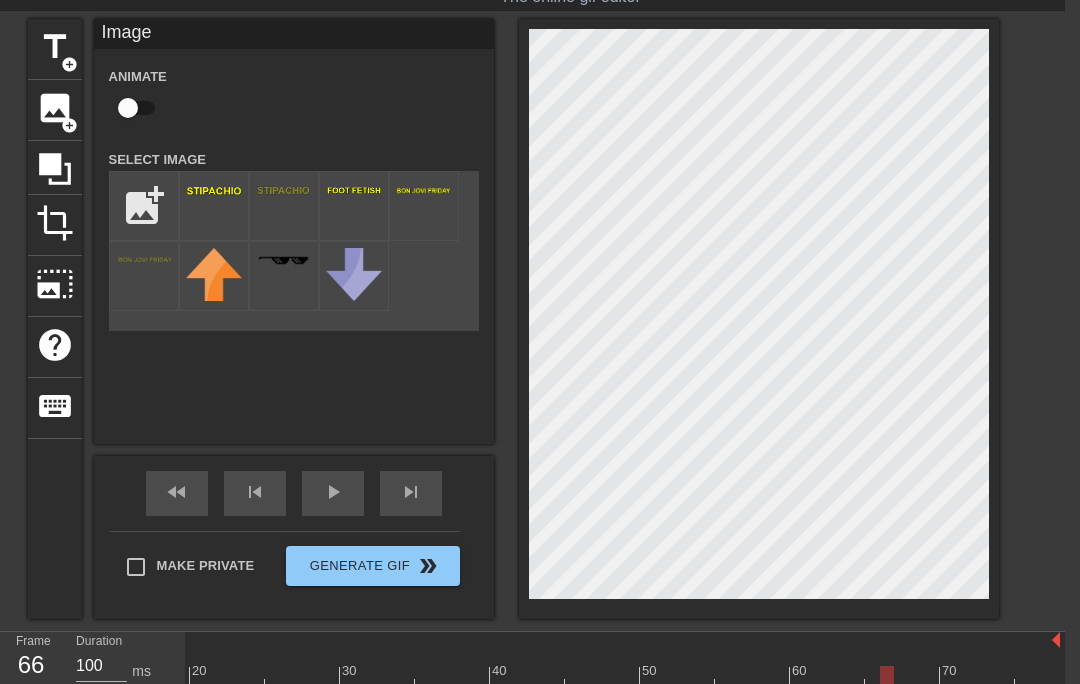 click at bounding box center (482, 678) 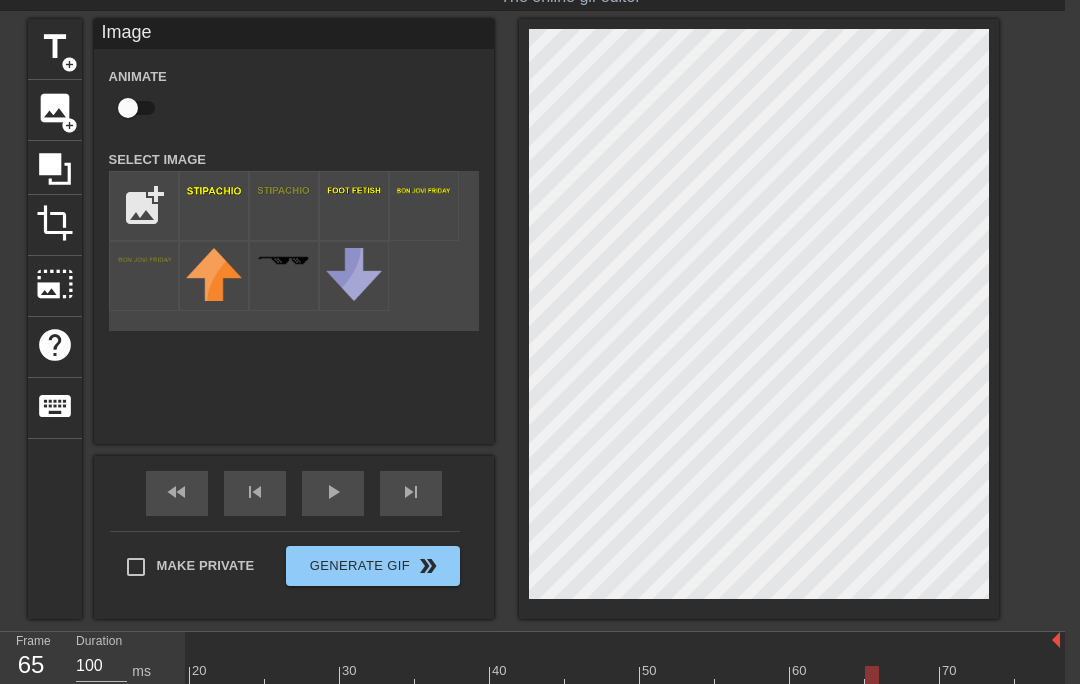 click at bounding box center (482, 678) 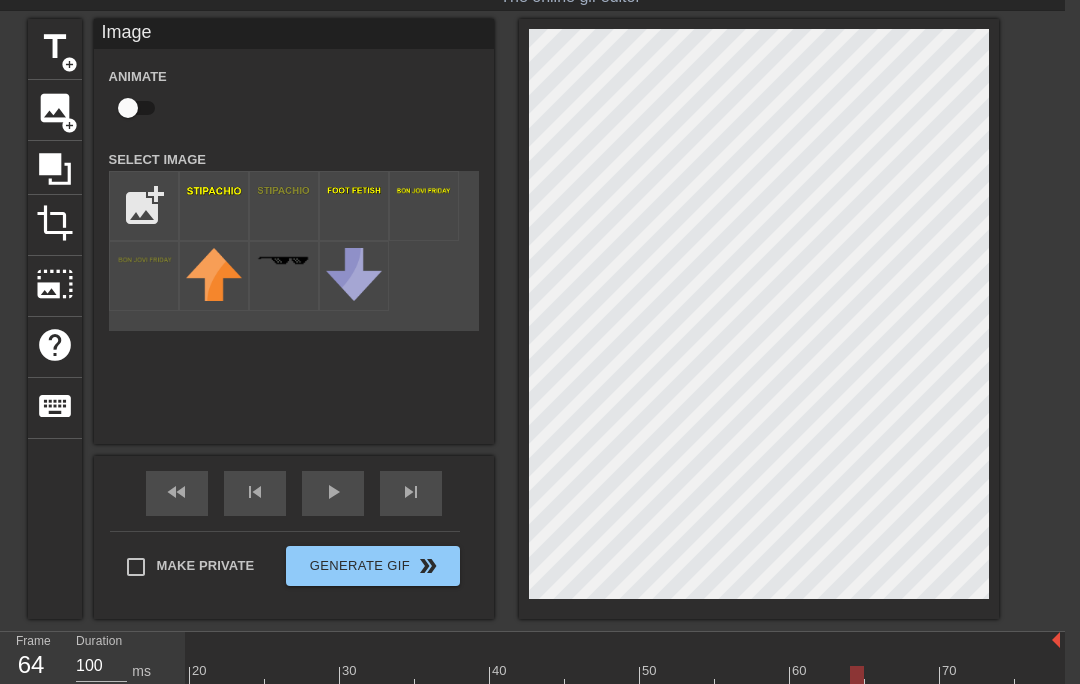 click at bounding box center [482, 678] 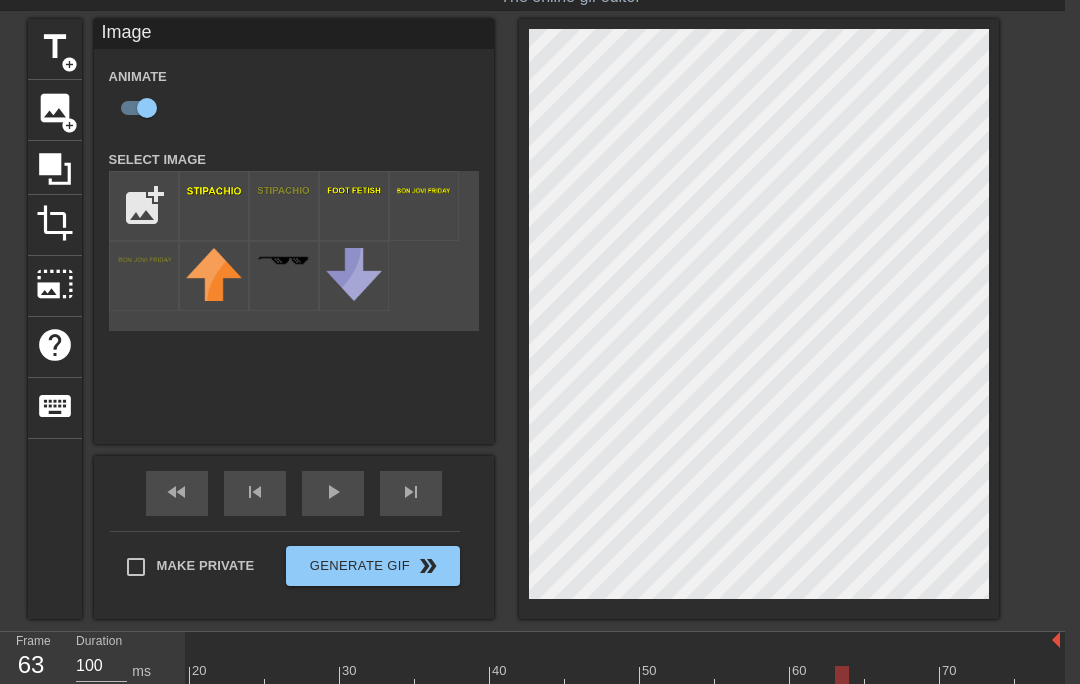 click at bounding box center [482, 678] 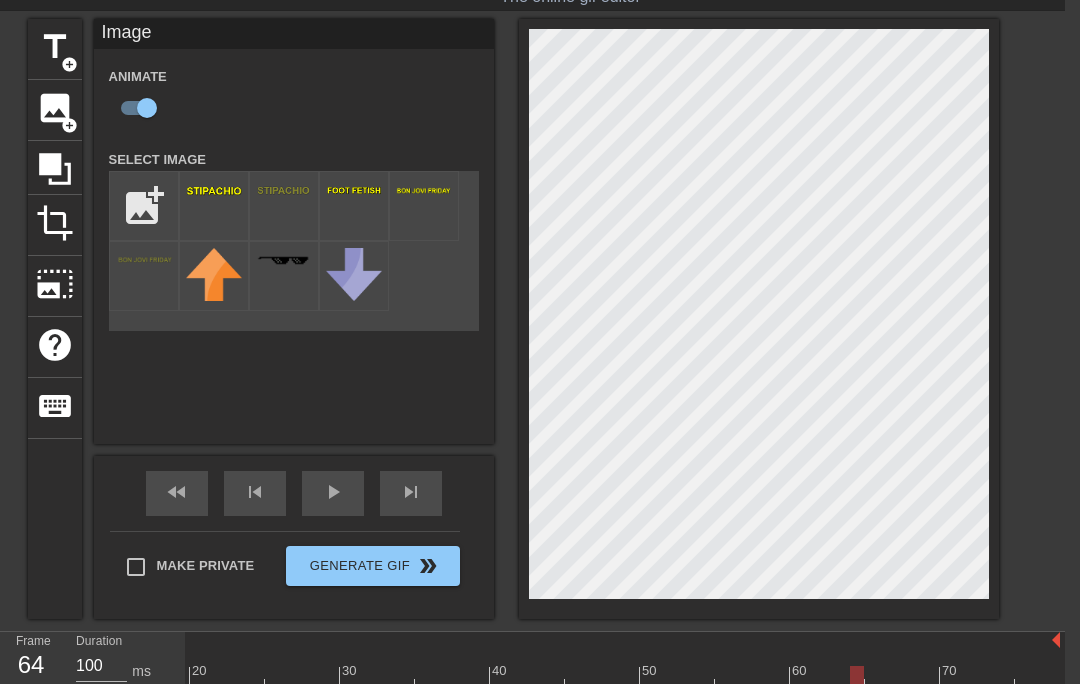 click at bounding box center (482, 678) 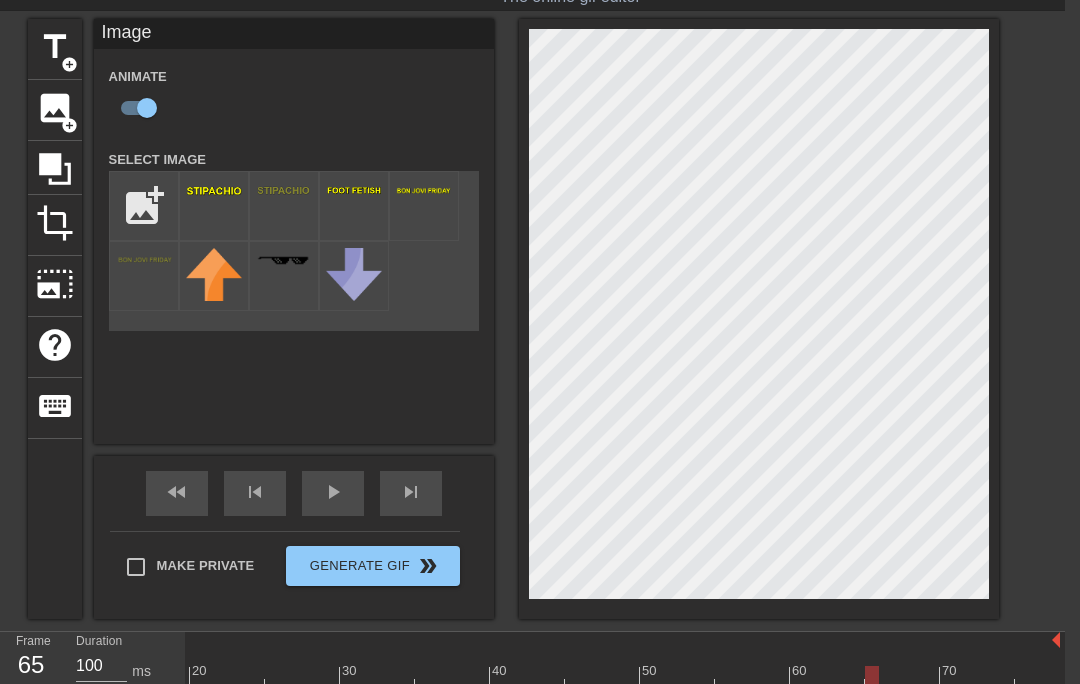 click at bounding box center [482, 678] 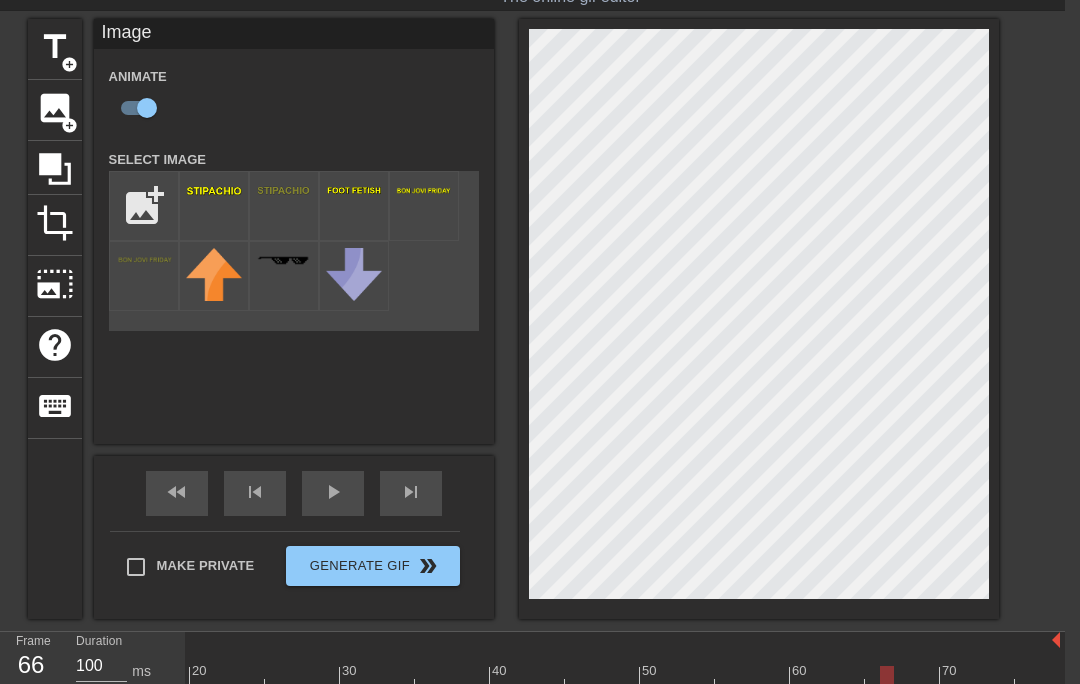 click at bounding box center (482, 678) 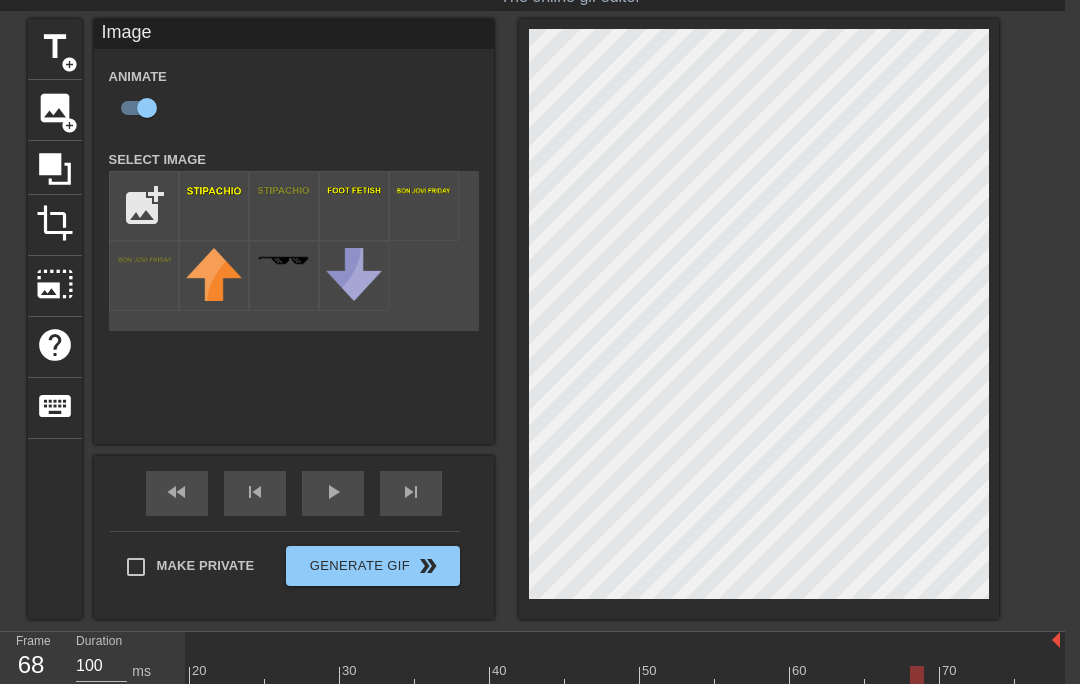 click at bounding box center [482, 678] 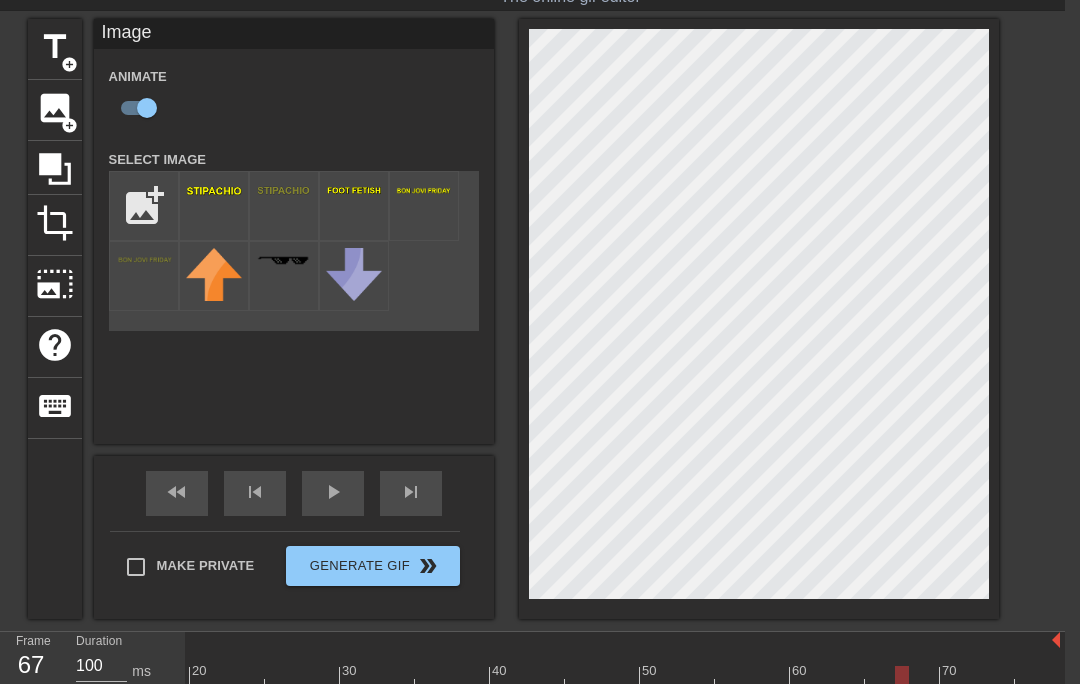 click at bounding box center [932, 664] 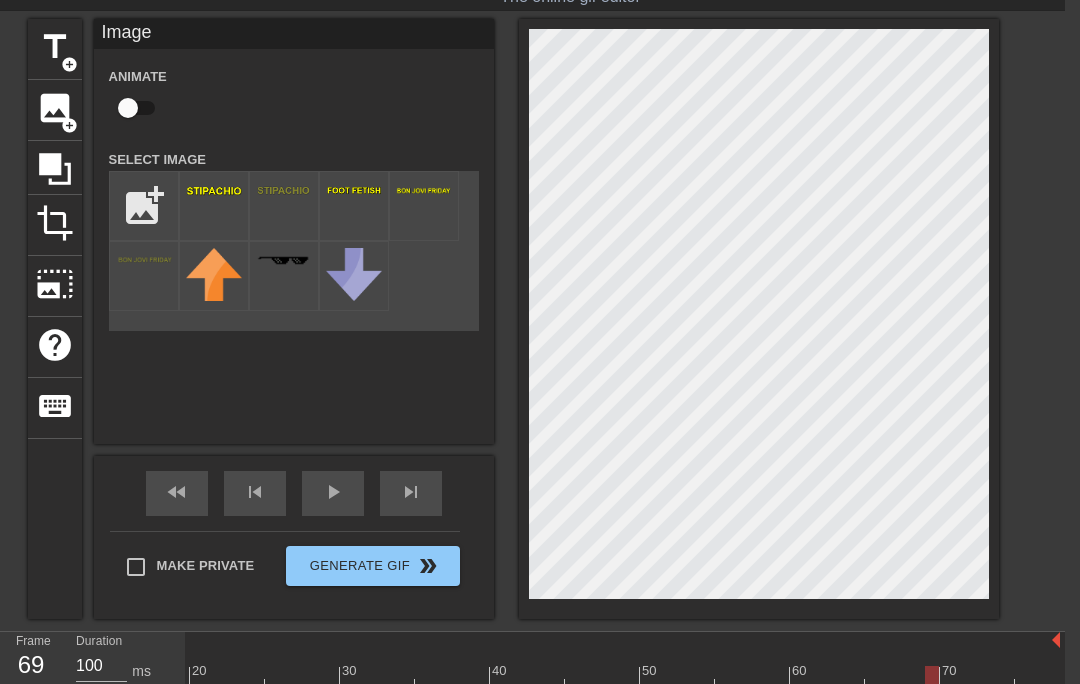 click at bounding box center (482, 678) 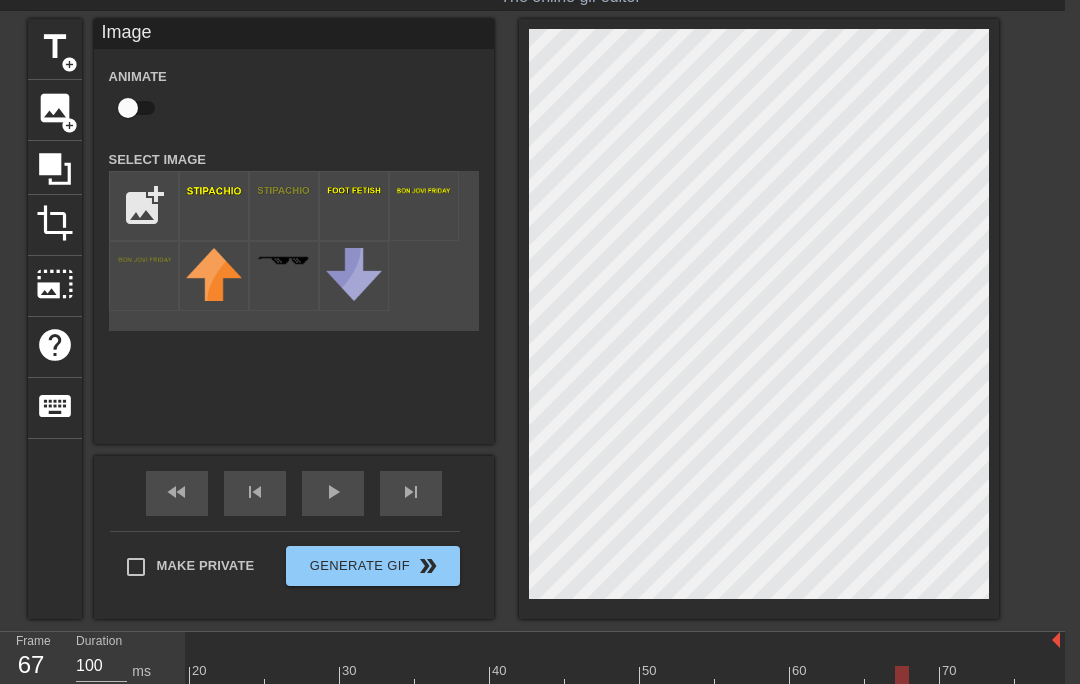click at bounding box center (482, 678) 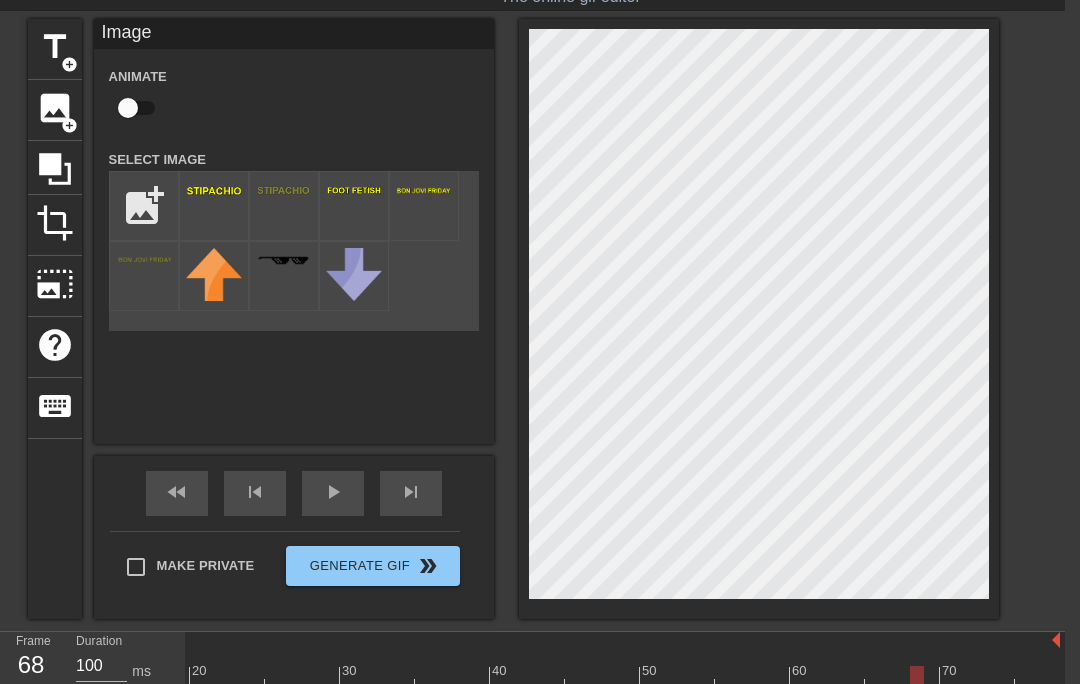 click at bounding box center (482, 678) 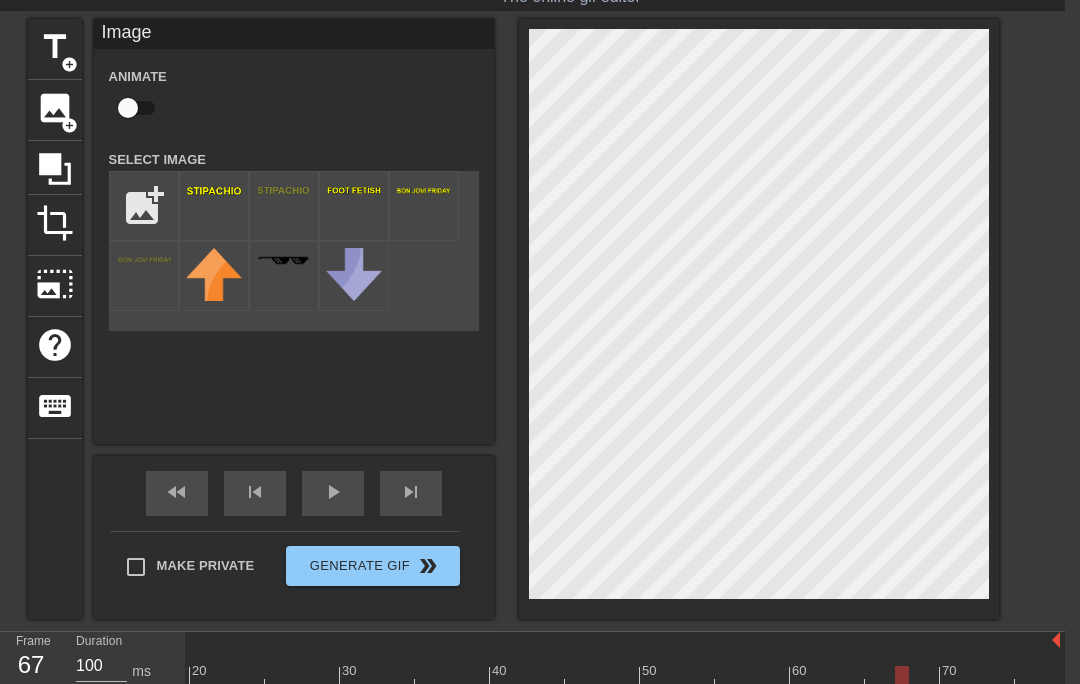 click at bounding box center [482, 678] 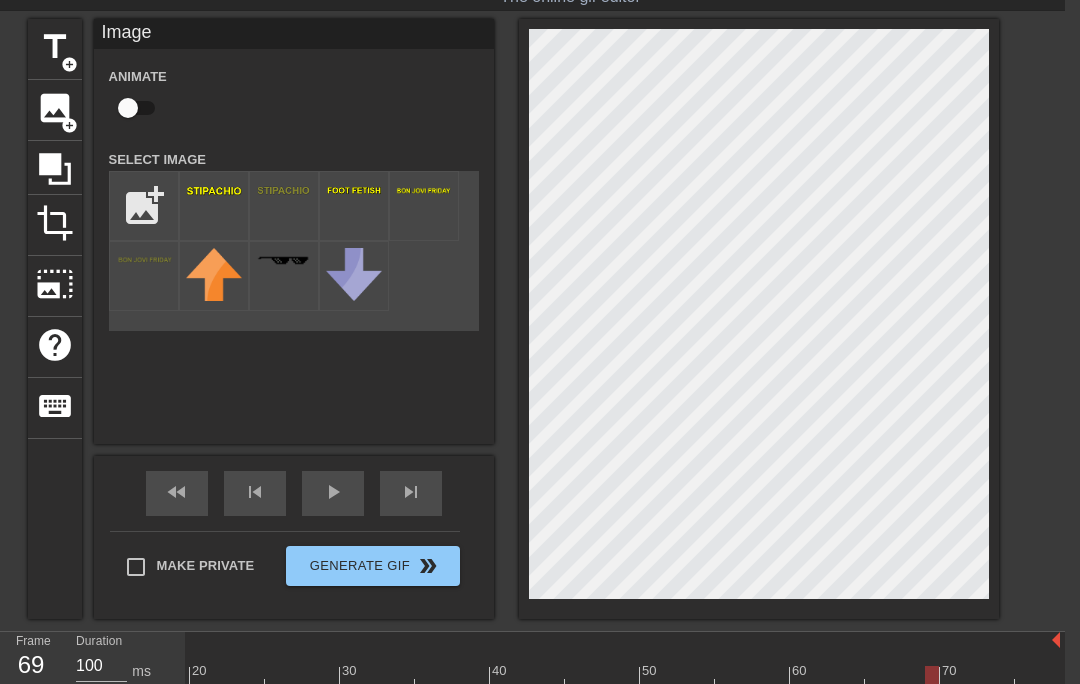 click at bounding box center [482, 678] 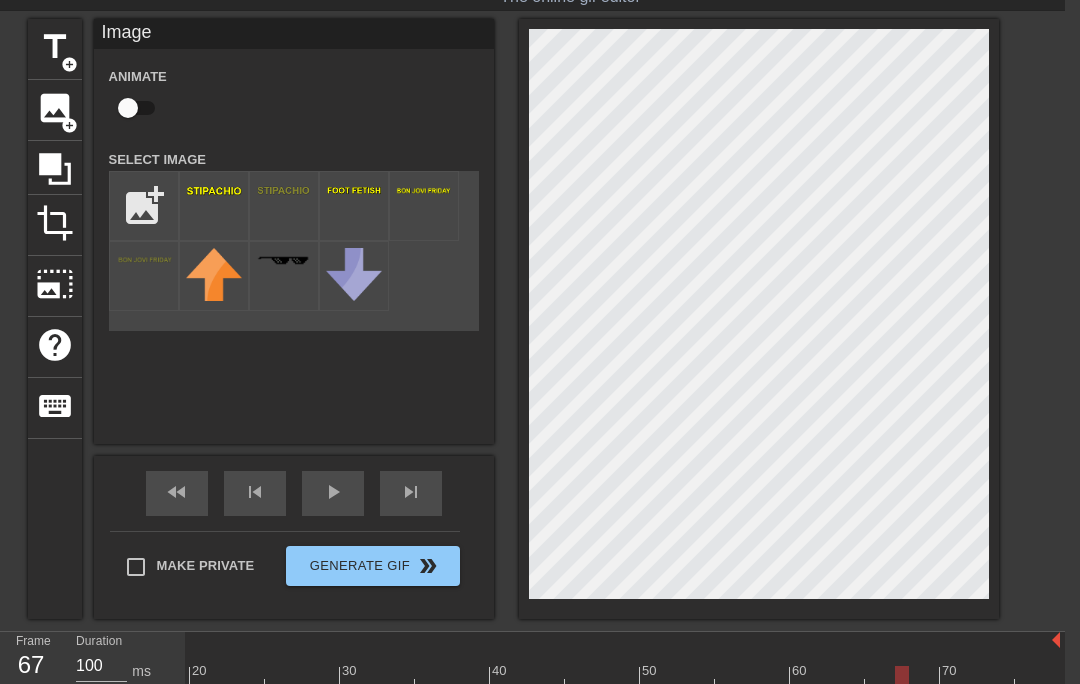 click at bounding box center (482, 678) 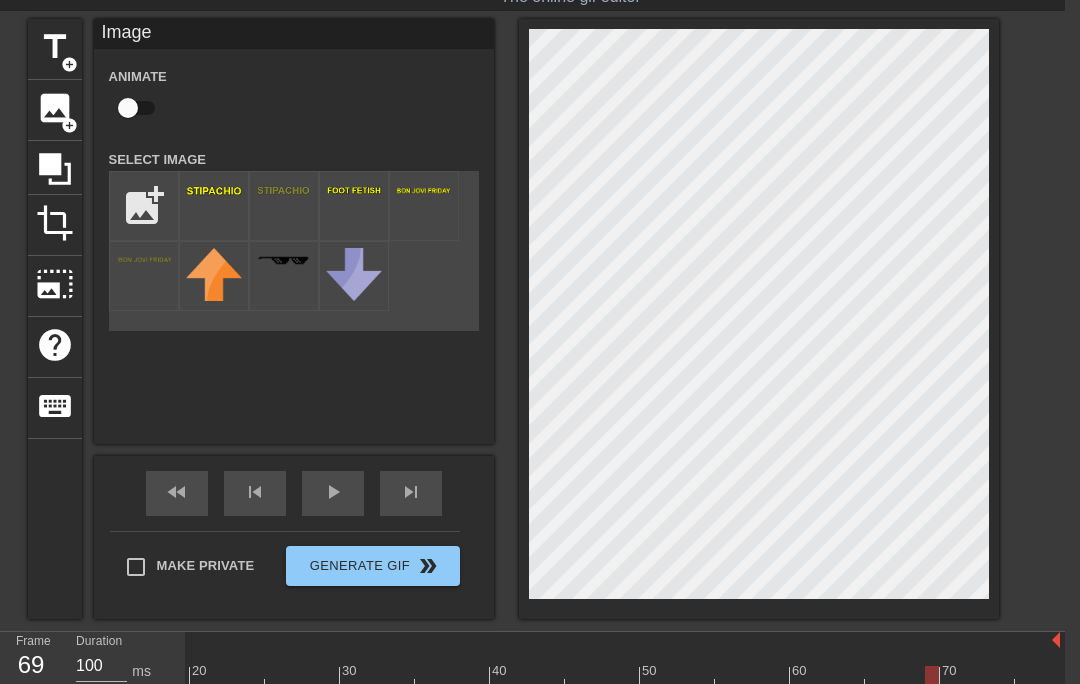 click at bounding box center (482, 678) 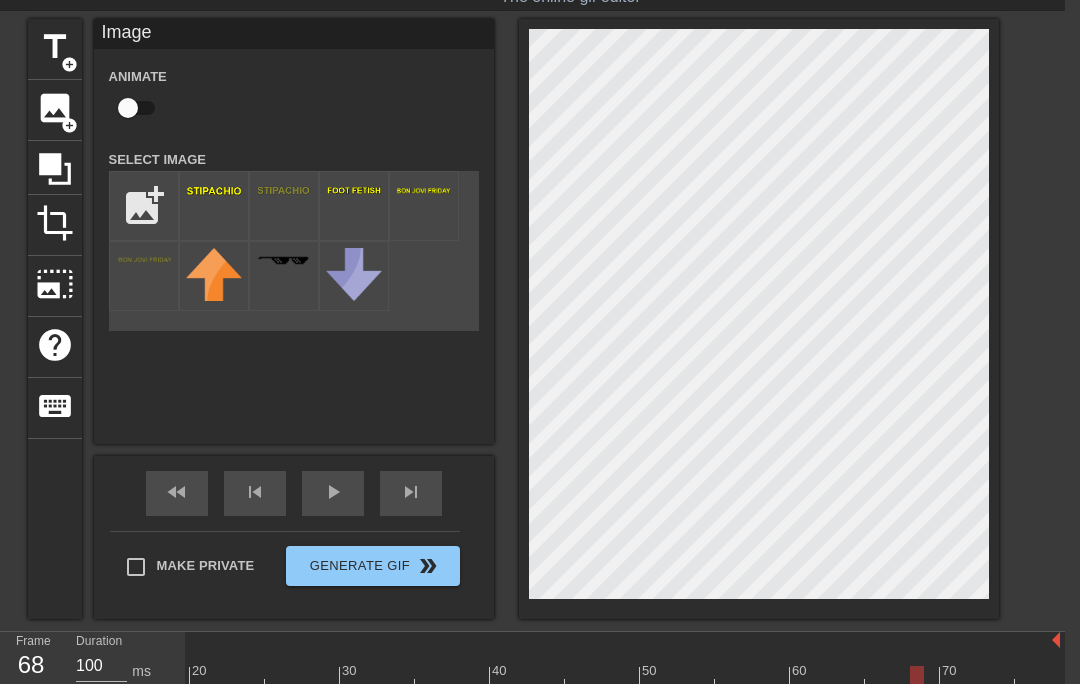 click at bounding box center (482, 678) 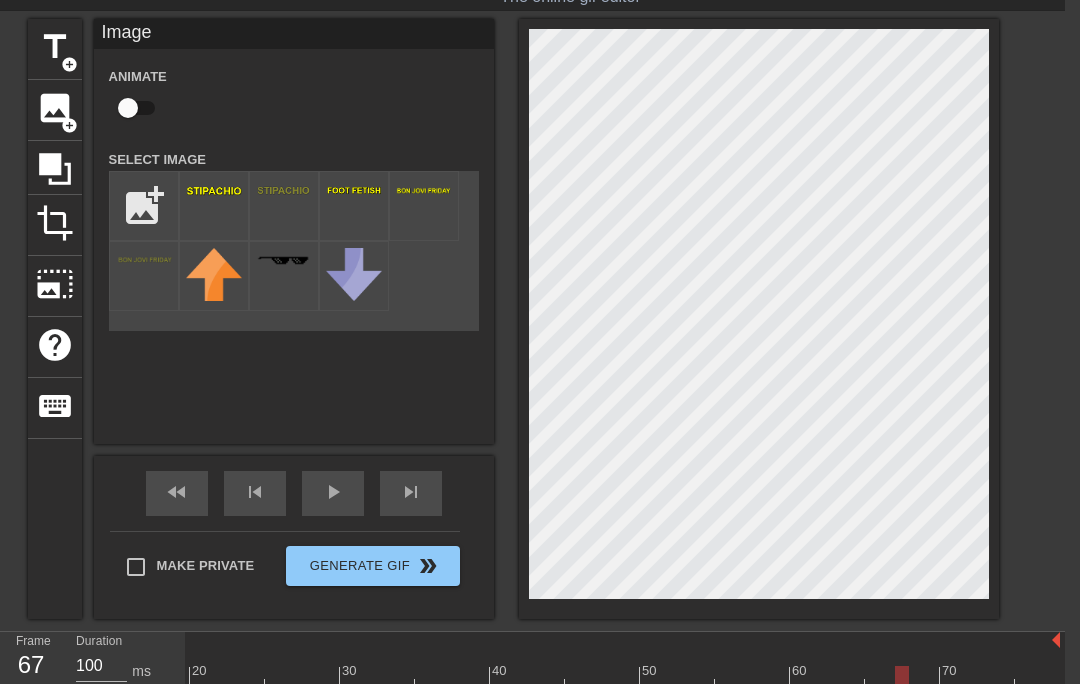 click at bounding box center (482, 678) 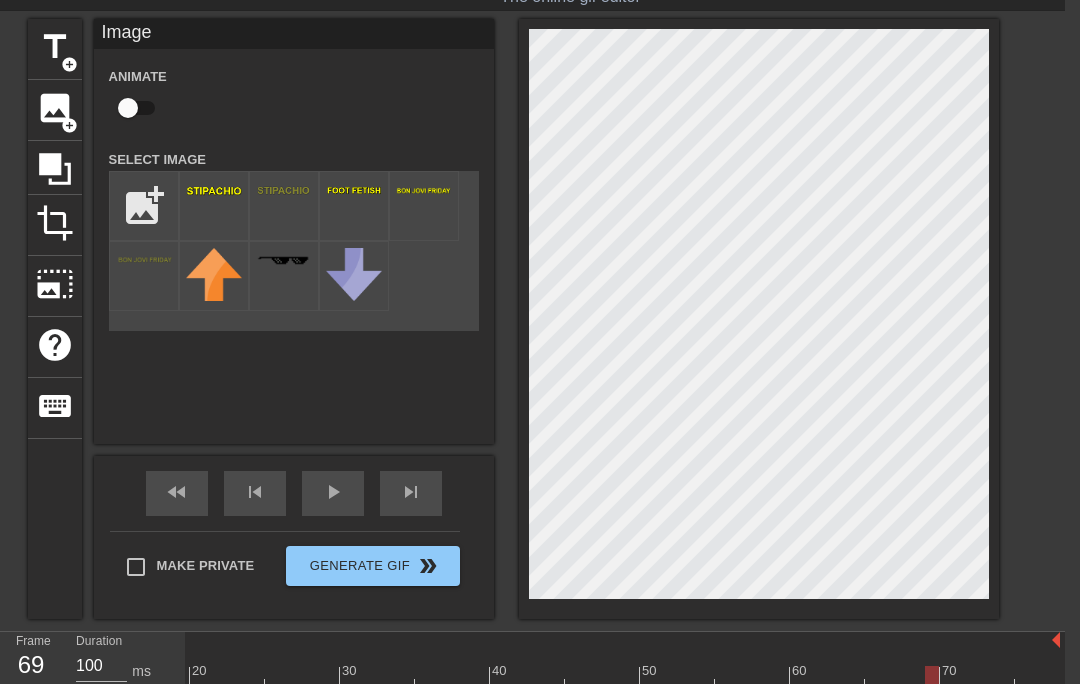 click at bounding box center (932, 678) 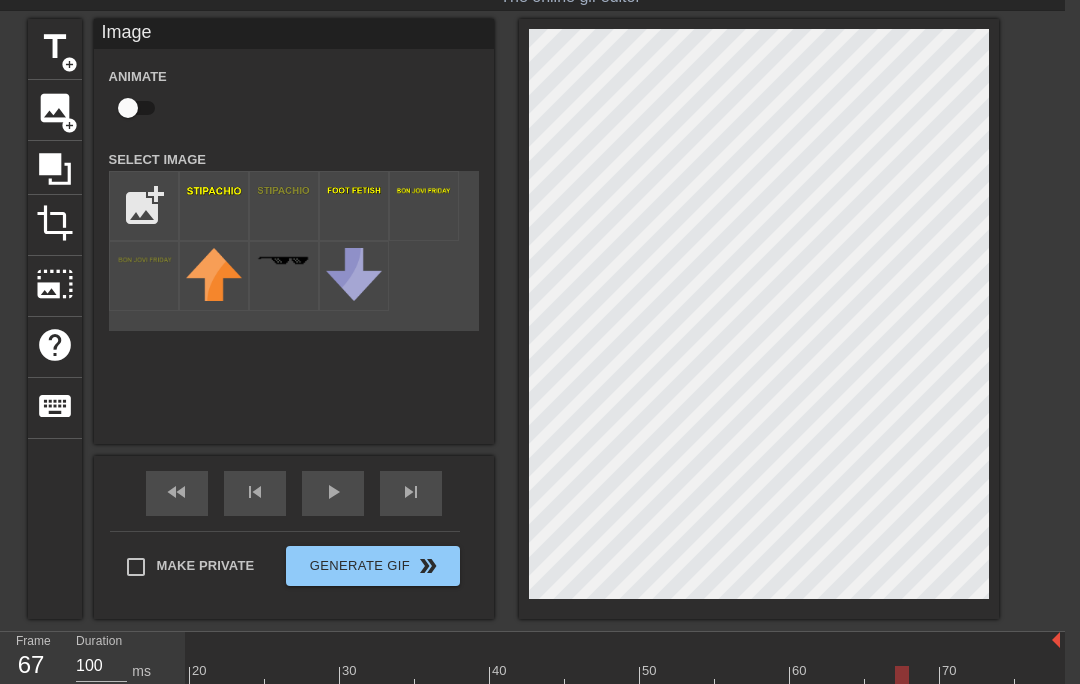 click at bounding box center [482, 678] 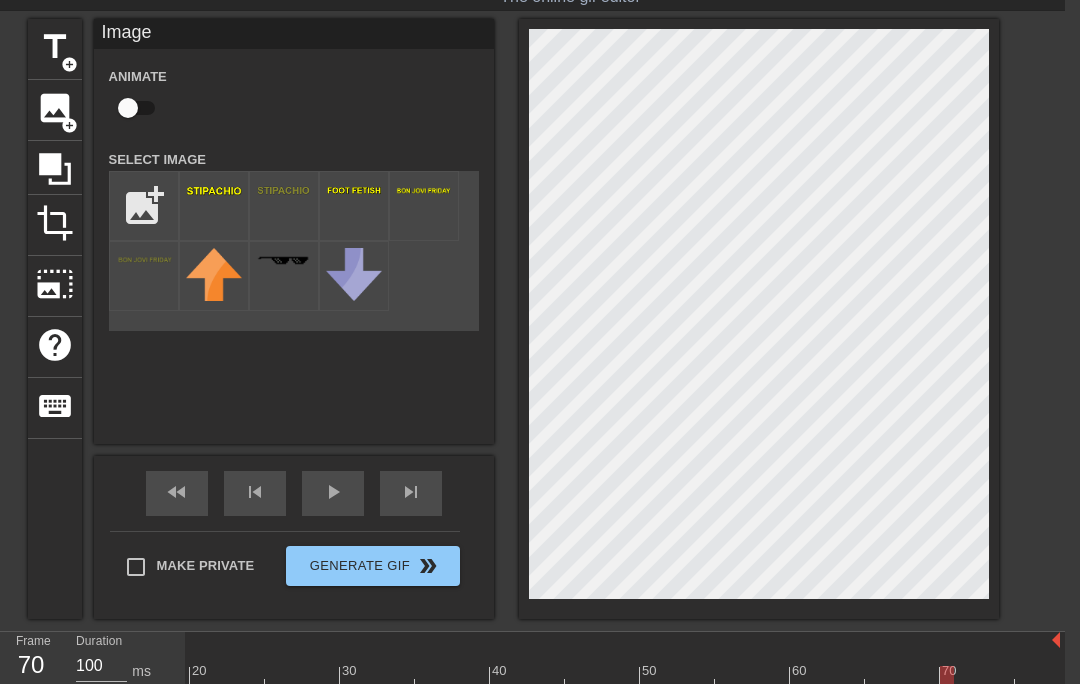 click at bounding box center [482, 678] 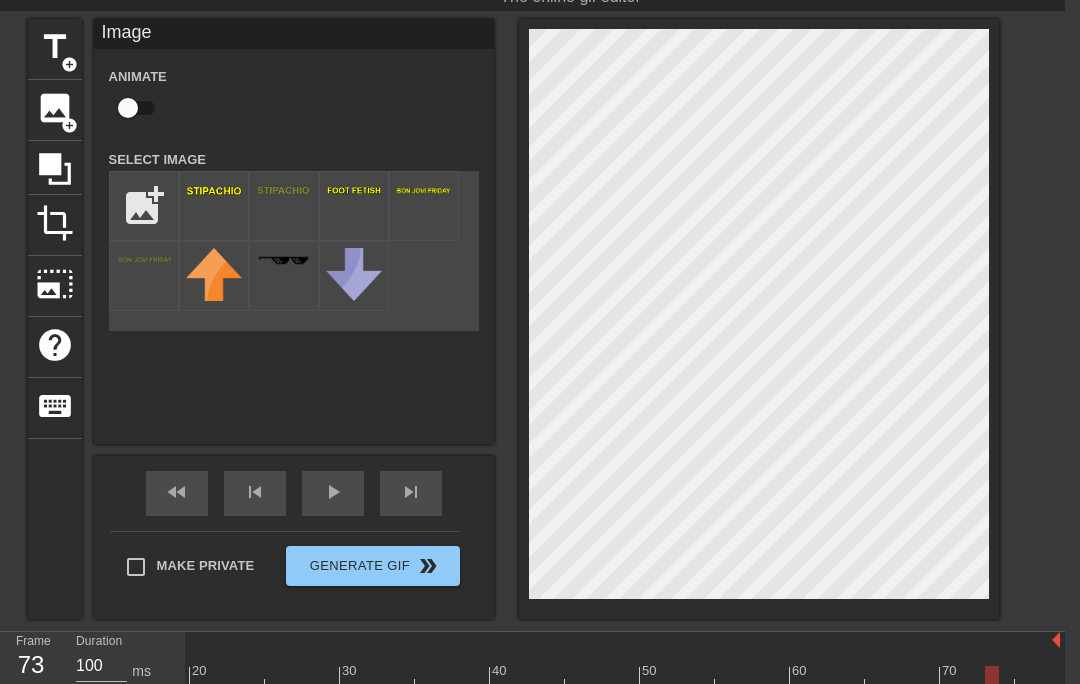 click at bounding box center (482, 678) 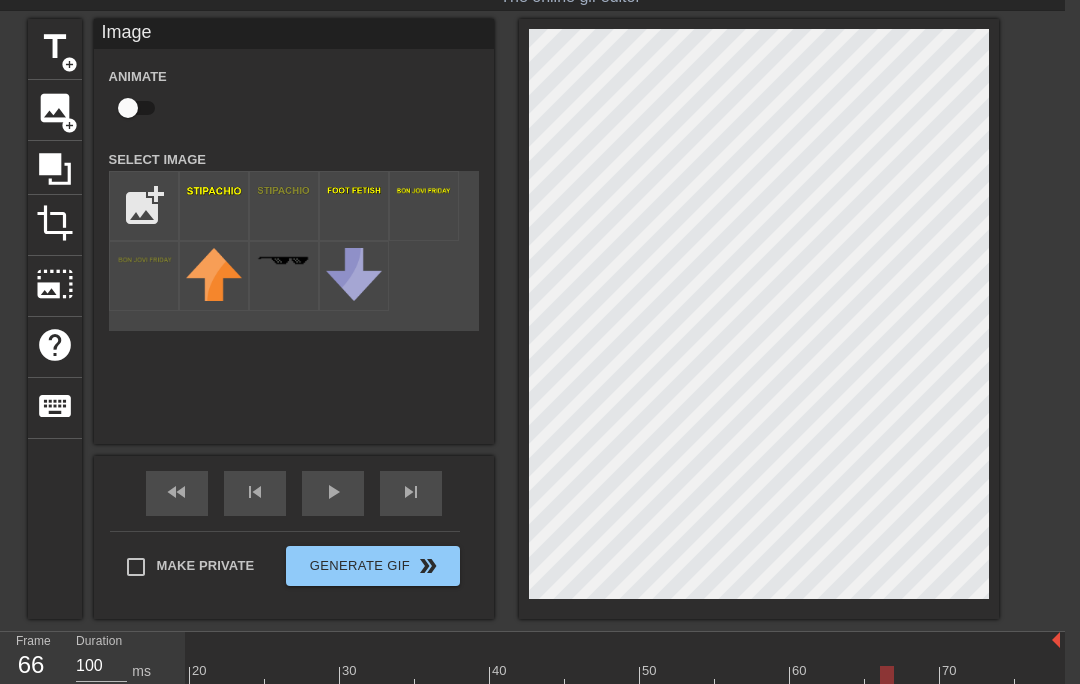 click at bounding box center [482, 678] 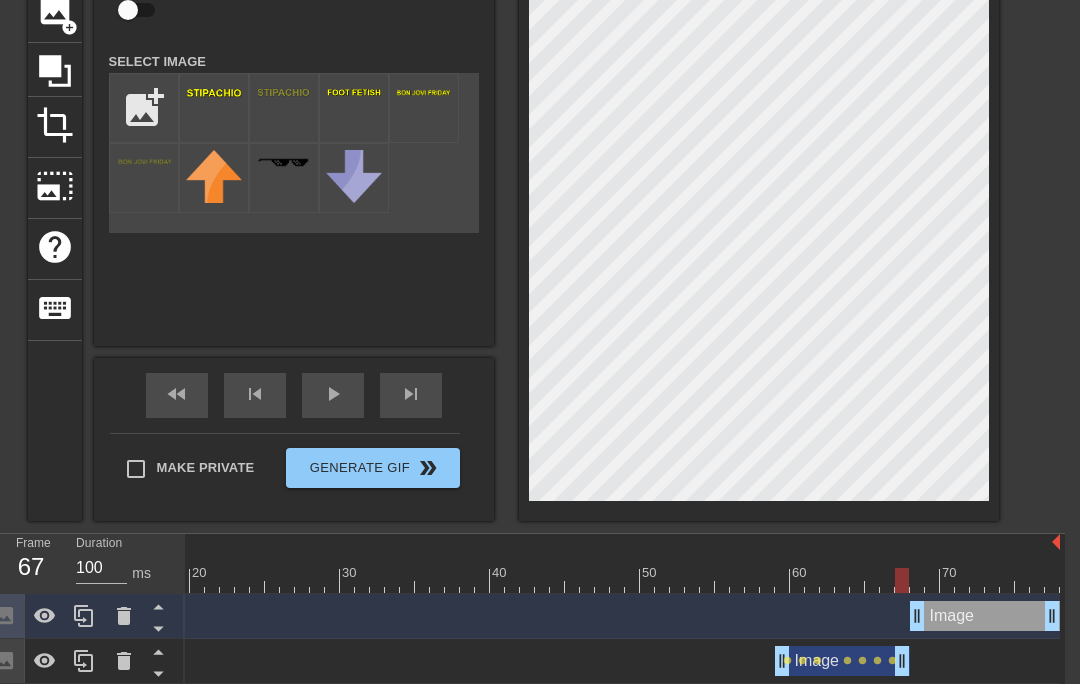 scroll, scrollTop: 209, scrollLeft: 15, axis: both 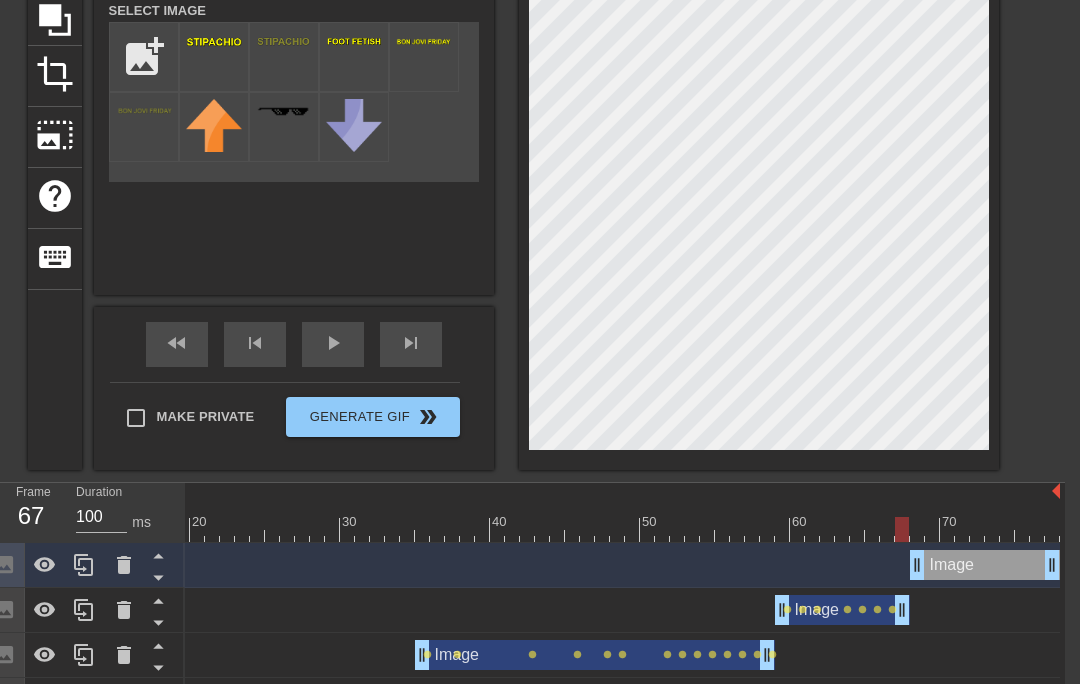 click at bounding box center (482, 529) 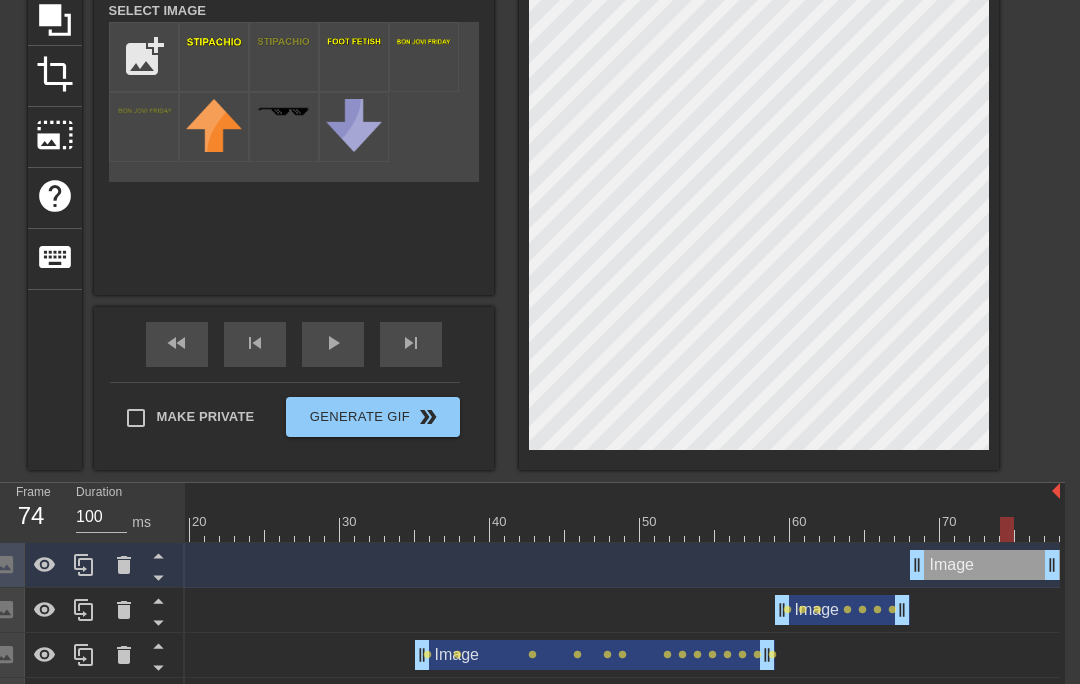 click 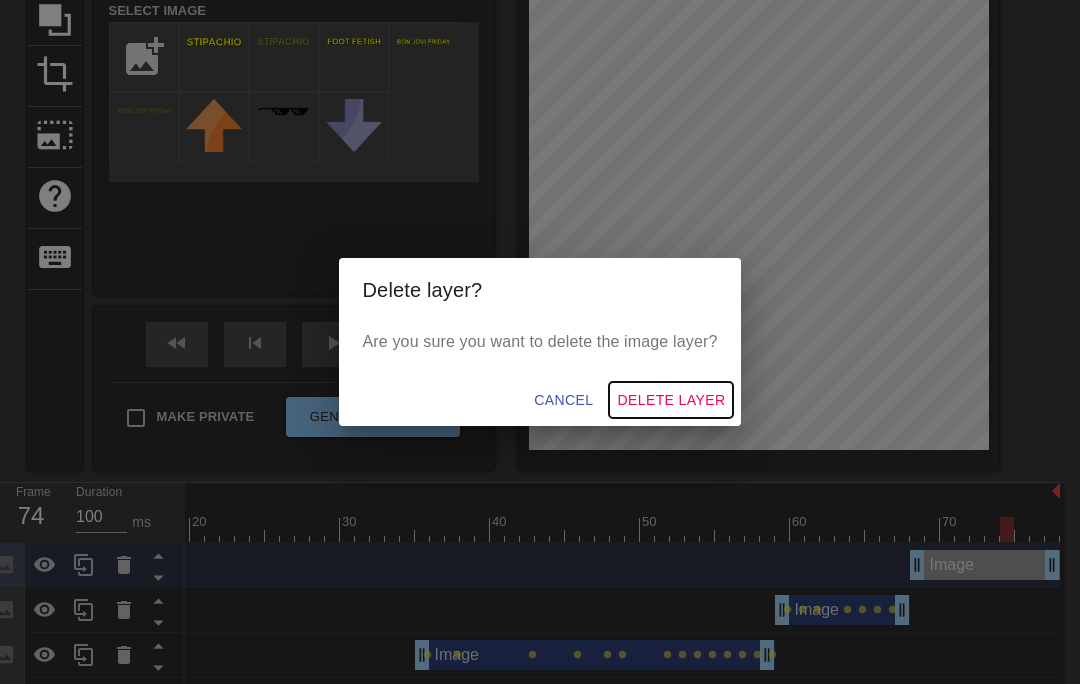 click on "Delete Layer" at bounding box center (671, 400) 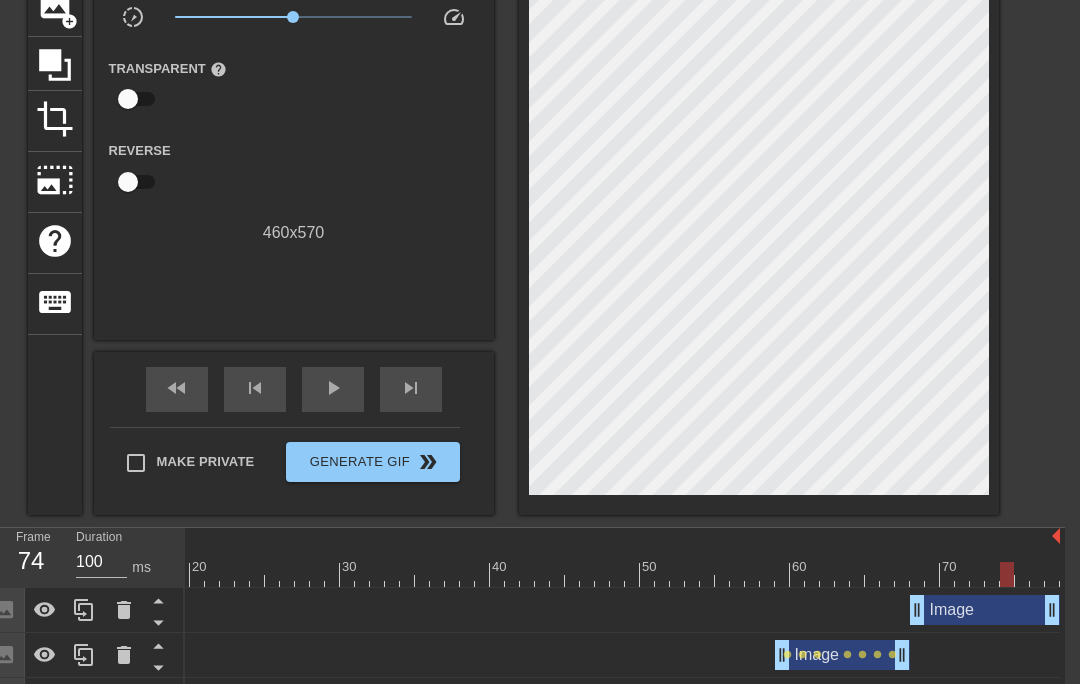 click at bounding box center [482, 574] 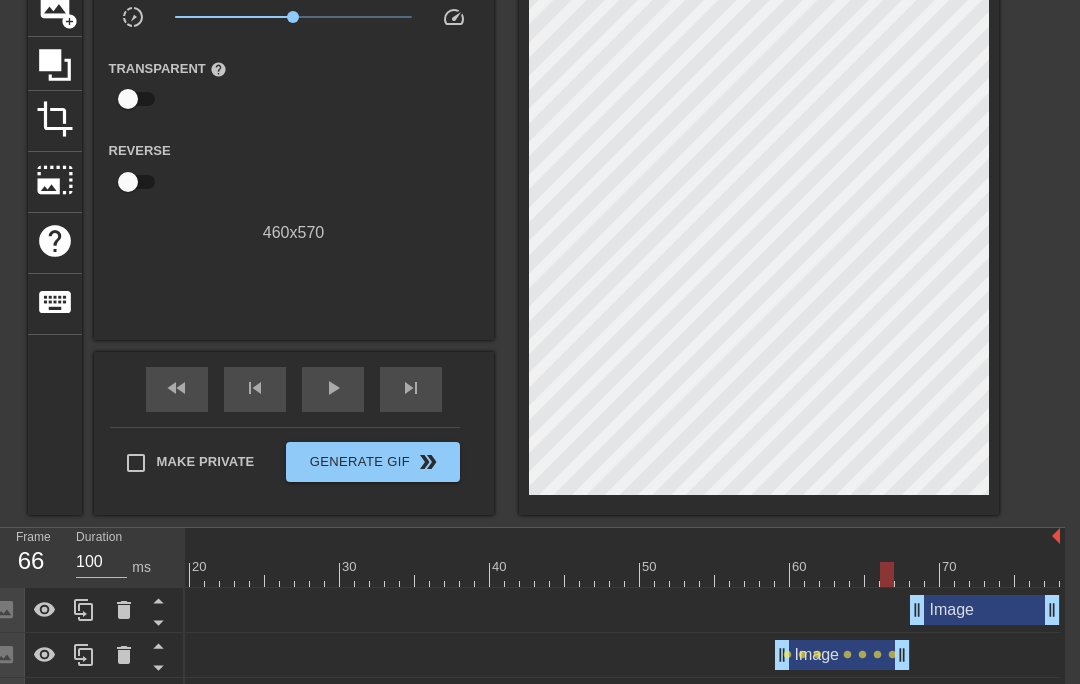 click at bounding box center [482, 574] 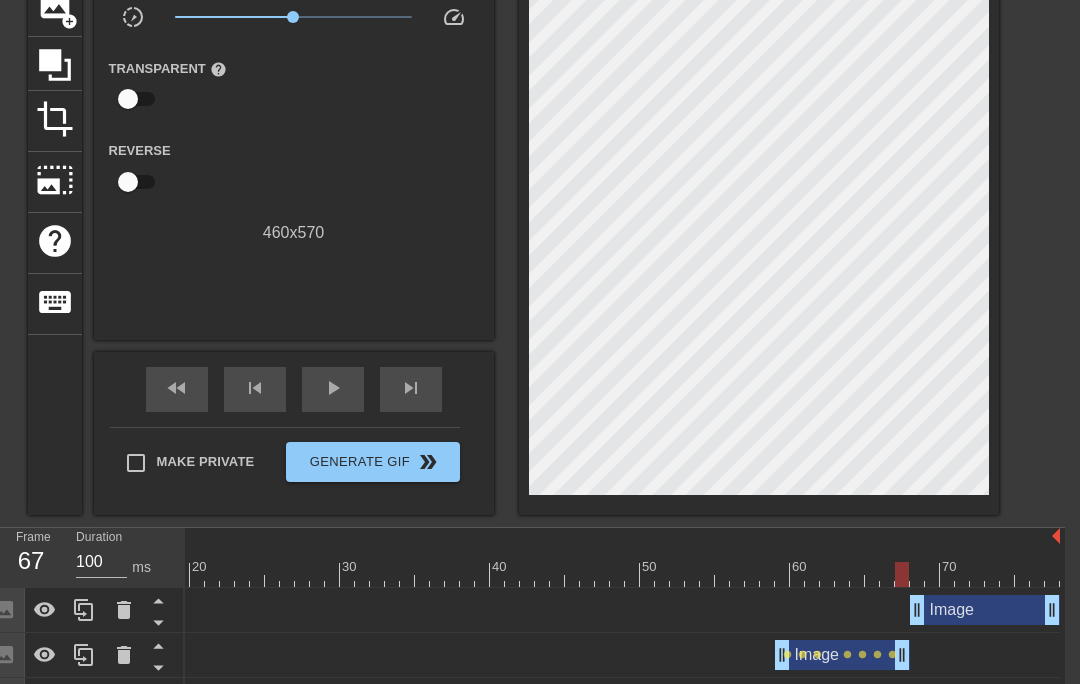 click at bounding box center [482, 574] 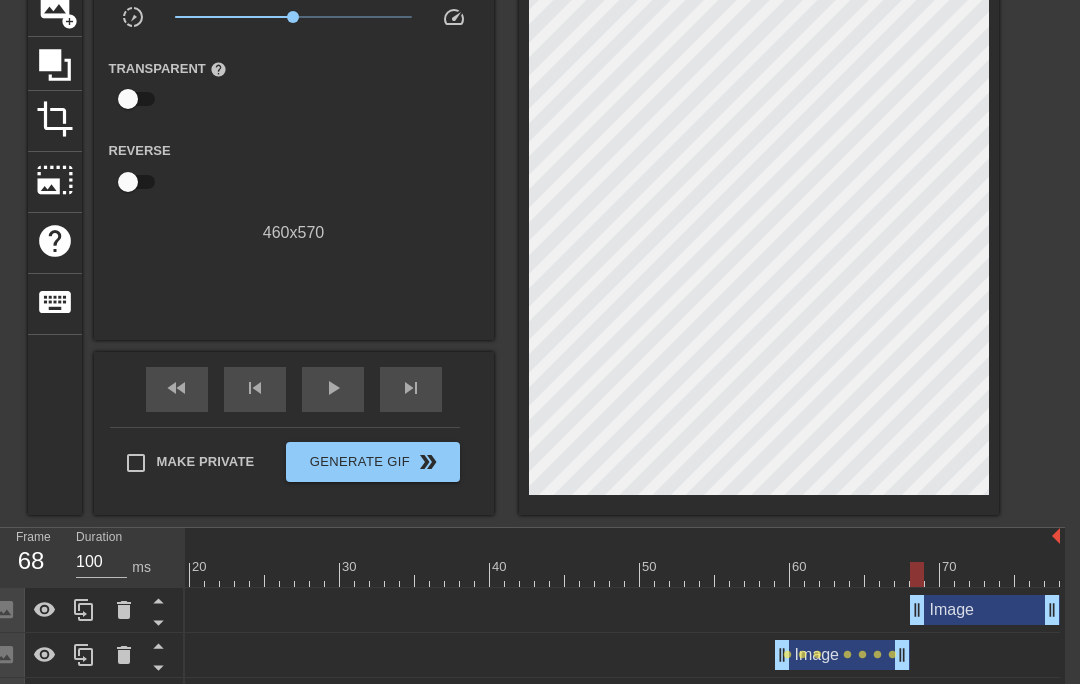 click at bounding box center (482, 574) 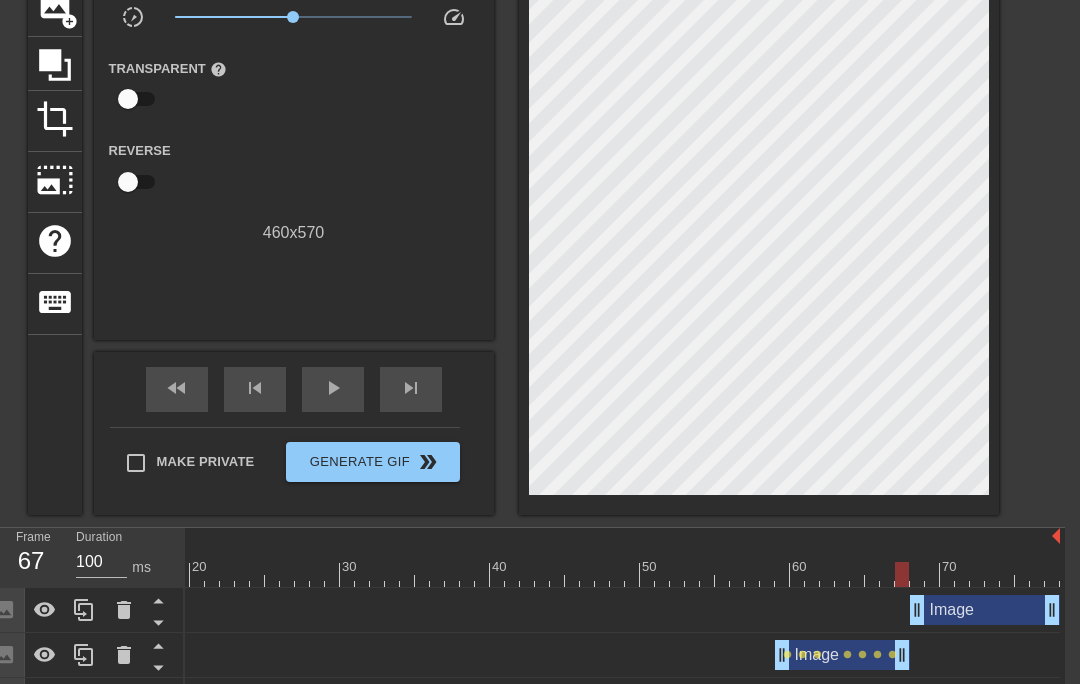 click at bounding box center (482, 574) 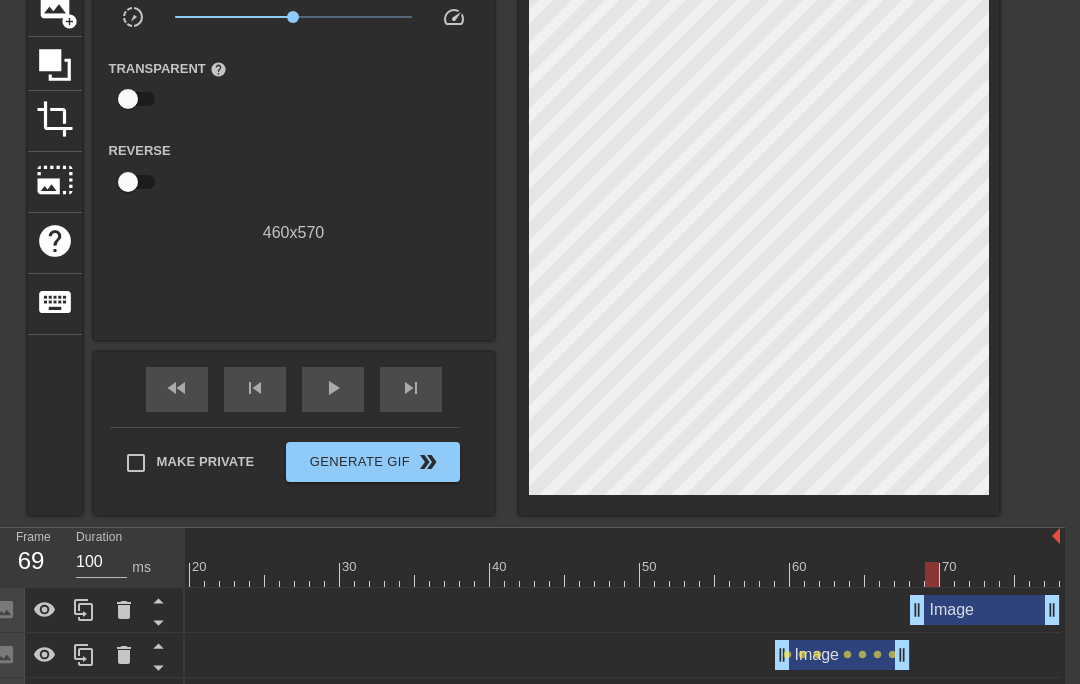 click at bounding box center (482, 574) 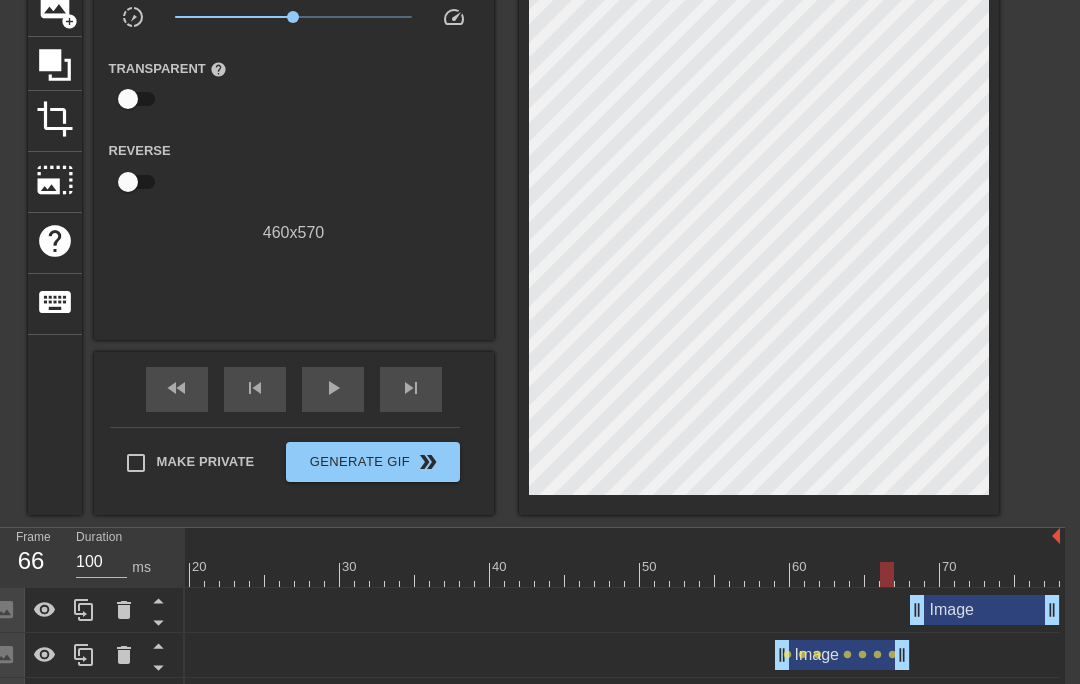 click at bounding box center (482, 574) 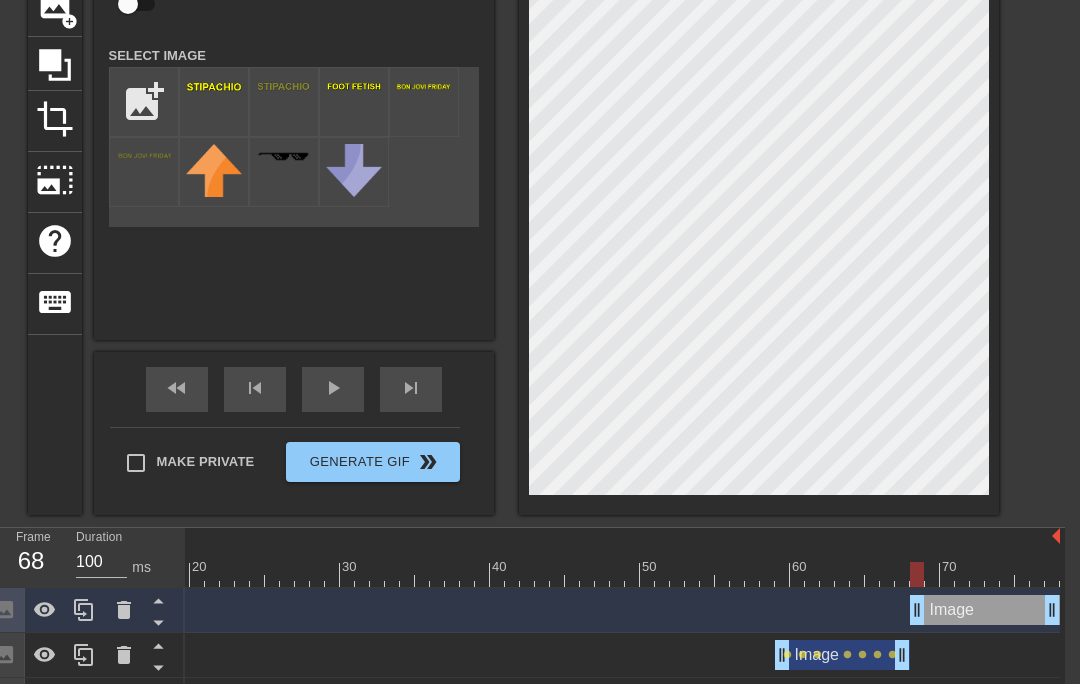 click at bounding box center [482, 574] 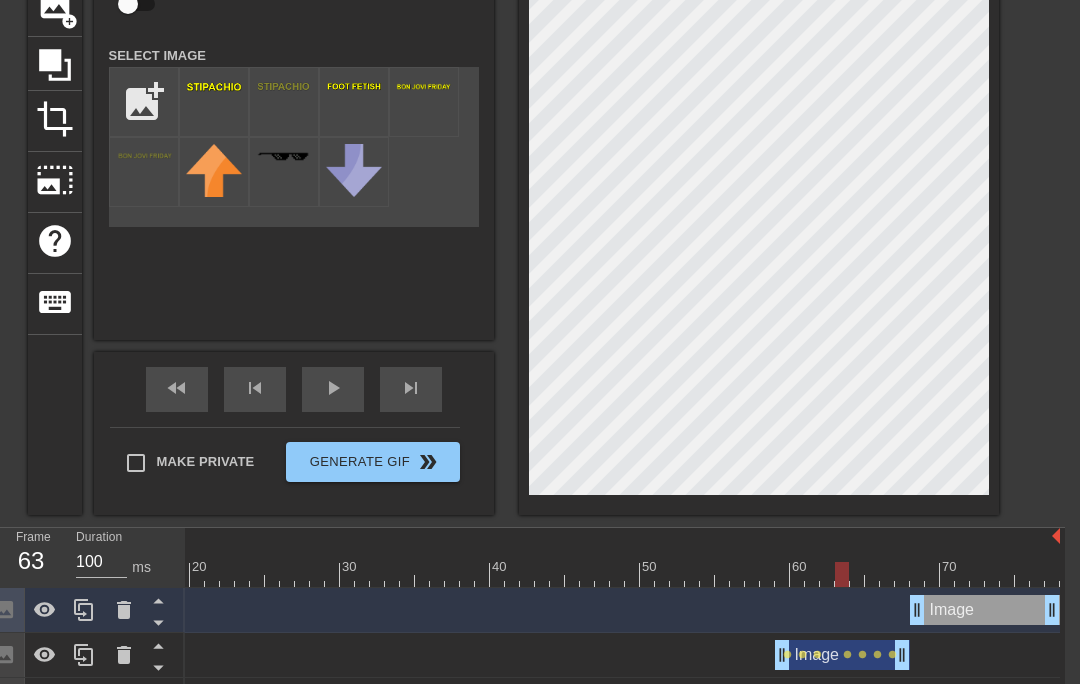 click at bounding box center [482, 574] 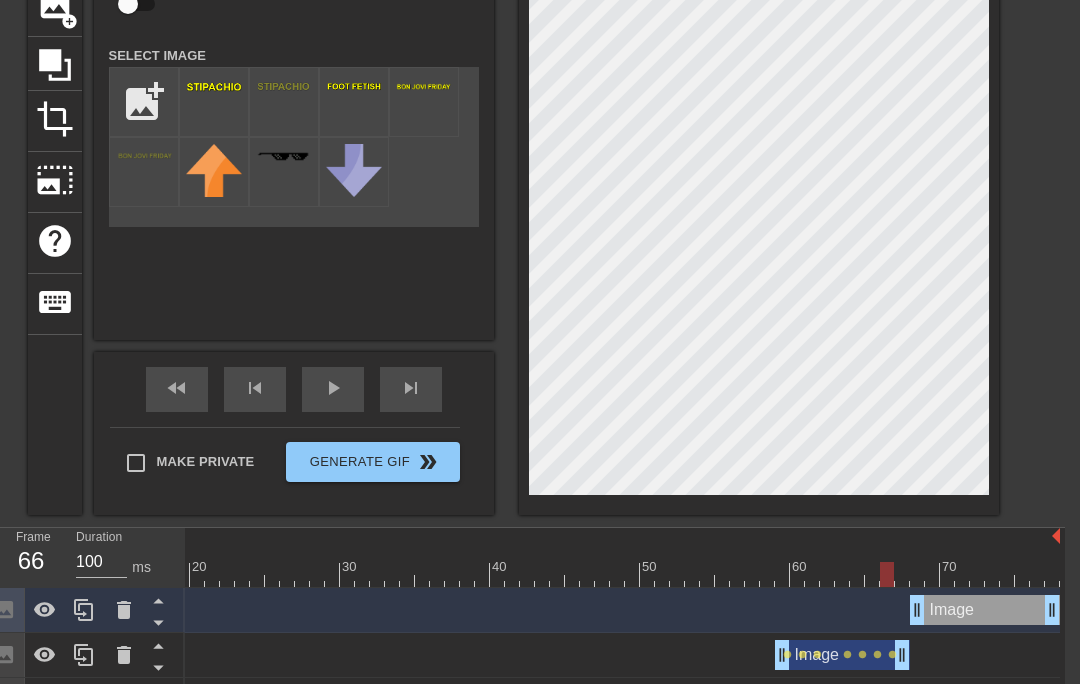 click at bounding box center (482, 574) 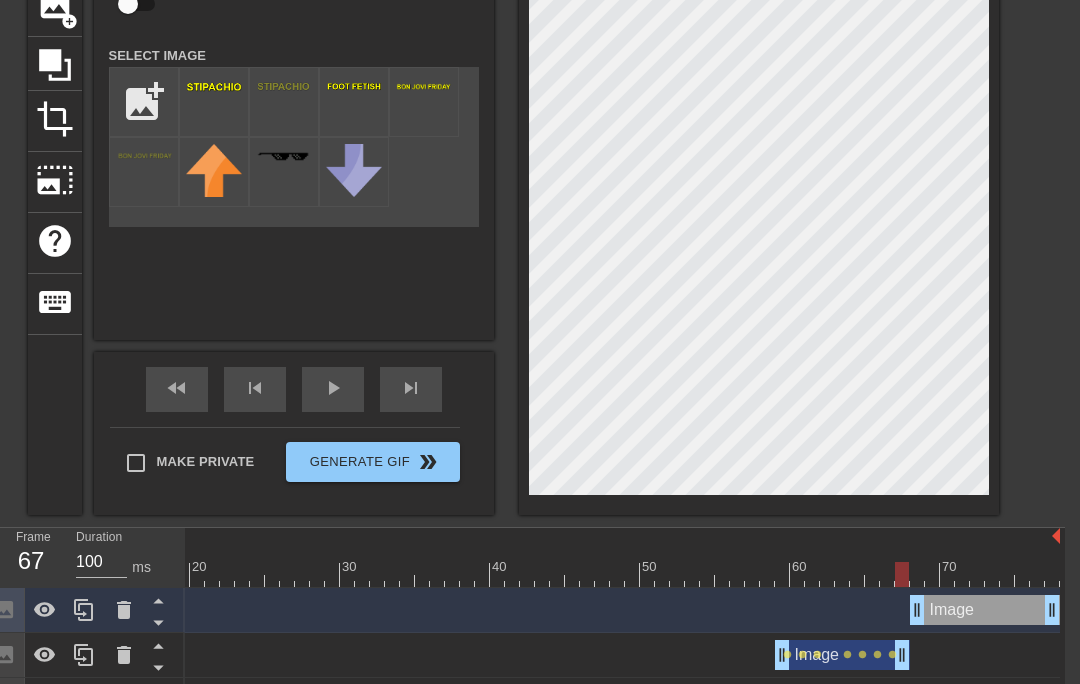 click at bounding box center (482, 574) 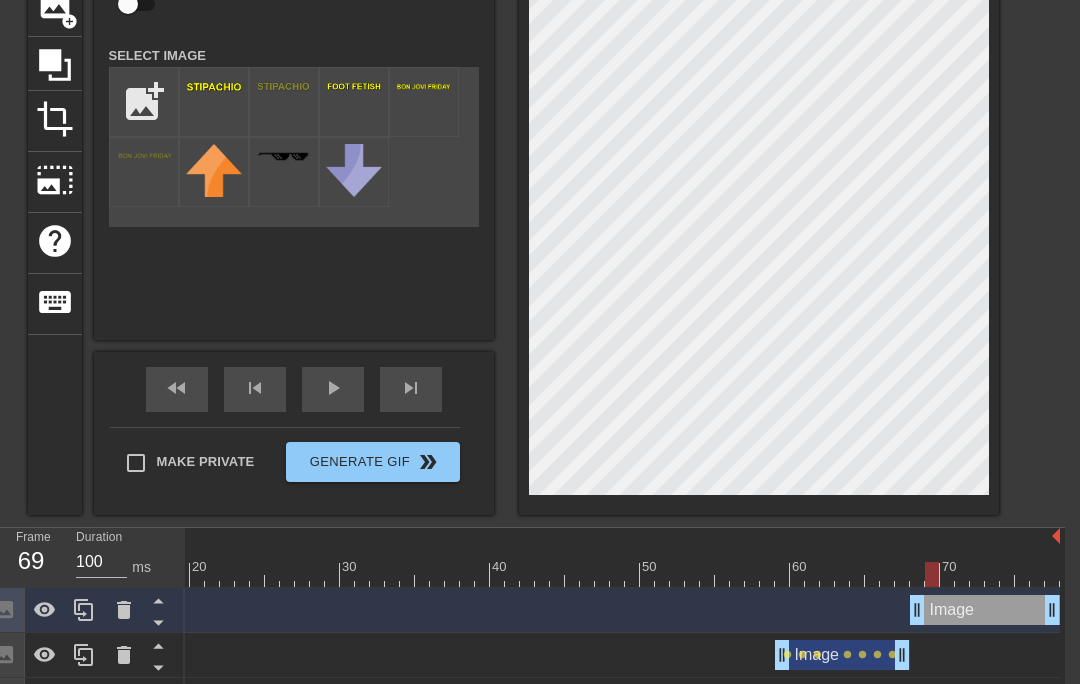 click at bounding box center [482, 574] 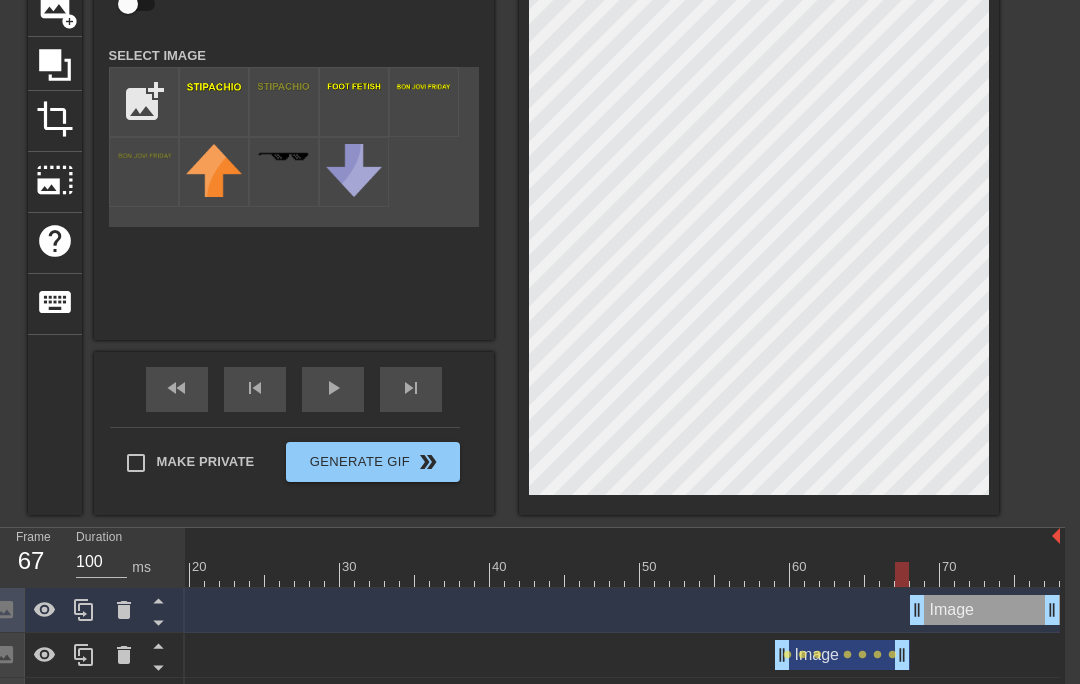 click at bounding box center (482, 574) 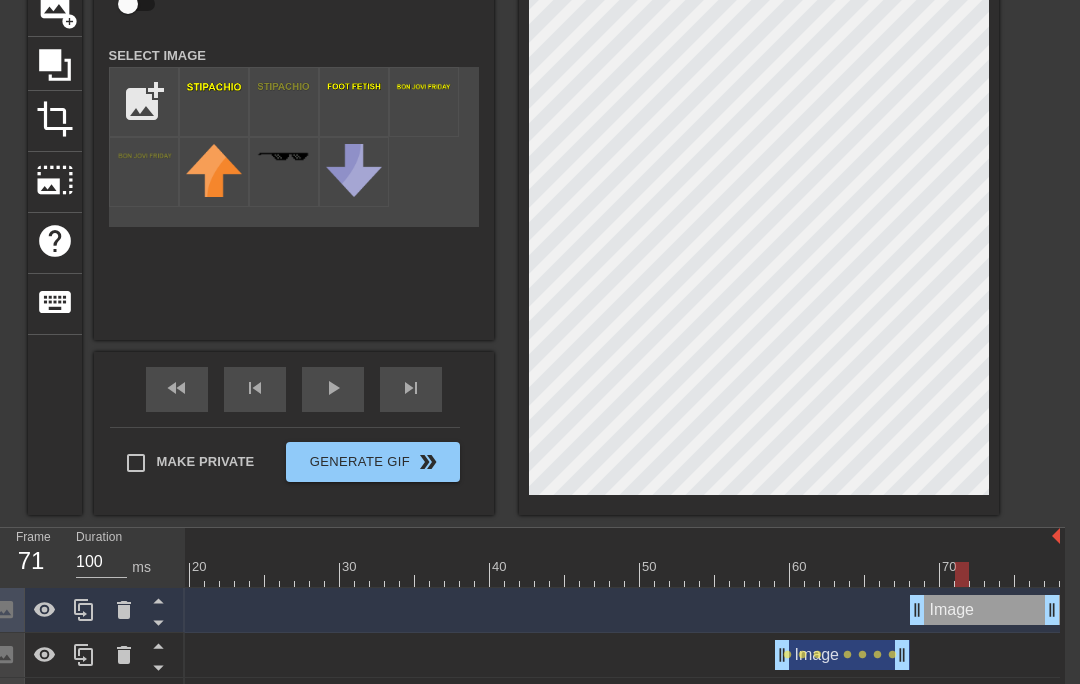 click on "Generate Gif double_arrow" at bounding box center [372, 462] 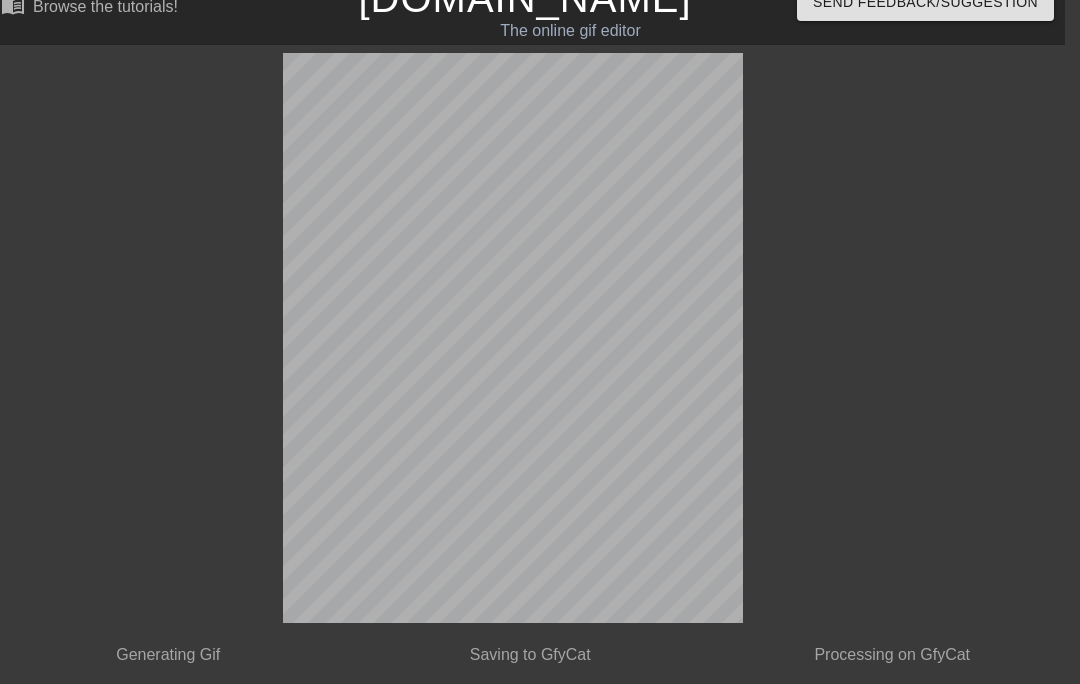 scroll, scrollTop: 0, scrollLeft: 15, axis: horizontal 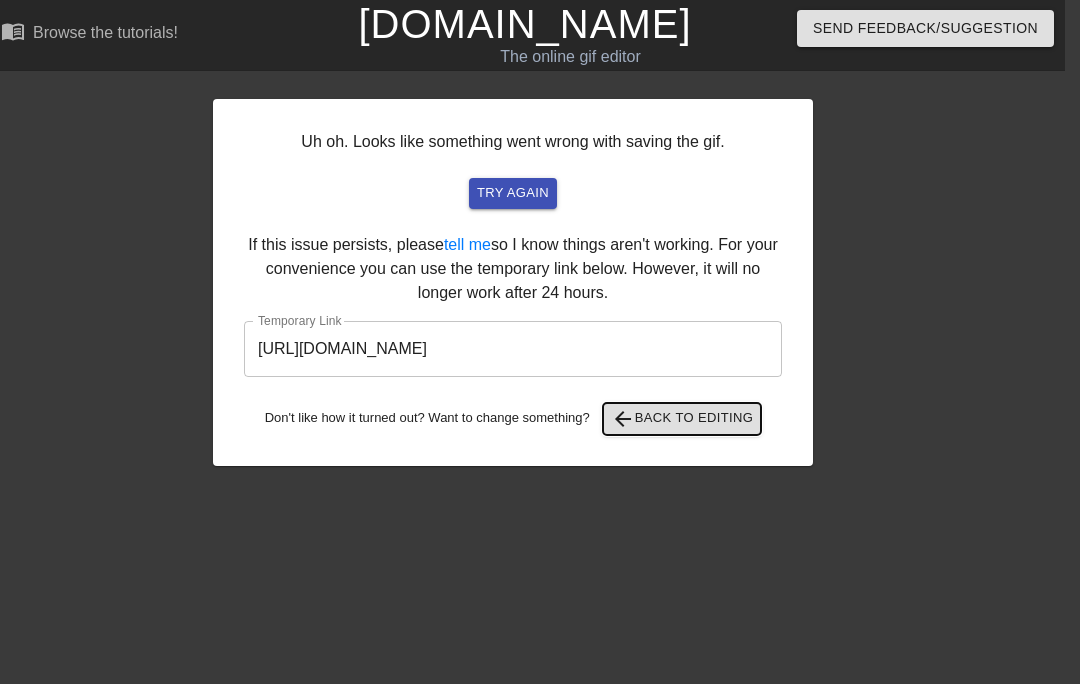 click on "arrow_back Back to Editing" at bounding box center [682, 419] 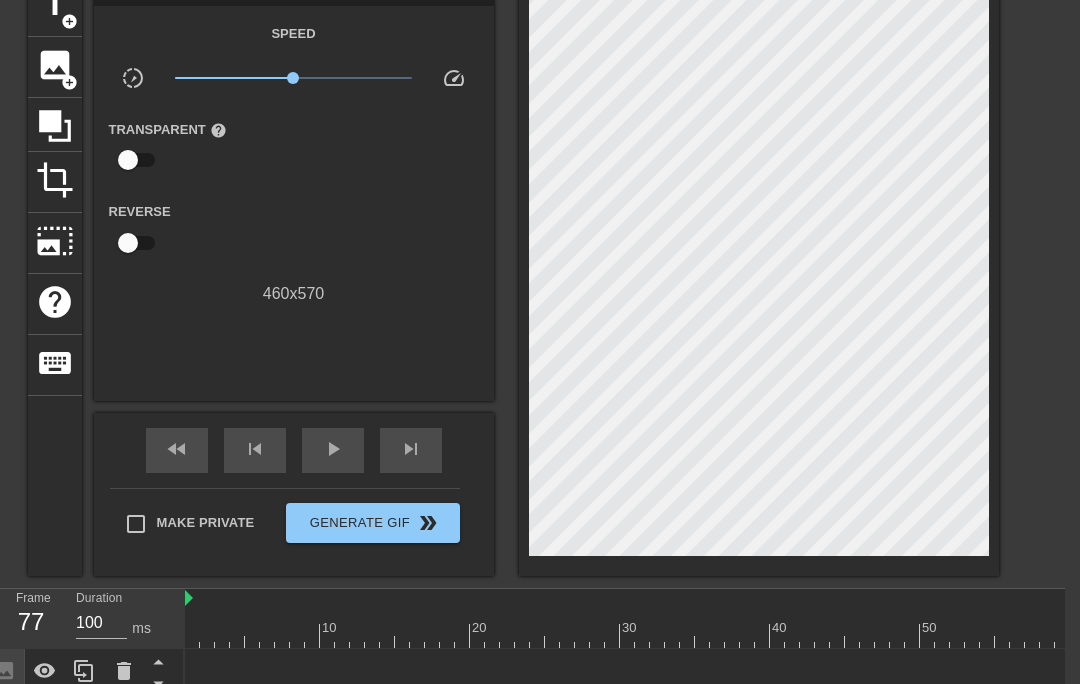 scroll, scrollTop: 164, scrollLeft: 15, axis: both 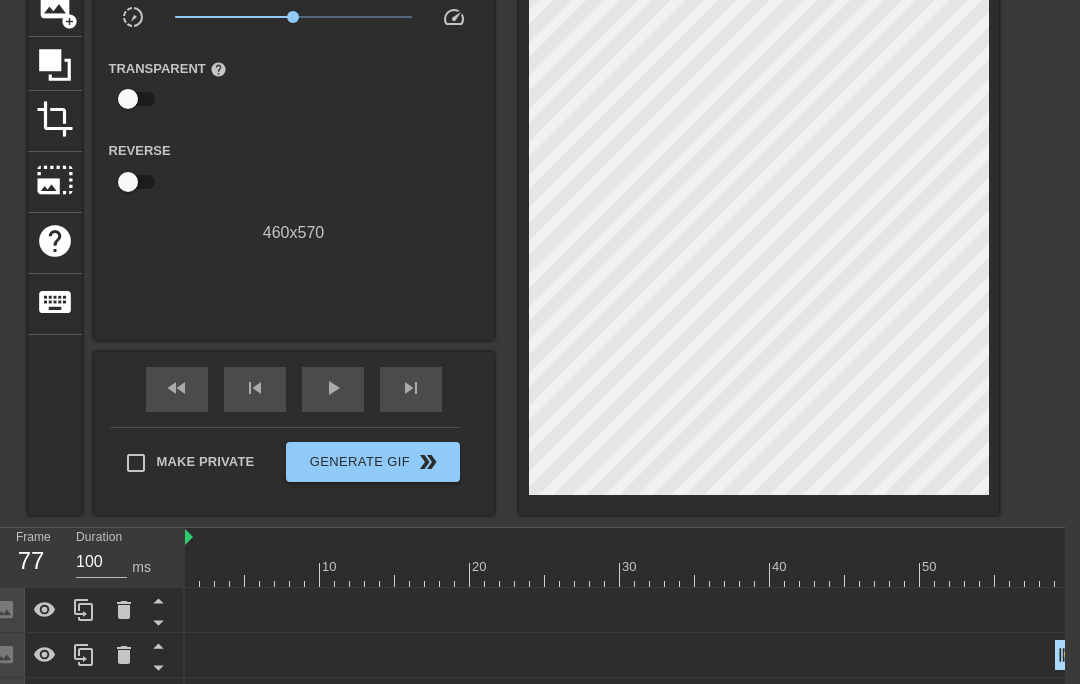 click at bounding box center (702, 560) 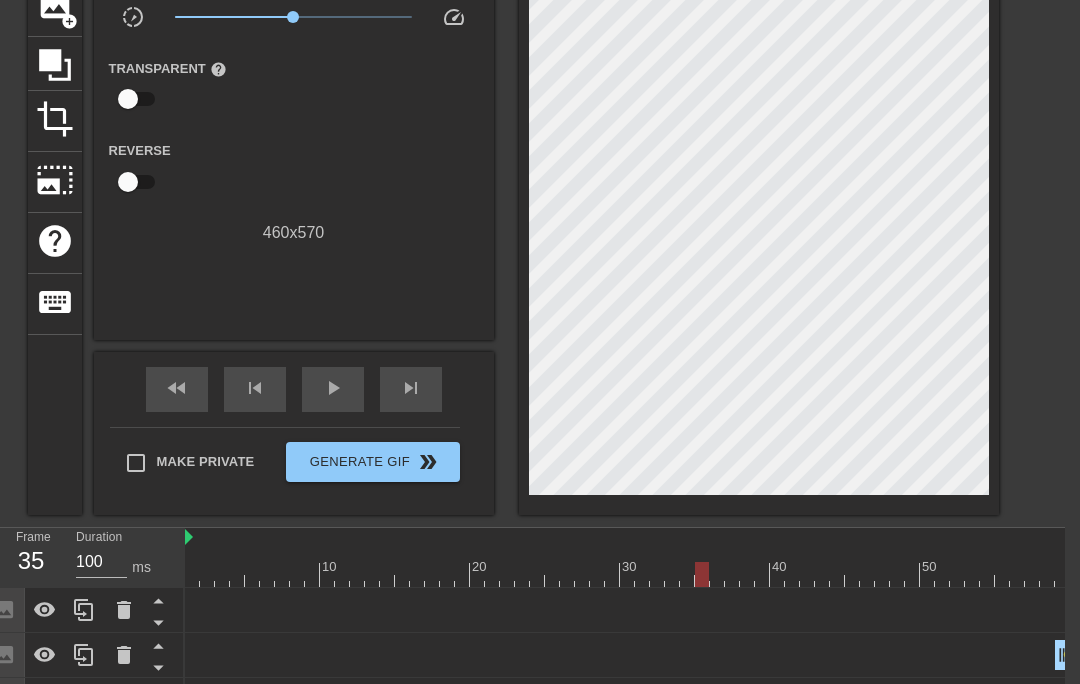 click at bounding box center [762, 574] 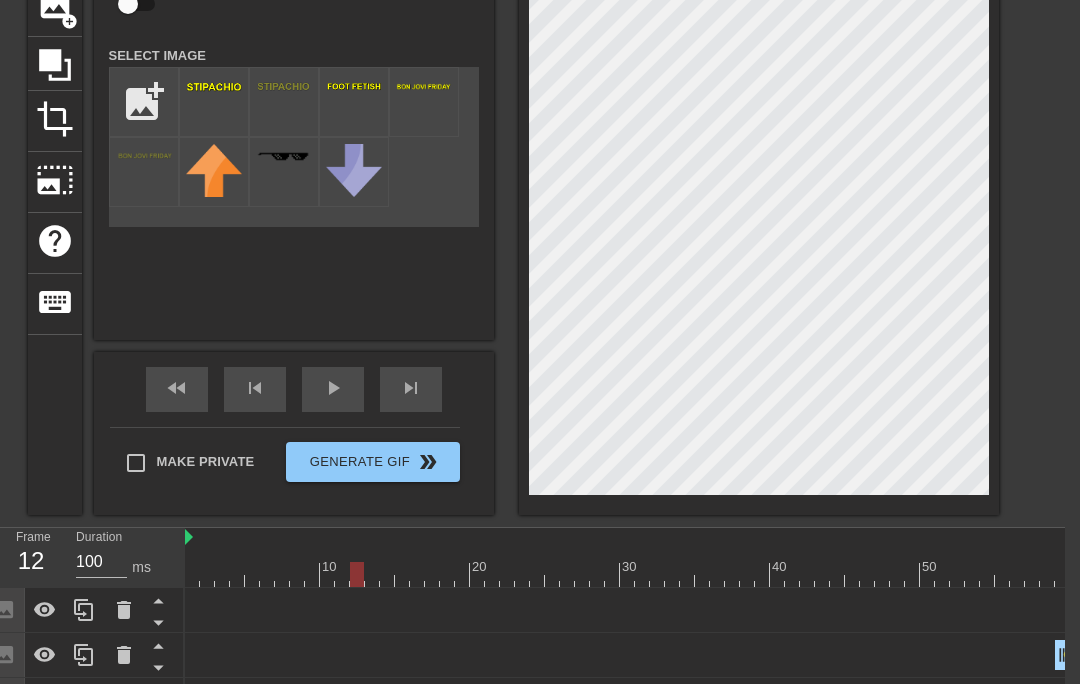 click at bounding box center [762, 574] 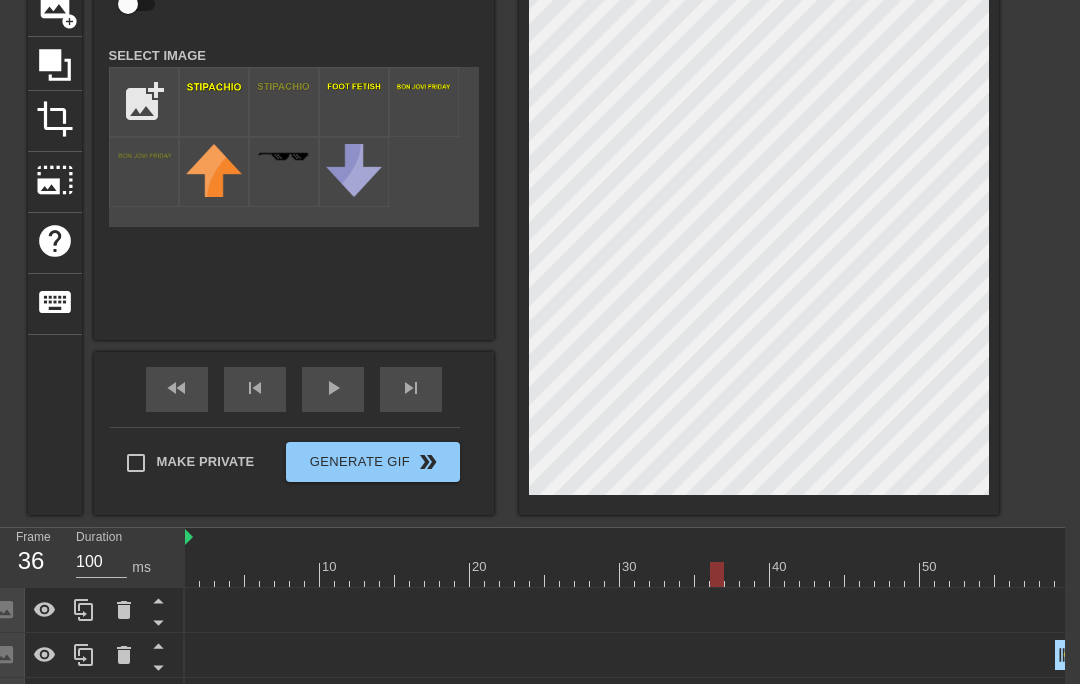 click at bounding box center [762, 574] 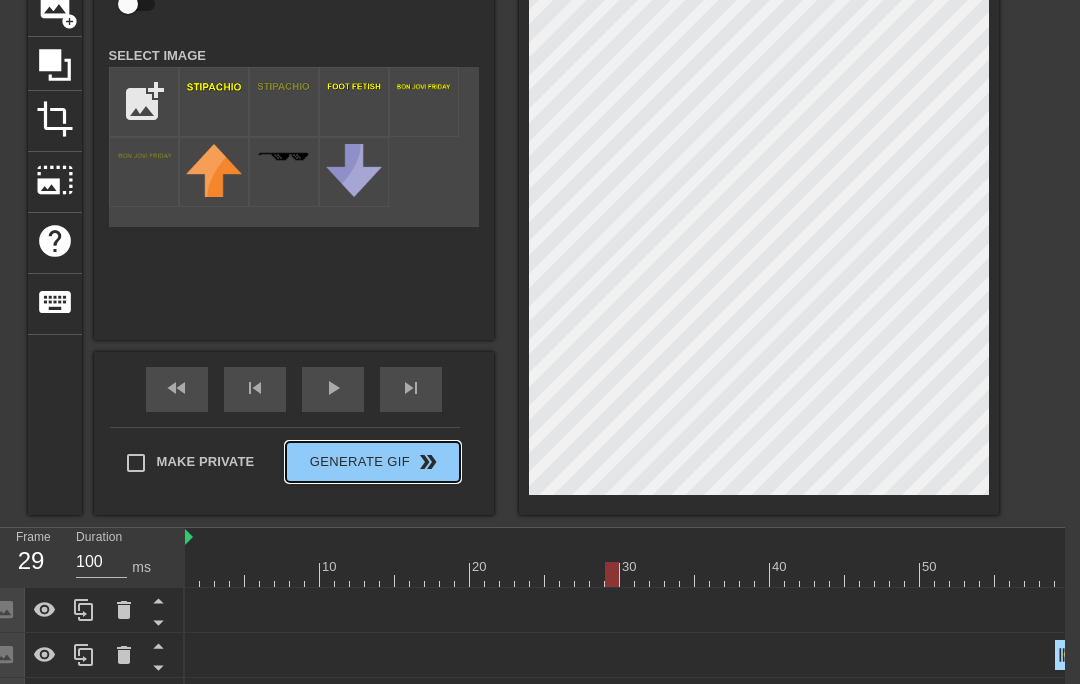 click on "Generate Gif double_arrow" at bounding box center (372, 462) 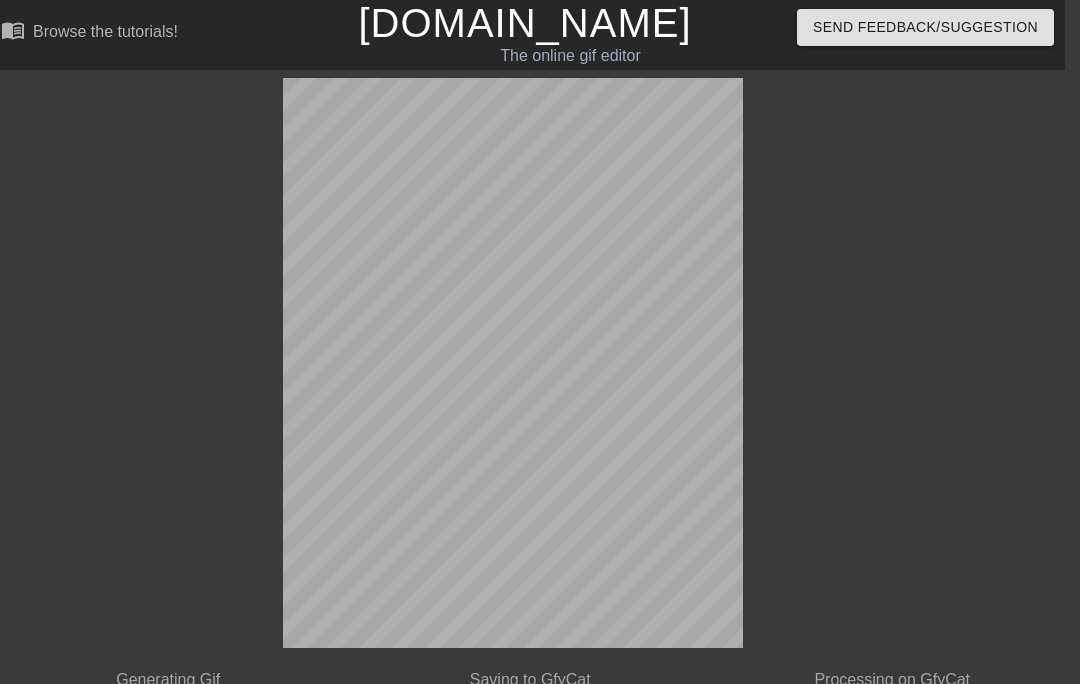 scroll, scrollTop: 0, scrollLeft: 15, axis: horizontal 